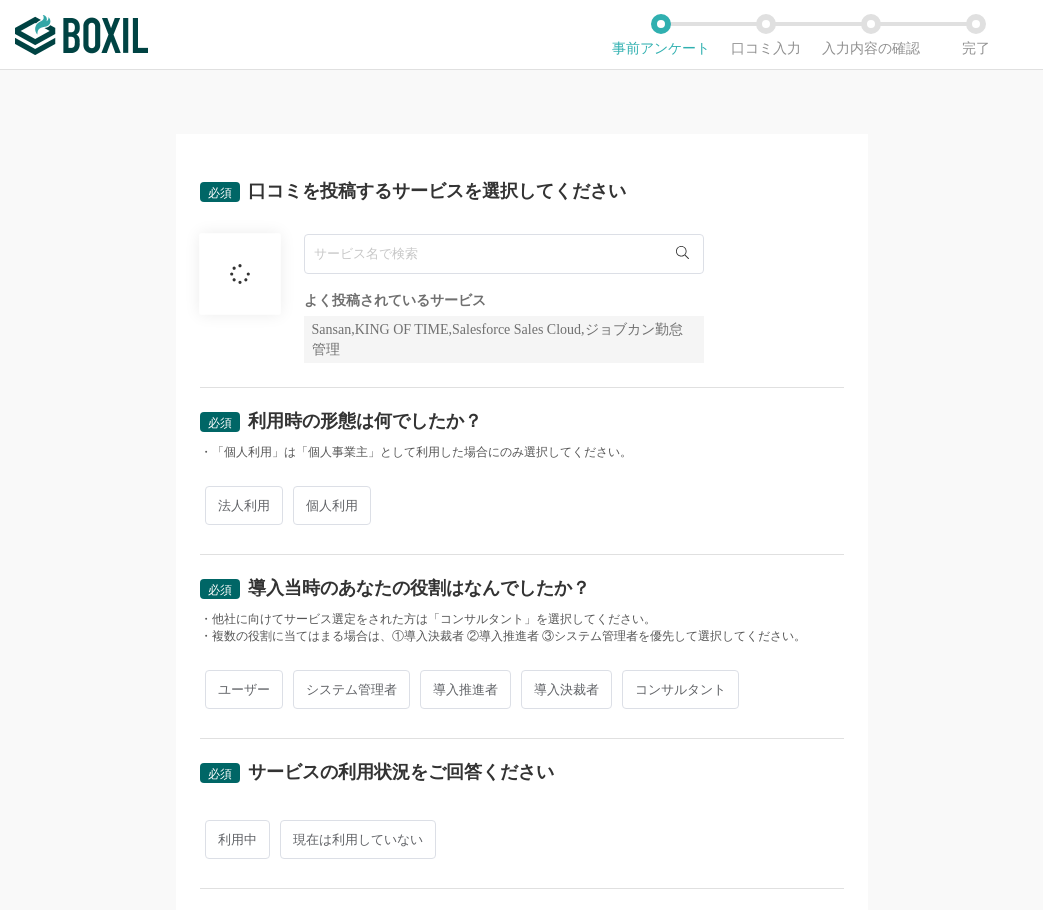 scroll, scrollTop: 0, scrollLeft: 0, axis: both 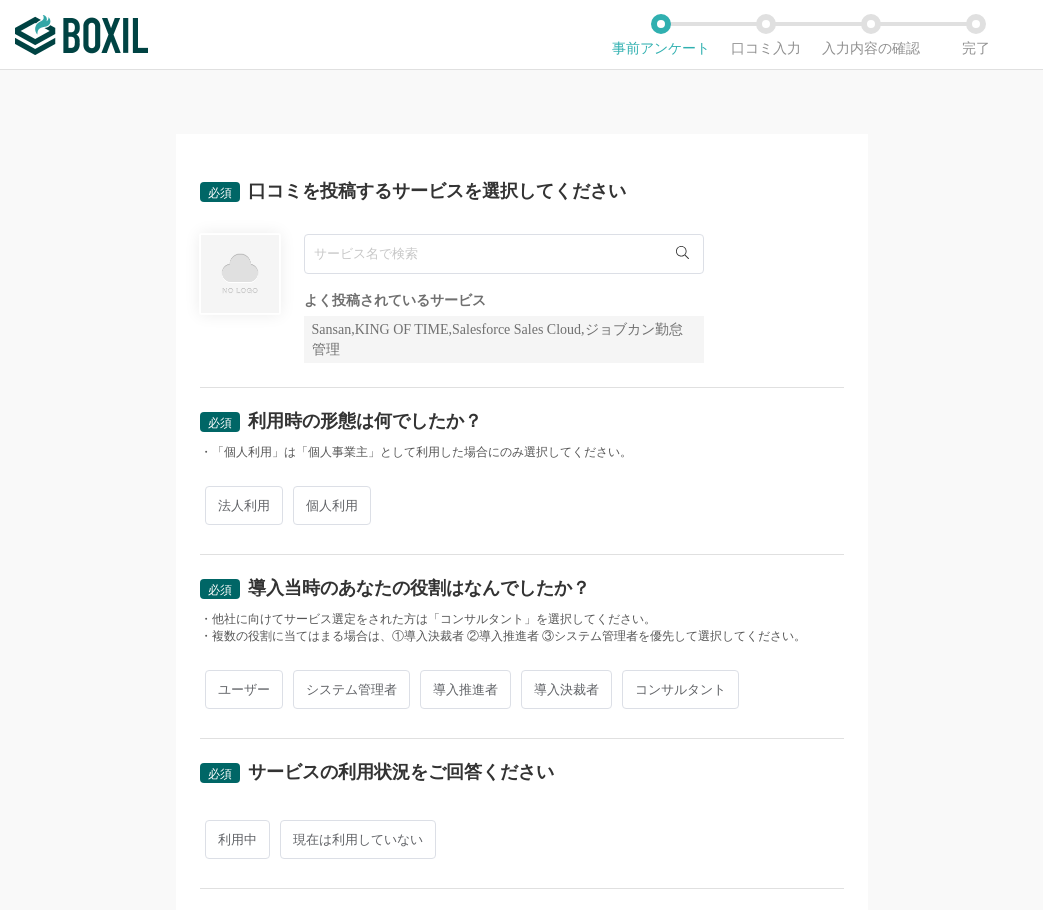 click on "よく投稿されているサービス Sansan,KING OF TIME,Salesforce Sales Cloud,ジョブカン勤怠管理" at bounding box center [522, 298] 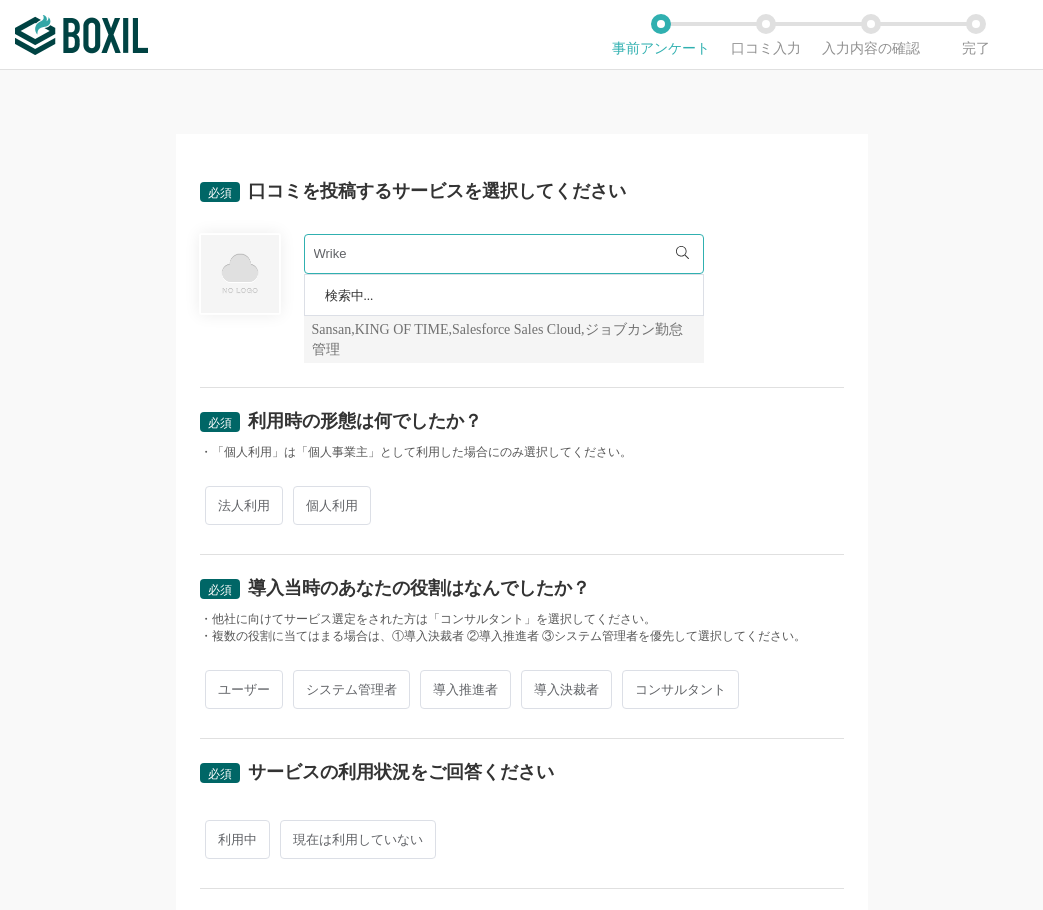 type on "Wrike" 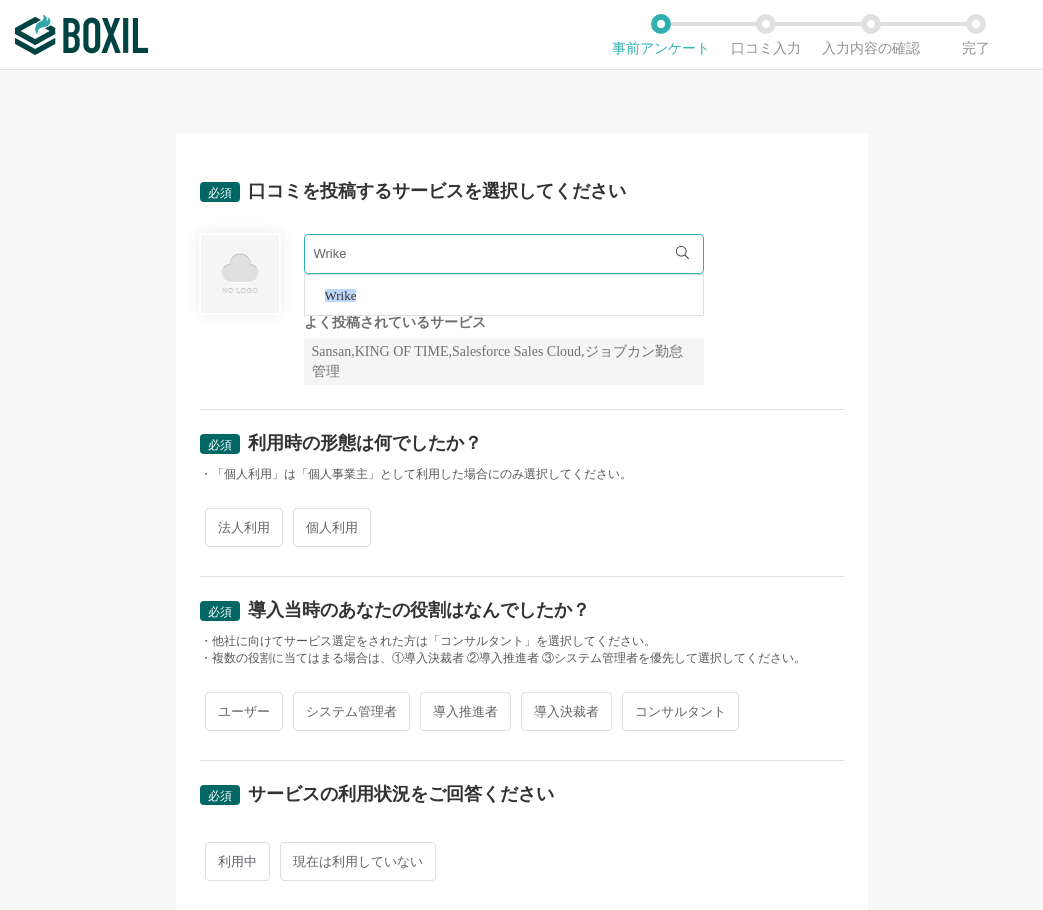 click on "Wrike" at bounding box center [341, 295] 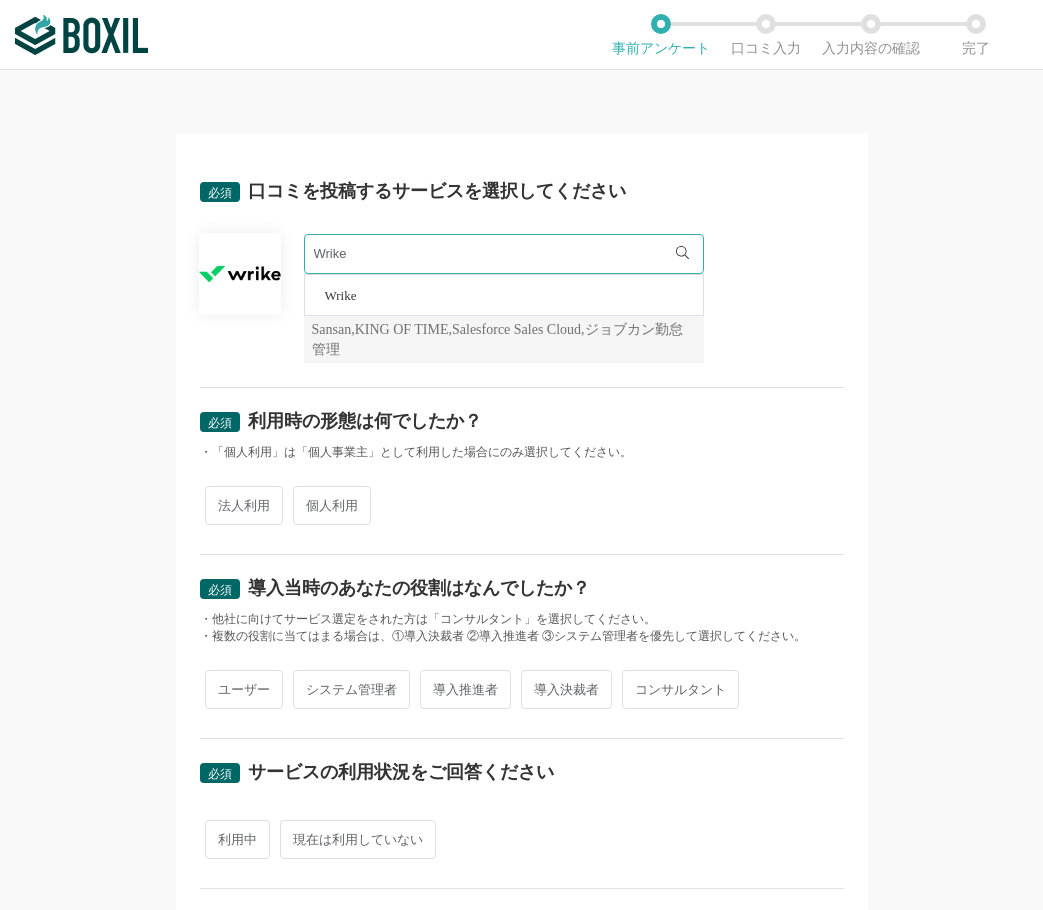 click on "法人利用" at bounding box center (244, 505) 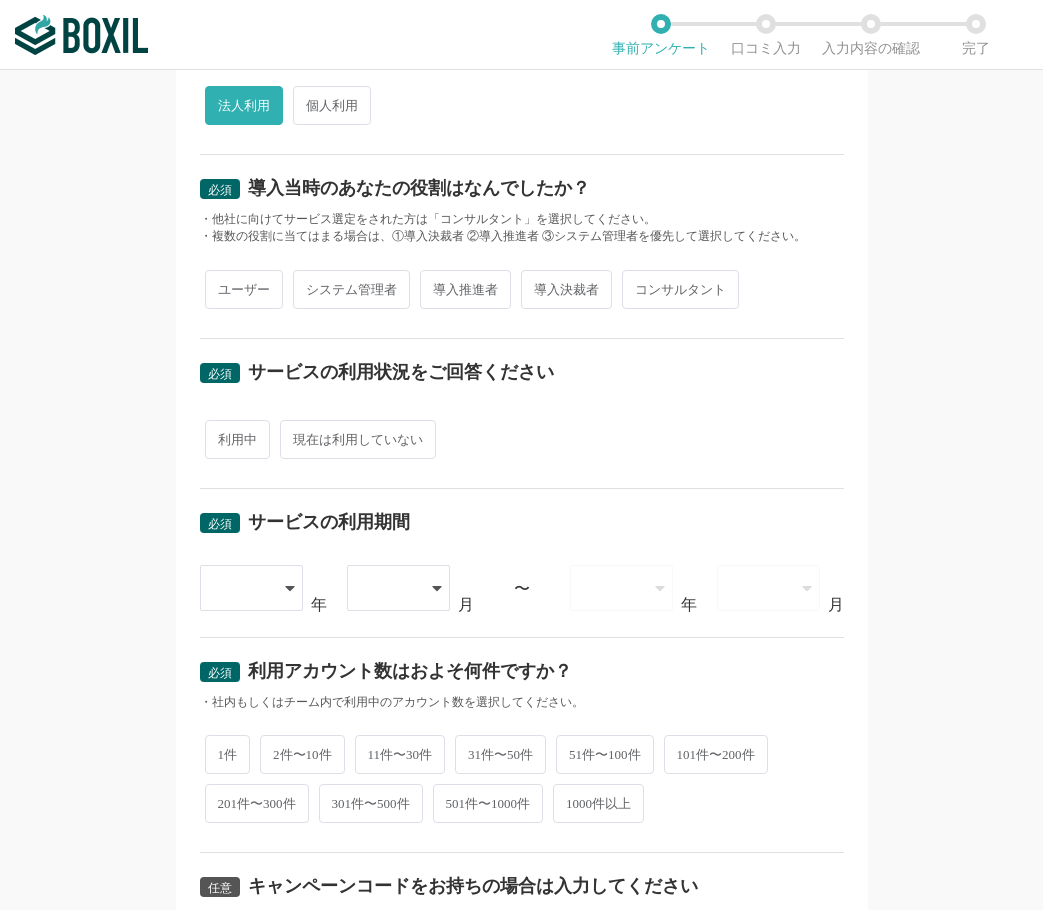 click on "ユーザー" at bounding box center [244, 289] 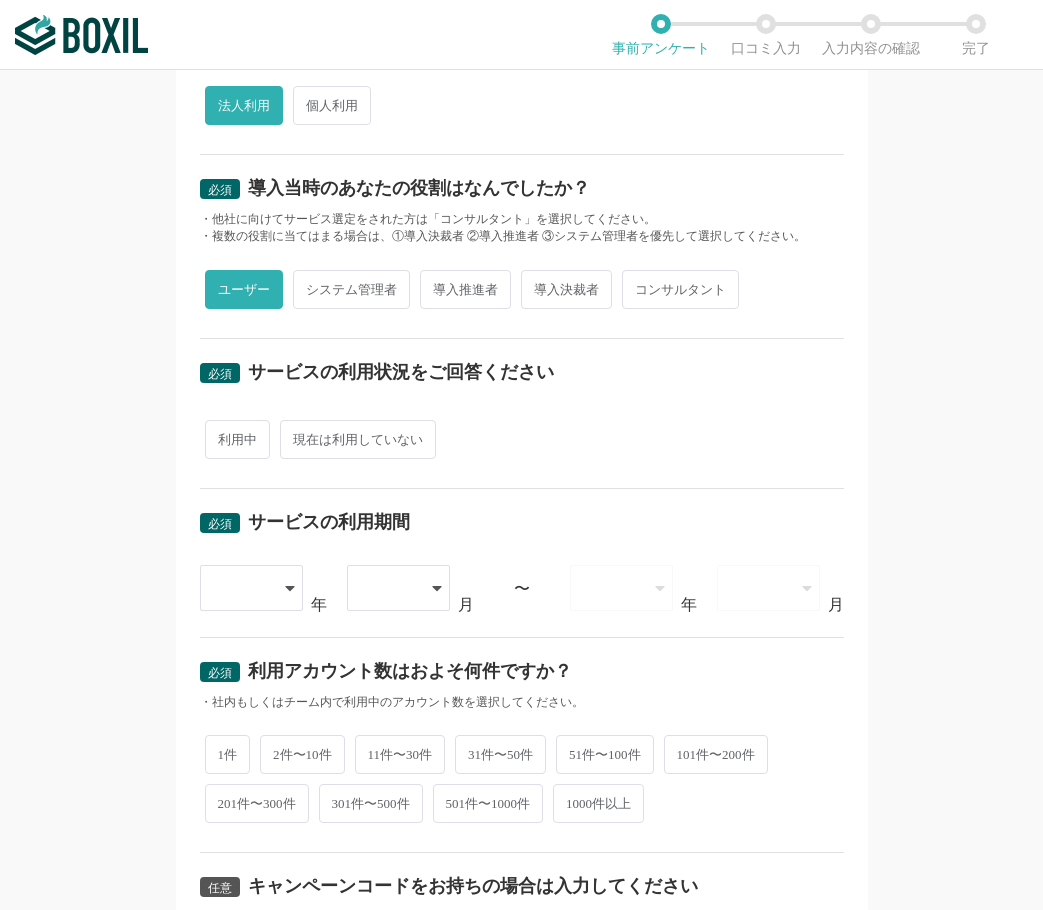 click on "利用中" at bounding box center [237, 439] 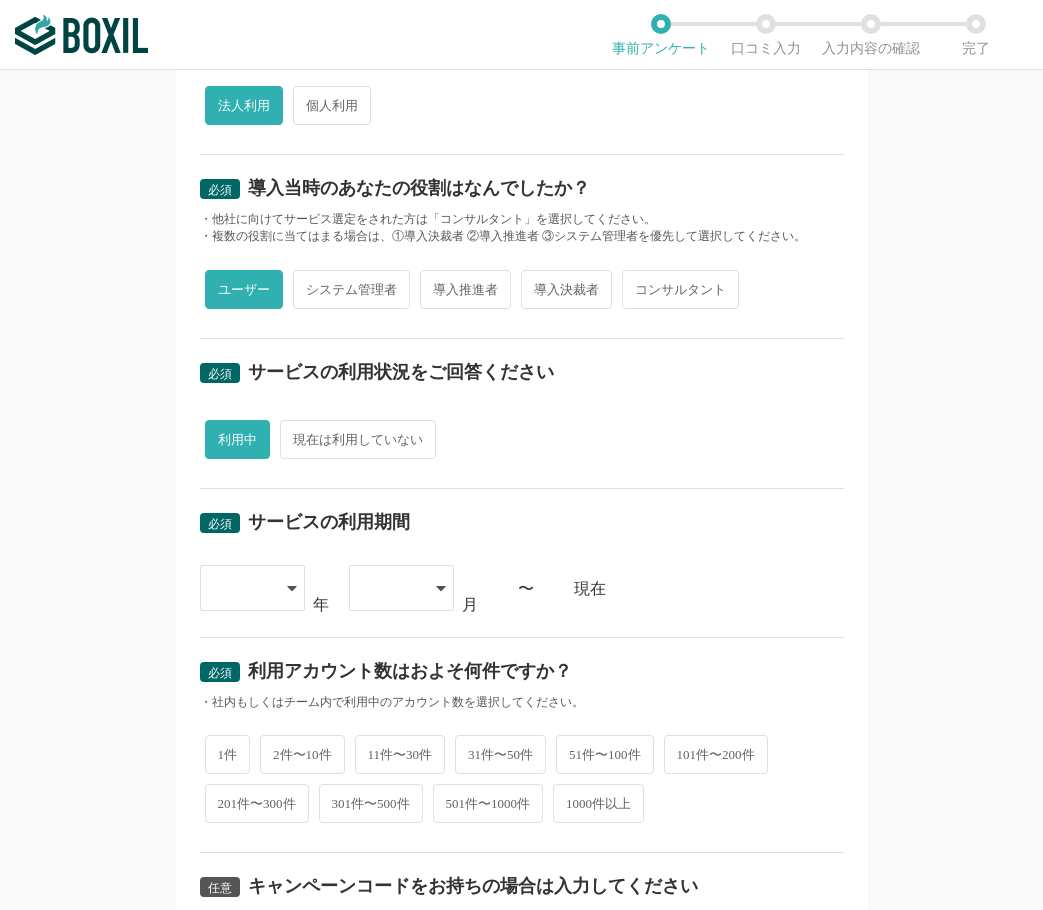 scroll, scrollTop: 600, scrollLeft: 0, axis: vertical 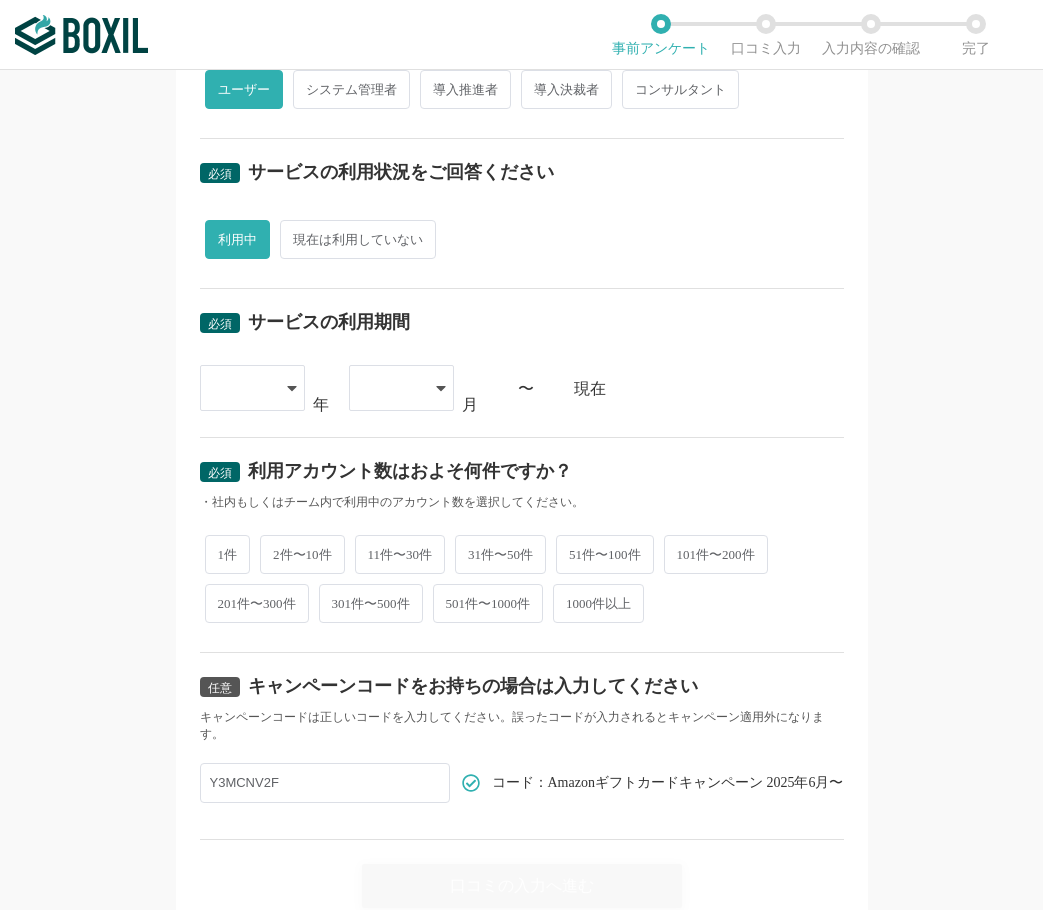 click on "必須 サービスの利用期間 2015 2016 2017 2018 2019 2020 2021 2022 2023 2024 2025 年 01 02 03 04 05 06 07 08 09 10 11 12 月 〜 現在" at bounding box center (522, 363) 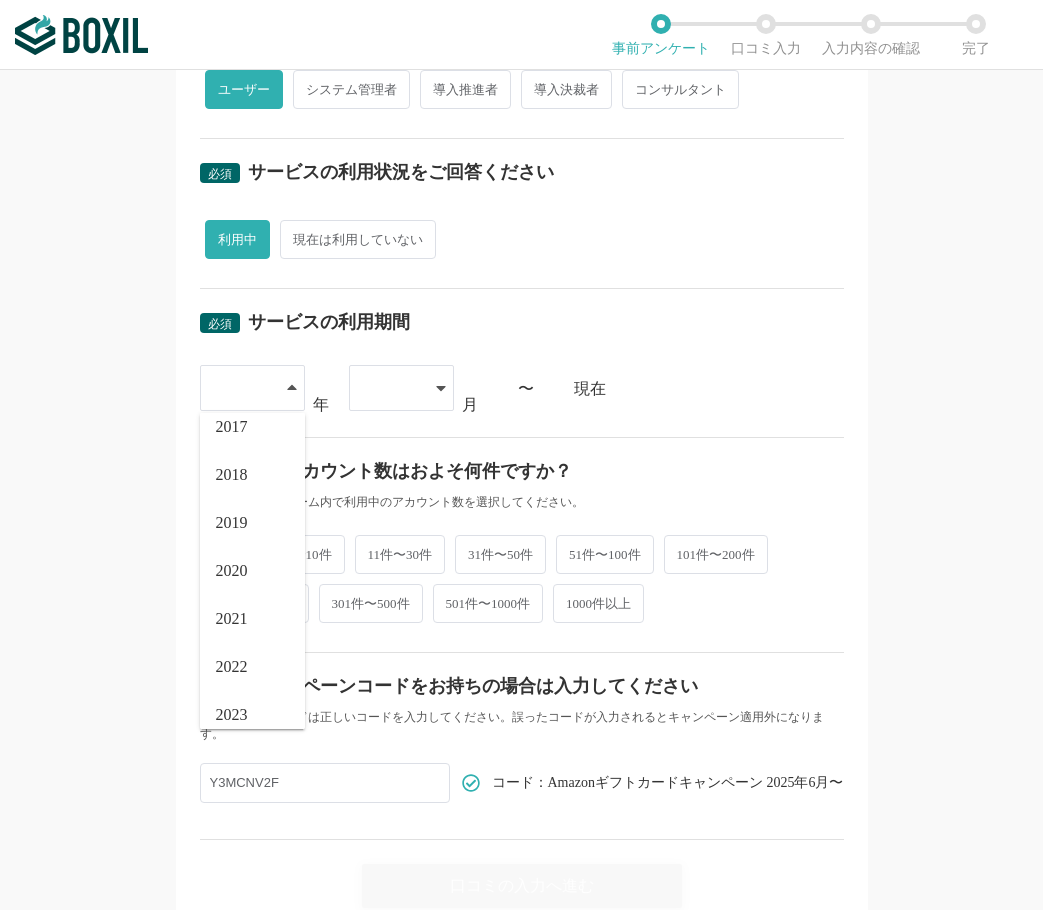 scroll, scrollTop: 228, scrollLeft: 0, axis: vertical 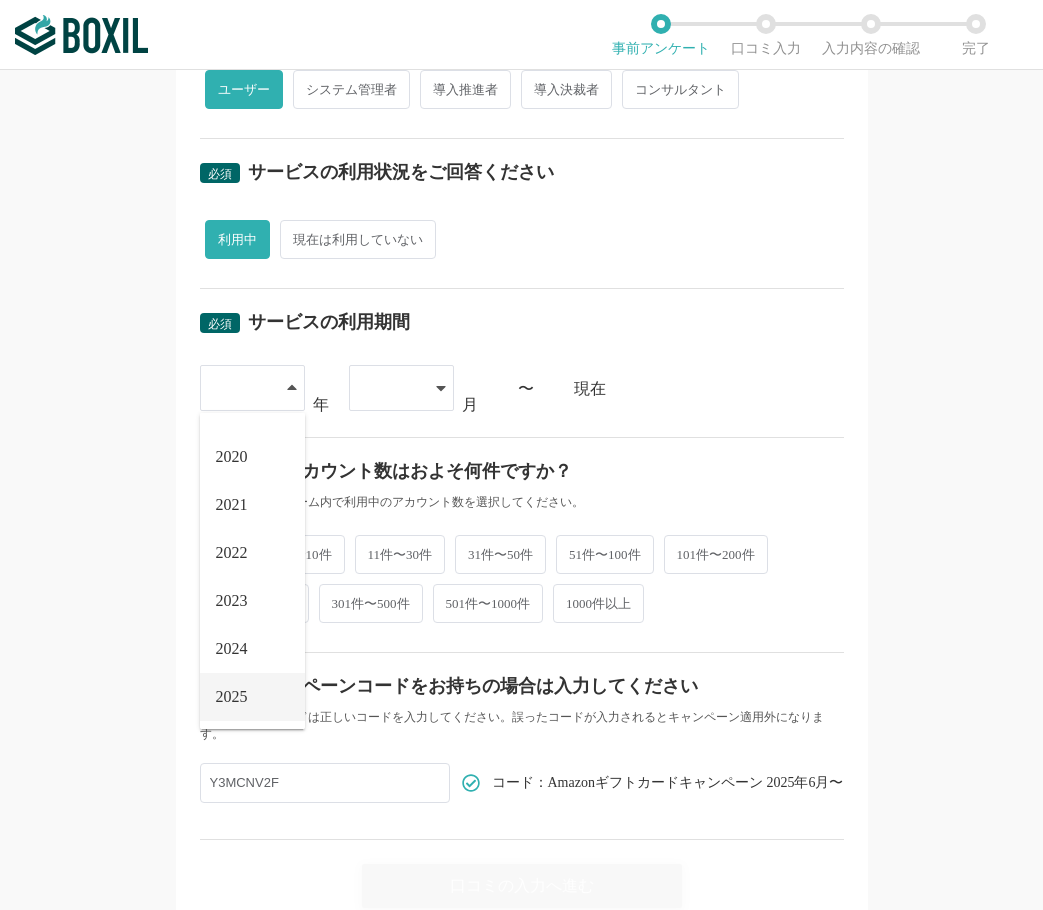 click on "2025" at bounding box center [232, 697] 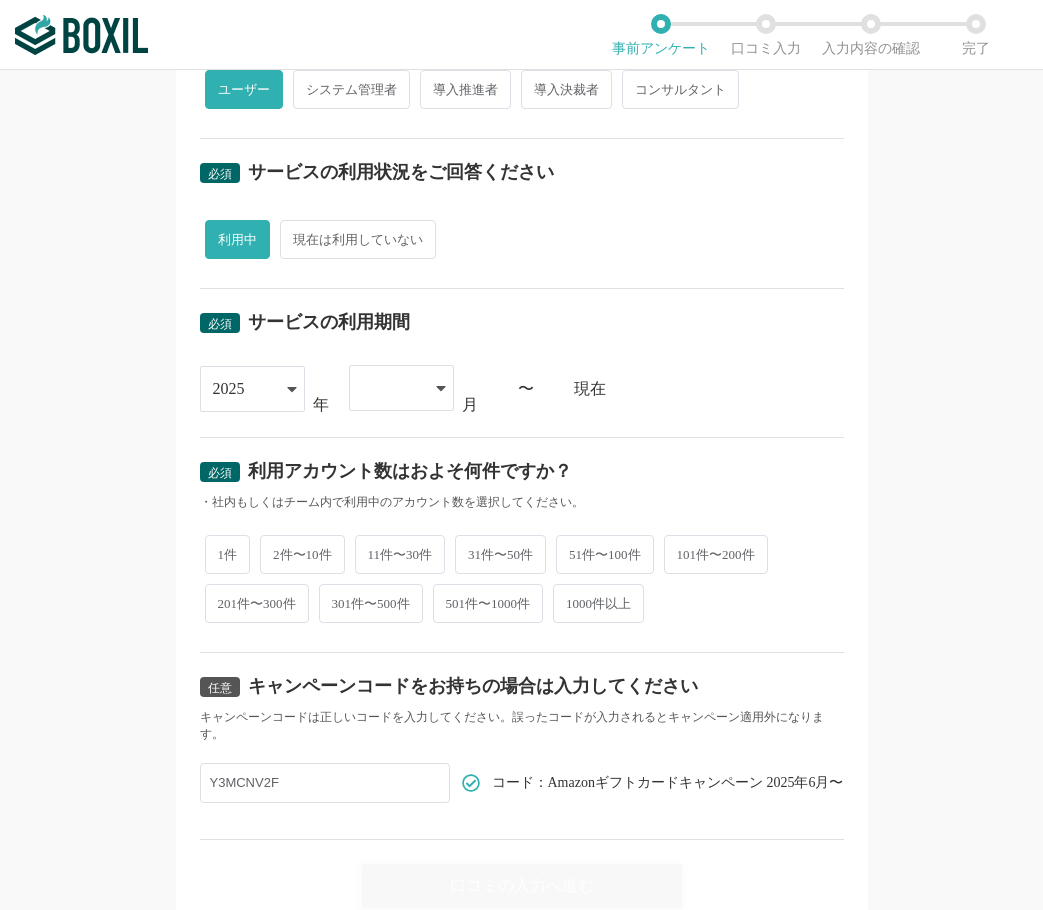 click at bounding box center [391, 388] 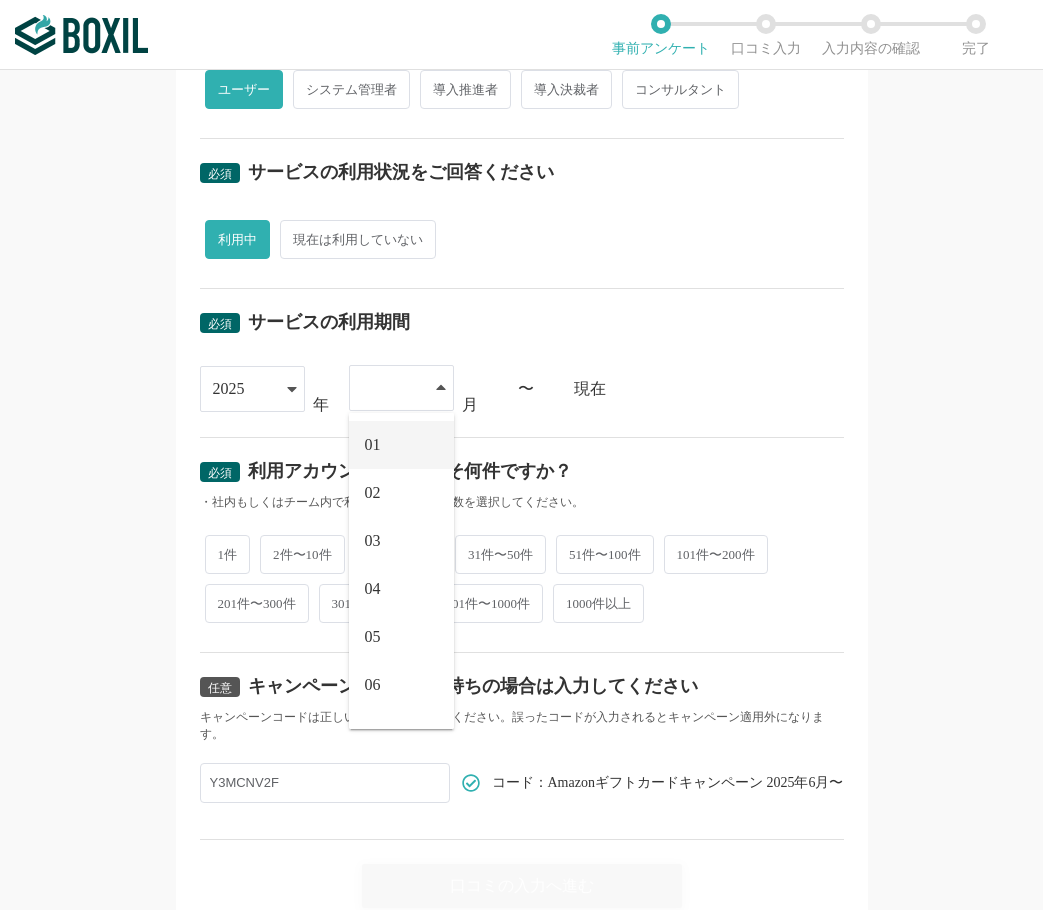 click on "01" at bounding box center (373, 445) 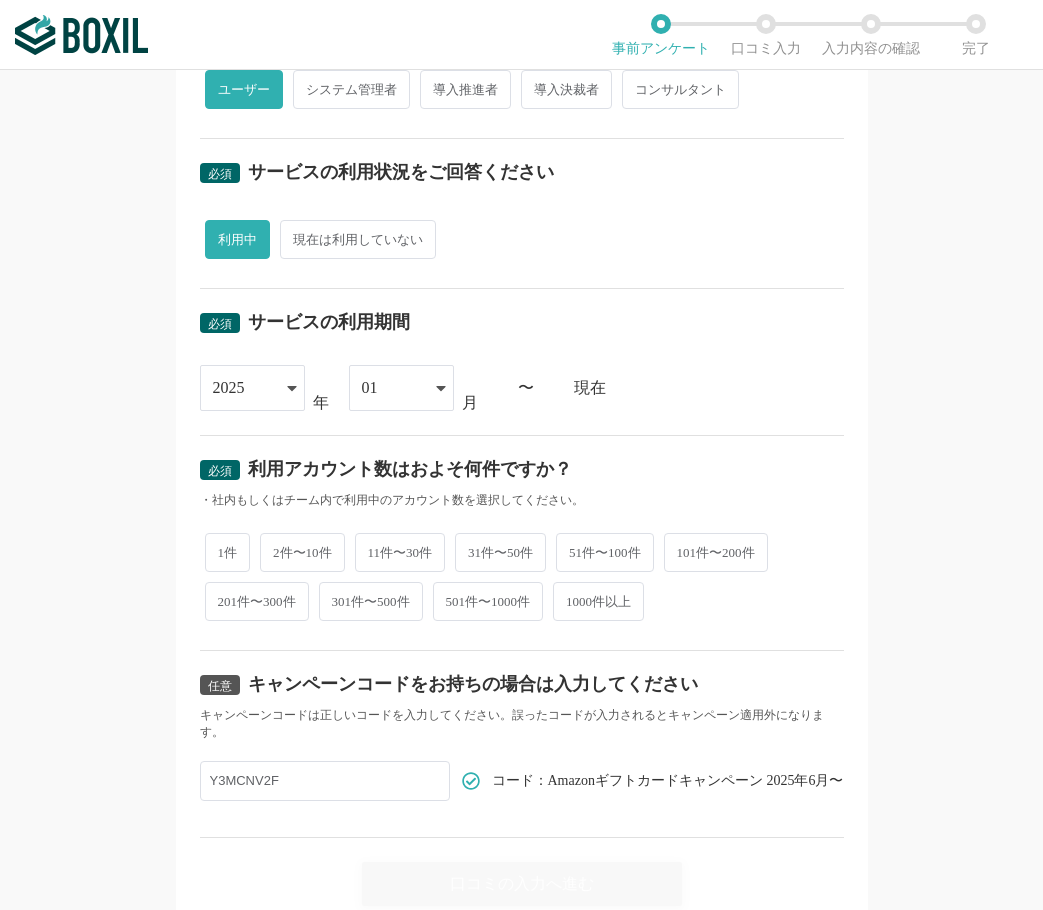 click on "2件〜10件" at bounding box center [302, 552] 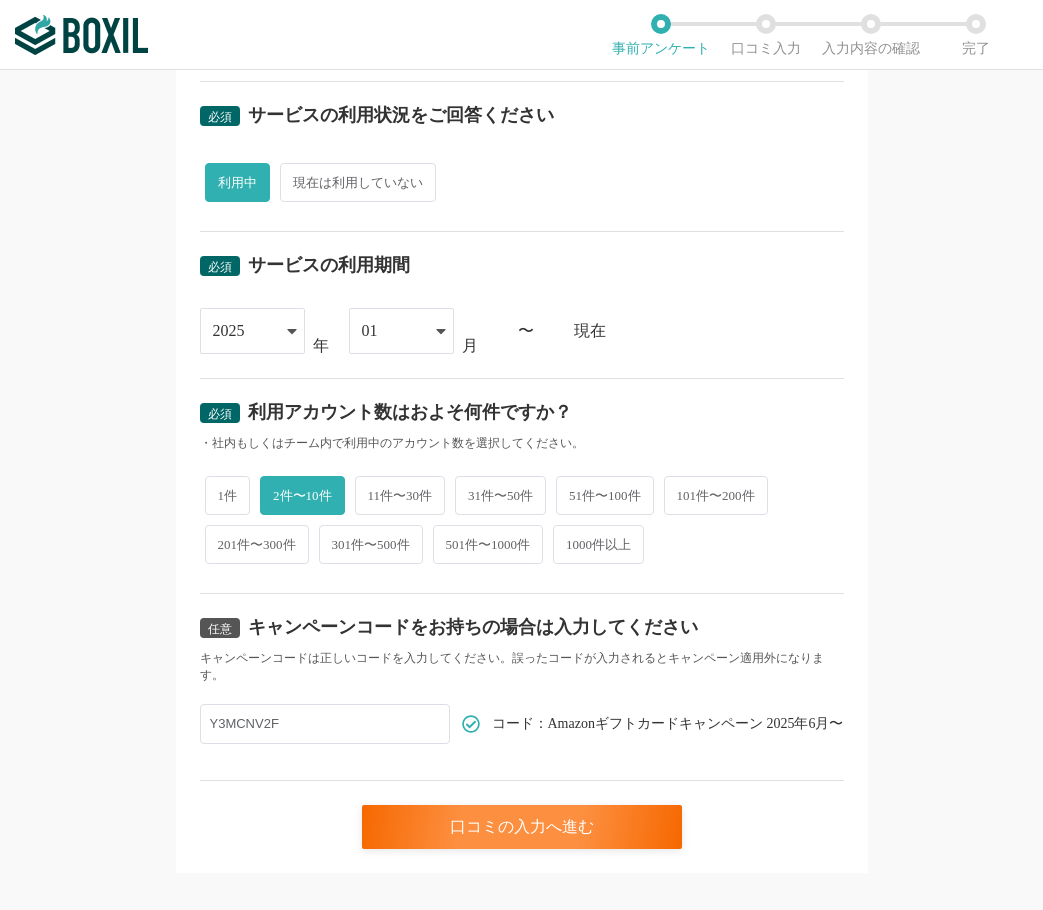 scroll, scrollTop: 684, scrollLeft: 0, axis: vertical 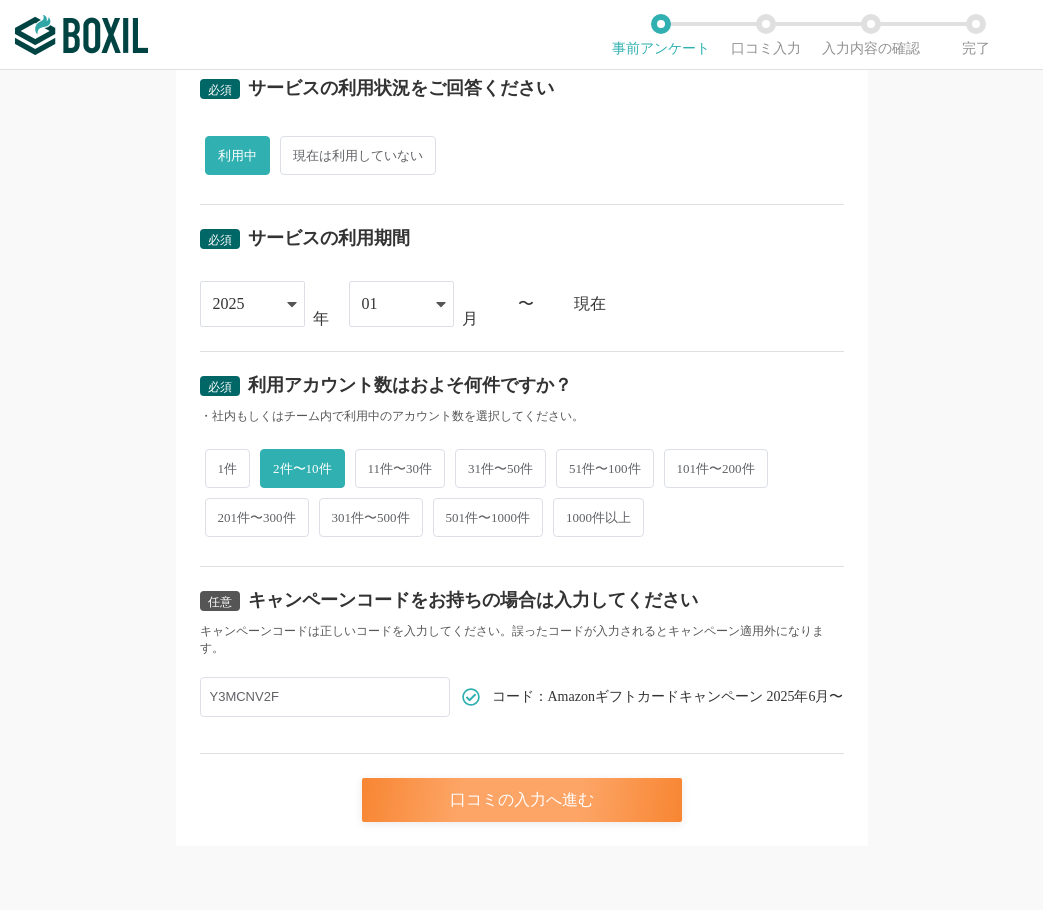 click on "口コミの入力へ進む" at bounding box center [522, 800] 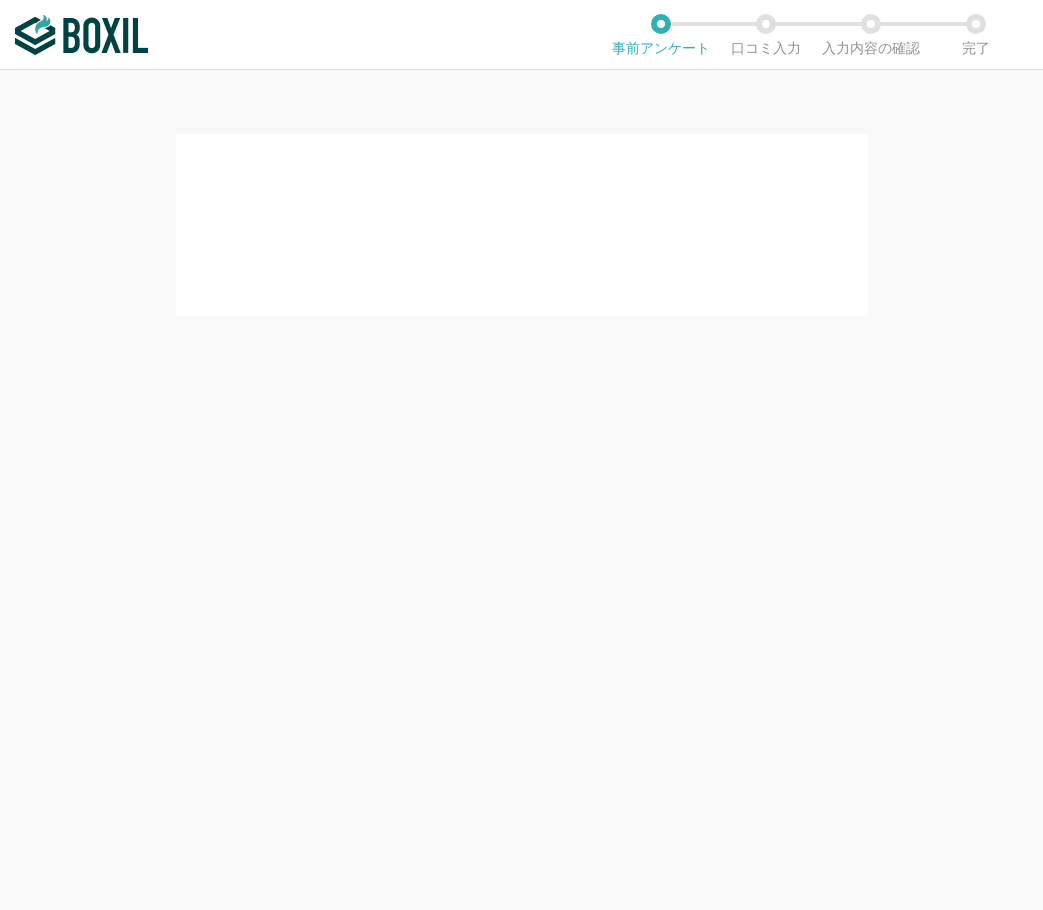 scroll, scrollTop: 0, scrollLeft: 0, axis: both 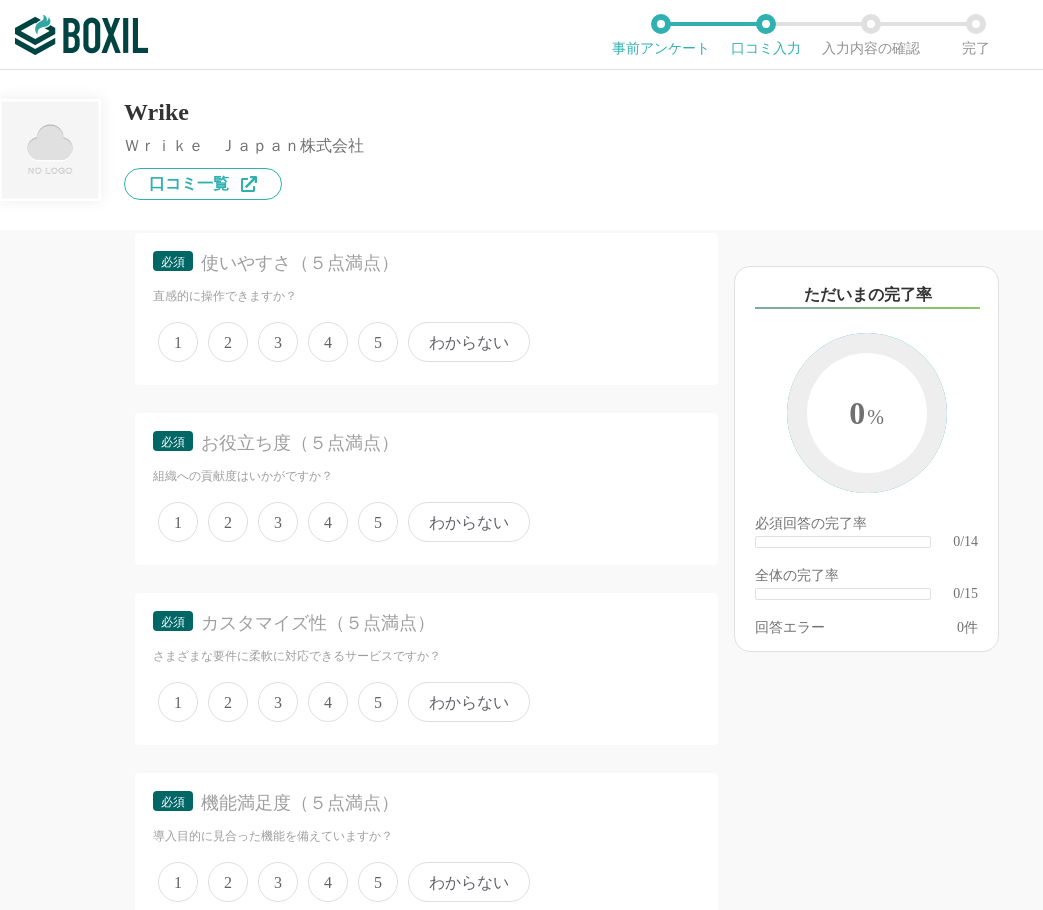 click on "5" at bounding box center (378, 342) 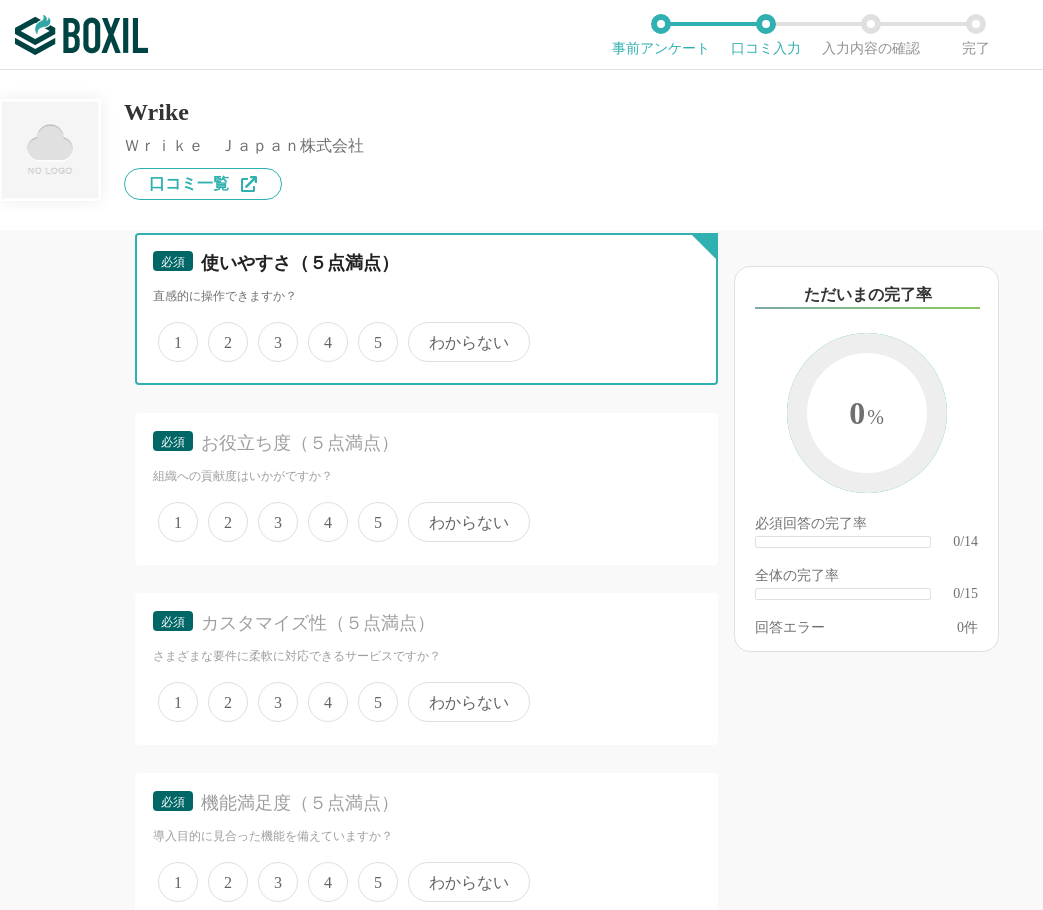 click on "5" at bounding box center [369, 331] 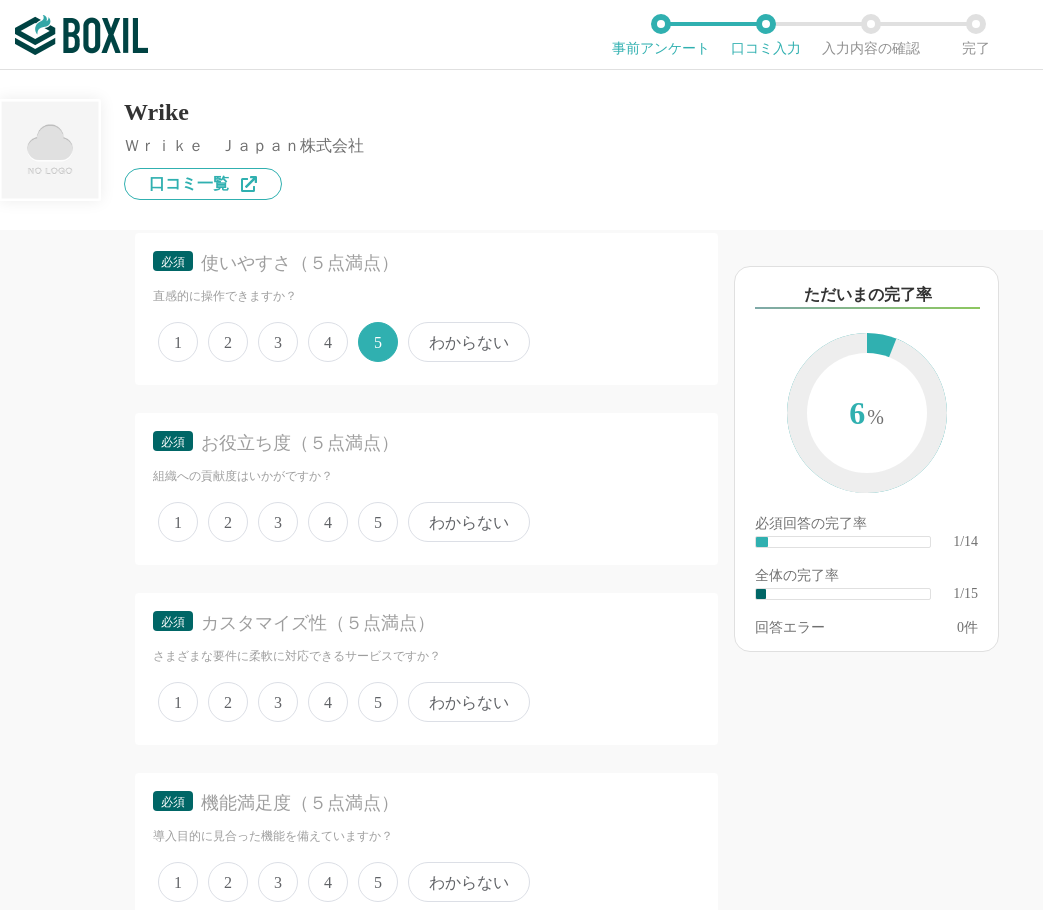 click on "4" at bounding box center [328, 522] 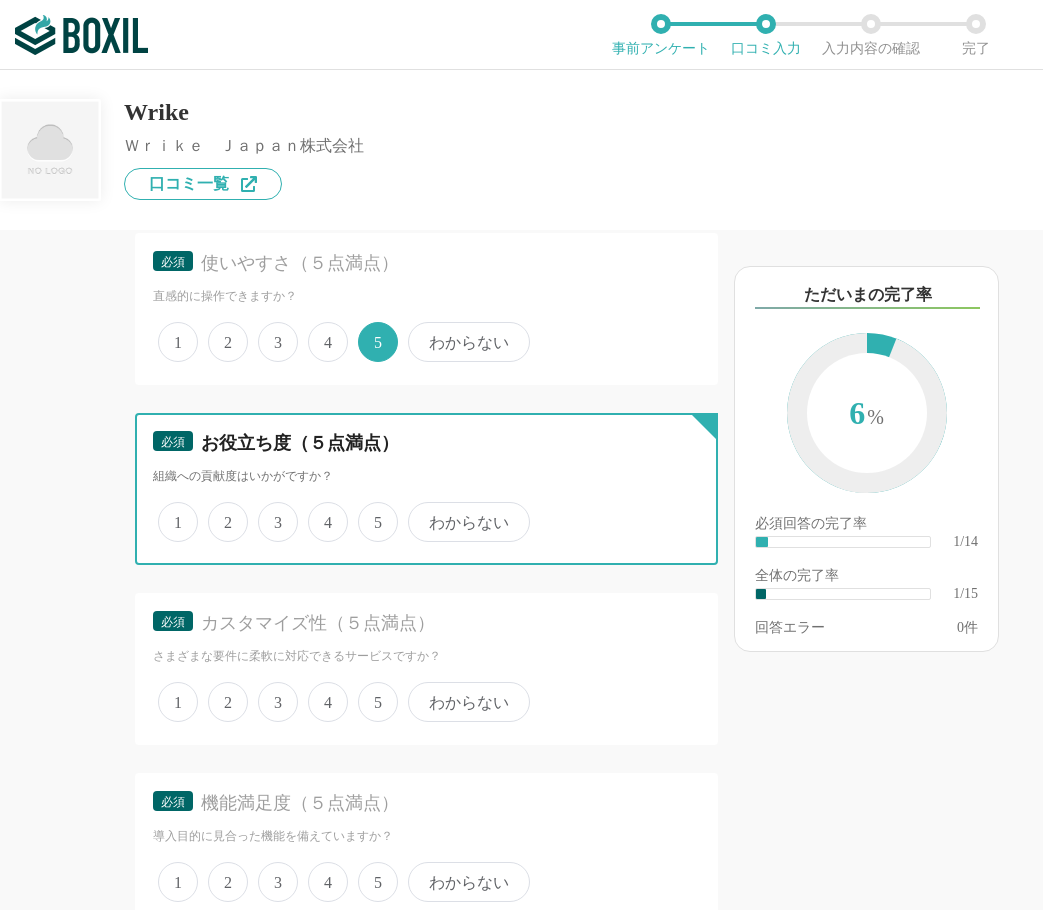 click on "4" at bounding box center [319, 511] 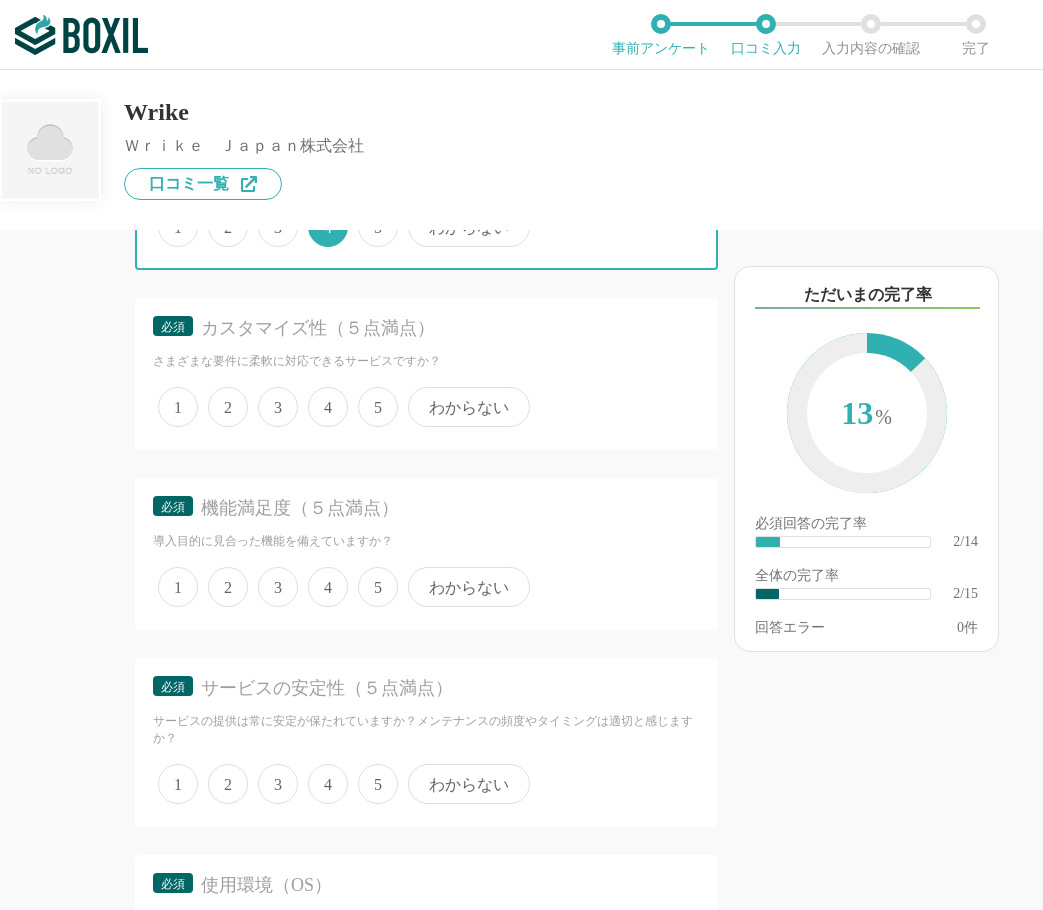 scroll, scrollTop: 600, scrollLeft: 0, axis: vertical 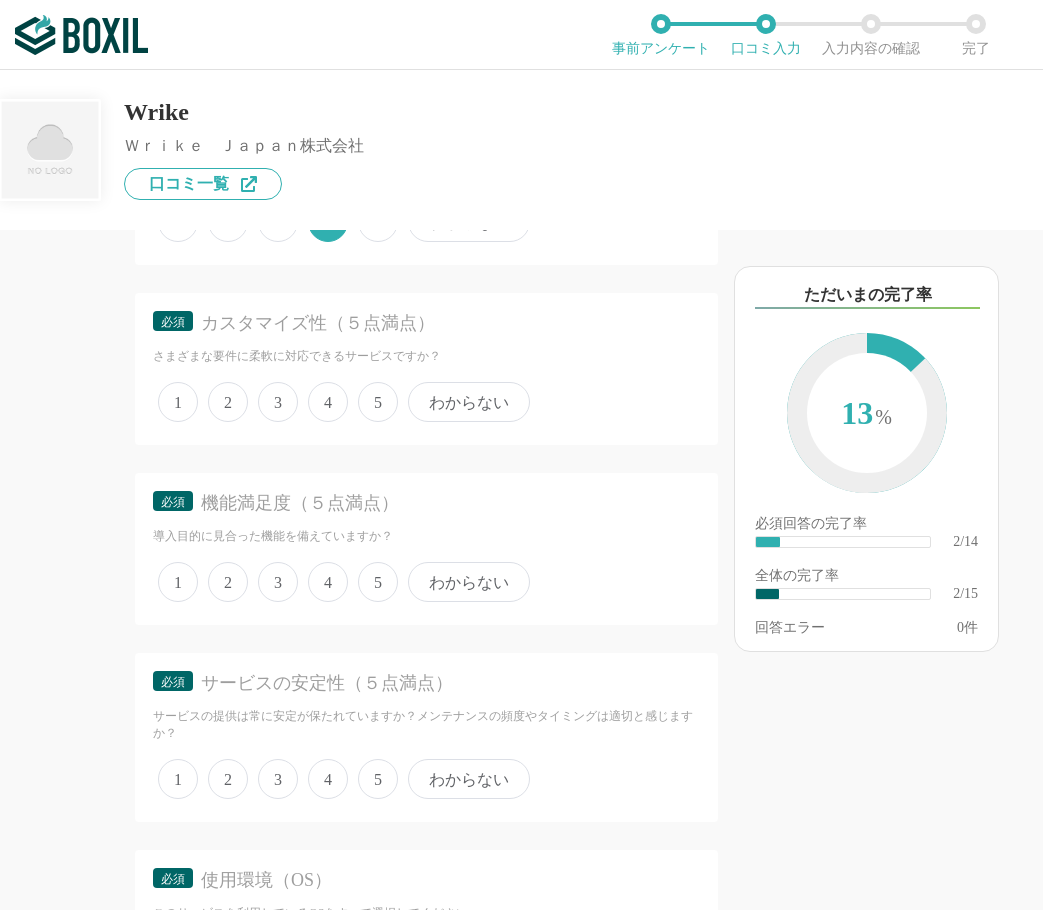 click on "4" at bounding box center (328, 402) 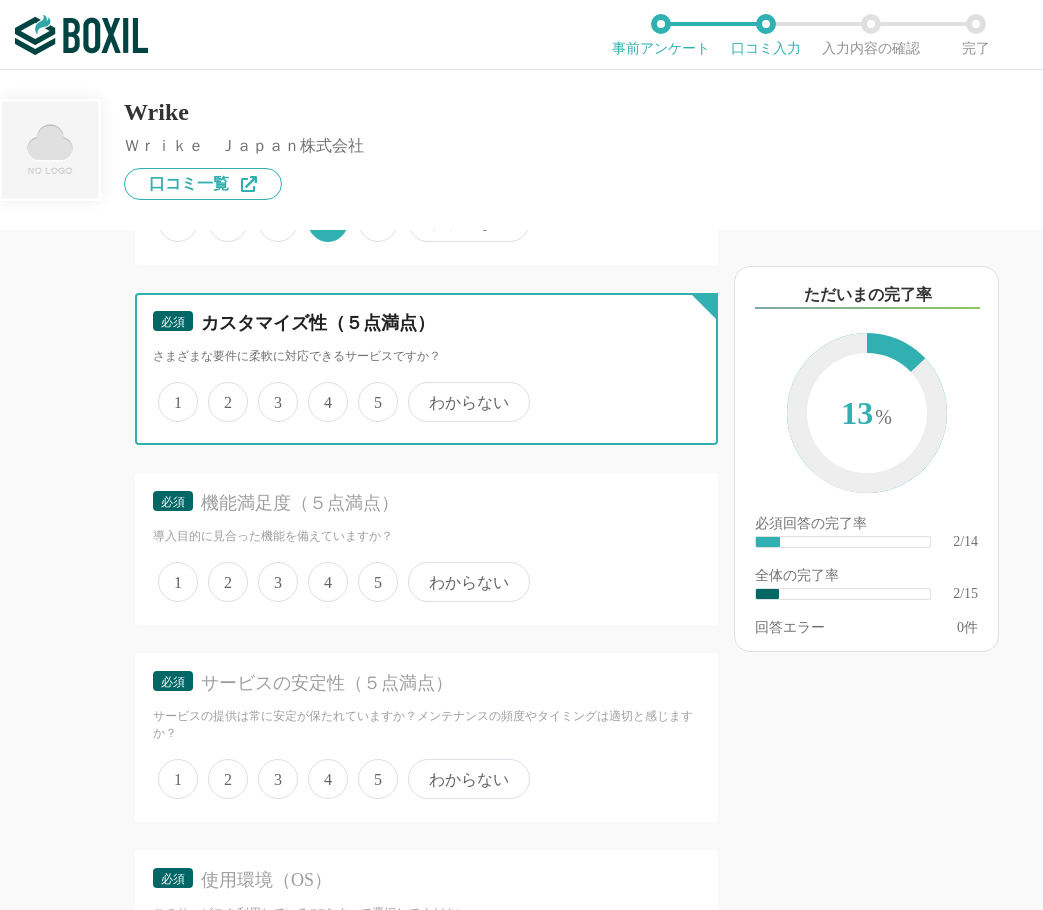 click on "4" at bounding box center (319, 391) 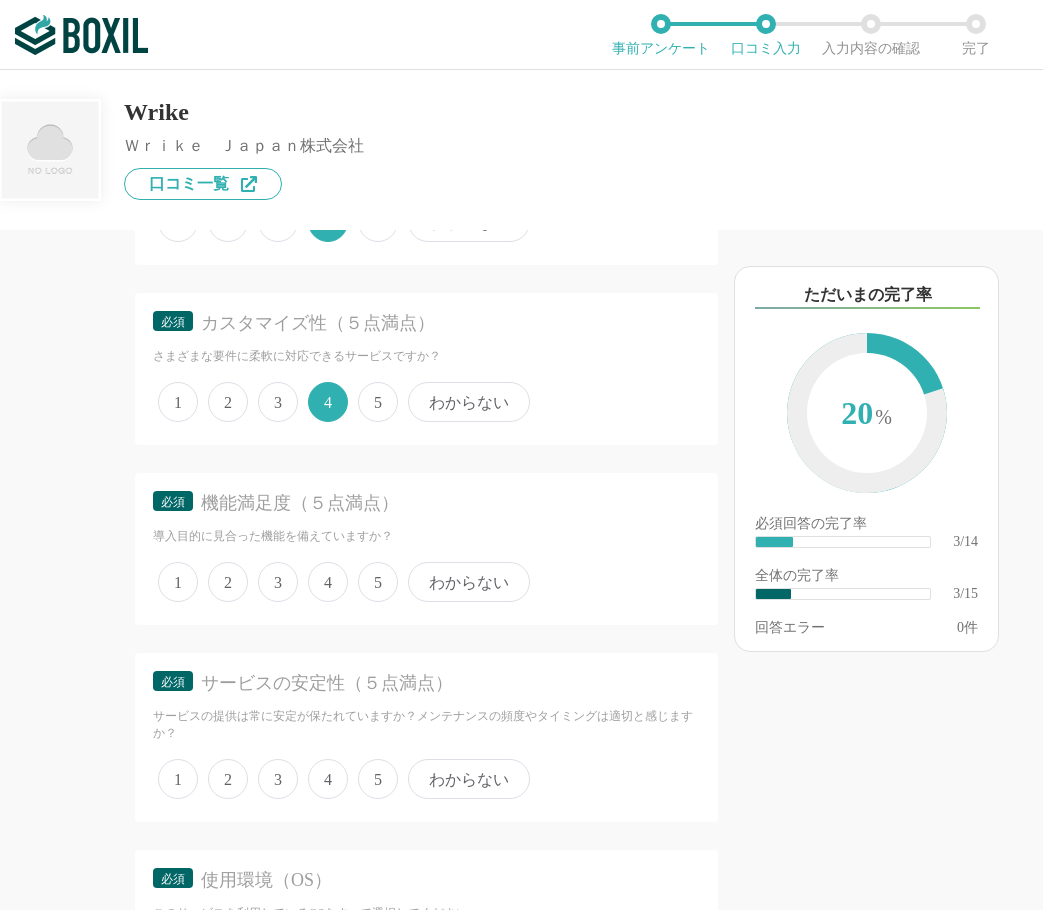 click on "4" at bounding box center (328, 582) 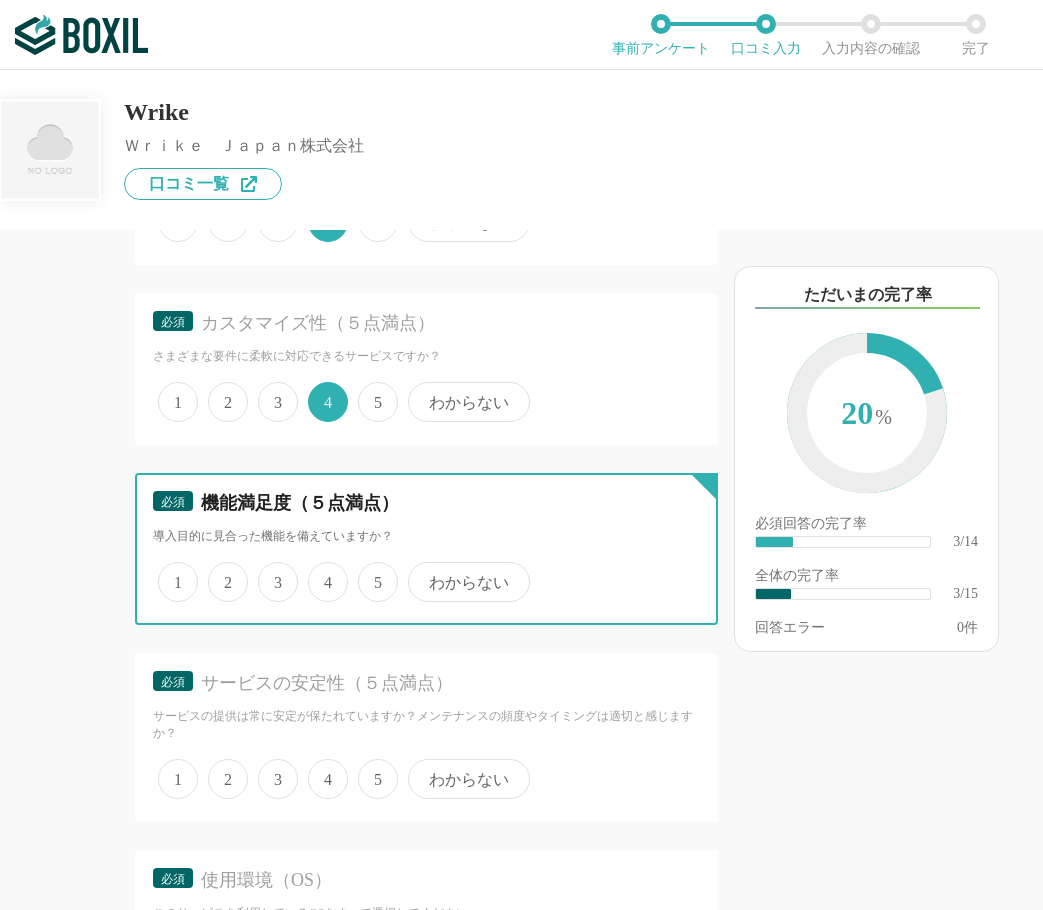click on "4" at bounding box center [319, 571] 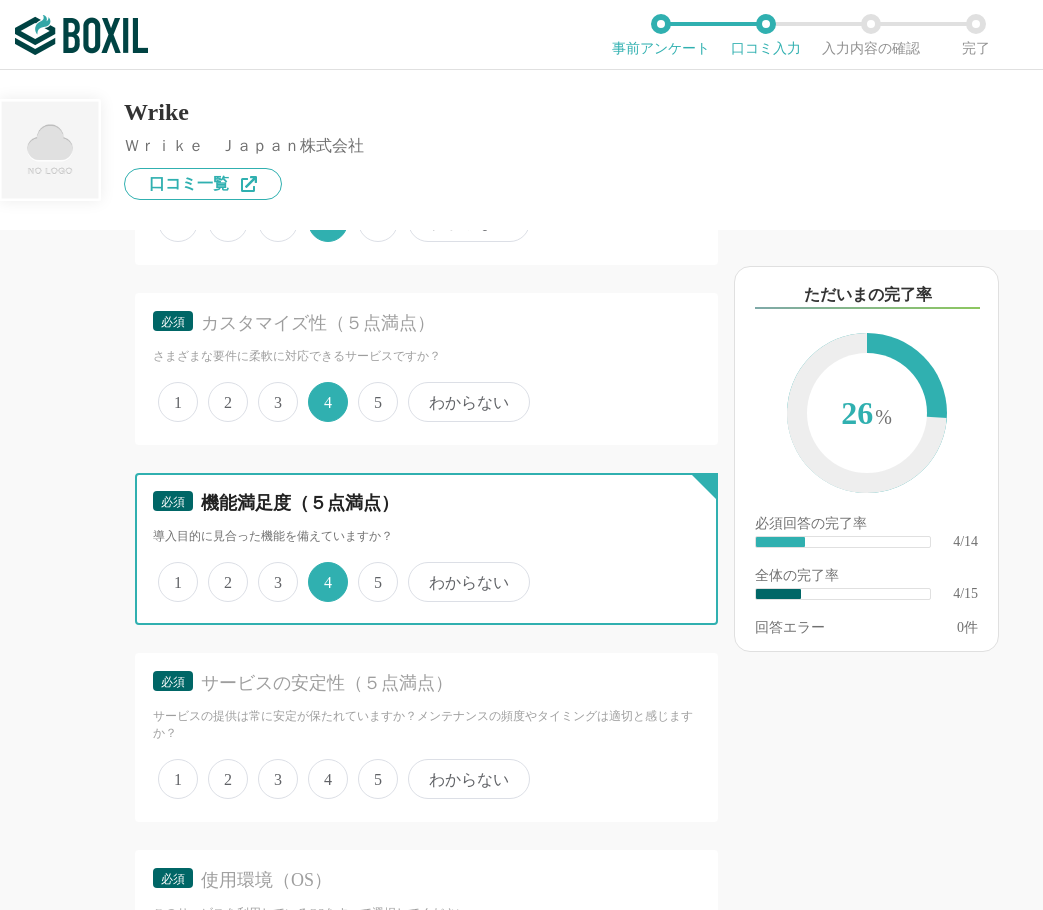 scroll, scrollTop: 800, scrollLeft: 0, axis: vertical 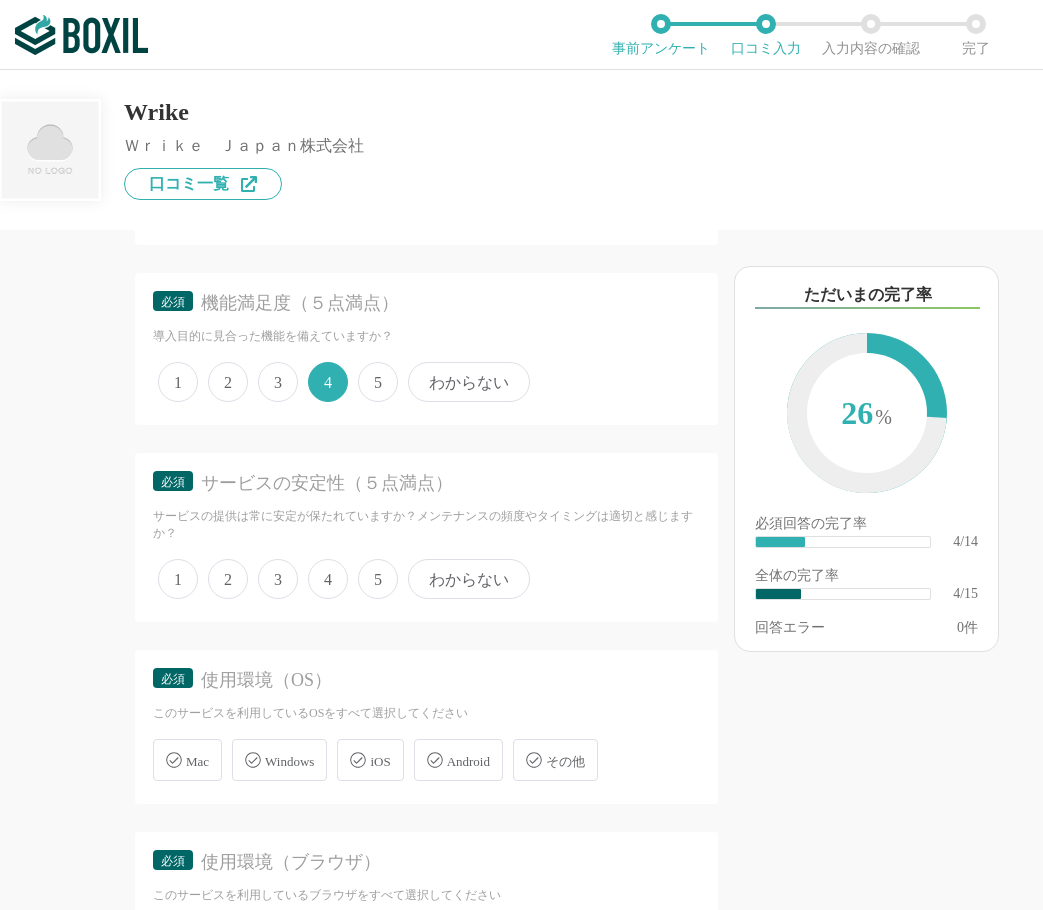 click on "5" at bounding box center (378, 579) 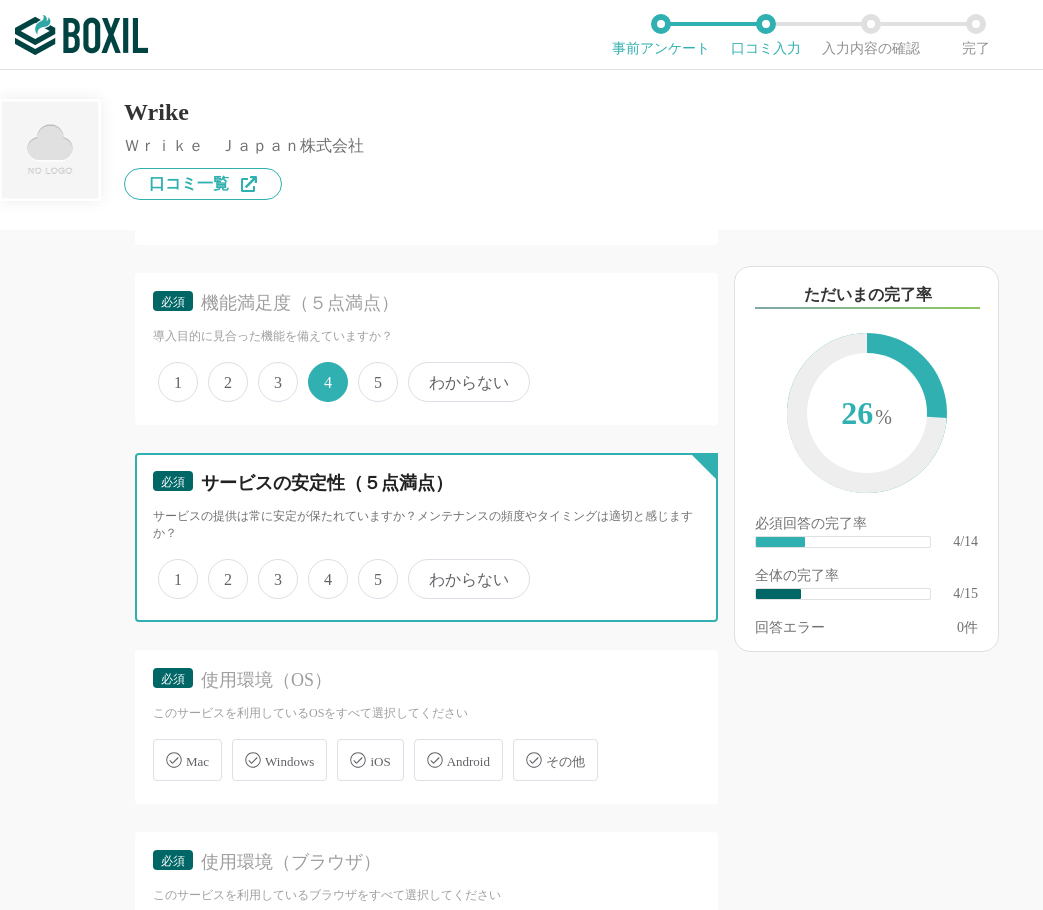 click on "5" at bounding box center (369, 568) 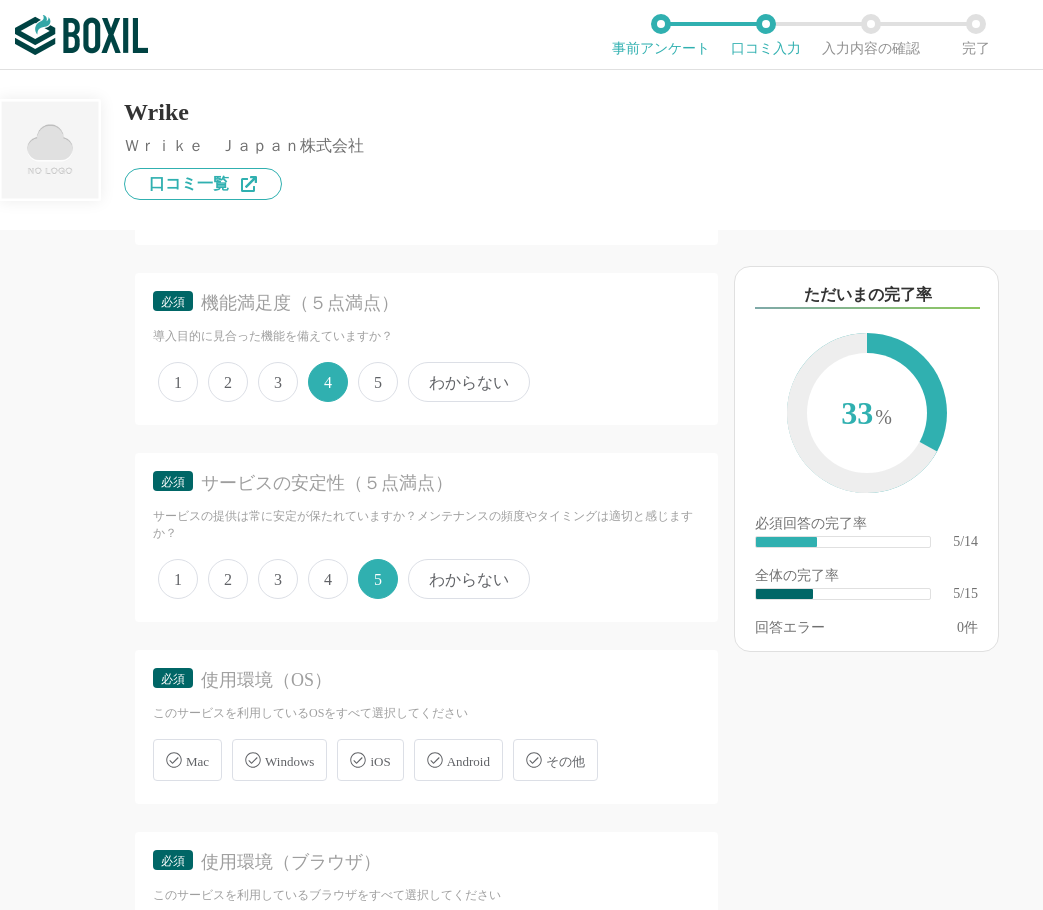 click on "Windows" at bounding box center [279, 760] 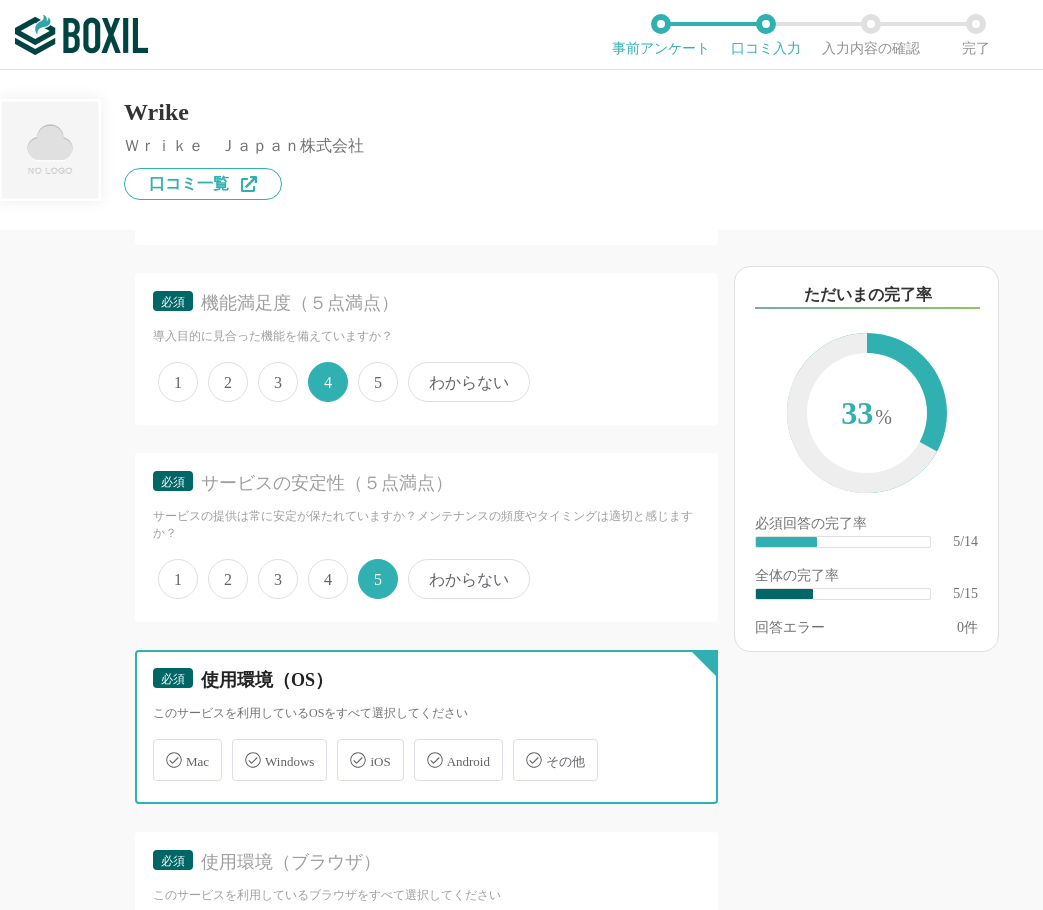 click on "Windows" at bounding box center (242, 748) 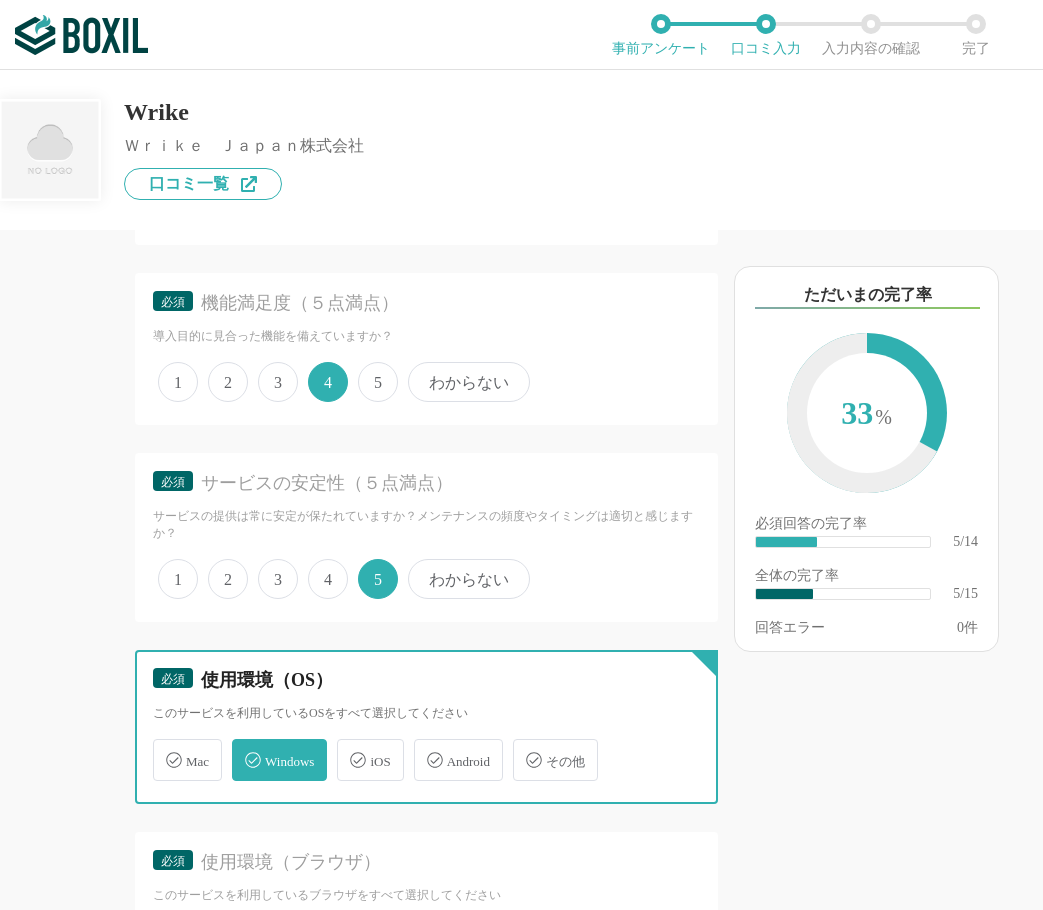 checkbox on "true" 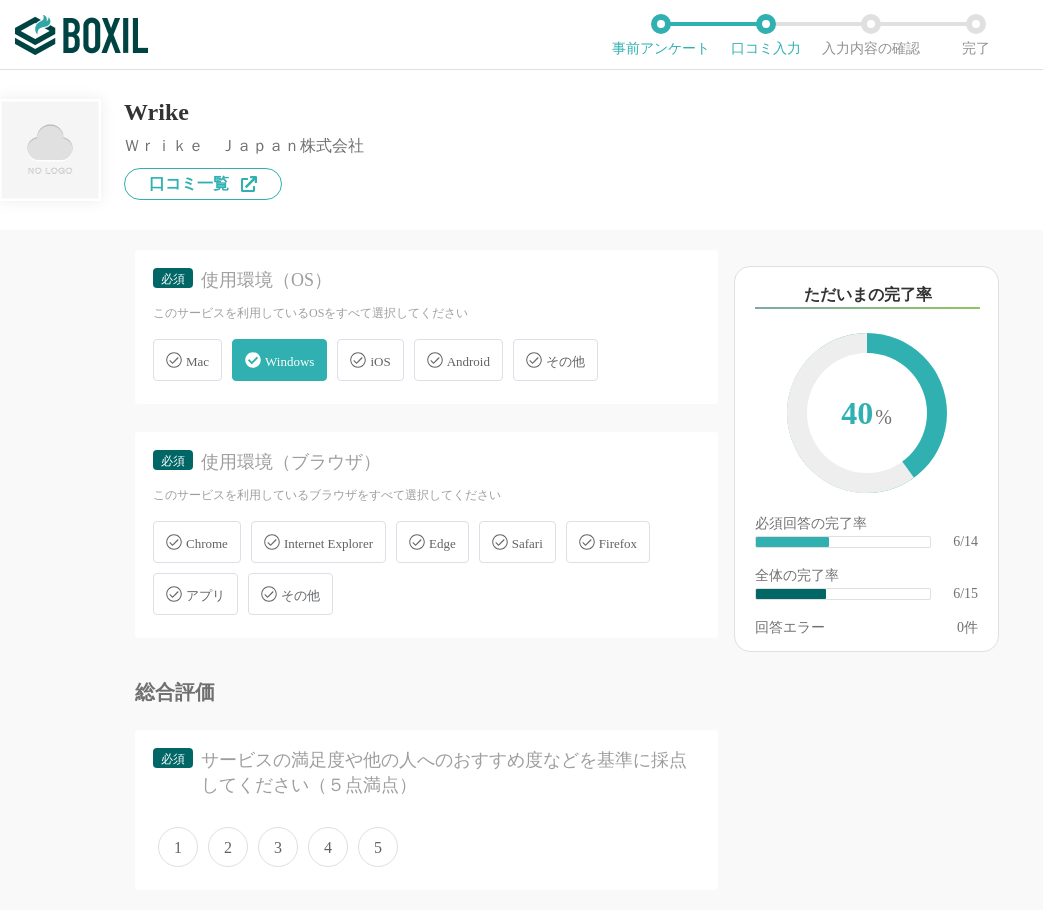 click on "Chrome" at bounding box center [207, 543] 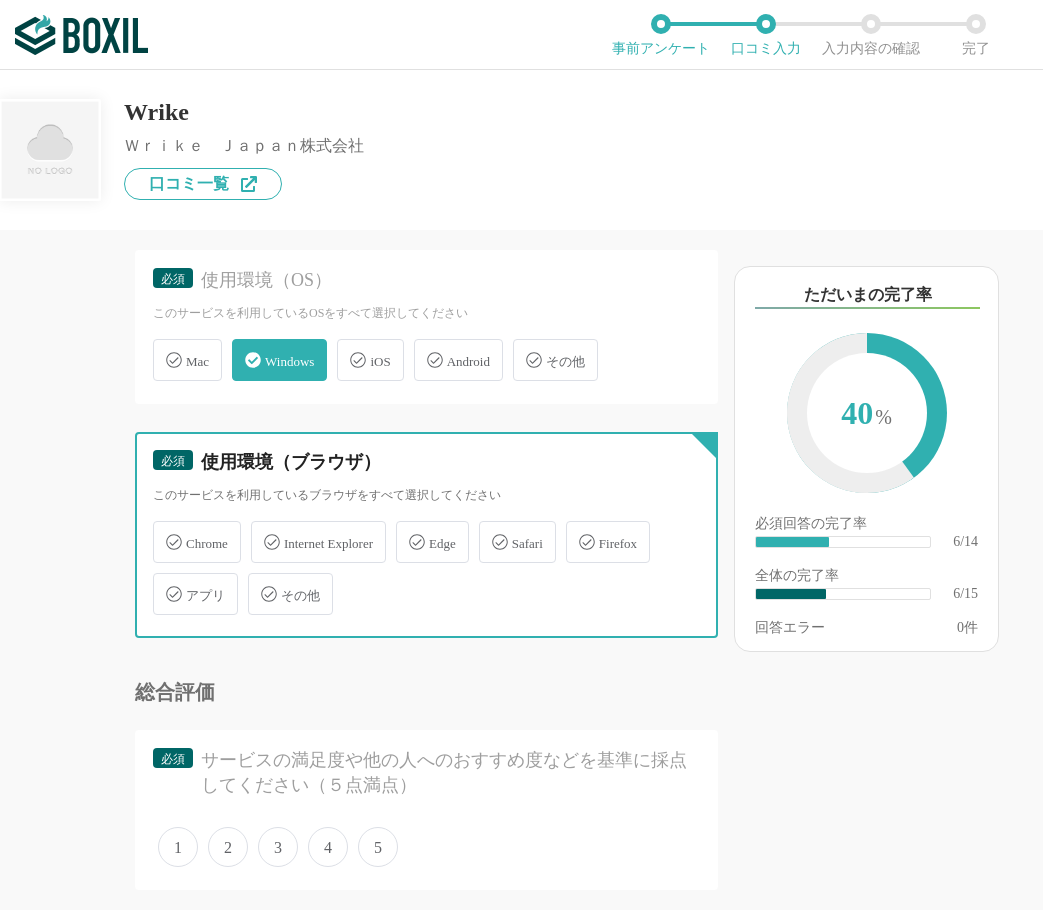 click on "Chrome" at bounding box center [163, 530] 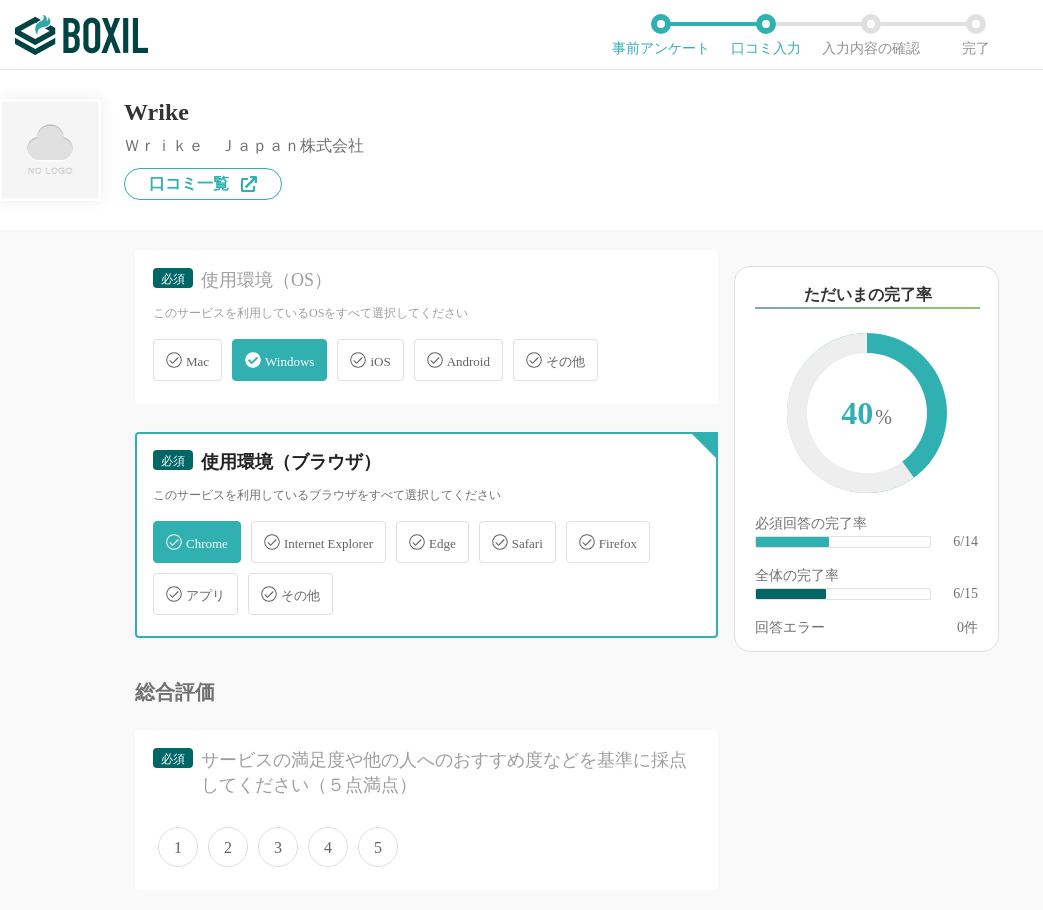 checkbox on "true" 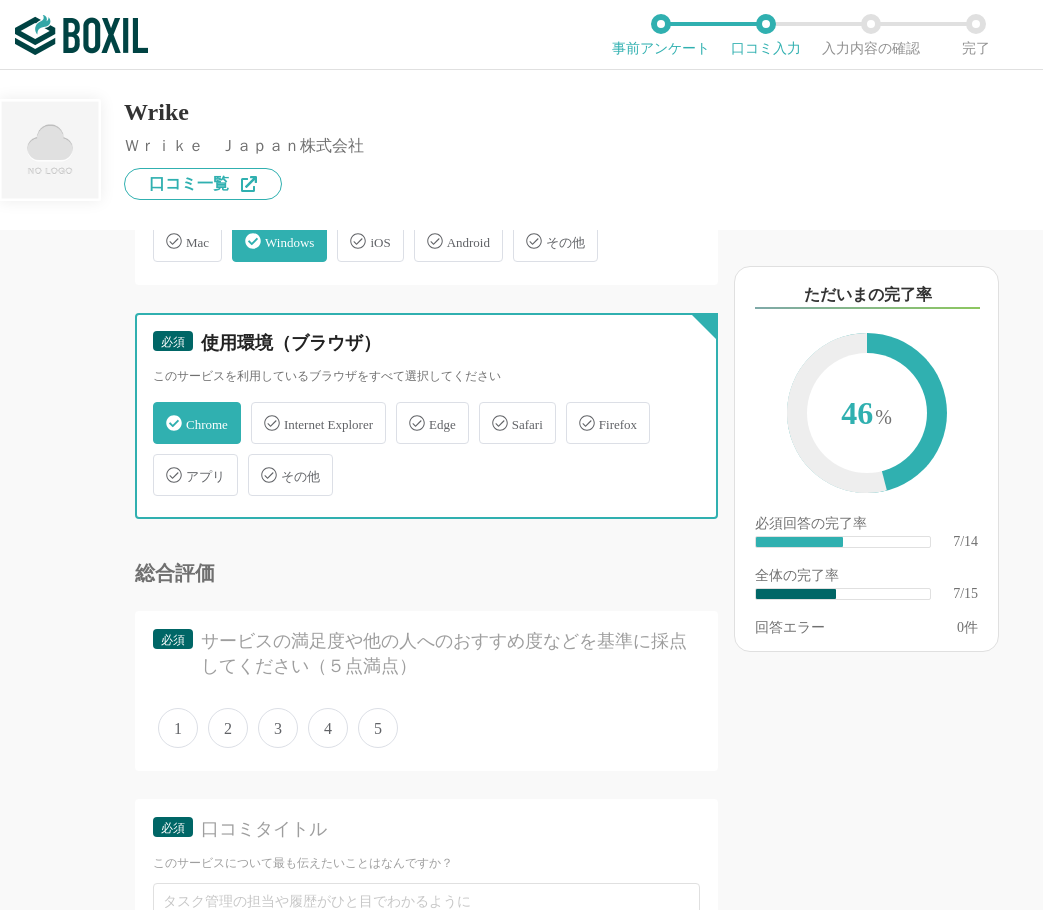 scroll, scrollTop: 1500, scrollLeft: 0, axis: vertical 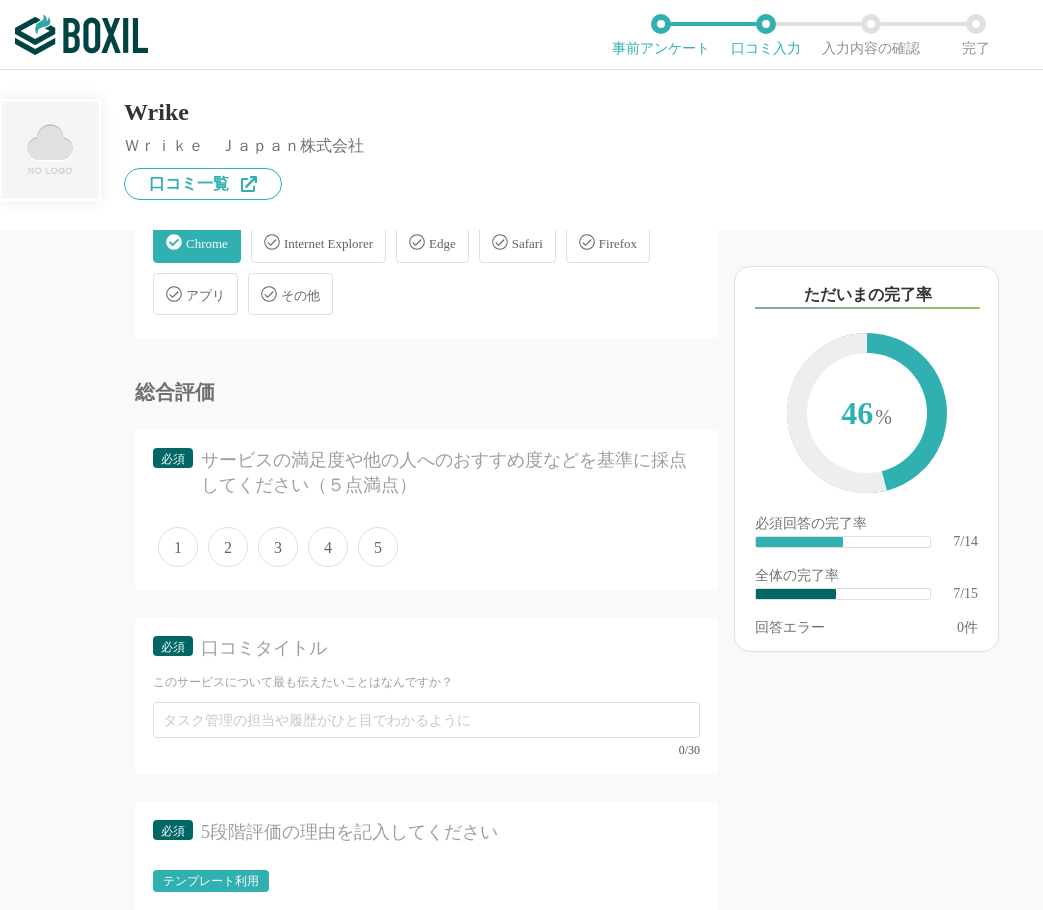 click on "4" at bounding box center [328, 547] 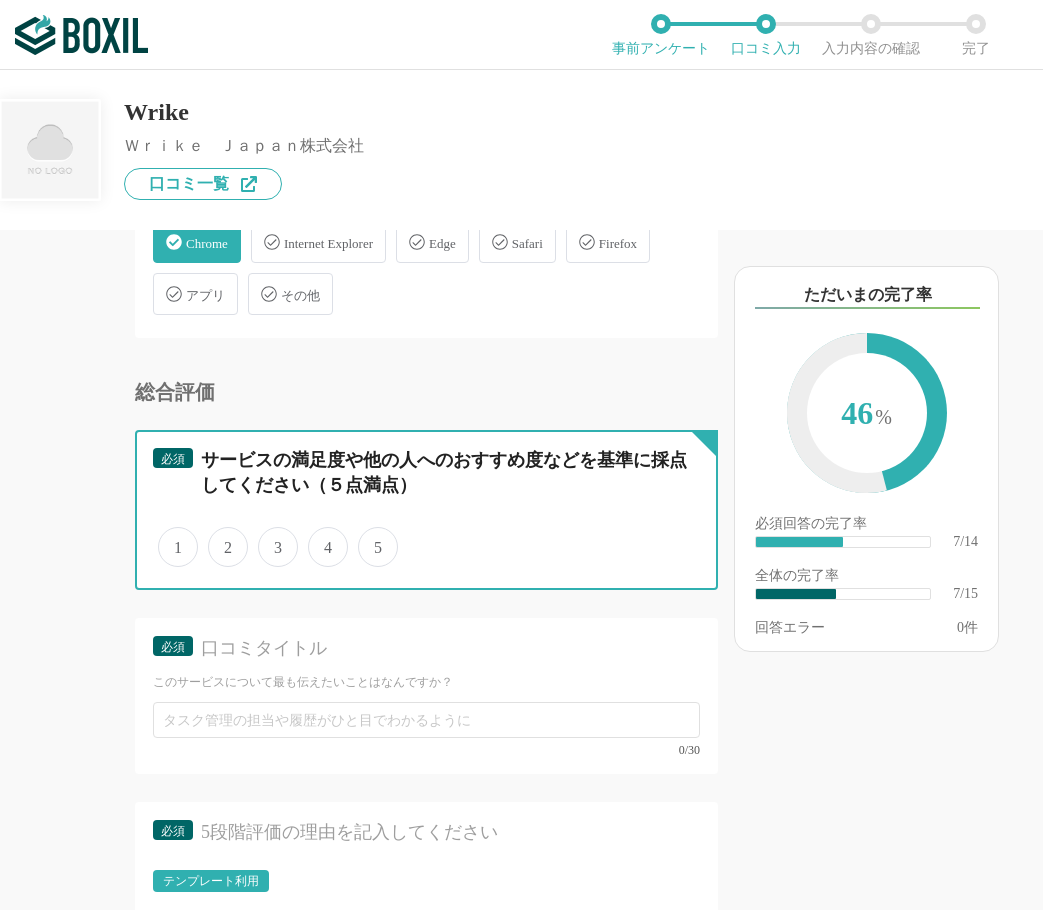 click on "4" at bounding box center [319, 536] 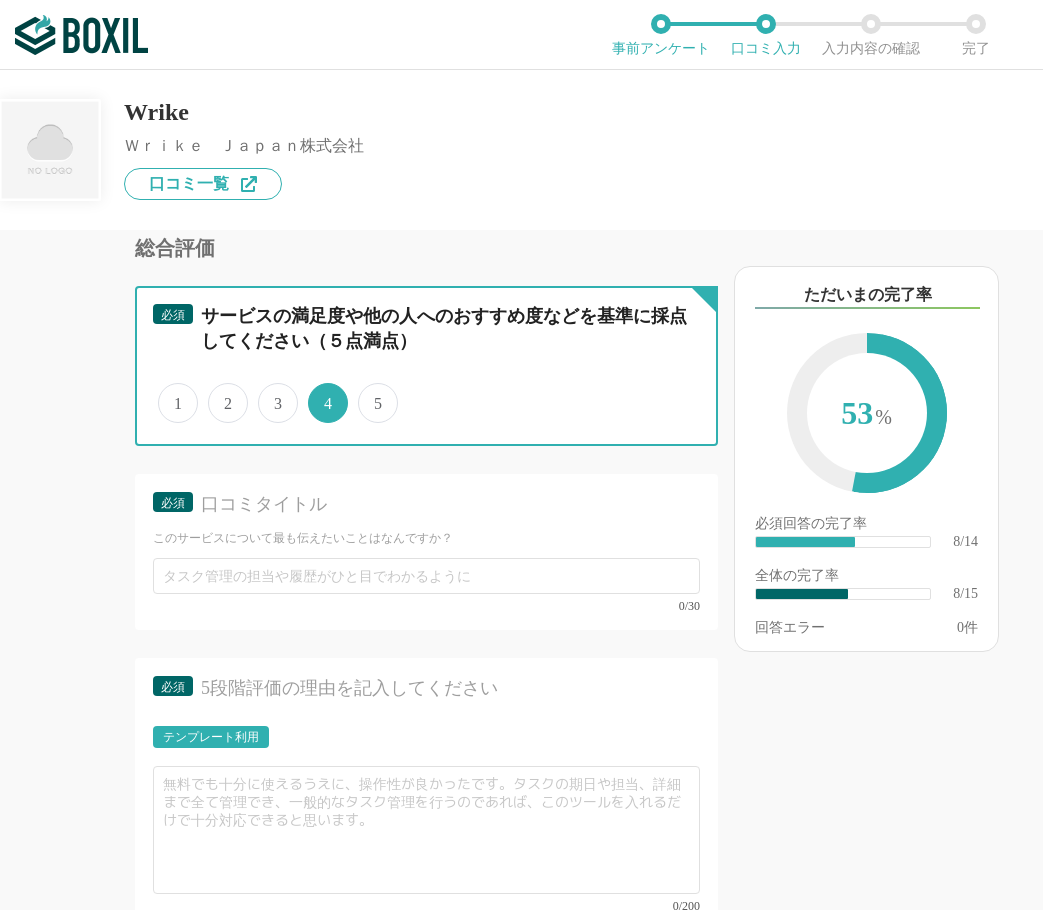 scroll, scrollTop: 2000, scrollLeft: 0, axis: vertical 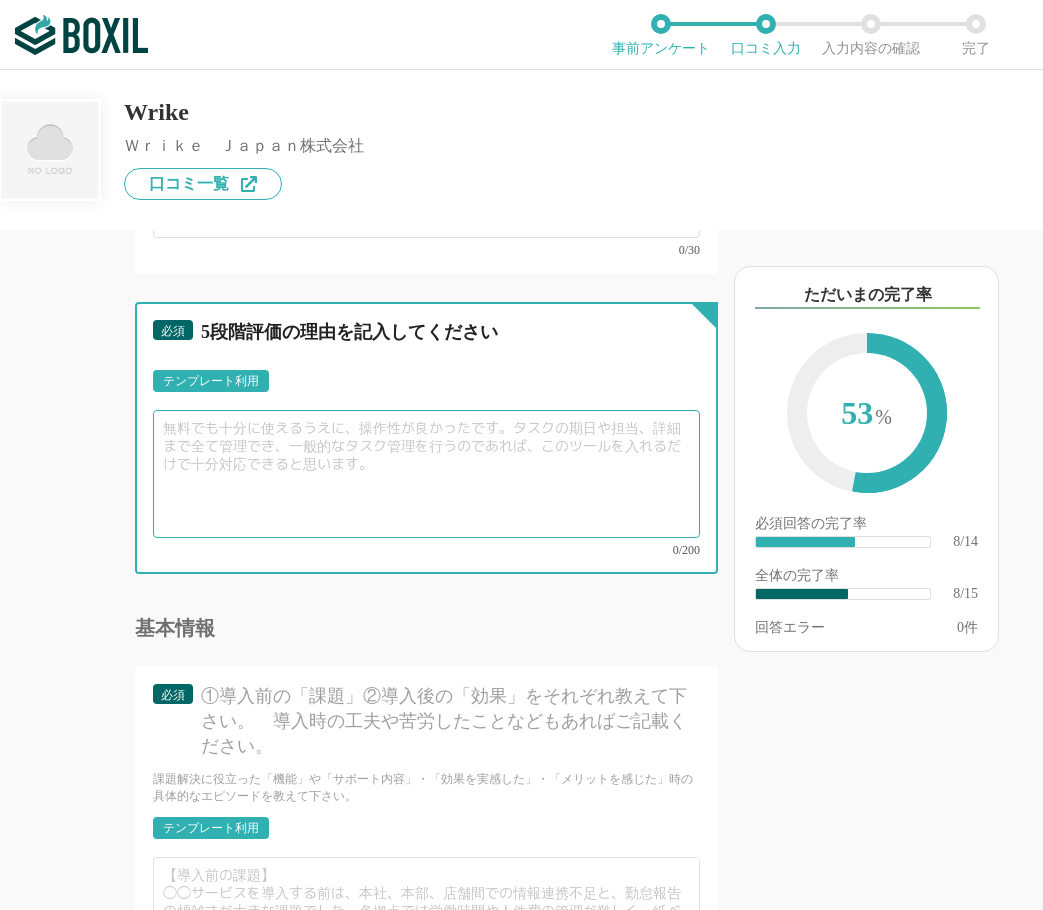 click at bounding box center (426, 474) 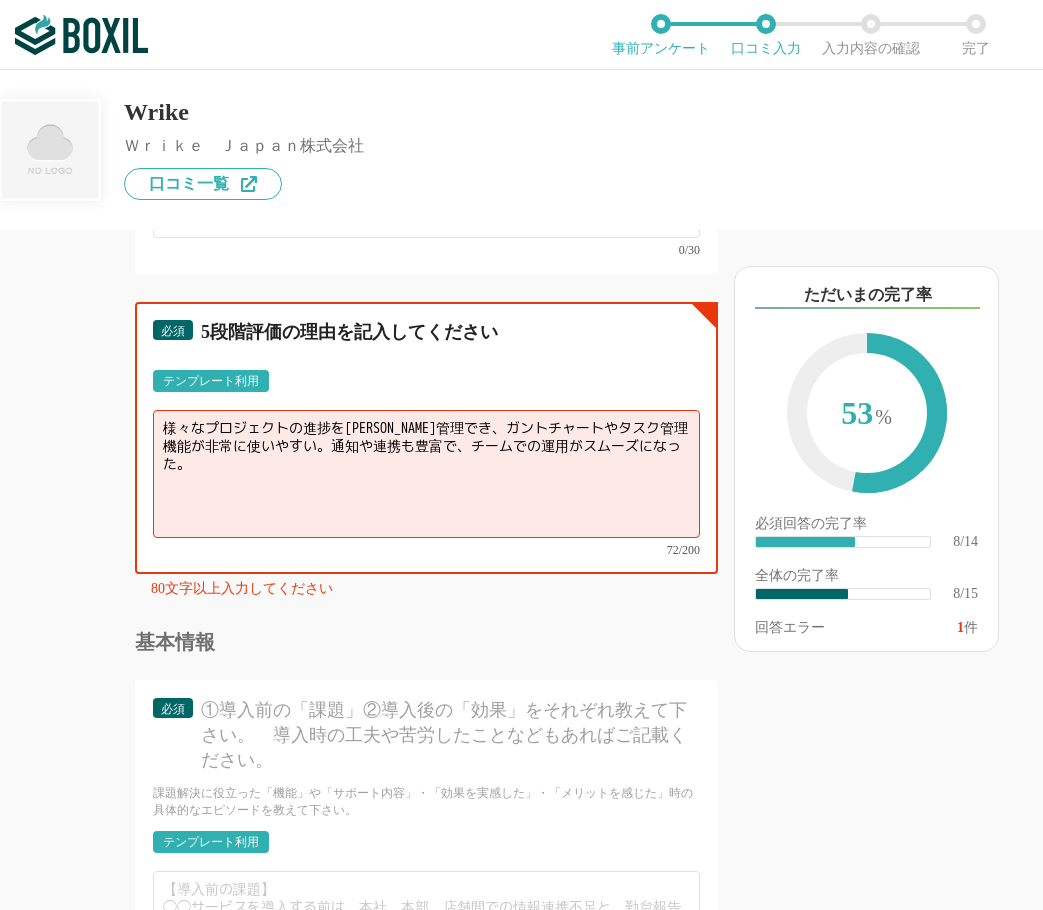 type on "様々なプロジェクトの進捗を一元管理でき、ガントチャートやタスク管理機能が非常に使いやすい。通知や連携も豊富で、チームでの運用がスムーズになった。" 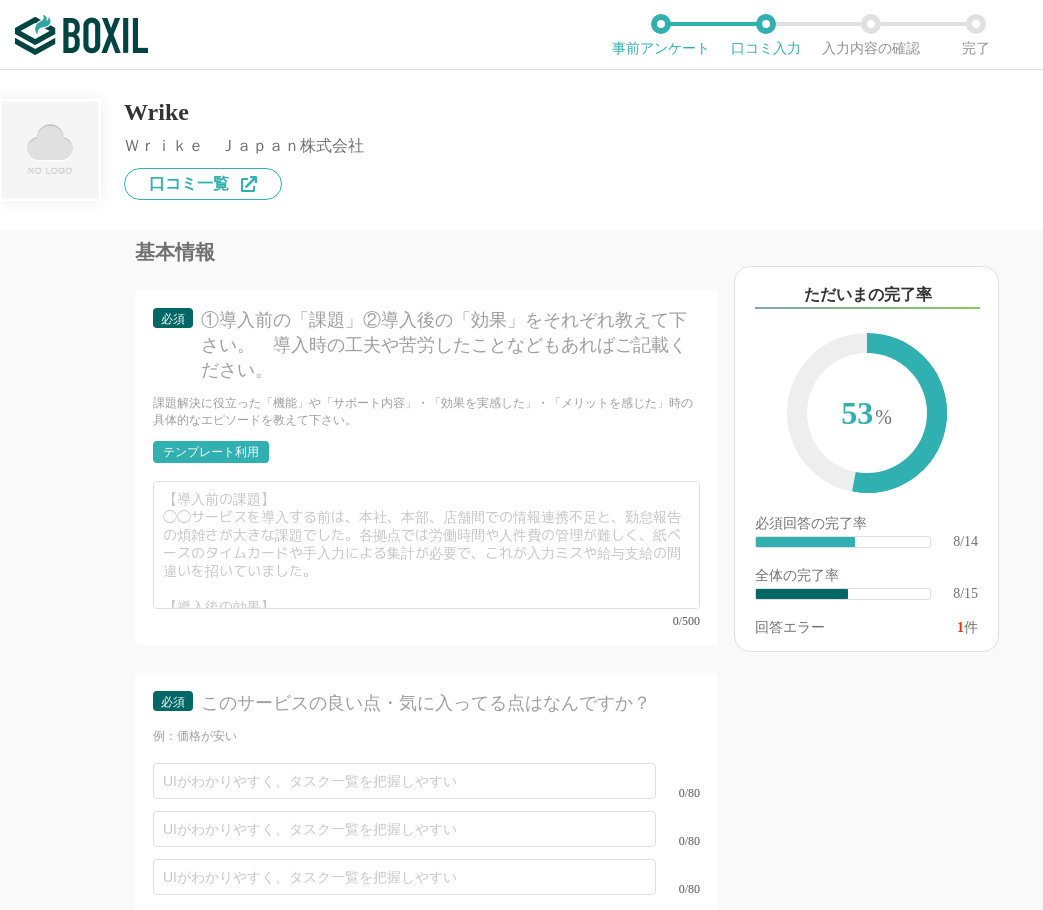 scroll, scrollTop: 2400, scrollLeft: 0, axis: vertical 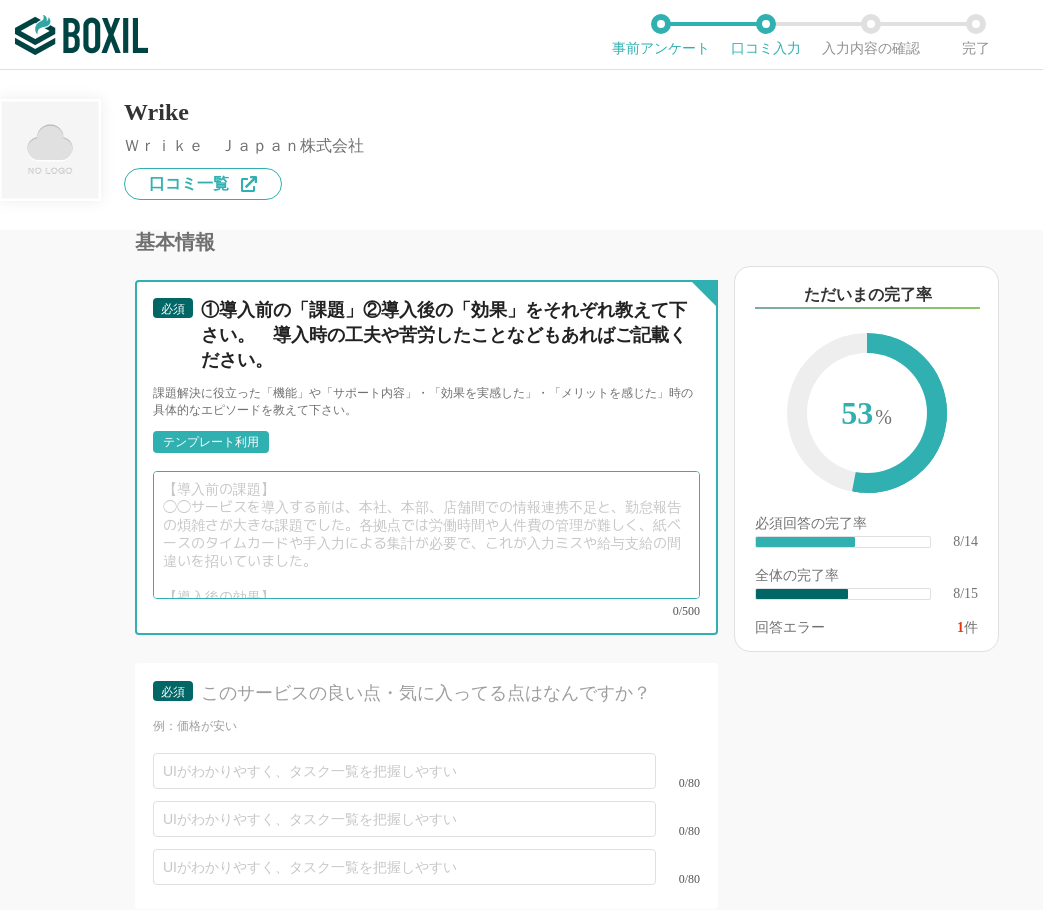 click at bounding box center [426, 535] 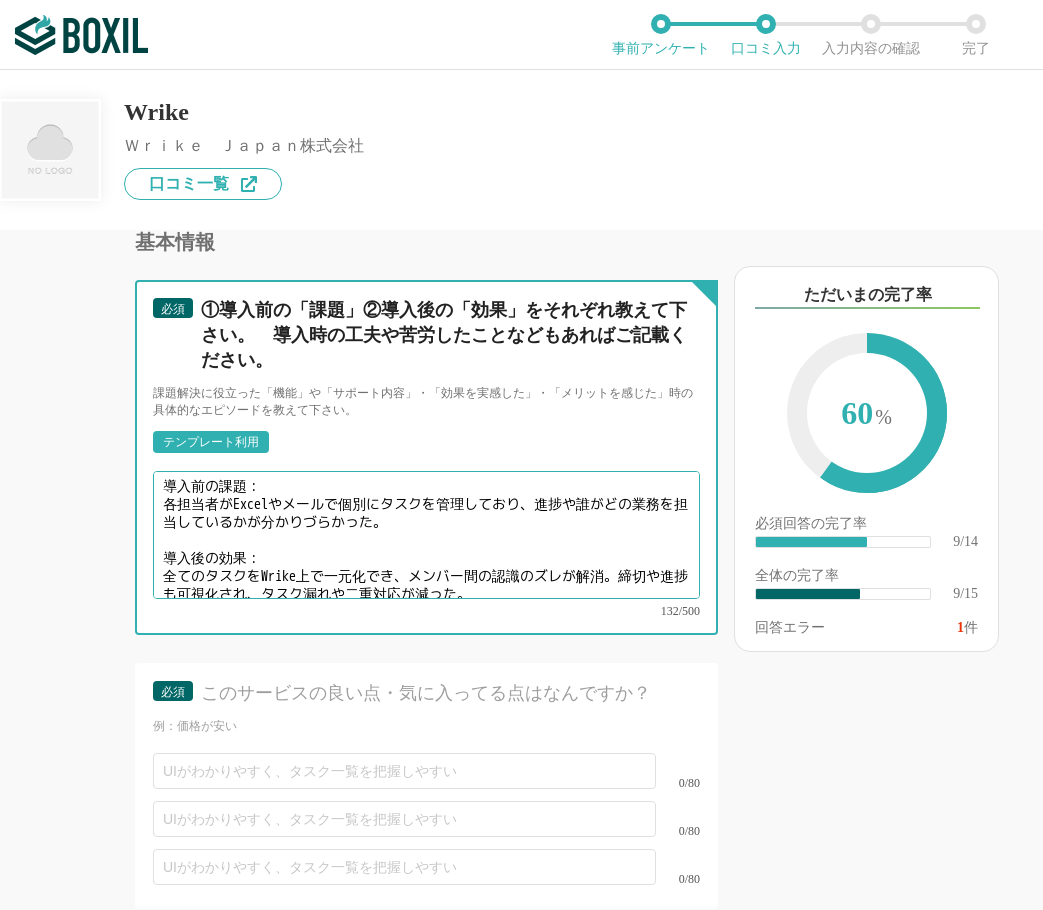 scroll, scrollTop: 0, scrollLeft: 0, axis: both 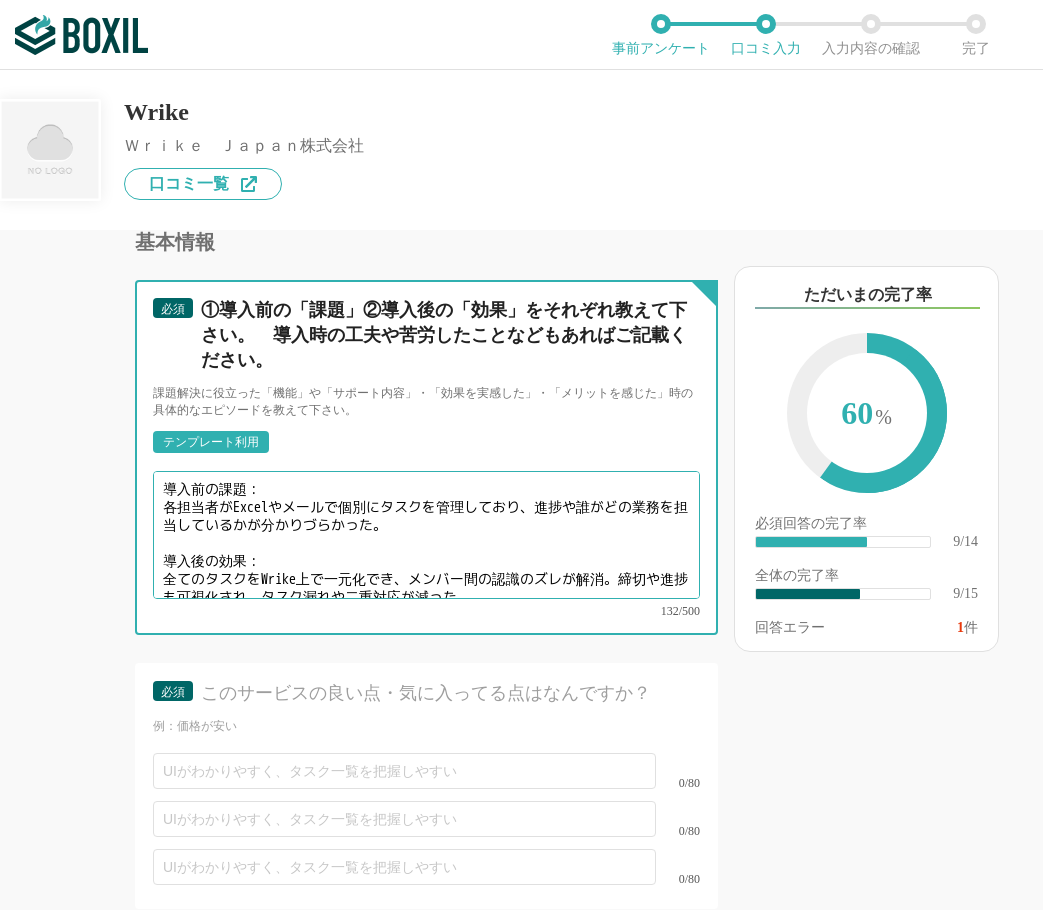 type on "導入前の課題：
各担当者がExcelやメールで個別にタスクを管理しており、進捗や誰がどの業務を担当しているかが分かりづらかった。
導入後の効果：
全てのタスクをWrike上で一元化でき、メンバー間の認識のズレが解消。締切や進捗も可視化され、タスク漏れや二重対応が減った。" 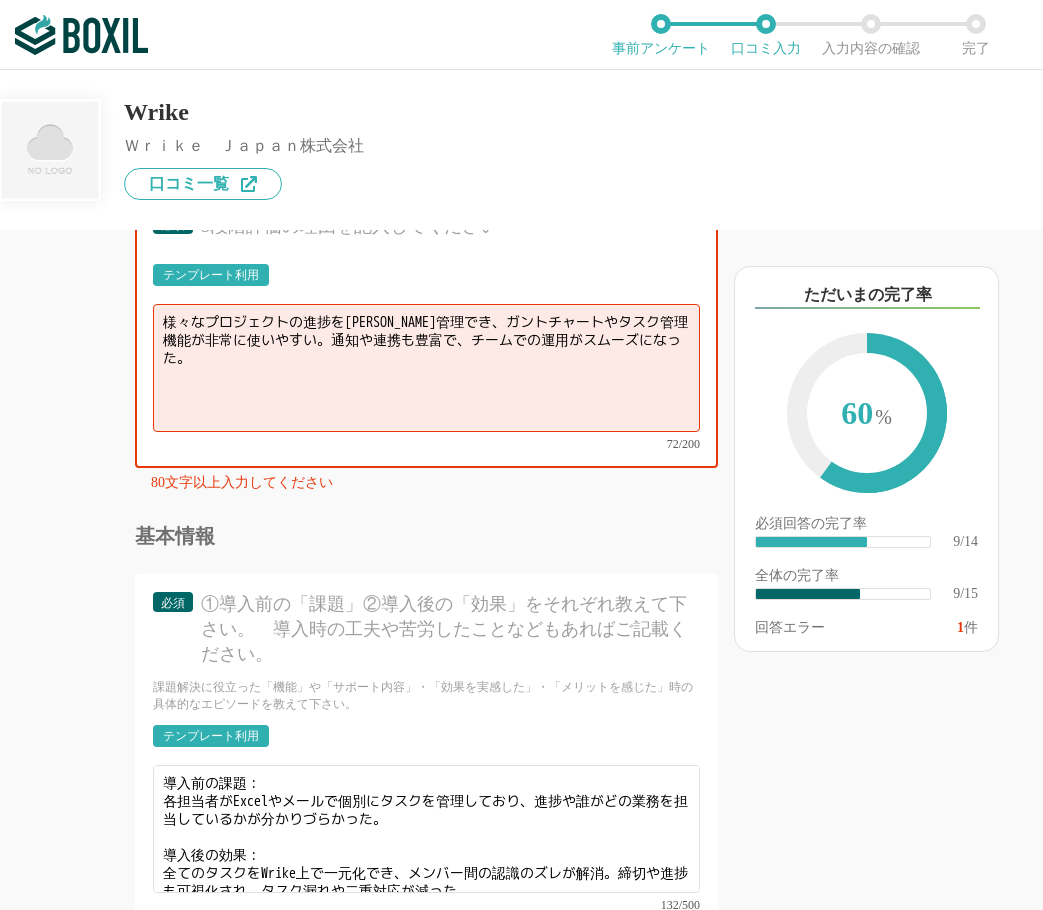 scroll, scrollTop: 2100, scrollLeft: 0, axis: vertical 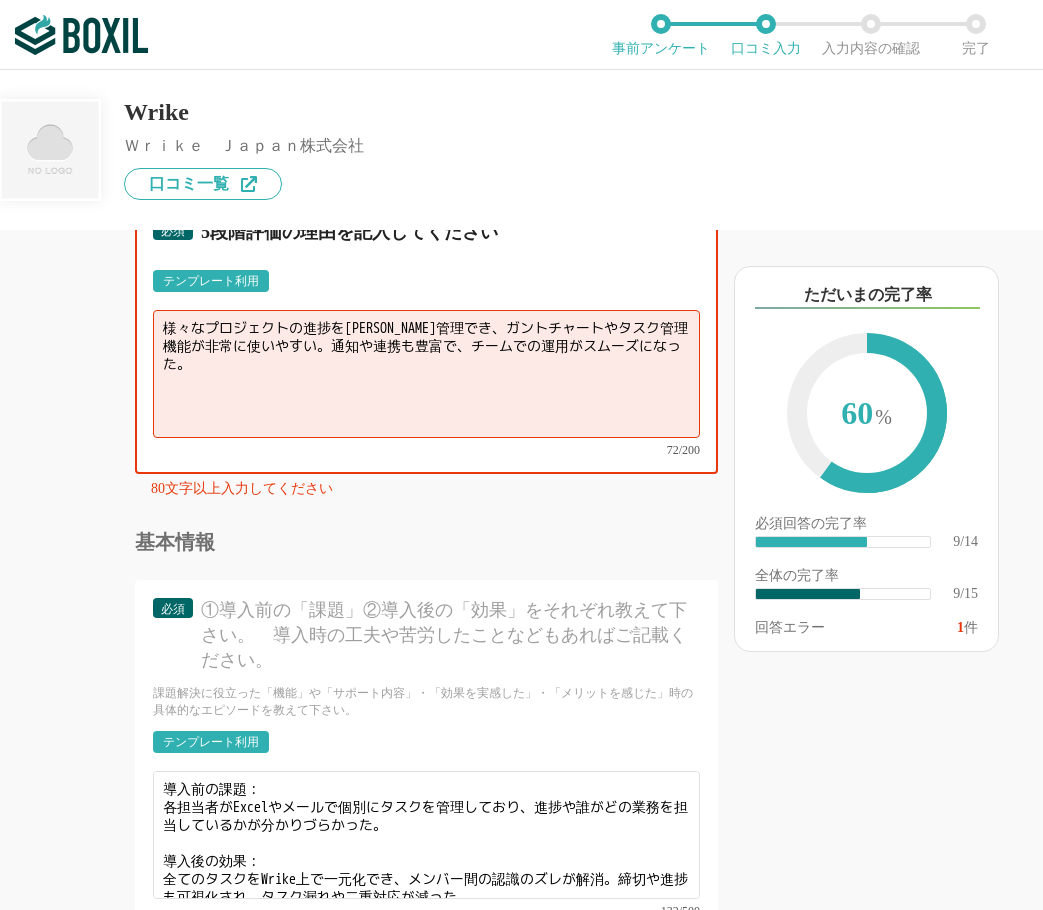 click on "様々なプロジェクトの進捗を一元管理でき、ガントチャートやタスク管理機能が非常に使いやすい。通知や連携も豊富で、チームでの運用がスムーズになった。" at bounding box center [426, 374] 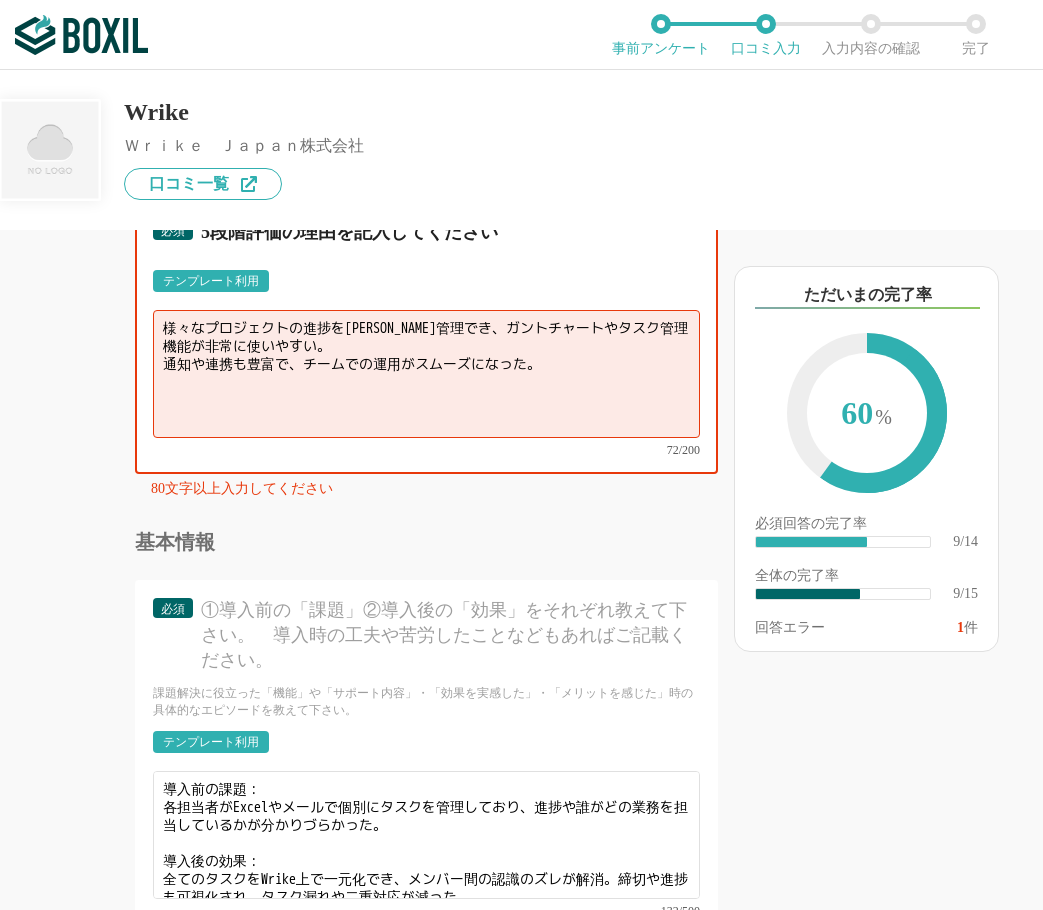 paste on "チャット機能やコメント機能が充実しており、ファイル共有も簡単。UIがやや複雑な部分もあるが、慣れれば問題なし。" 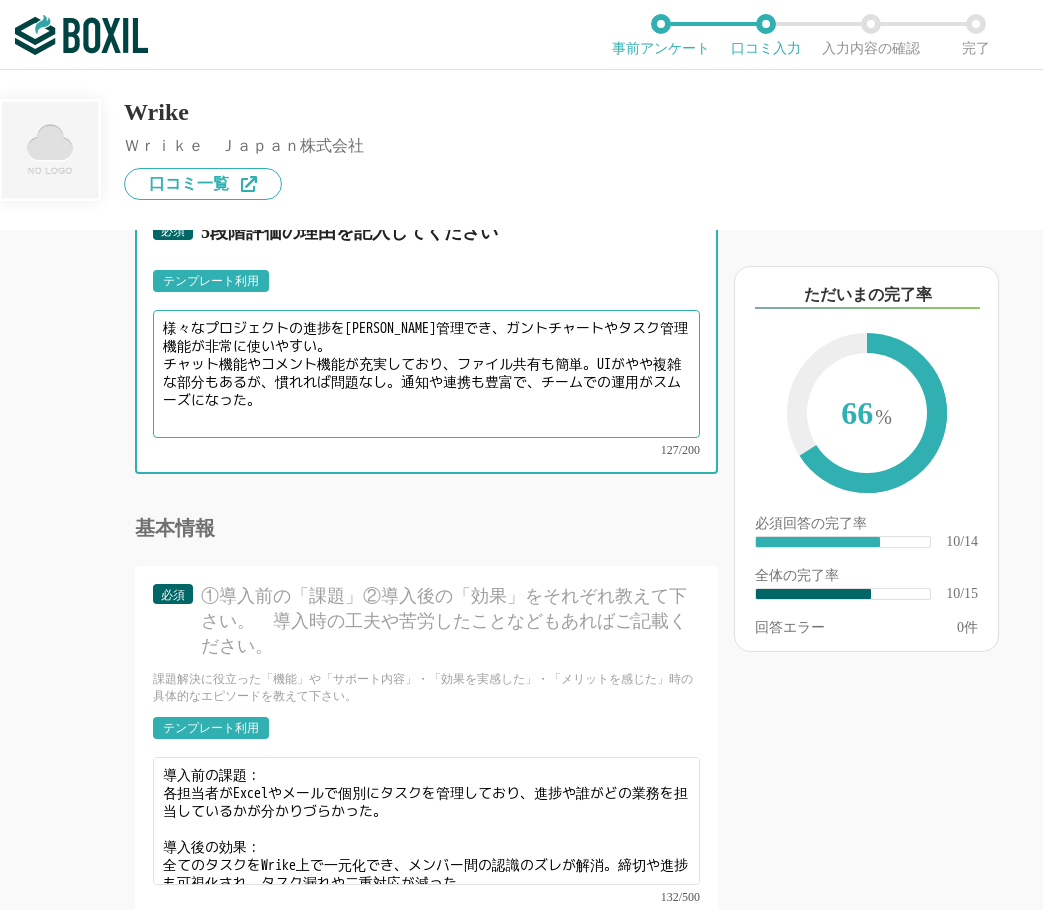 click on "様々なプロジェクトの進捗を一元管理でき、ガントチャートやタスク管理機能が非常に使いやすい。
チャット機能やコメント機能が充実しており、ファイル共有も簡単。UIがやや複雑な部分もあるが、慣れれば問題なし。通知や連携も豊富で、チームでの運用がスムーズになった。" at bounding box center (426, 374) 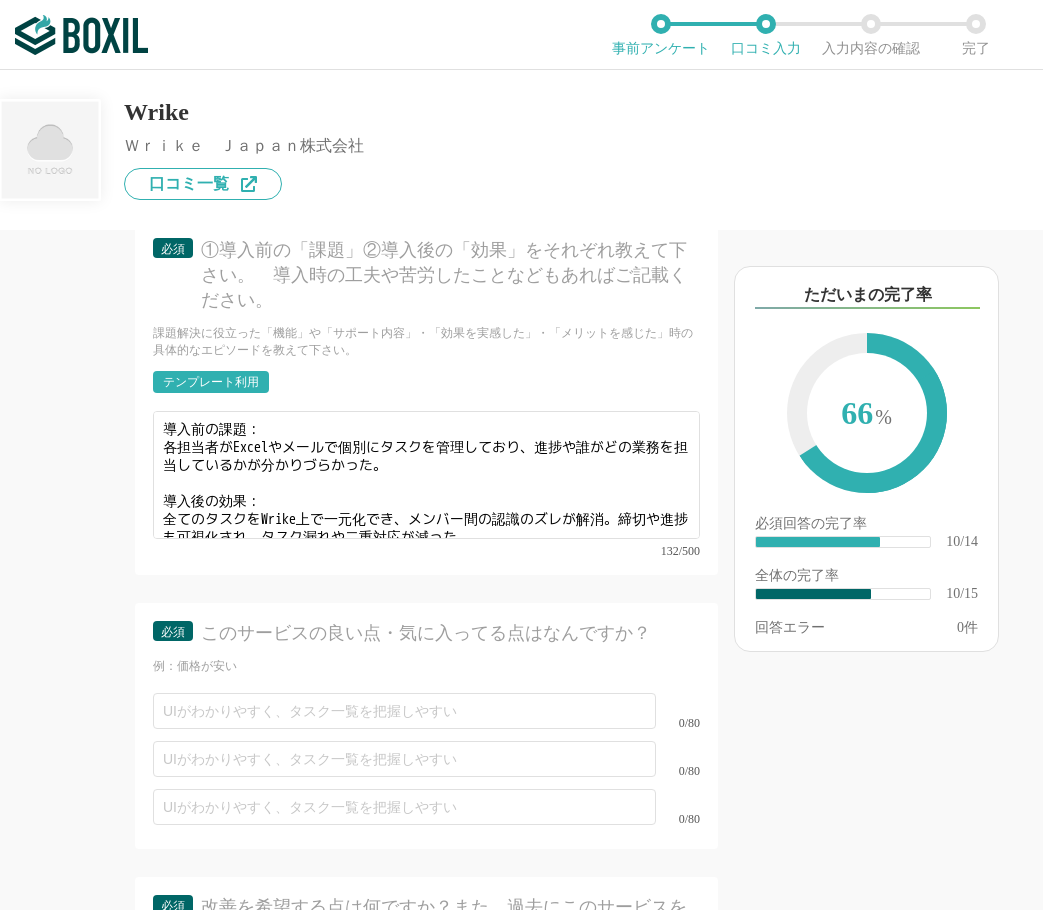 scroll, scrollTop: 2700, scrollLeft: 0, axis: vertical 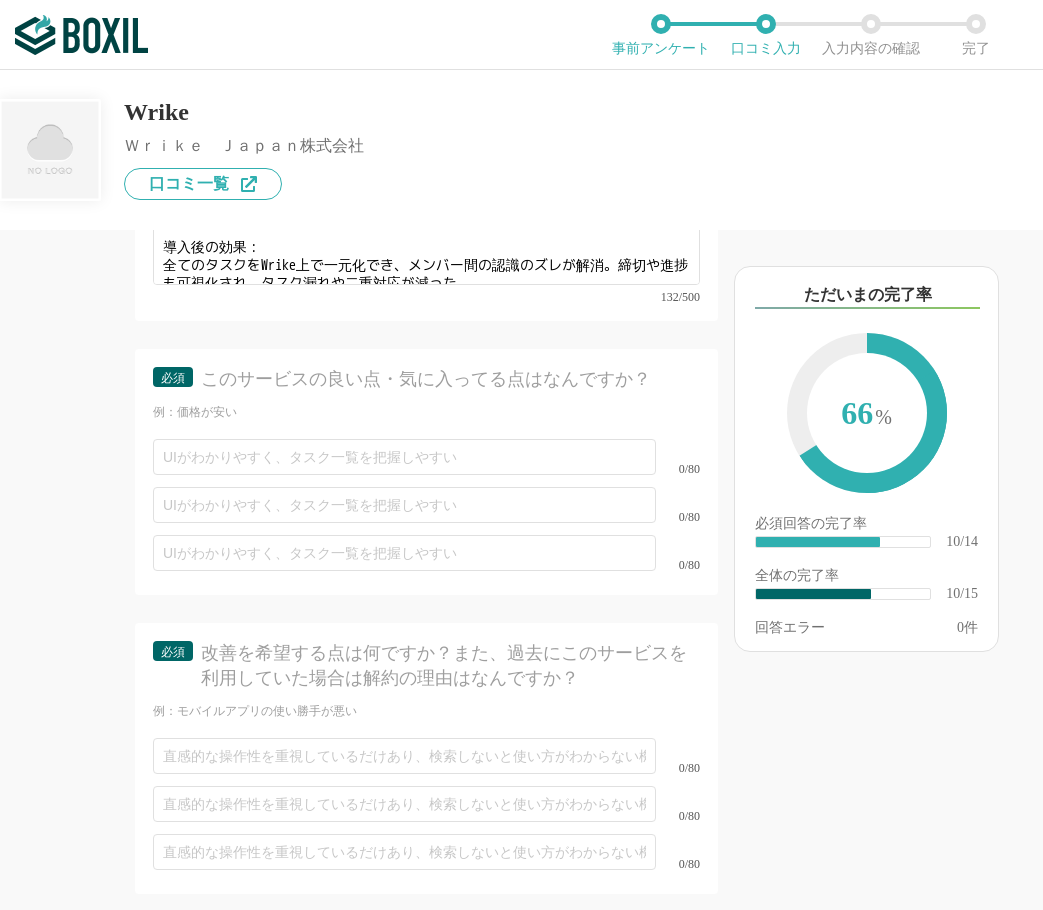 type on "様々なプロジェクトの進捗を一元管理でき、ガントチャートやタスク管理機能が非常に使いやすい。
チャット機能やコメント機能が充実しており、ファイル共有も簡単。
通知や連携も豊富で、チームでの運用がスムーズになった。" 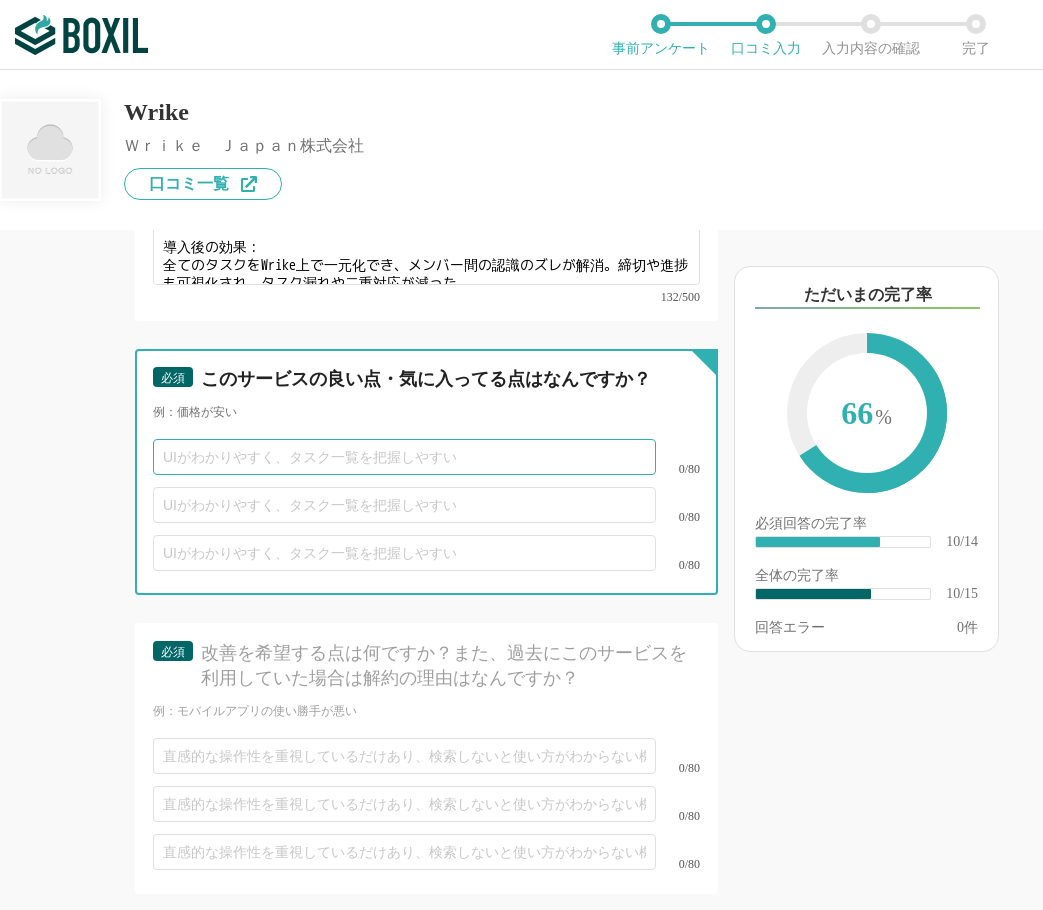 click at bounding box center (404, 457) 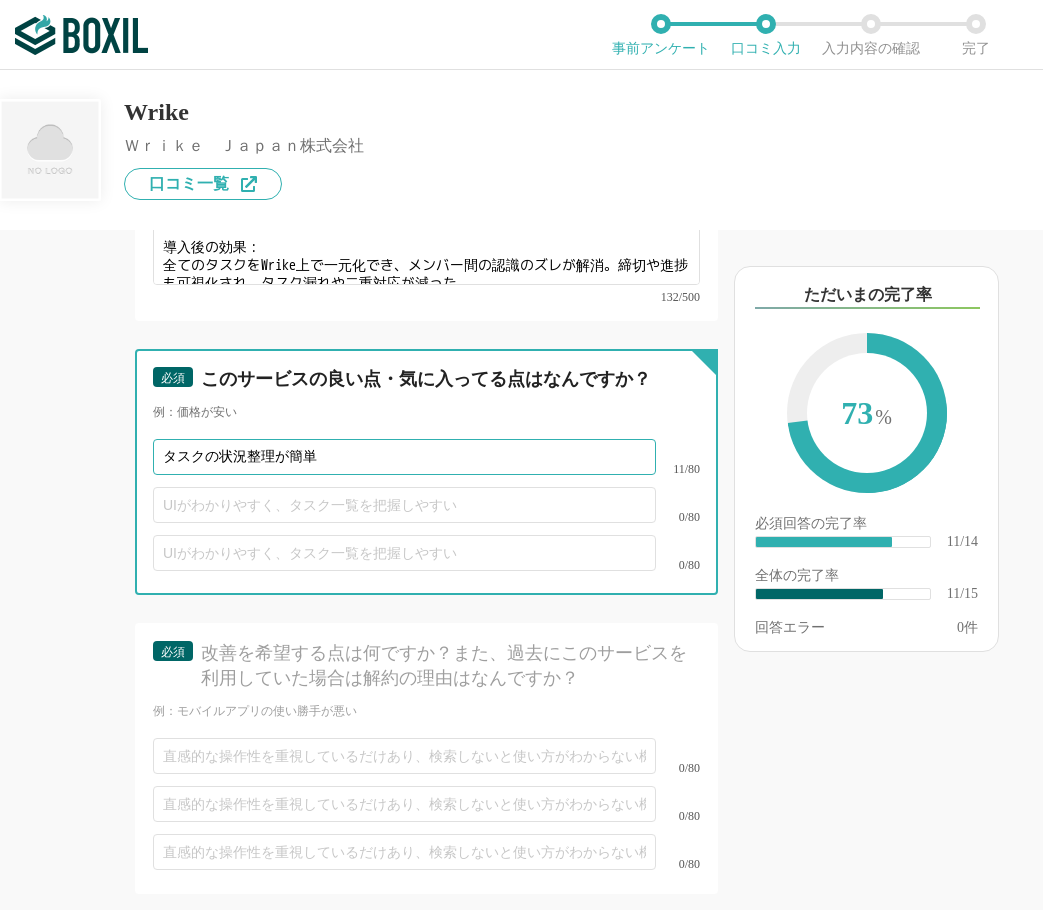type on "タスクの状況整理が簡単" 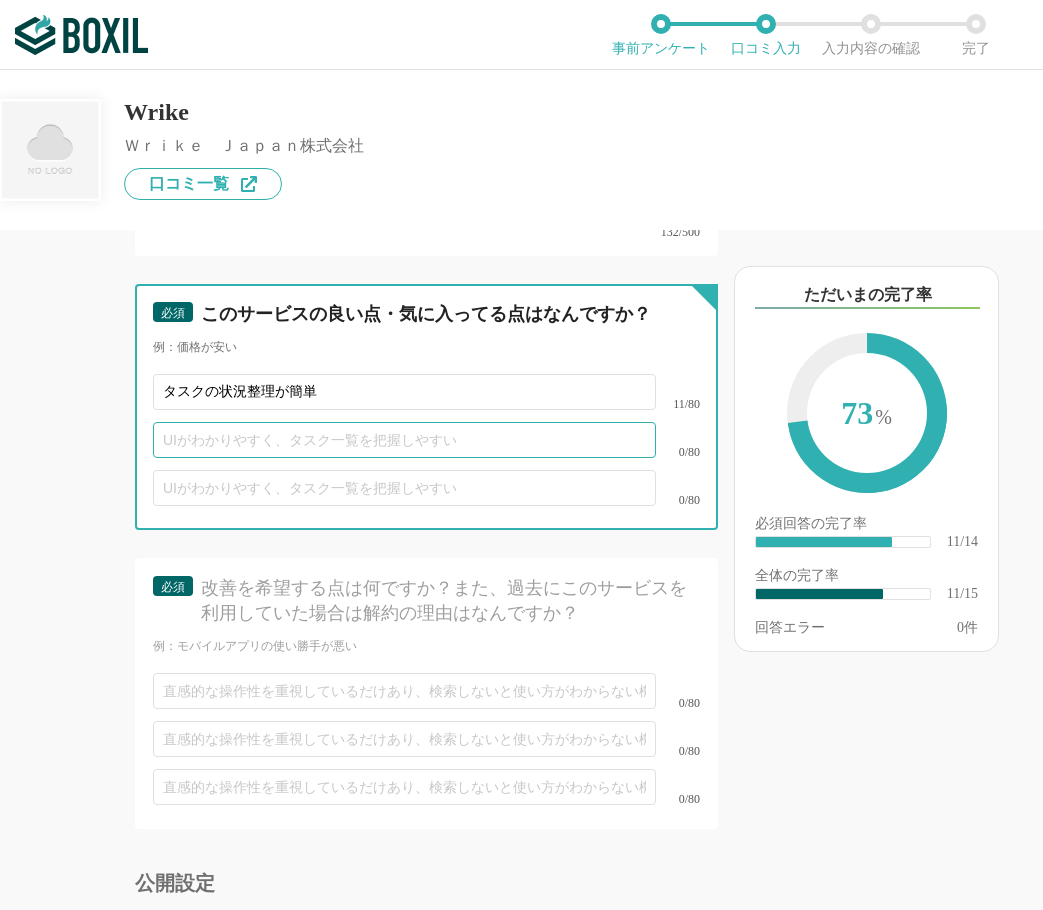 scroll, scrollTop: 2800, scrollLeft: 0, axis: vertical 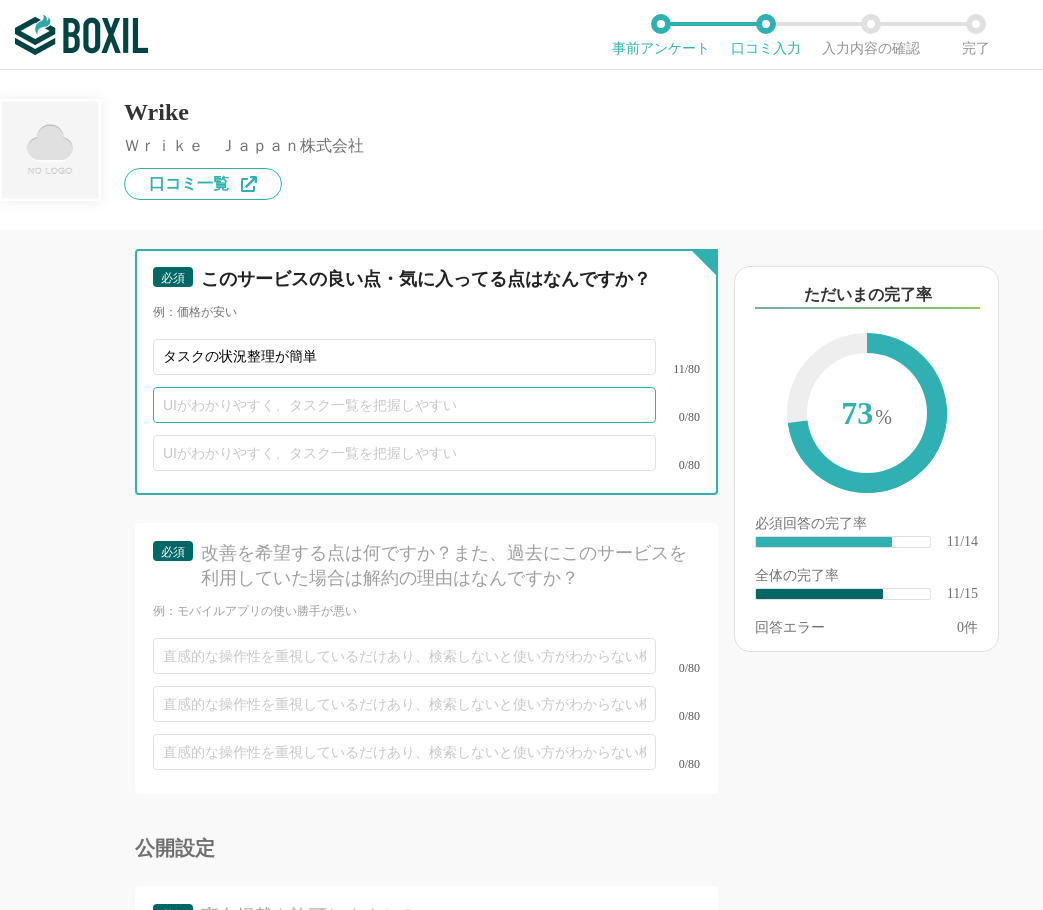 click at bounding box center (404, 405) 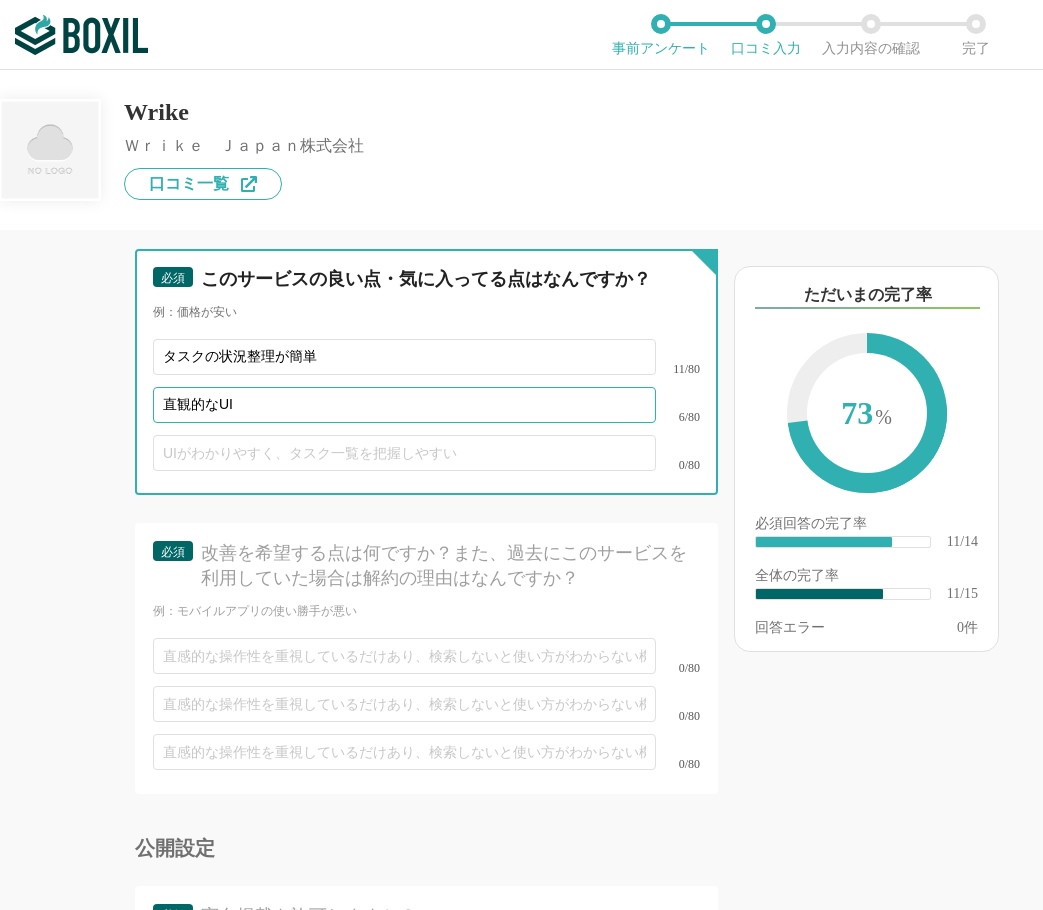 type on "直観的なUI" 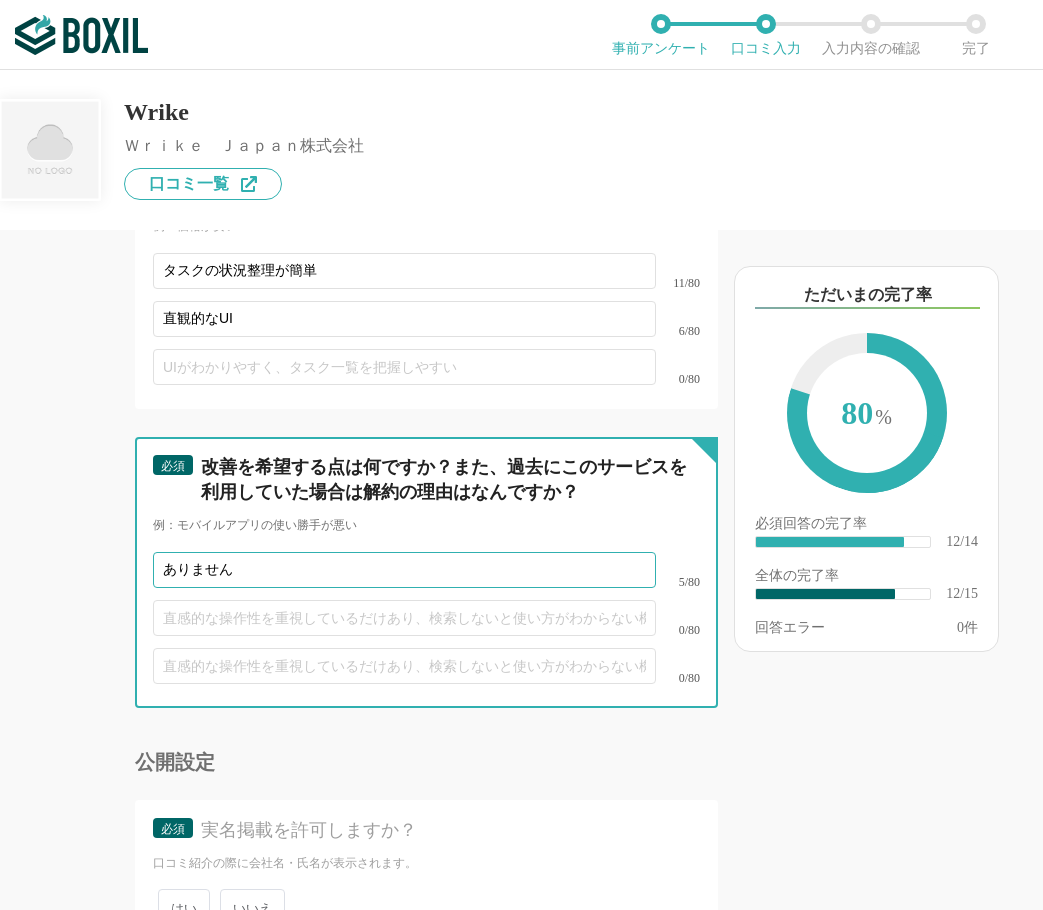 scroll, scrollTop: 2985, scrollLeft: 0, axis: vertical 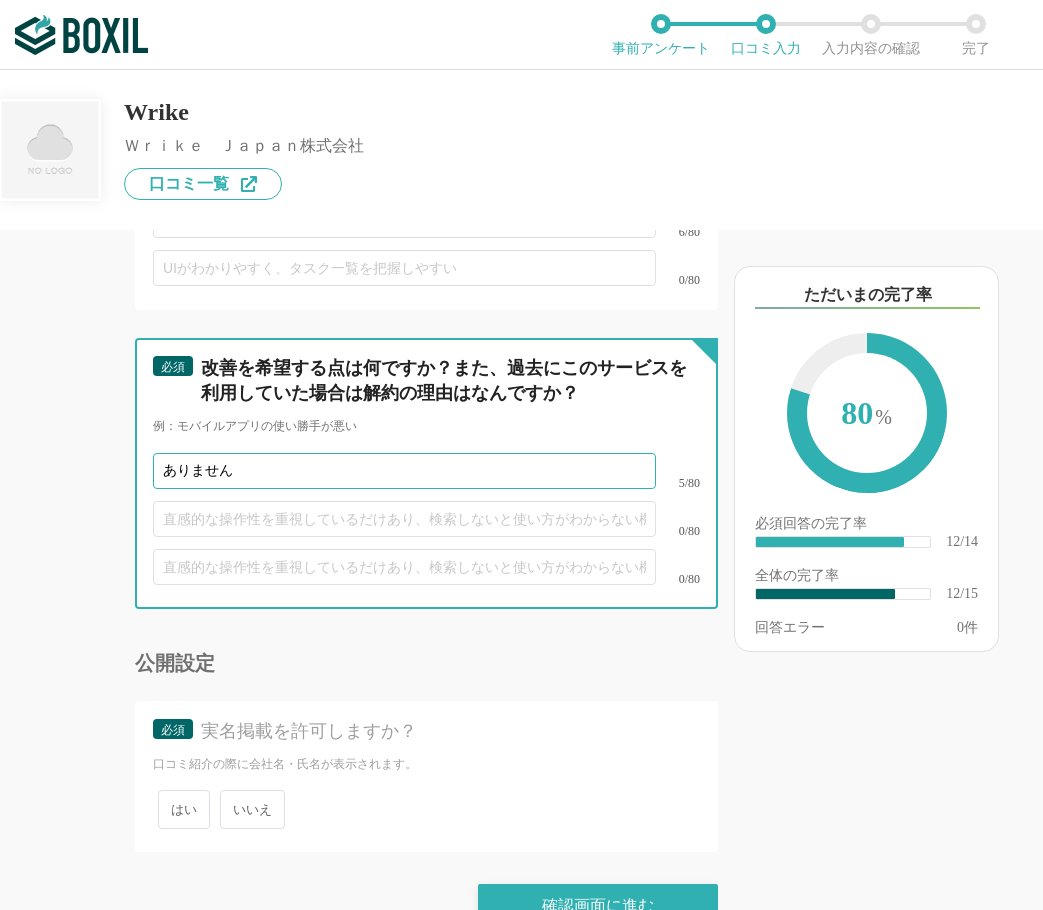 type on "ありません" 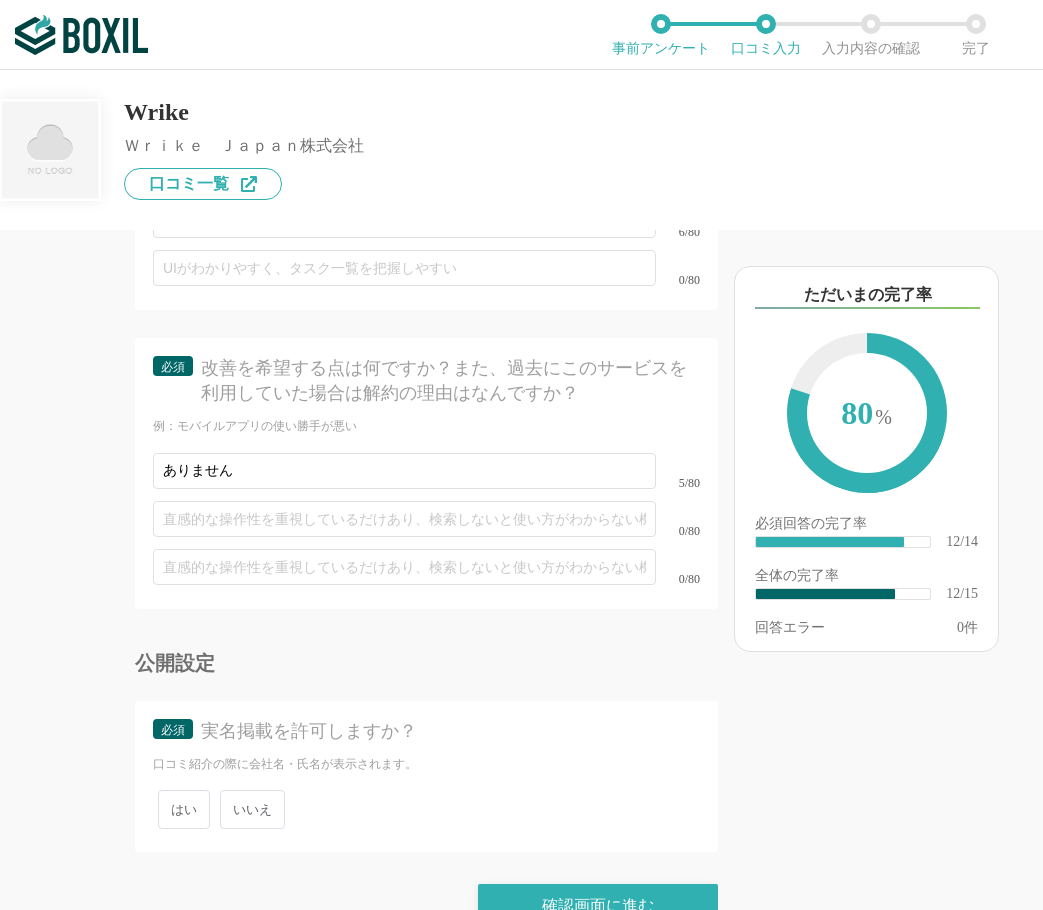 click on "いいえ" at bounding box center [252, 809] 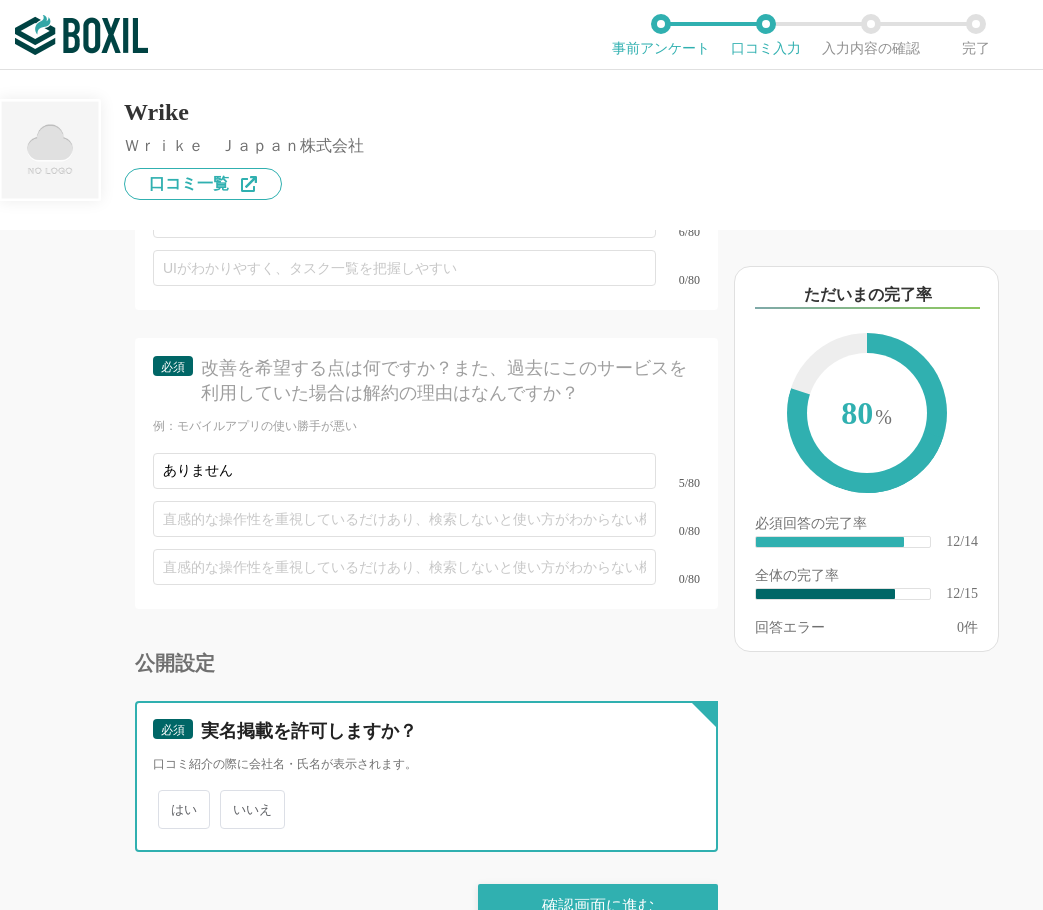 click on "いいえ" at bounding box center [231, 799] 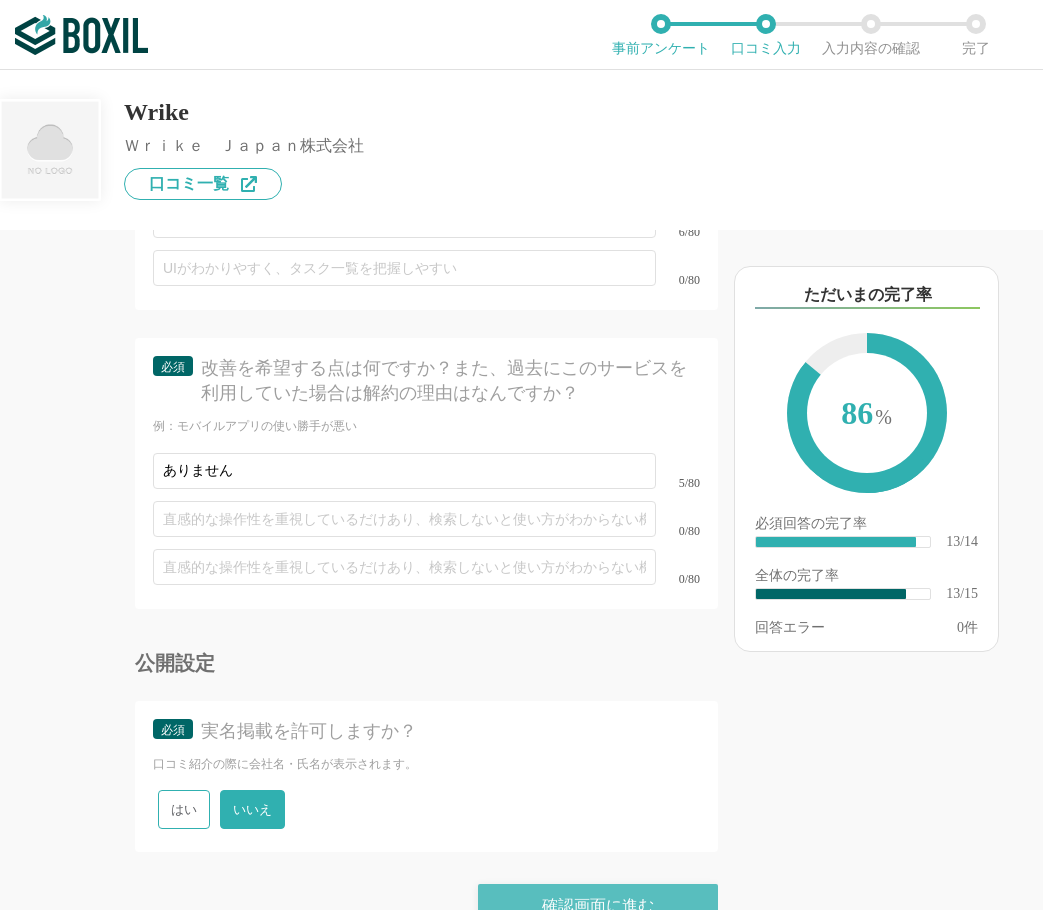 click on "確認画面に進む" at bounding box center (598, 906) 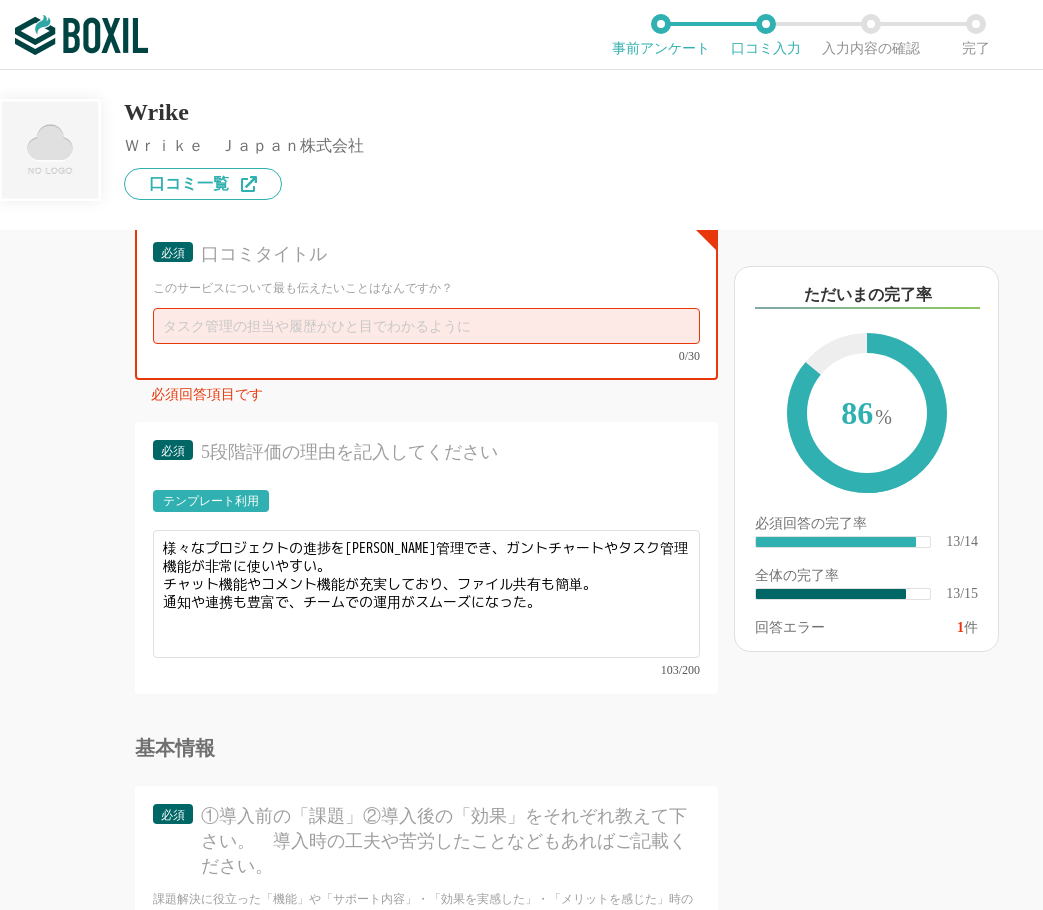 scroll, scrollTop: 1888, scrollLeft: 0, axis: vertical 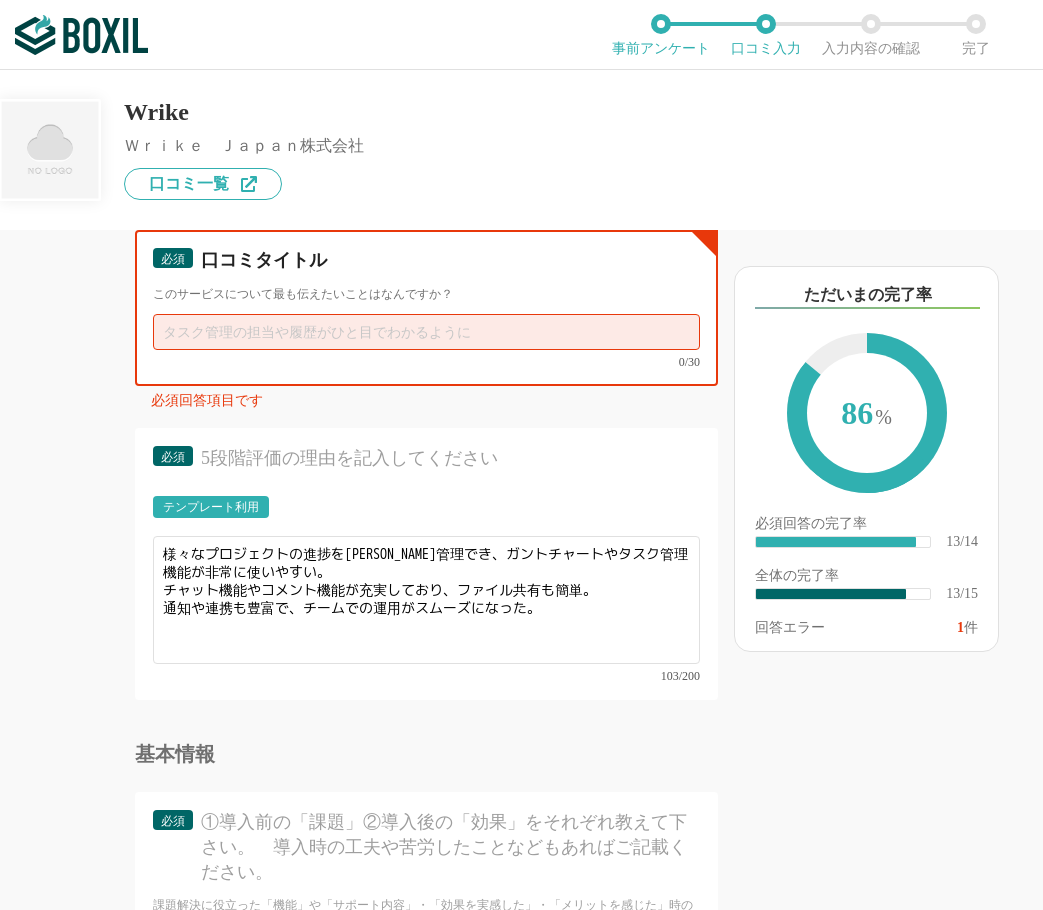 click at bounding box center [426, 332] 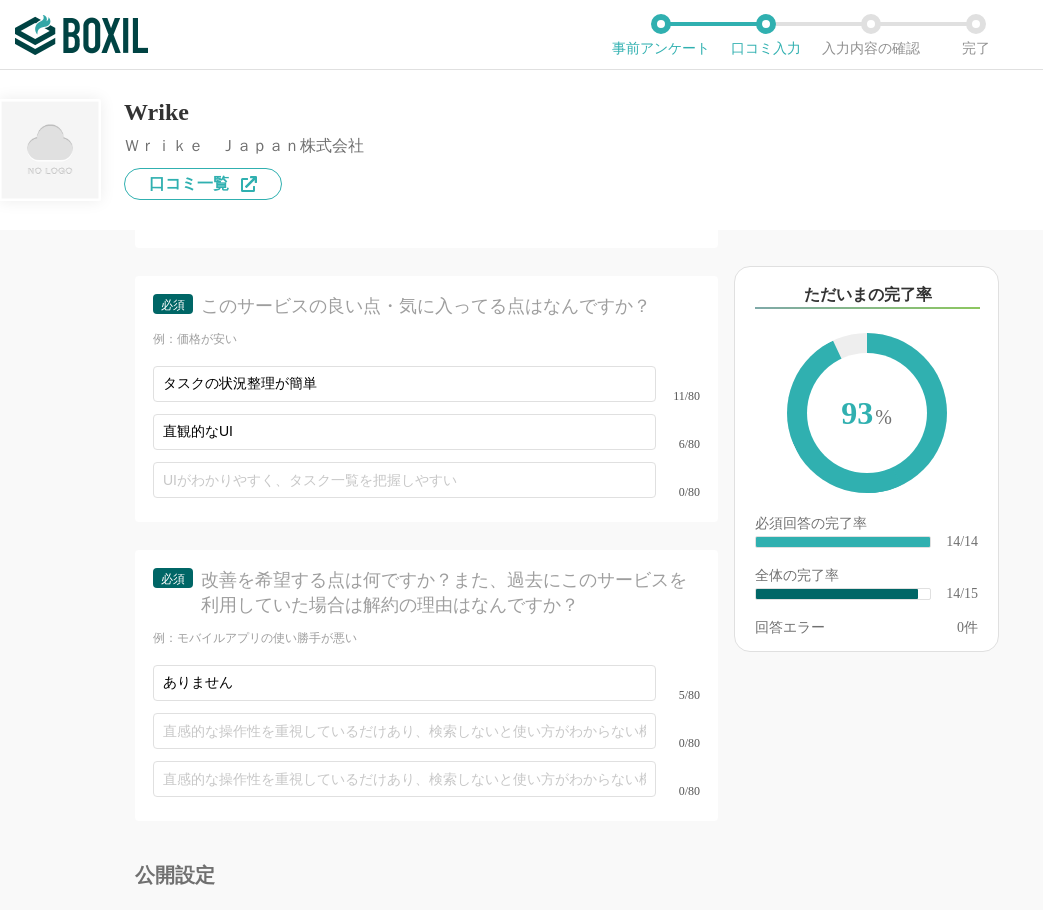 scroll, scrollTop: 2985, scrollLeft: 0, axis: vertical 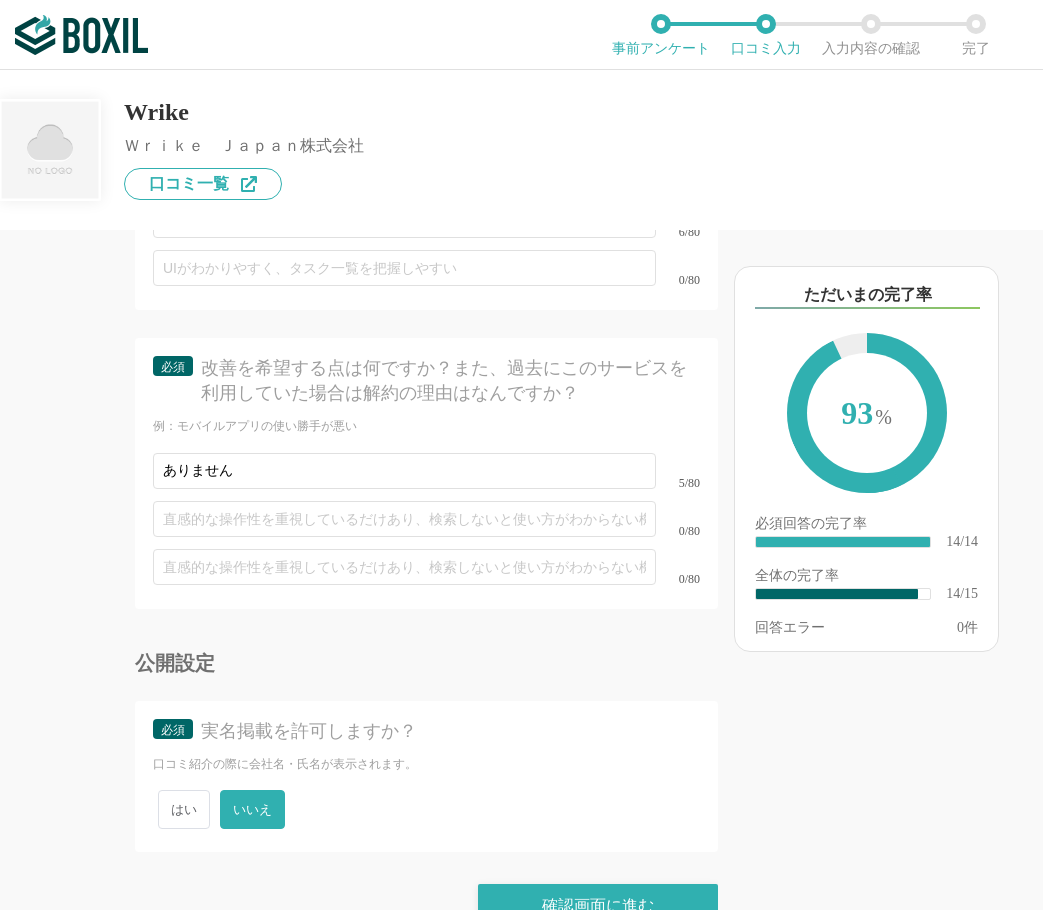 type on "充実したタスク管理機能" 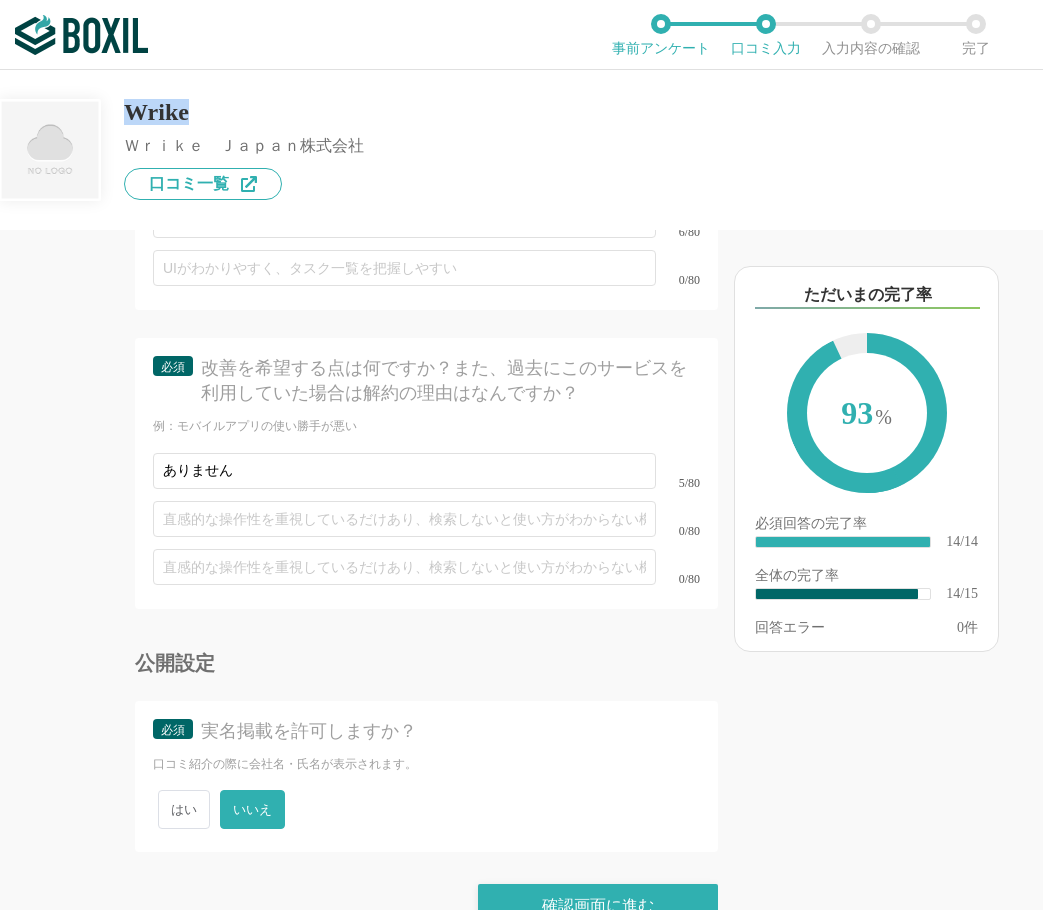 click on "Wrike" at bounding box center (244, 112) 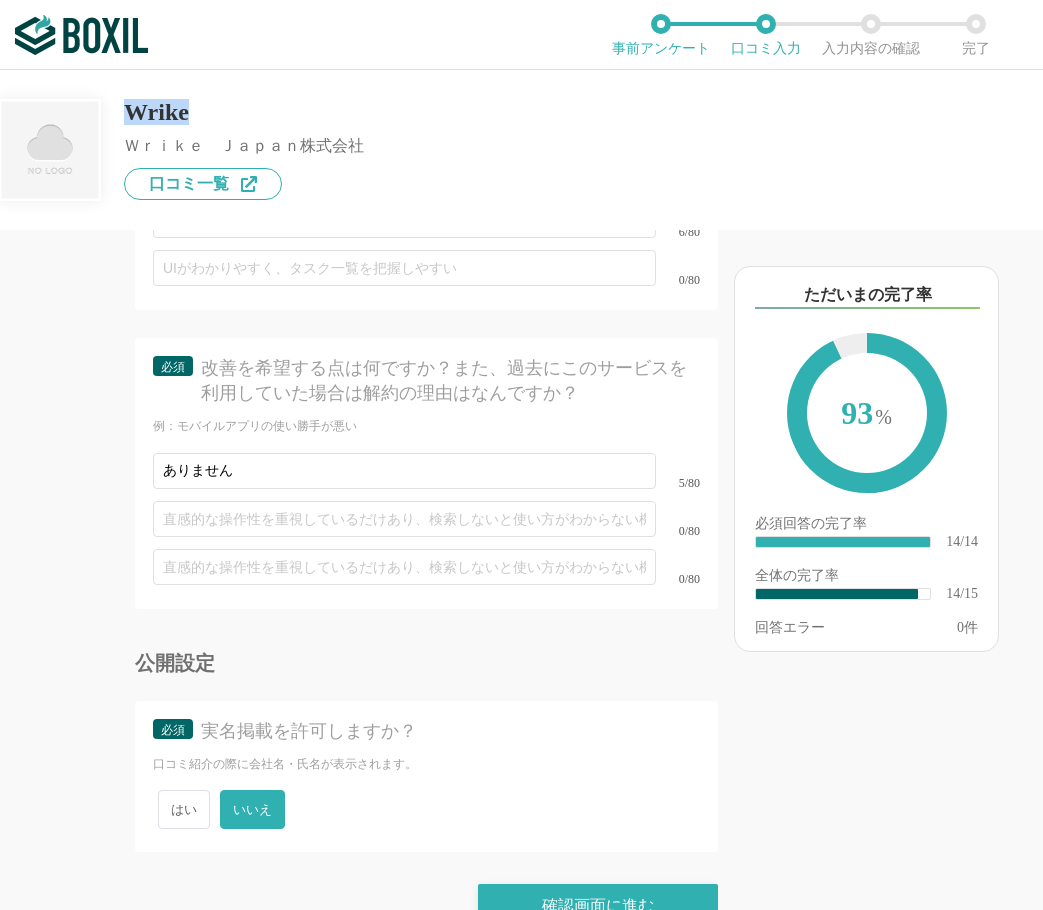 copy on "Wrike" 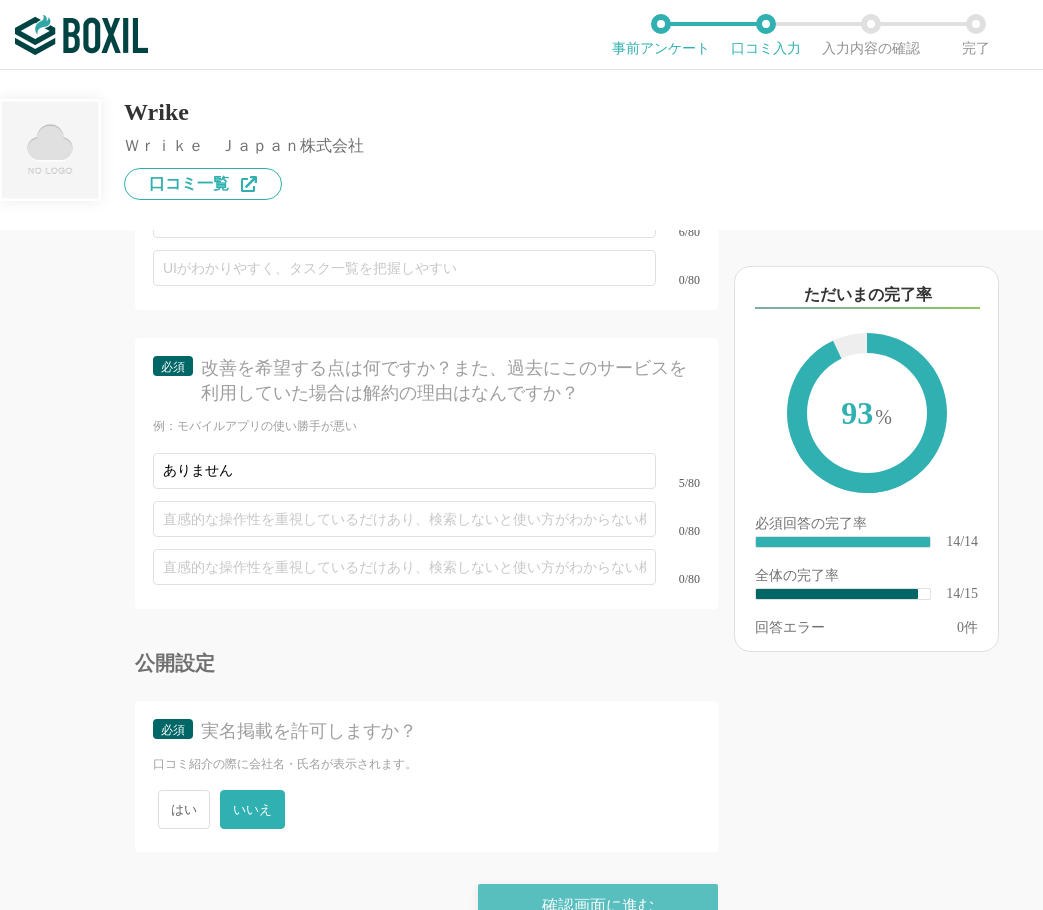 click on "確認画面に進む" at bounding box center [598, 906] 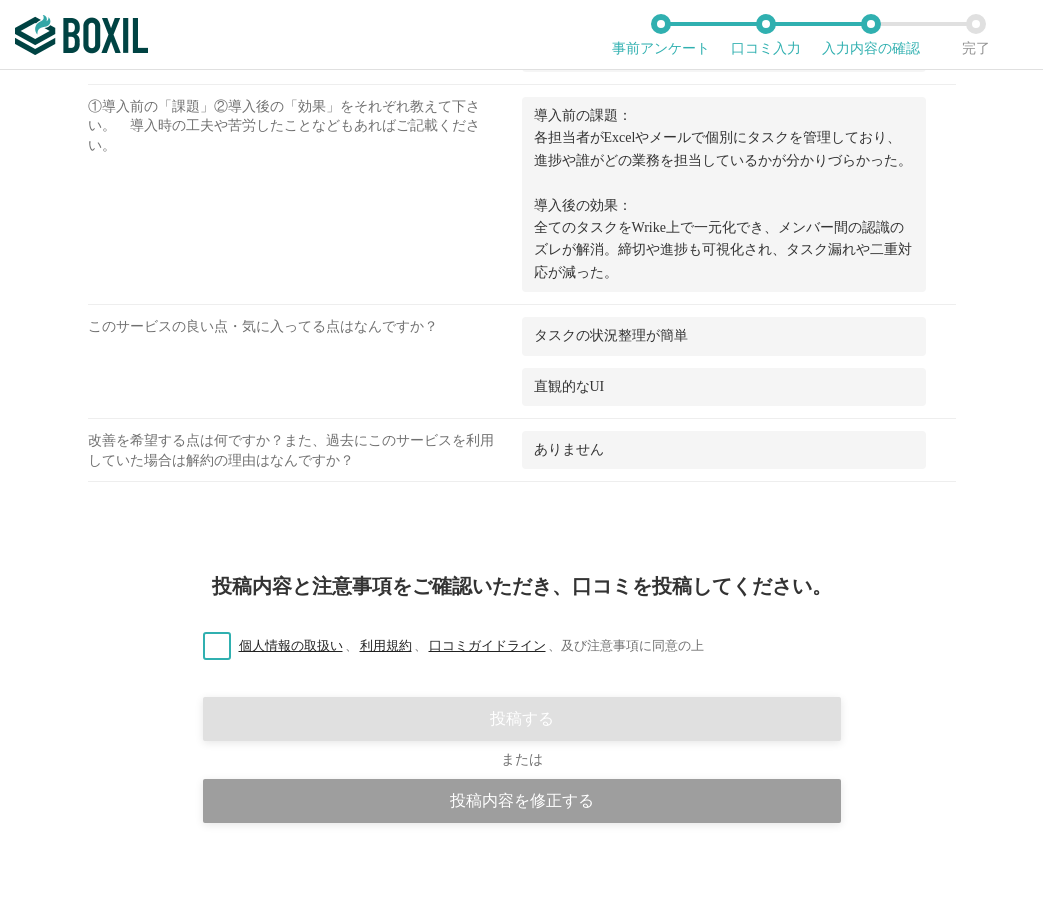 scroll, scrollTop: 1369, scrollLeft: 0, axis: vertical 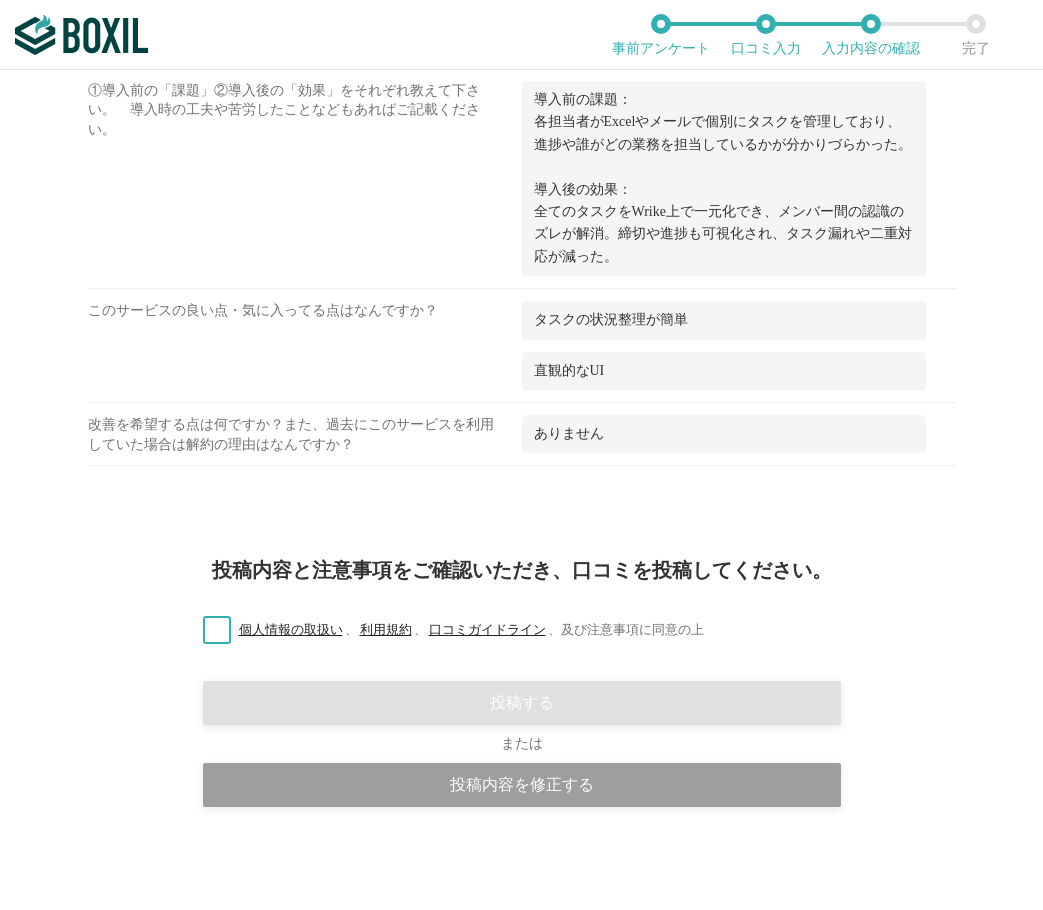 click on "個人情報の取扱い 、 利用規約 、 口コミガイドライン 、 及び注意事項に同意の上" at bounding box center (445, 630) 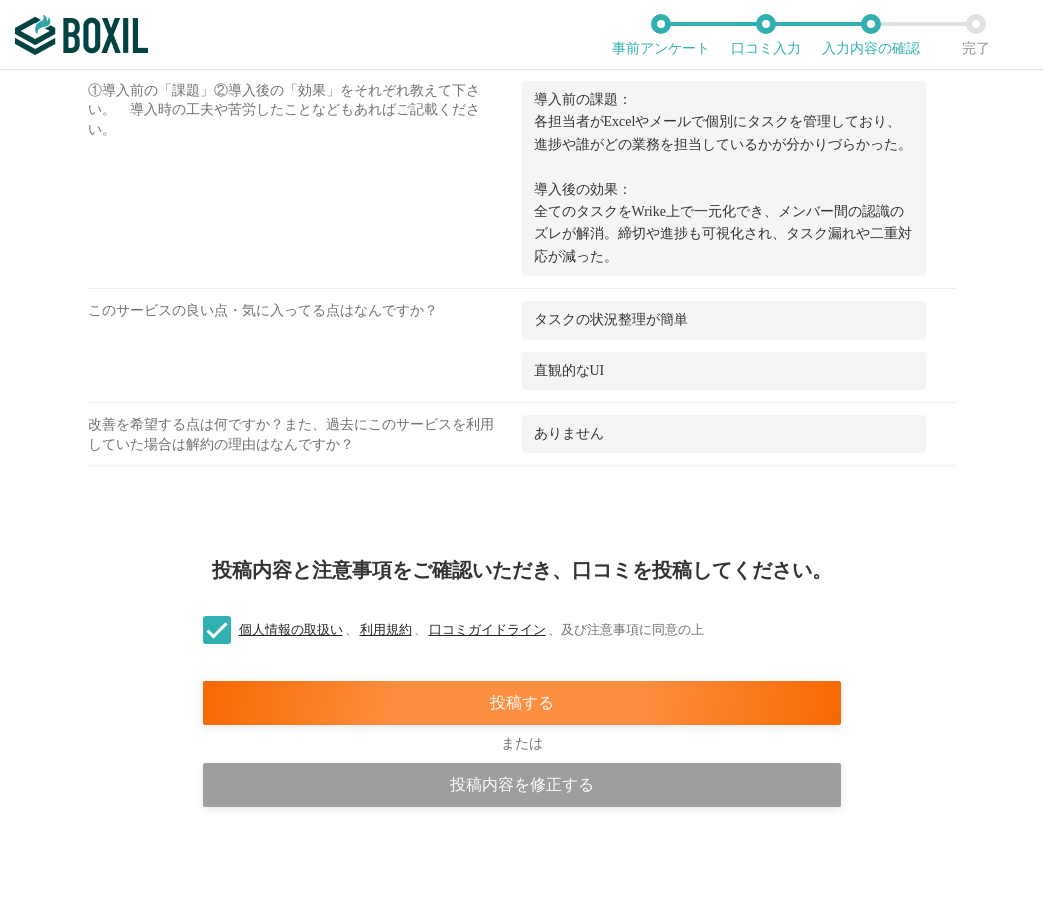 click on "投稿内容と注意事項をご確認いただき、口コミを投稿してください。 個人情報の取扱い 、 利用規約 、 口コミガイドライン 、 及び注意事項に同意の上 投稿する または 投稿内容を修正する" at bounding box center (521, 720) 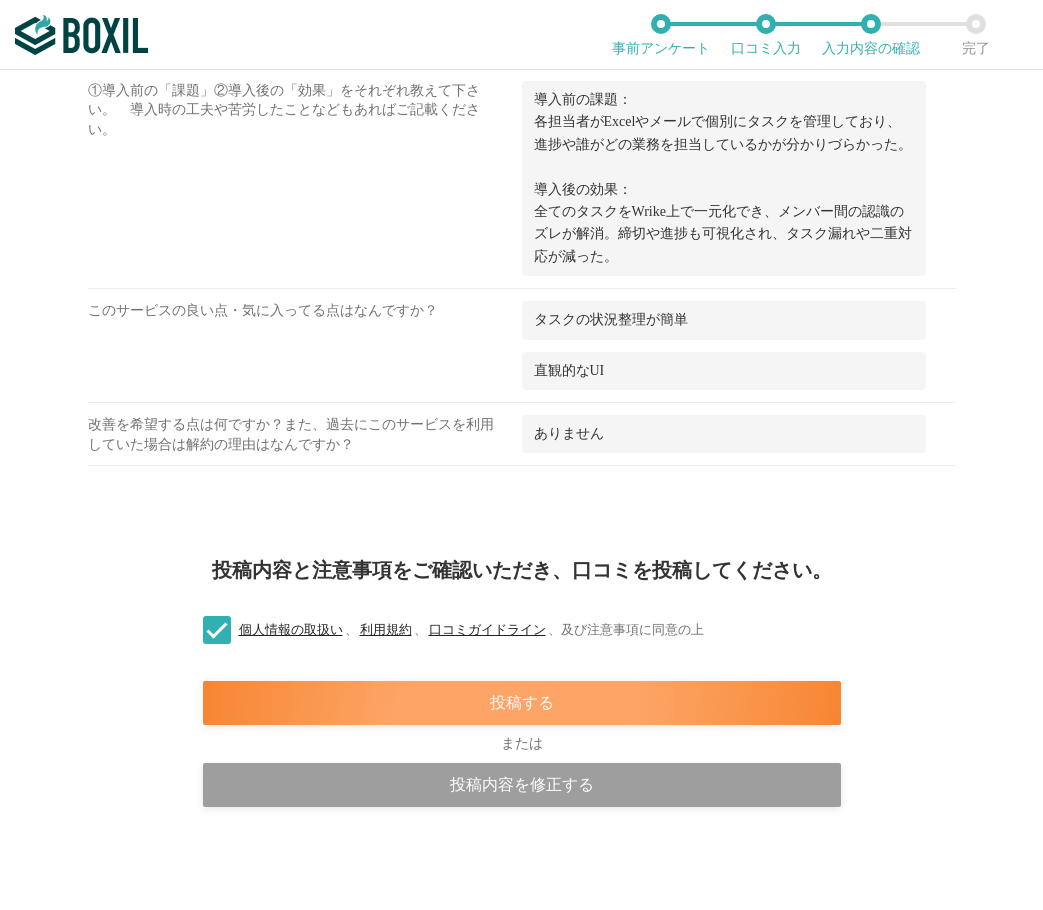 click on "投稿する" at bounding box center (522, 703) 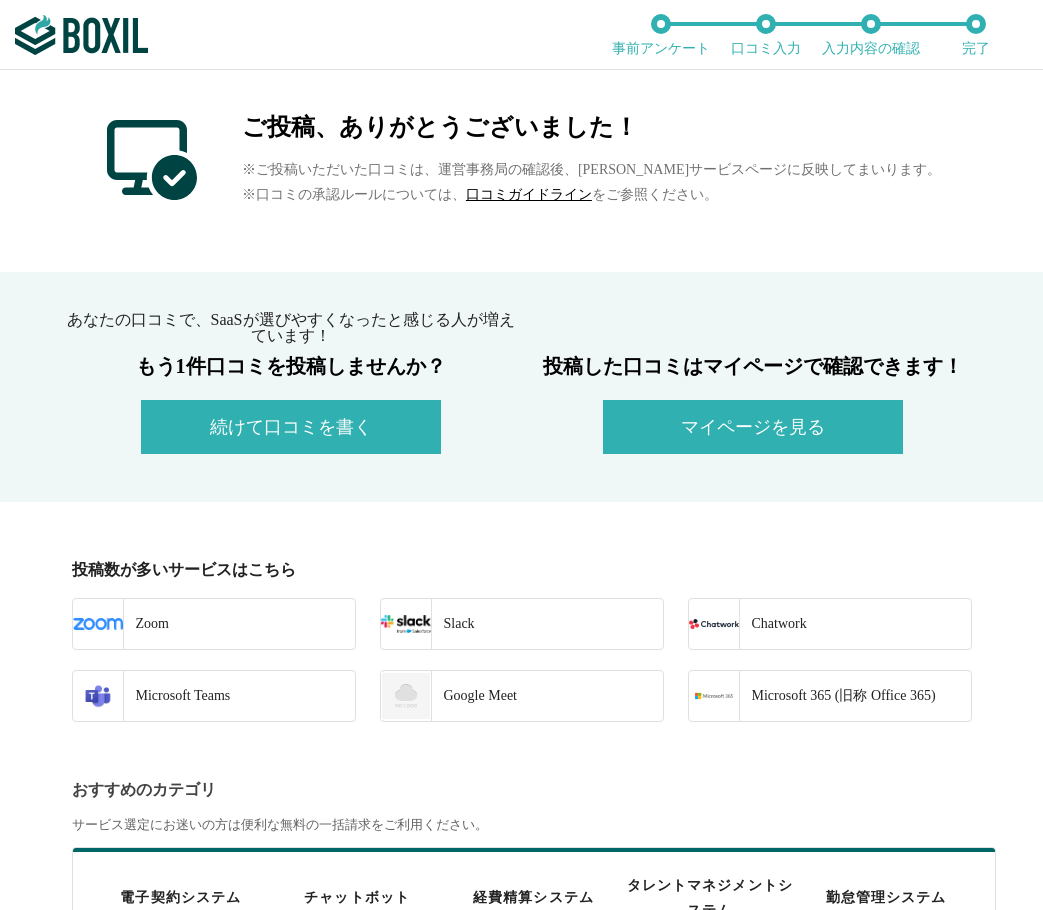 click on "続けて口コミを書く" at bounding box center (291, 427) 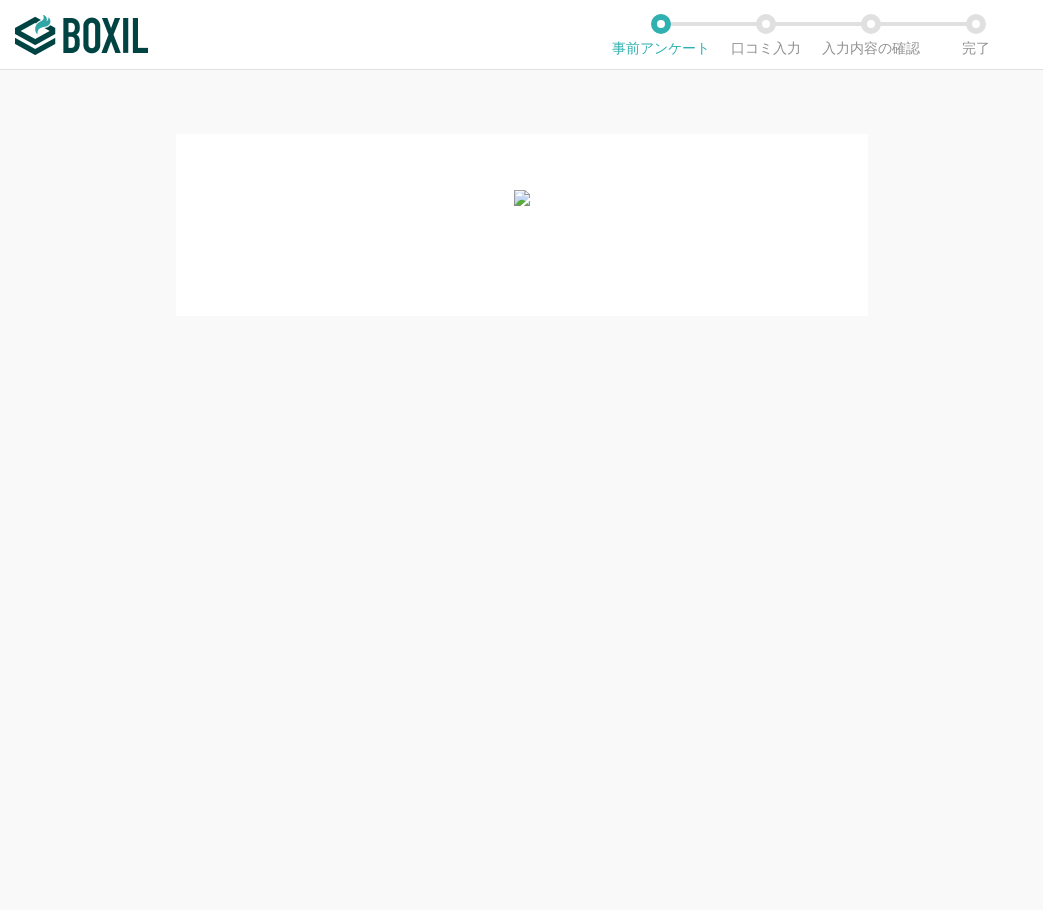 scroll, scrollTop: 0, scrollLeft: 0, axis: both 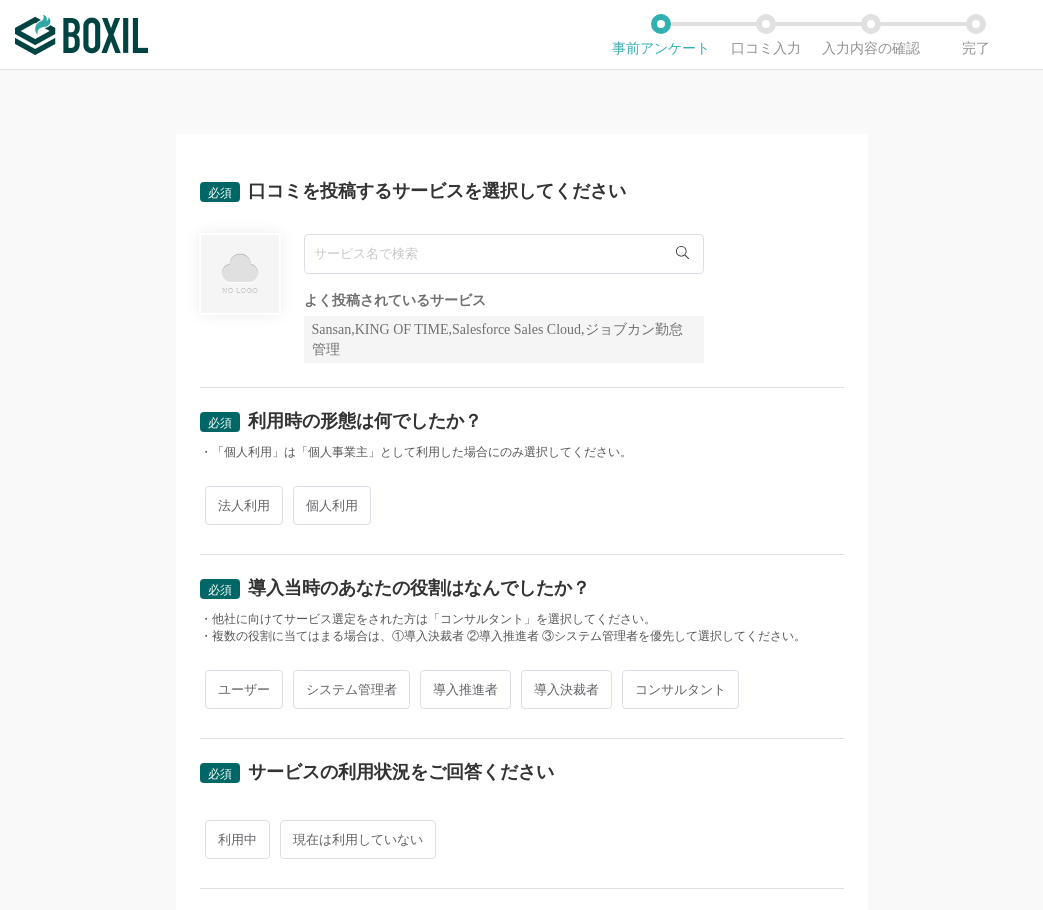 click at bounding box center (504, 254) 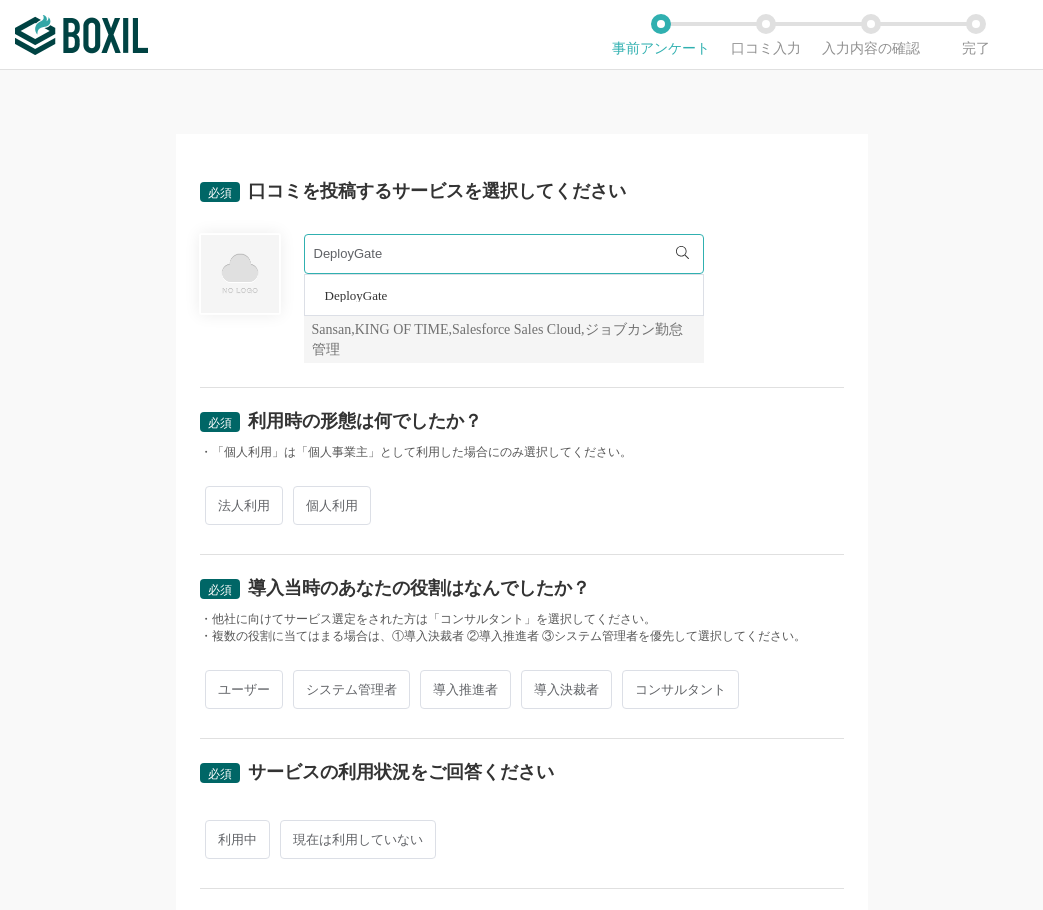 type on "DeployGate" 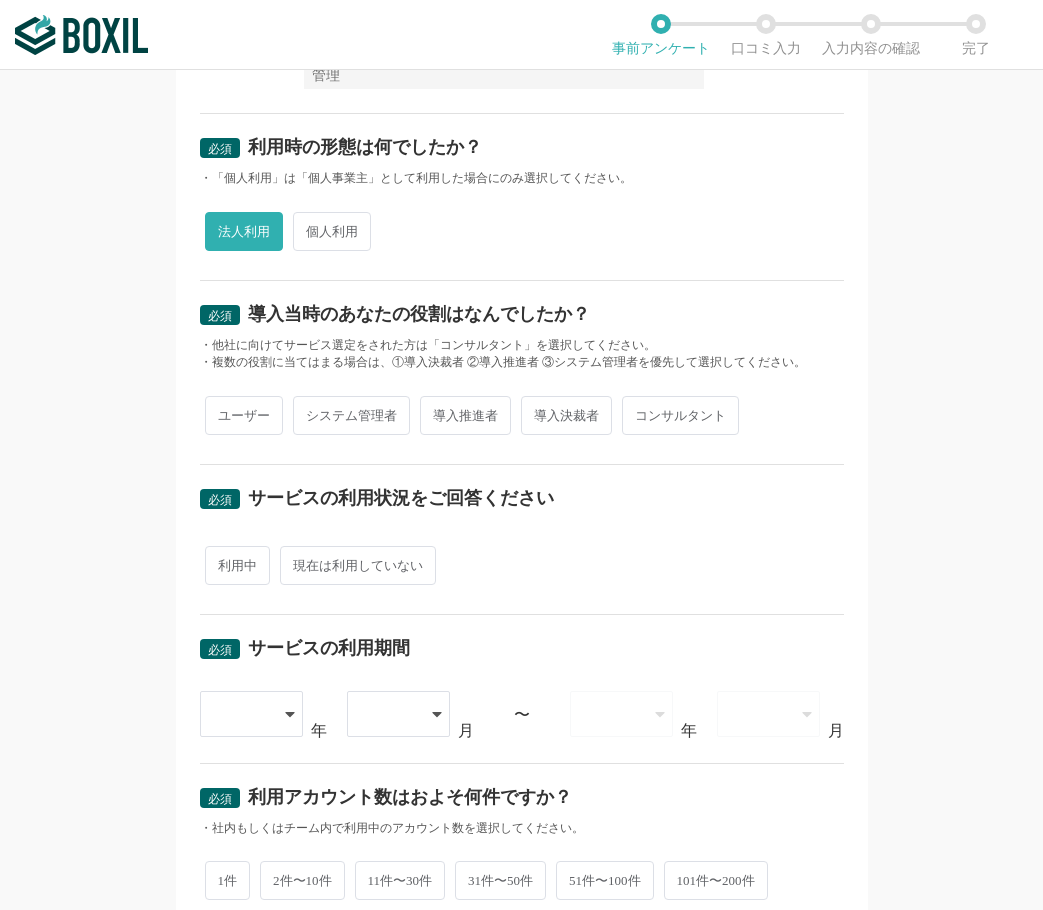 scroll, scrollTop: 400, scrollLeft: 0, axis: vertical 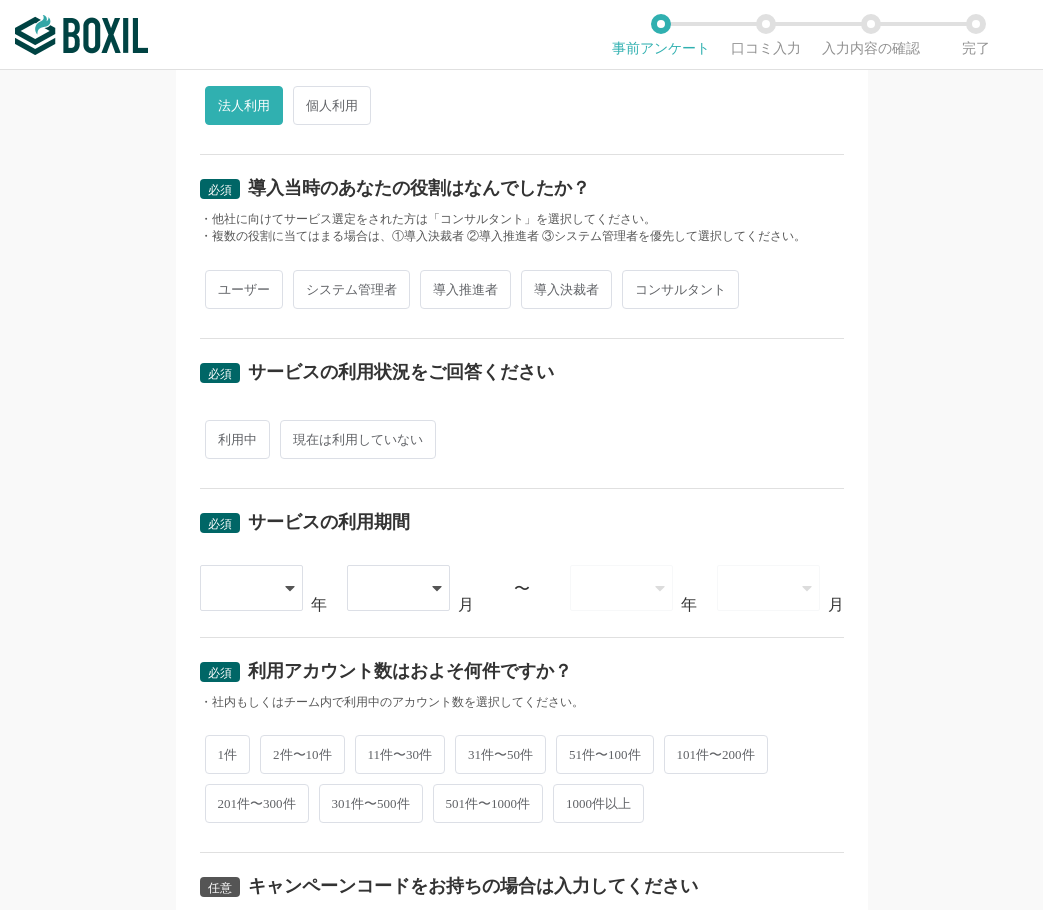 click on "ユーザー" at bounding box center (244, 289) 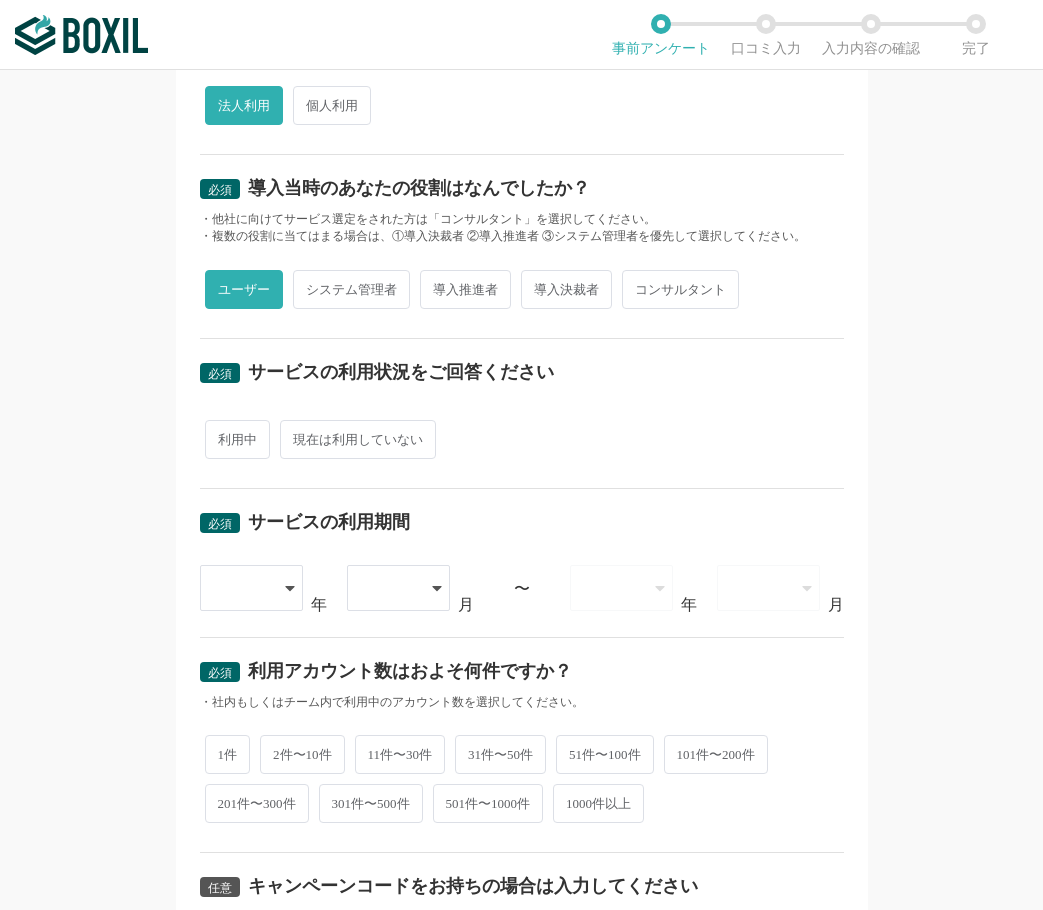 click on "利用中" at bounding box center (237, 439) 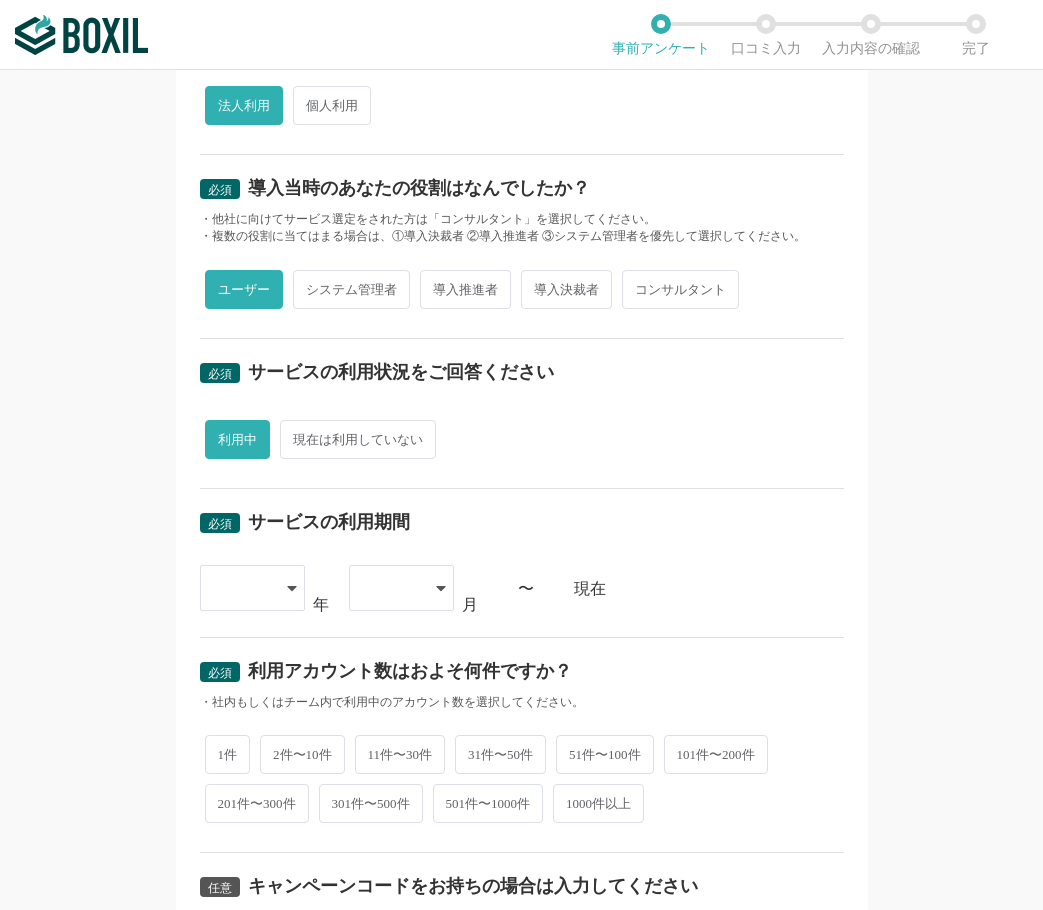 click on "必須 サービスの利用期間 2015 2016 2017 2018 2019 2020 2021 2022 2023 2024 2025 年 01 02 03 04 05 06 07 08 09 10 11 12 月 〜 現在" at bounding box center [522, 563] 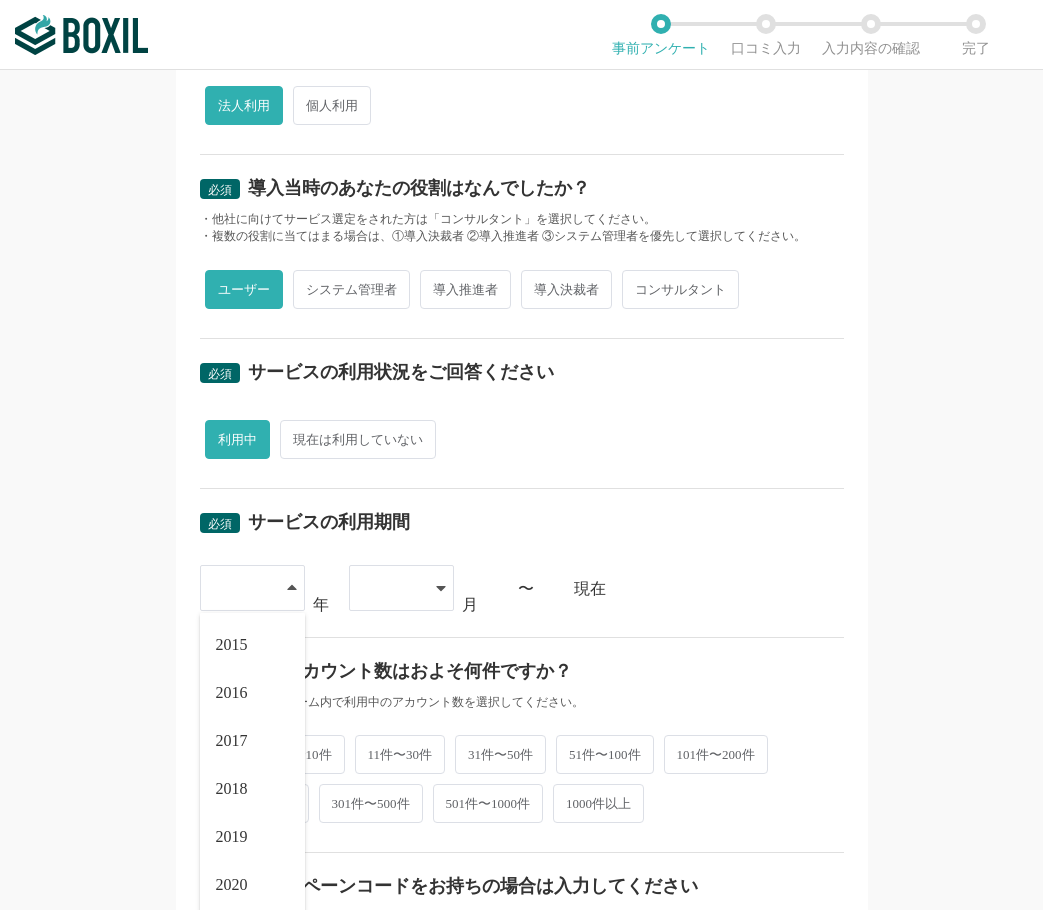 scroll, scrollTop: 684, scrollLeft: 0, axis: vertical 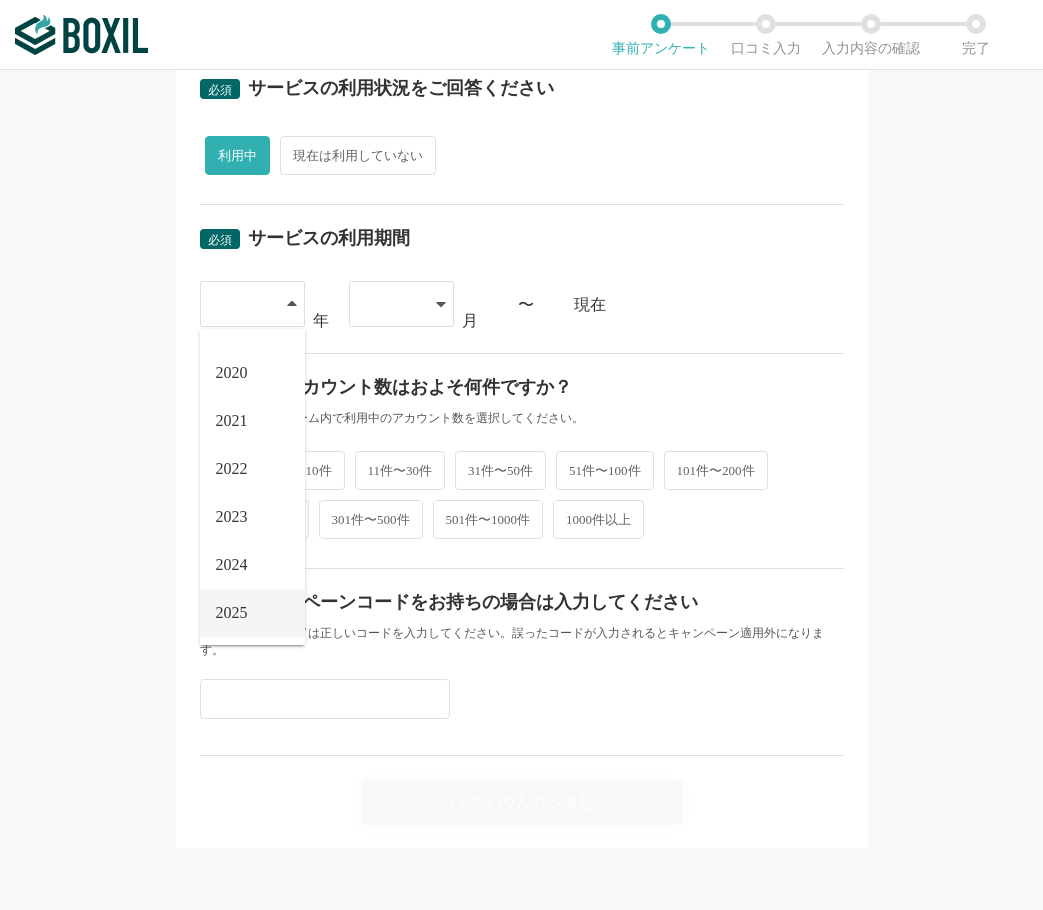 click on "2025" at bounding box center [232, 613] 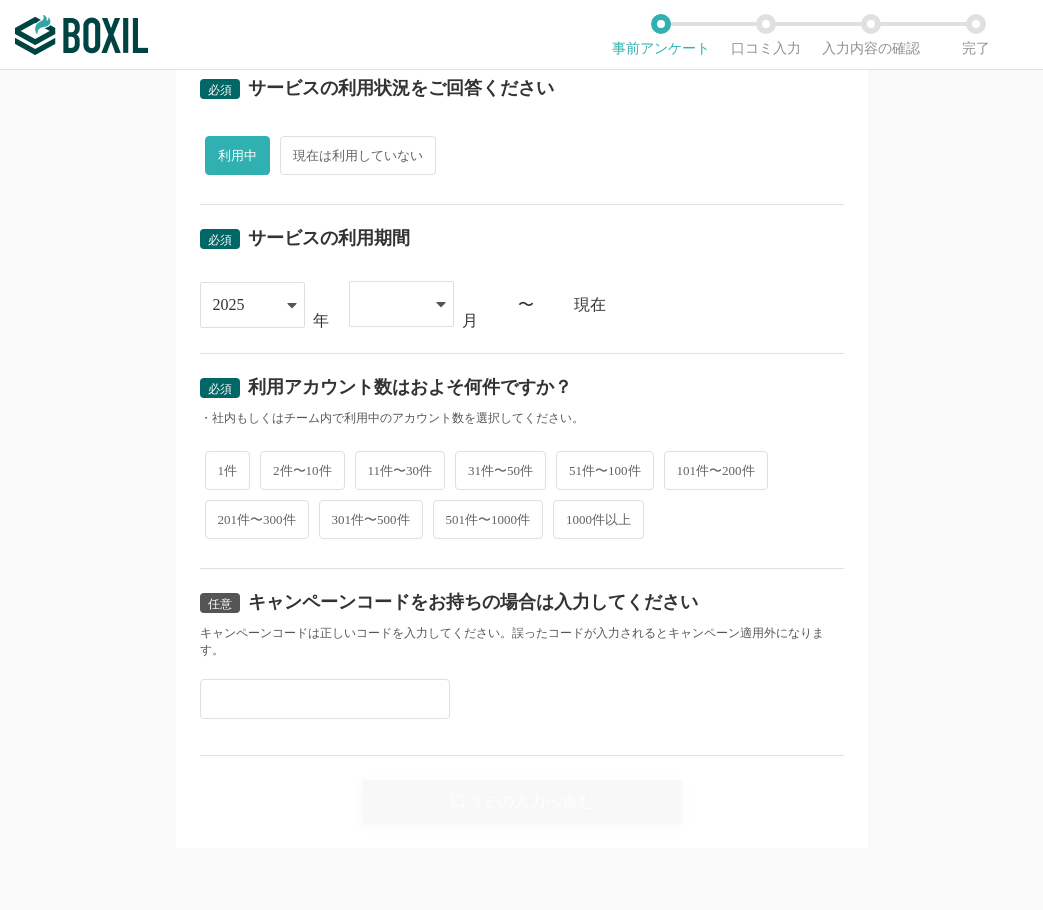 click at bounding box center (391, 304) 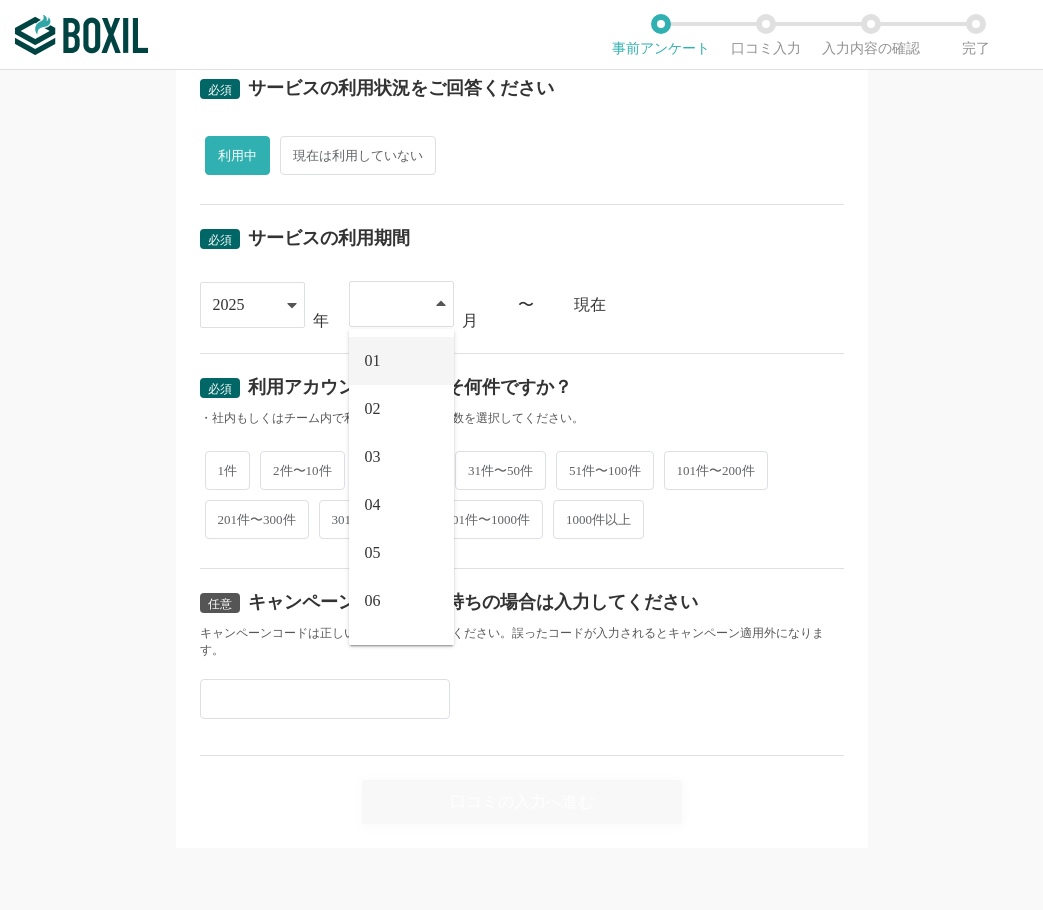 click on "01" at bounding box center (401, 361) 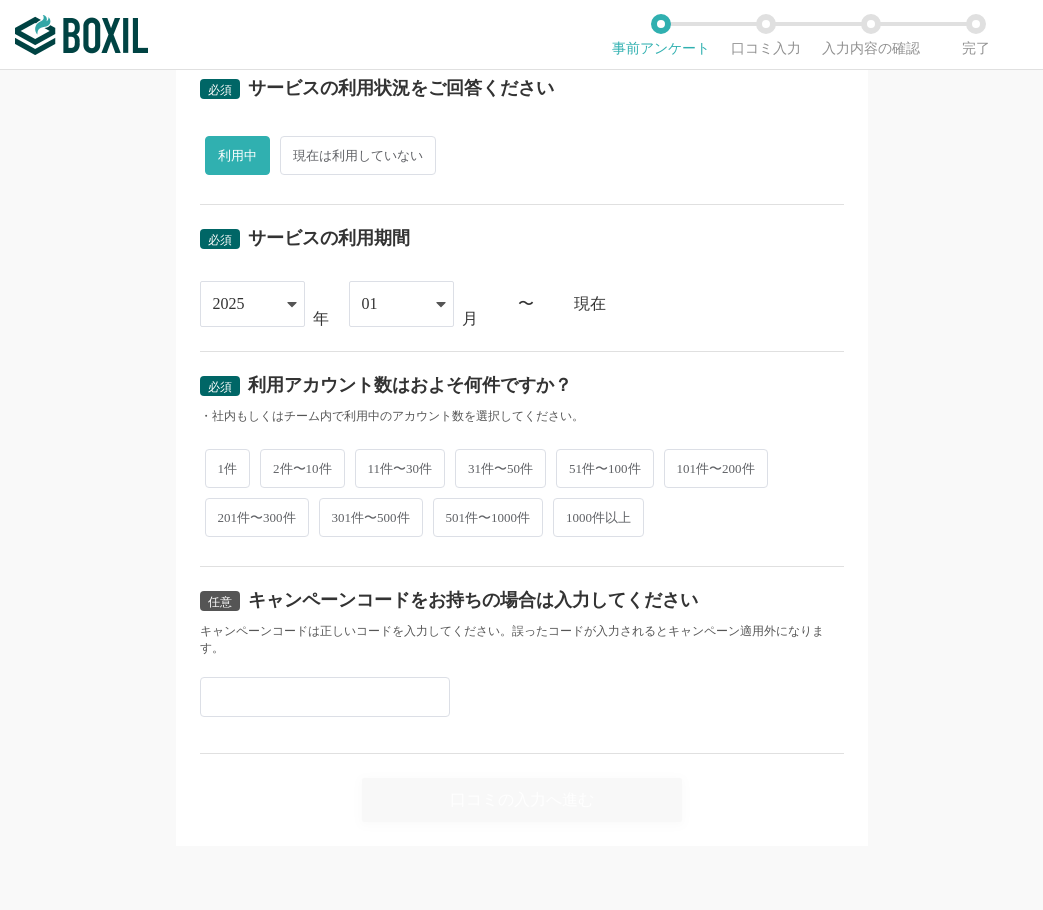 click on "1件" at bounding box center [228, 468] 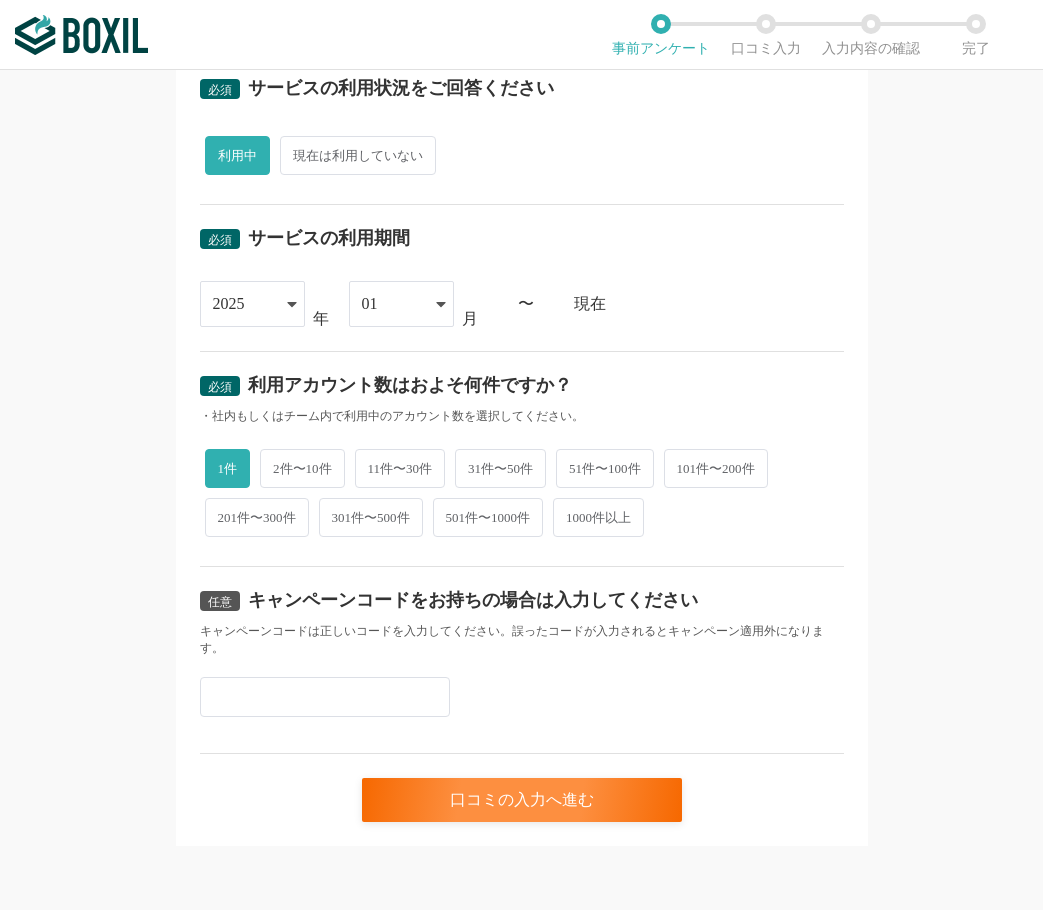 click at bounding box center [325, 697] 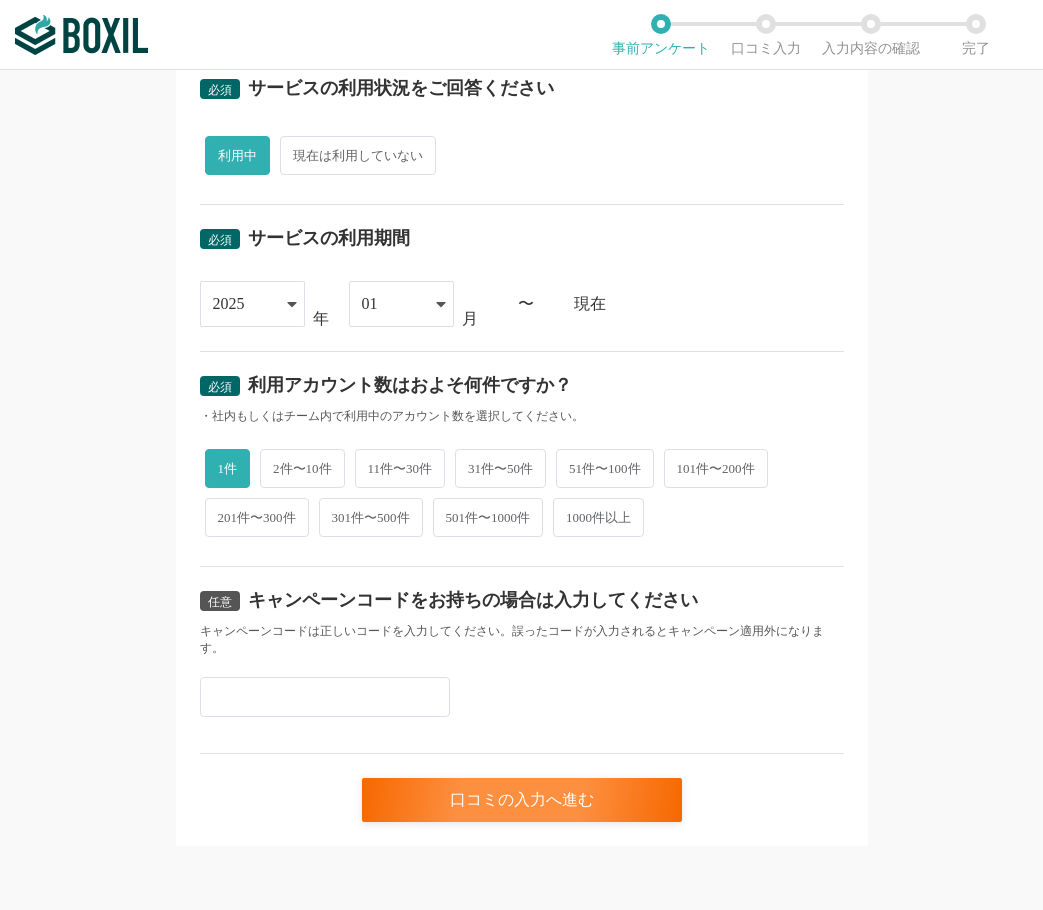 click at bounding box center [325, 697] 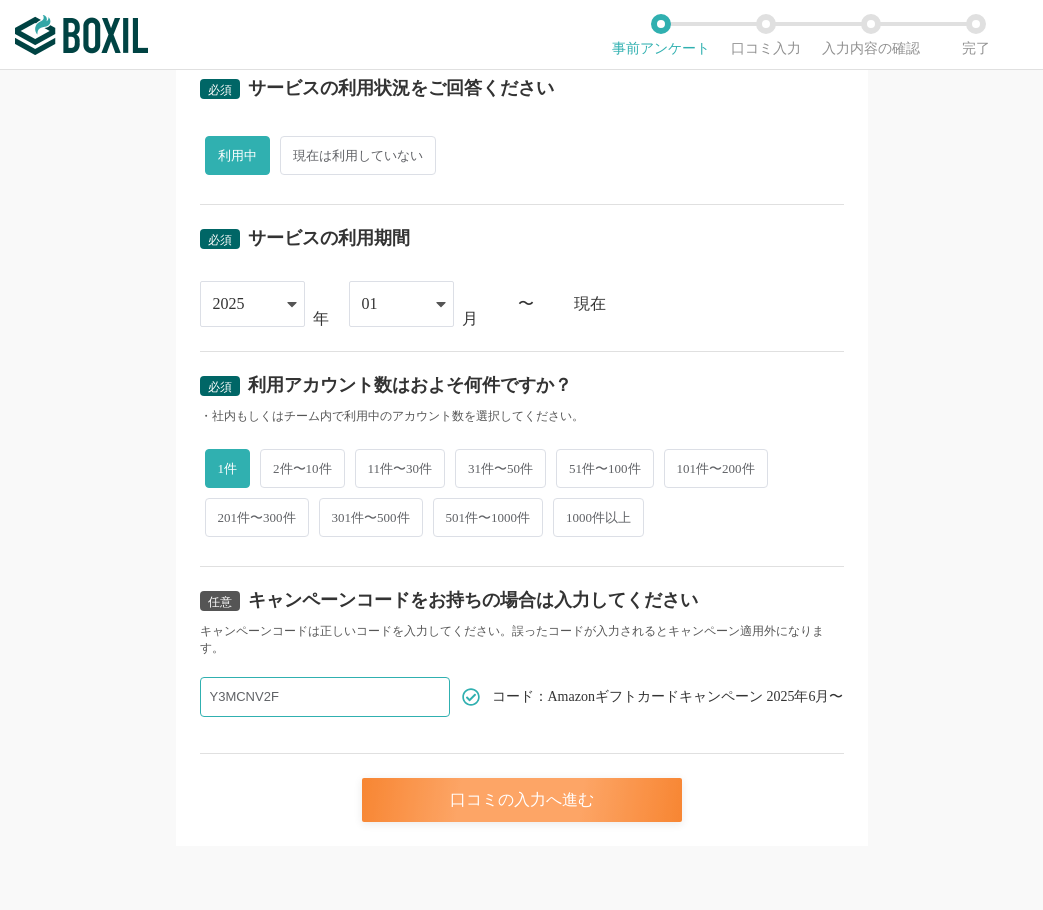 type on "Y3MCNV2F" 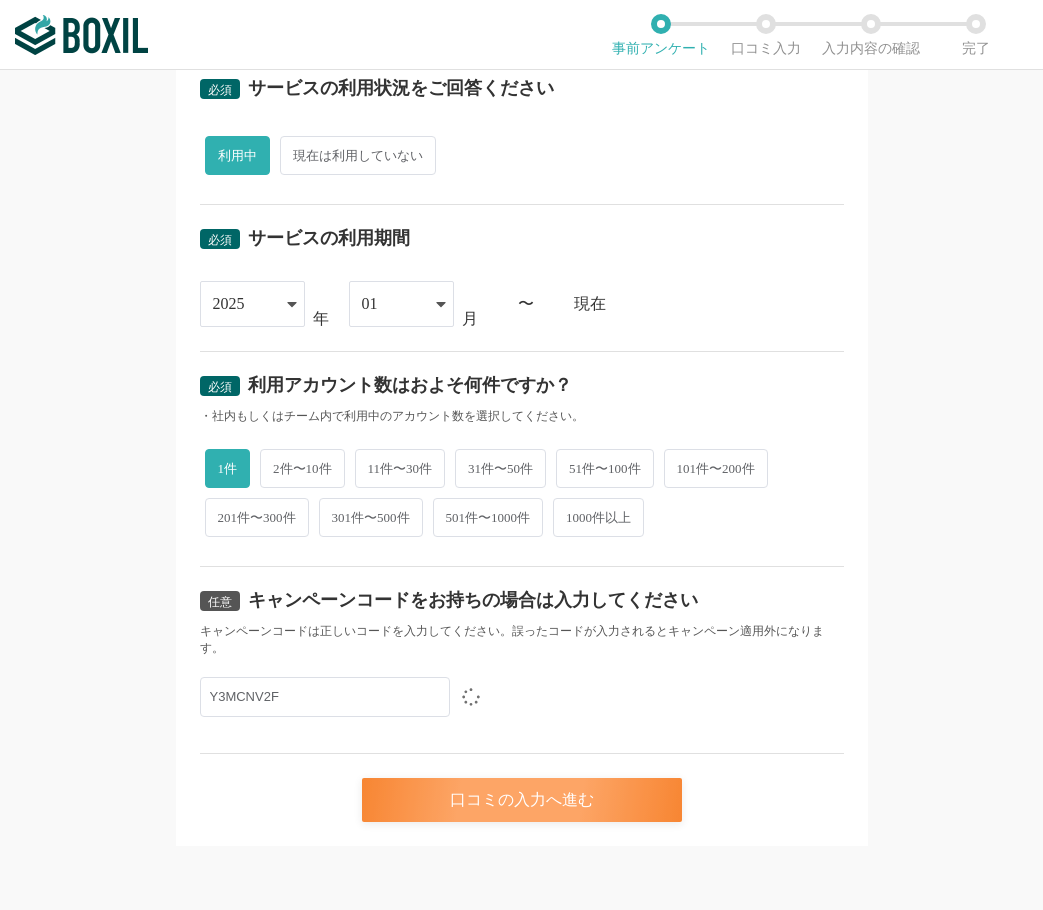click on "口コミの入力へ進む" at bounding box center [522, 800] 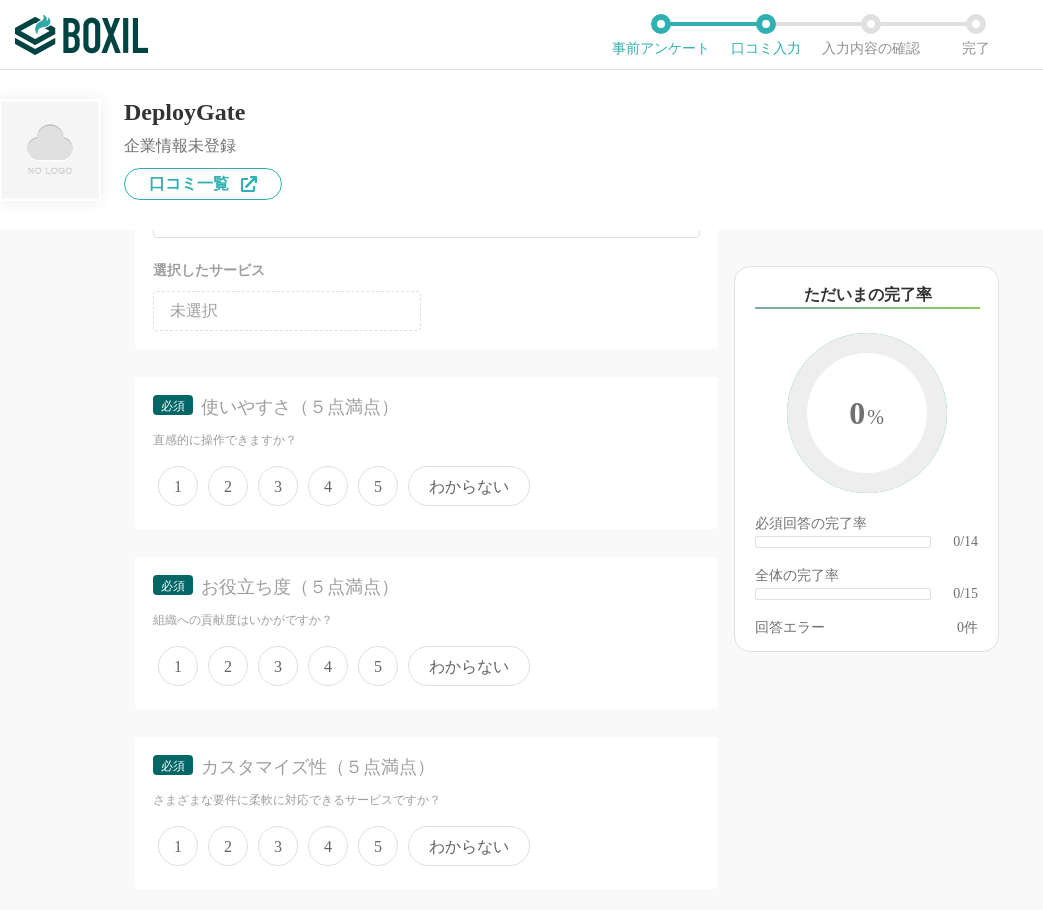 scroll, scrollTop: 200, scrollLeft: 0, axis: vertical 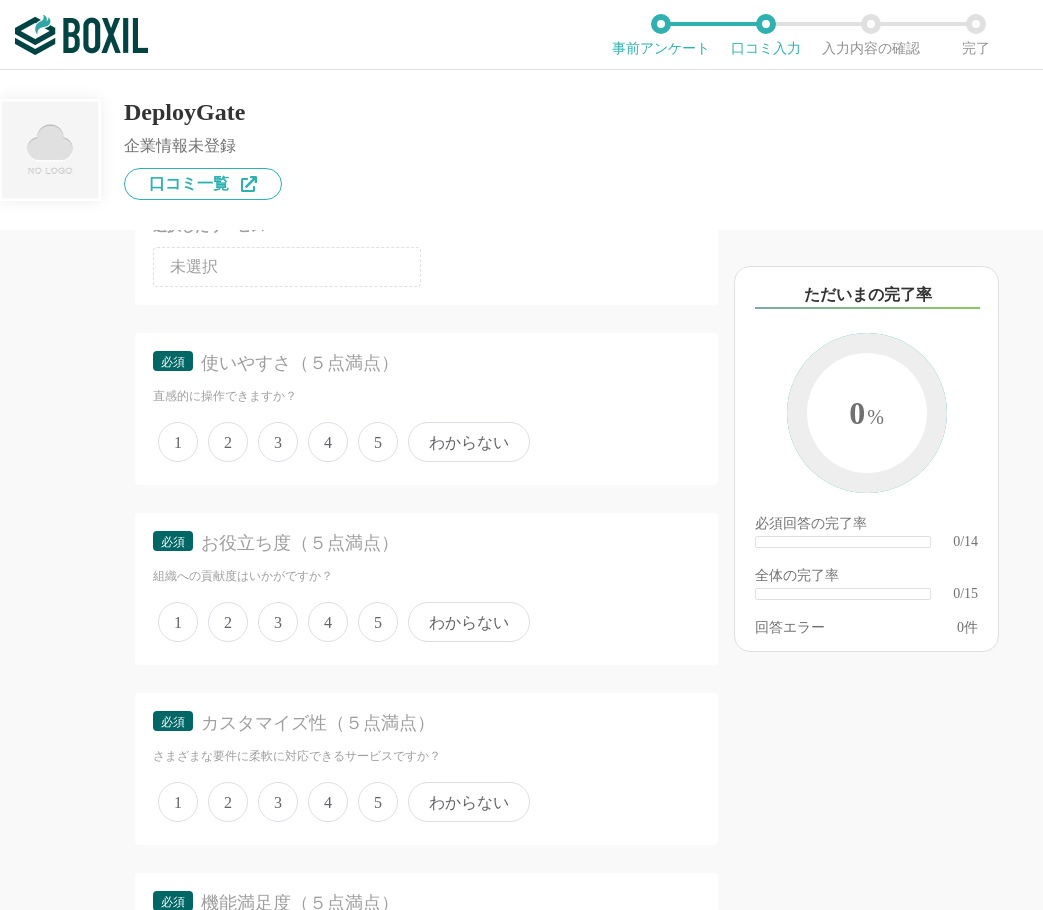 click on "4" at bounding box center (328, 442) 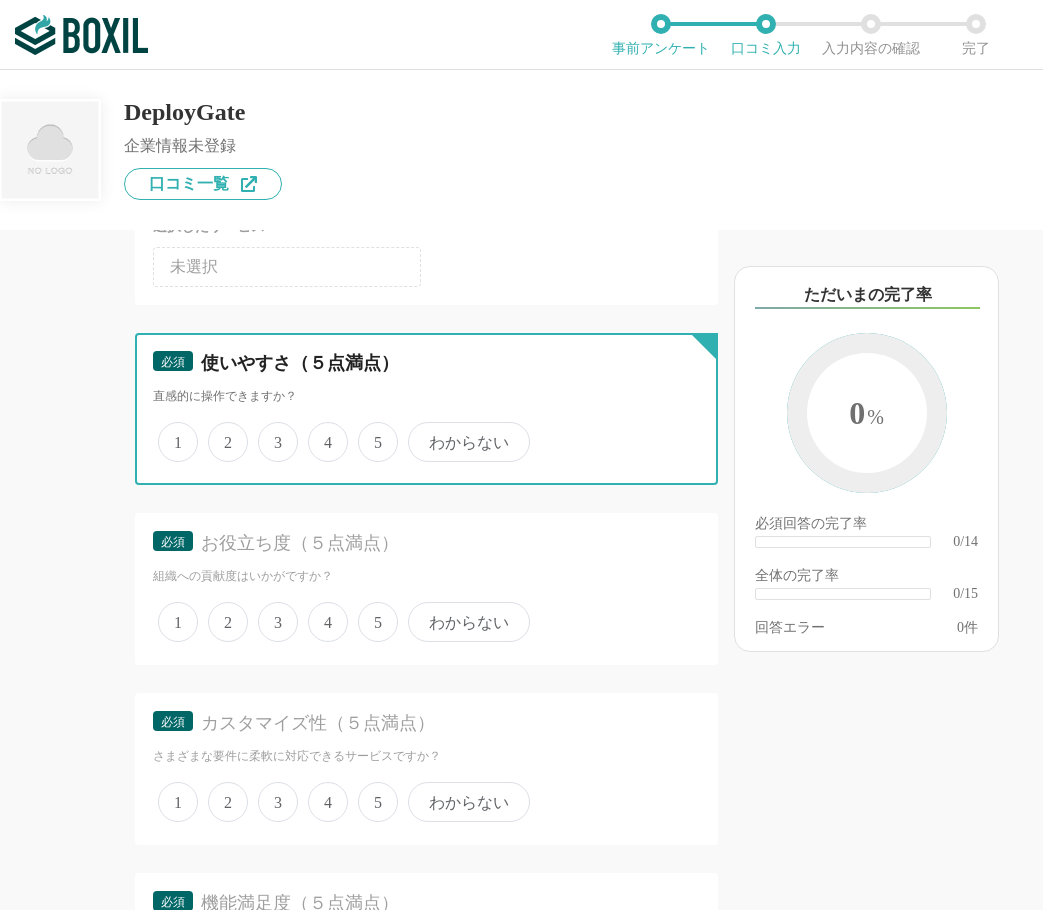 click on "4" at bounding box center [319, 431] 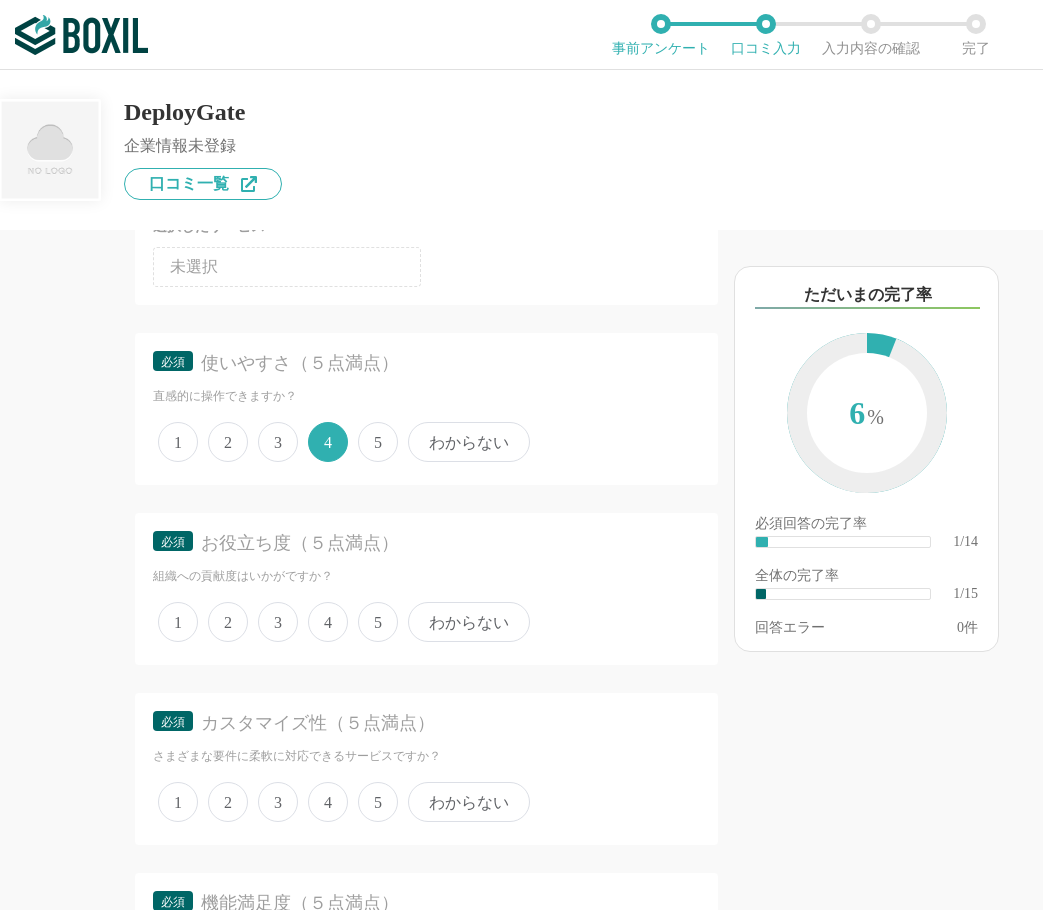 click on "5" at bounding box center (378, 622) 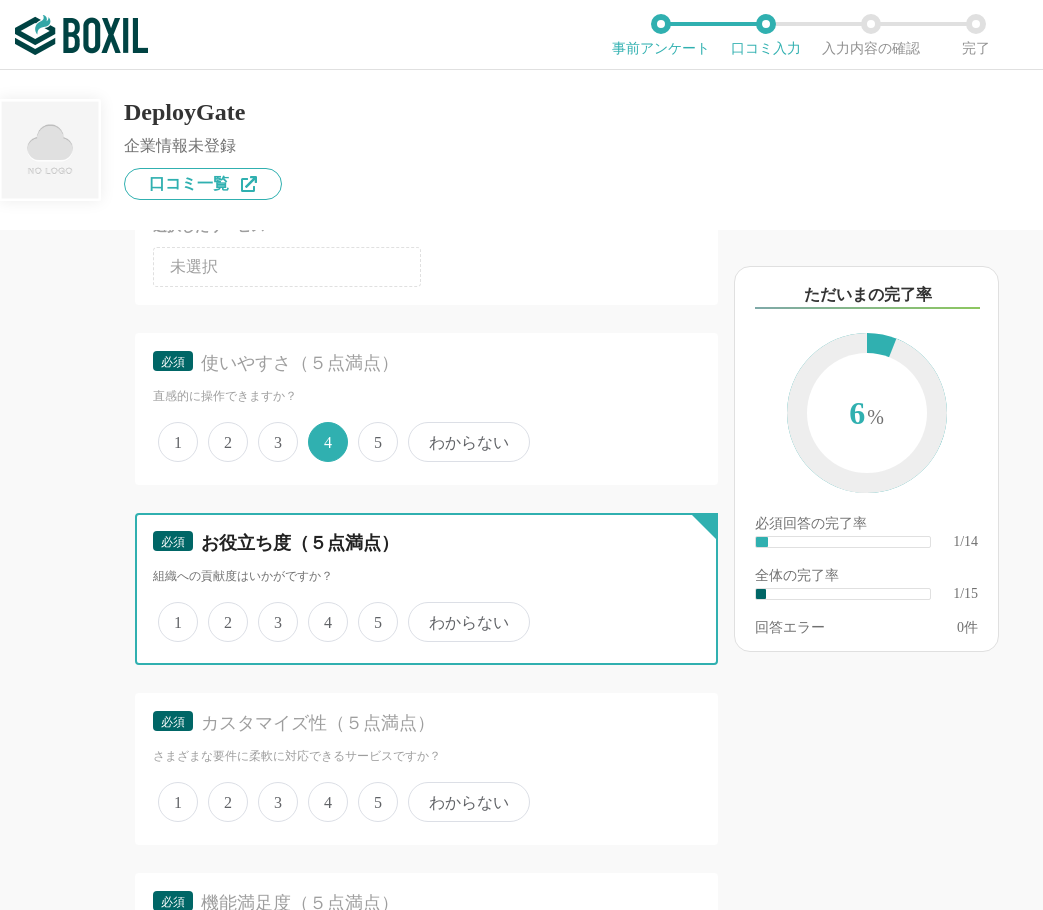 click on "5" at bounding box center [369, 611] 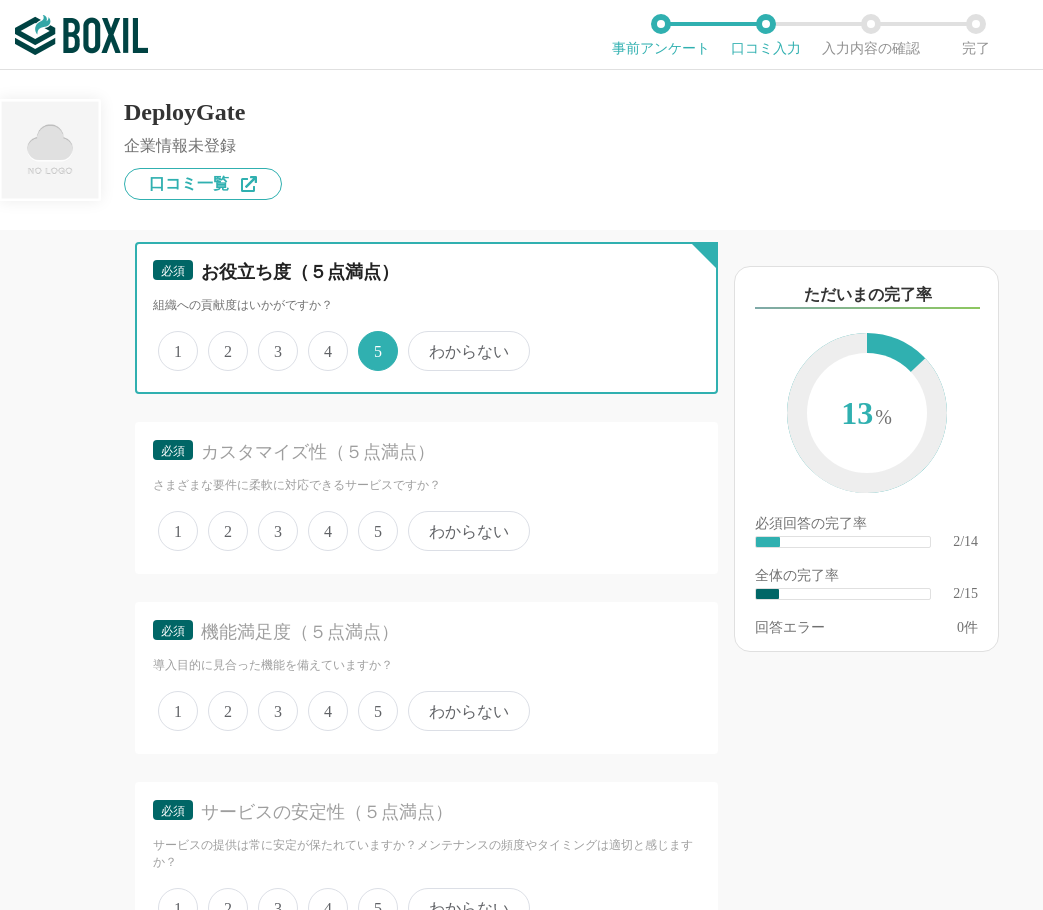 scroll, scrollTop: 500, scrollLeft: 0, axis: vertical 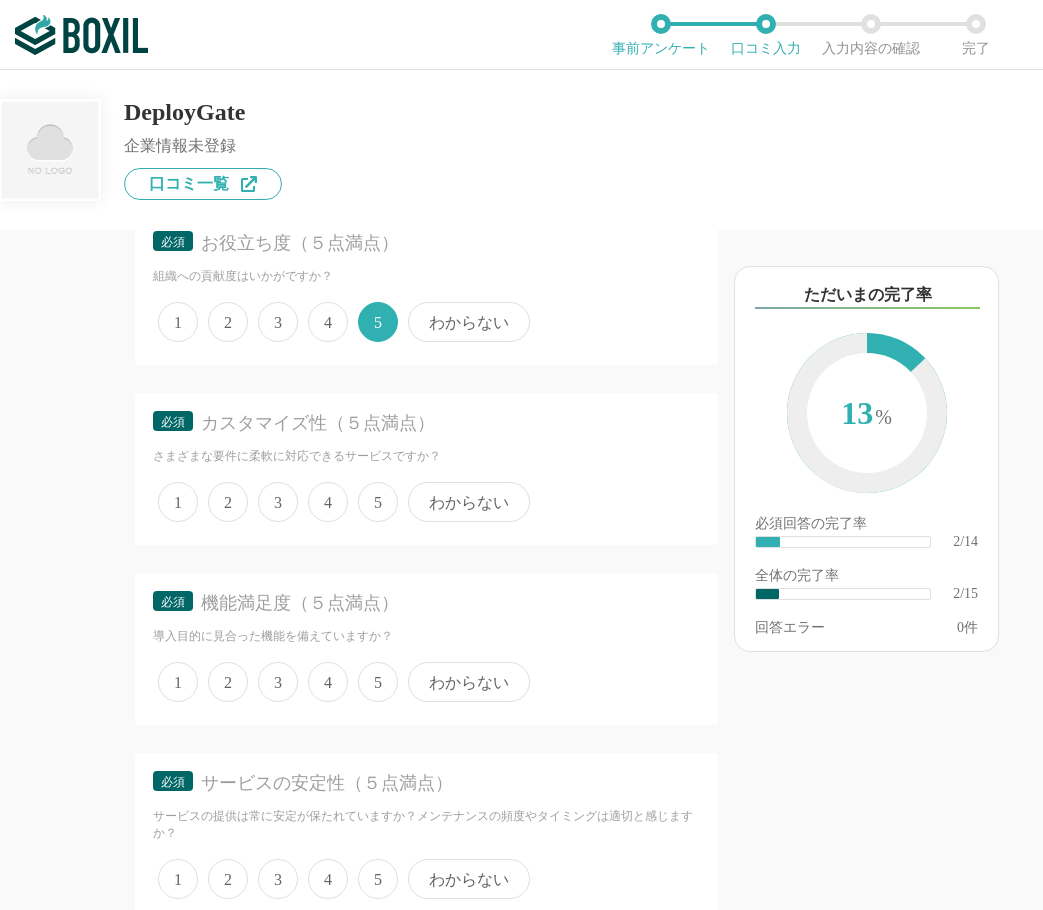 click on "4" at bounding box center [328, 502] 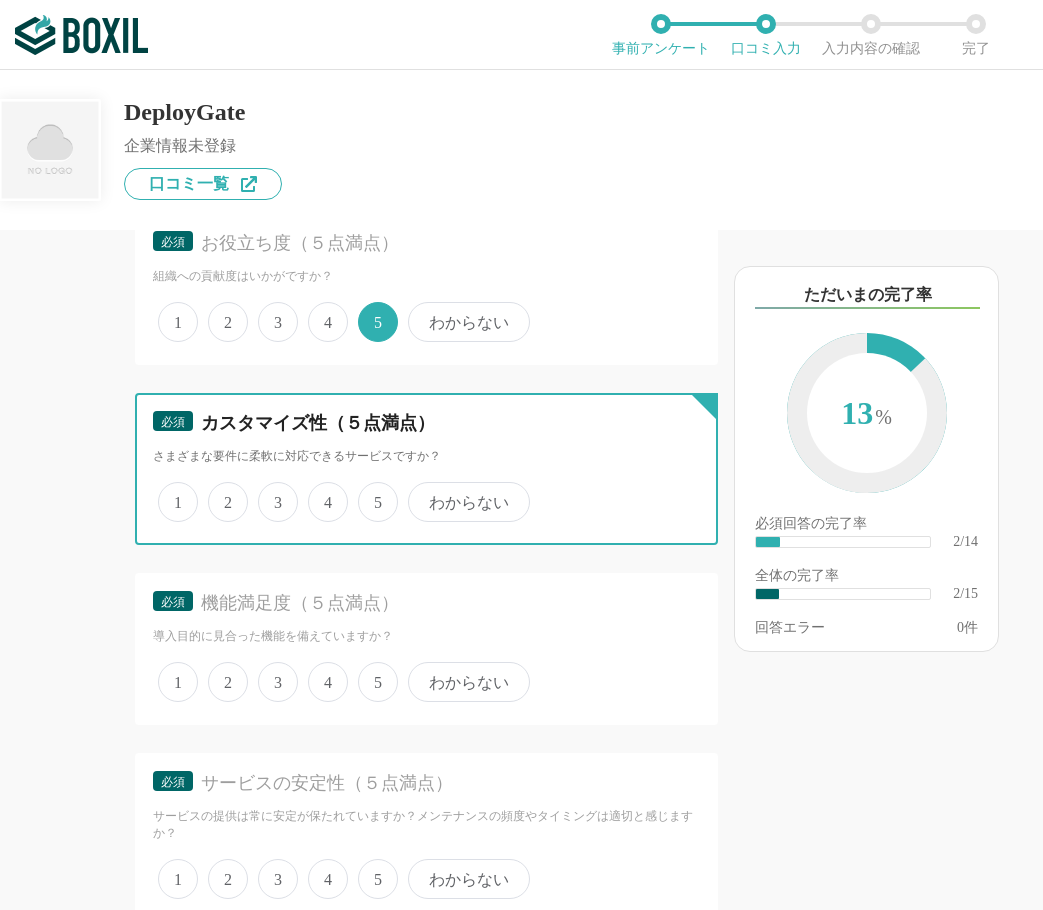 click on "4" at bounding box center (319, 491) 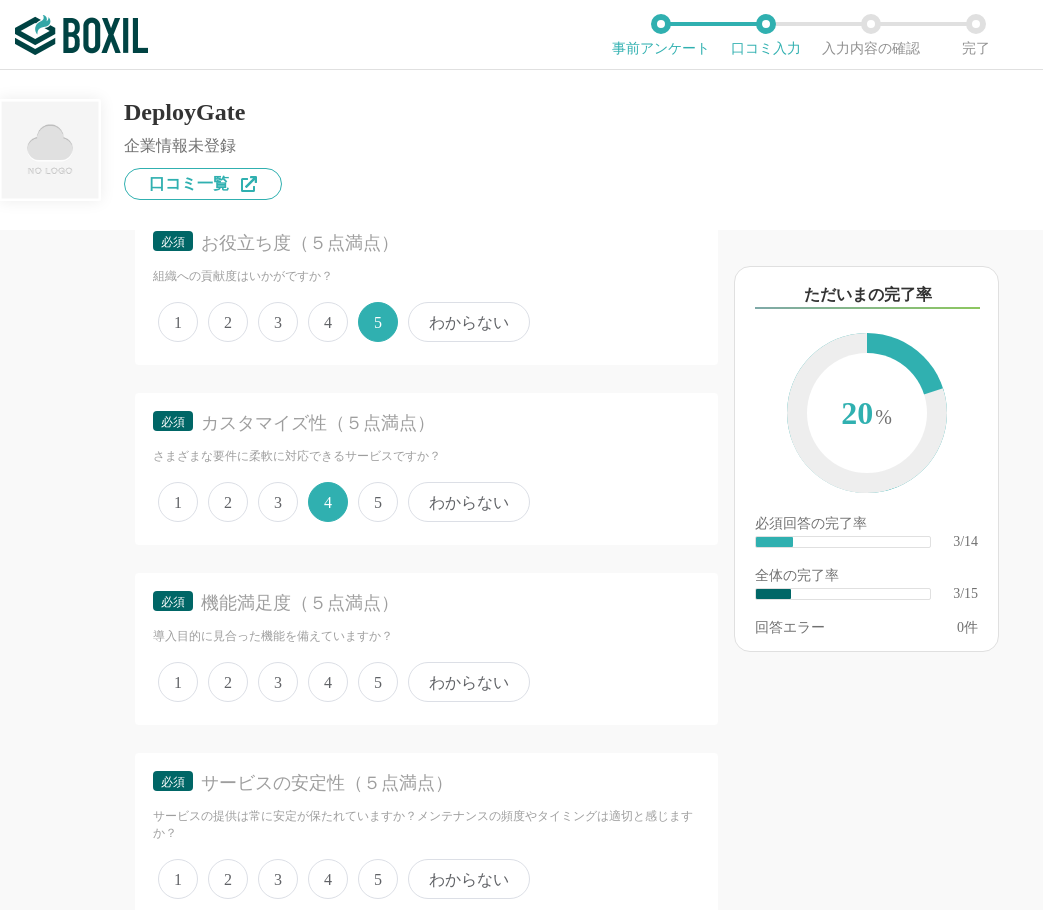click on "4" at bounding box center (328, 682) 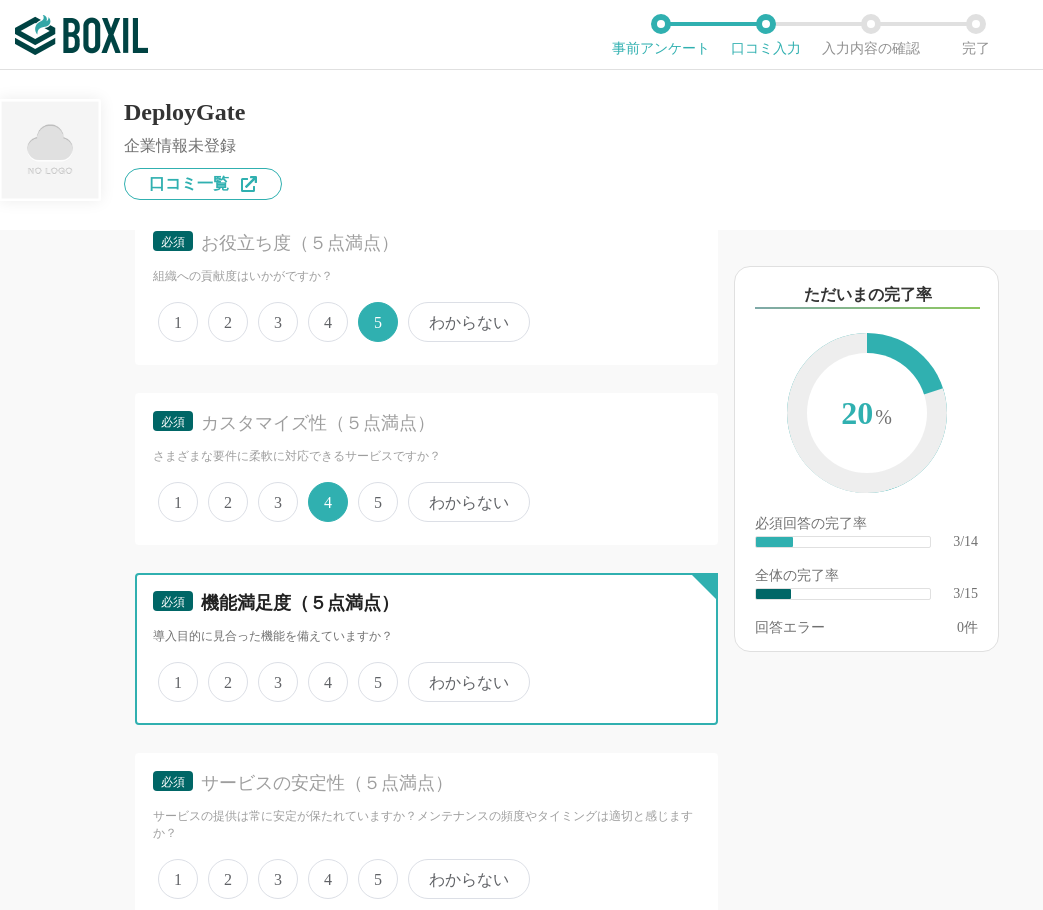 click on "4" at bounding box center [319, 671] 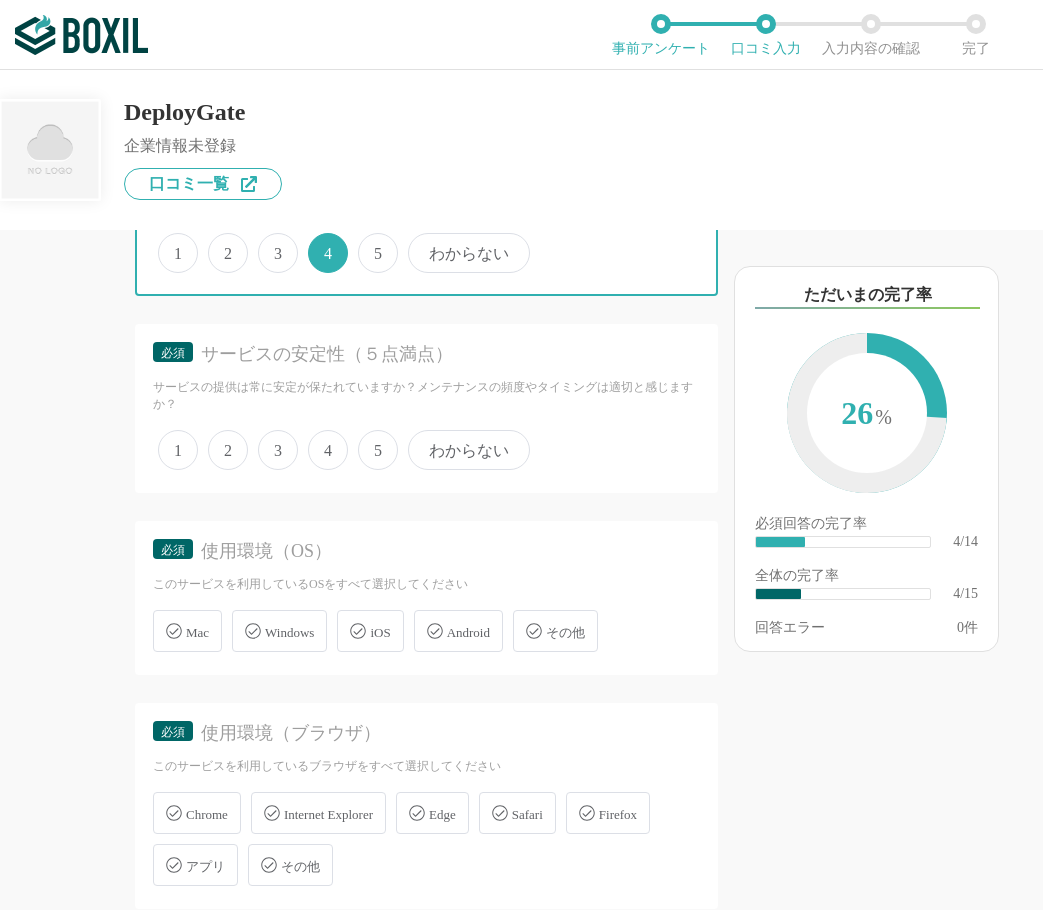 scroll, scrollTop: 1000, scrollLeft: 0, axis: vertical 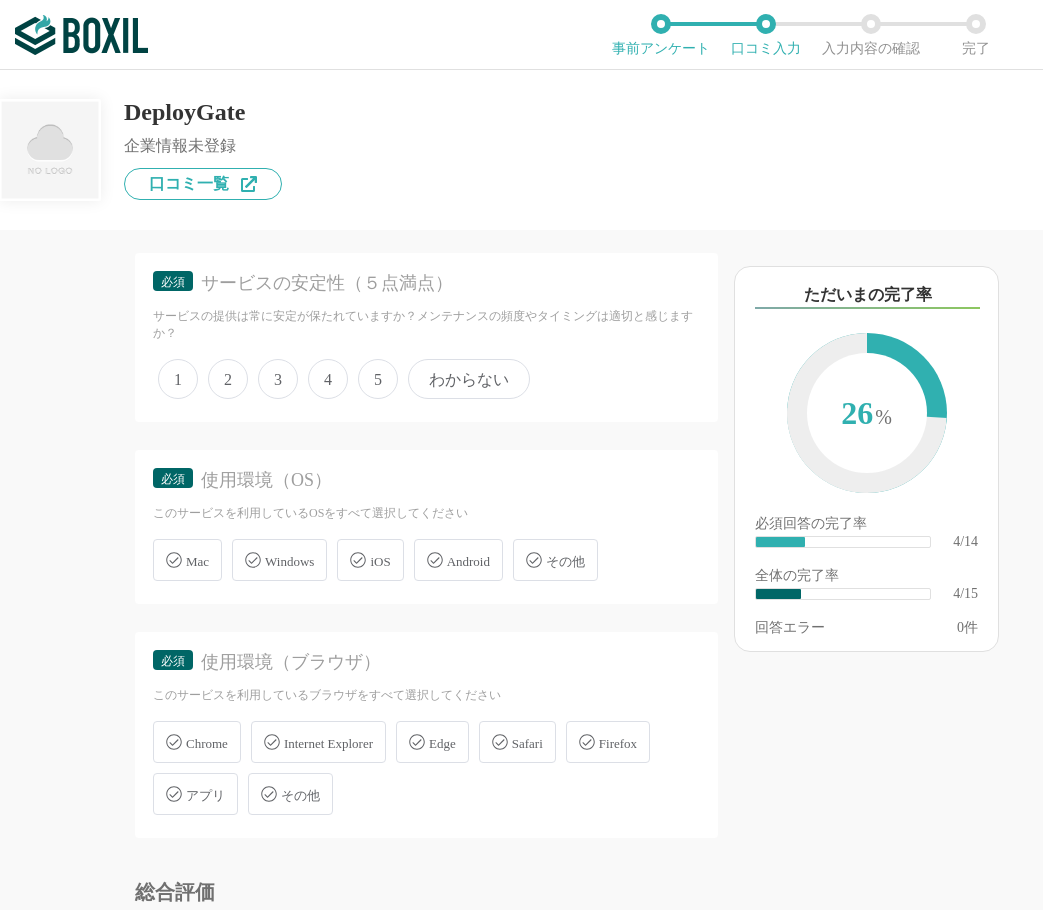 click on "4" at bounding box center [328, 379] 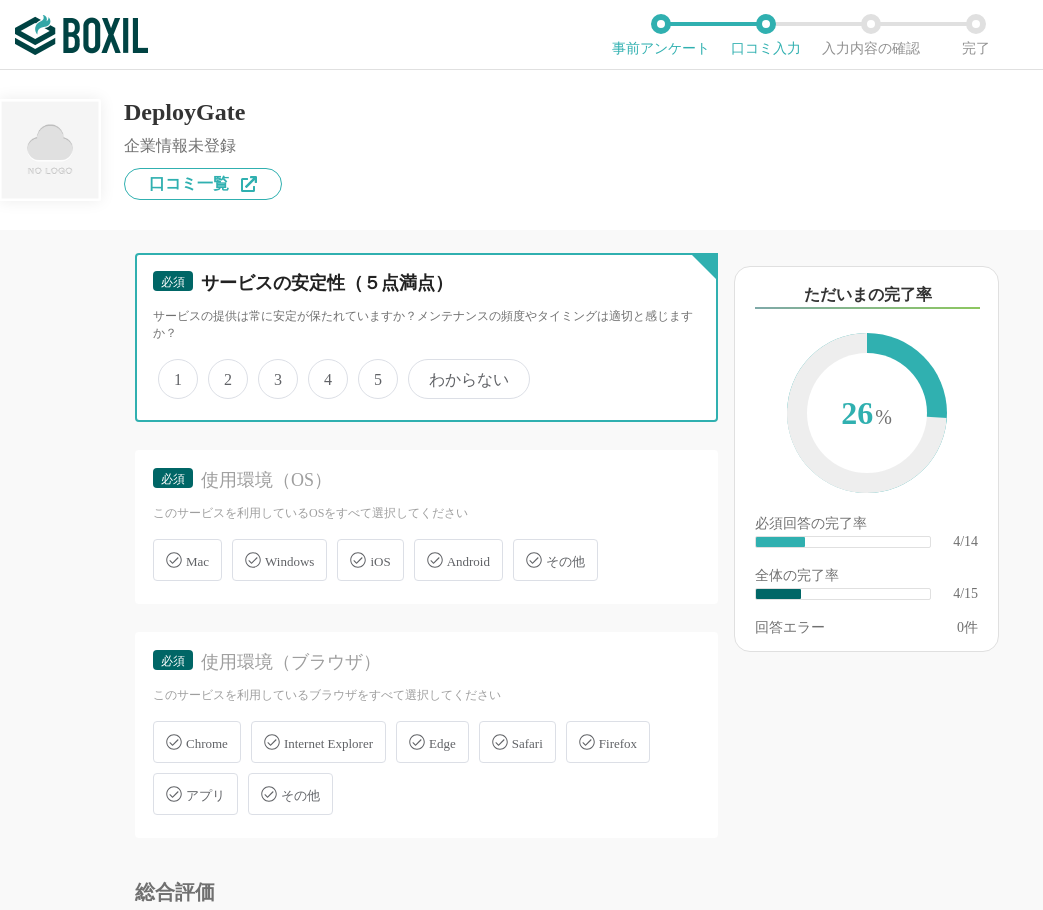 click on "4" at bounding box center (319, 368) 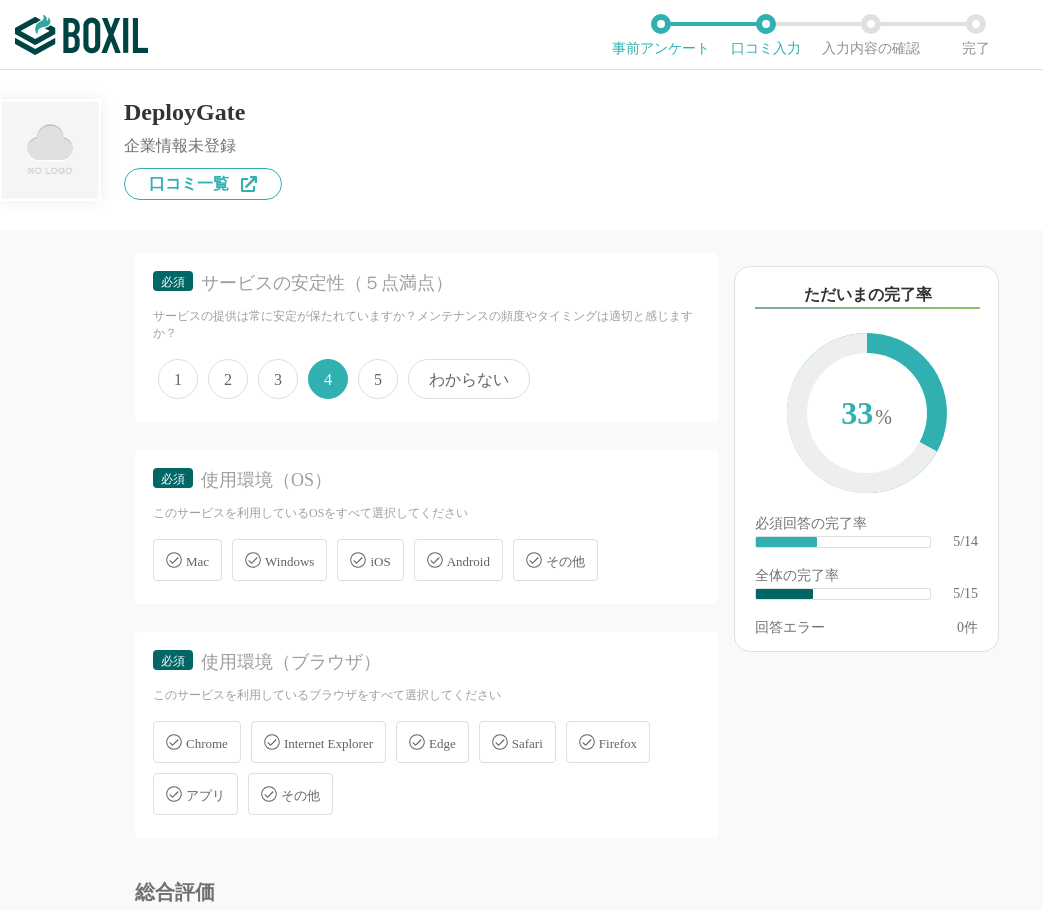 drag, startPoint x: 278, startPoint y: 534, endPoint x: 281, endPoint y: 557, distance: 23.194826 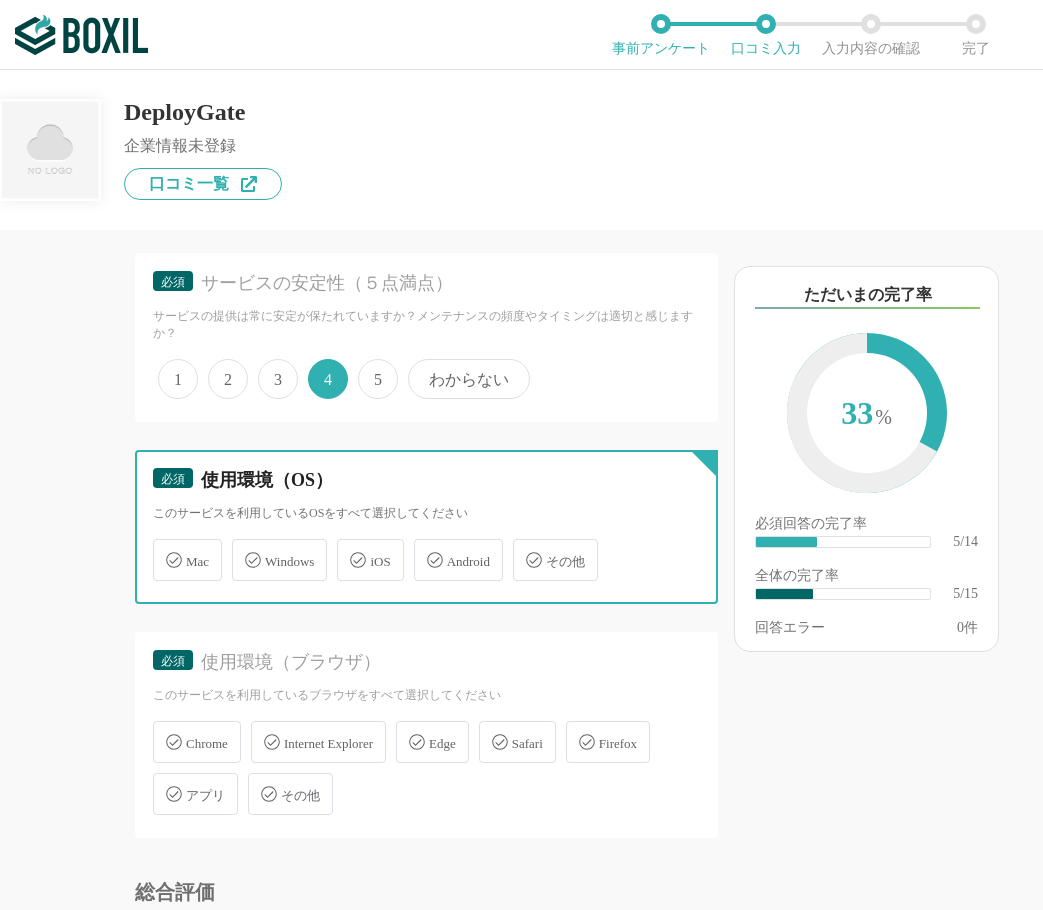 click on "Windows" at bounding box center [242, 548] 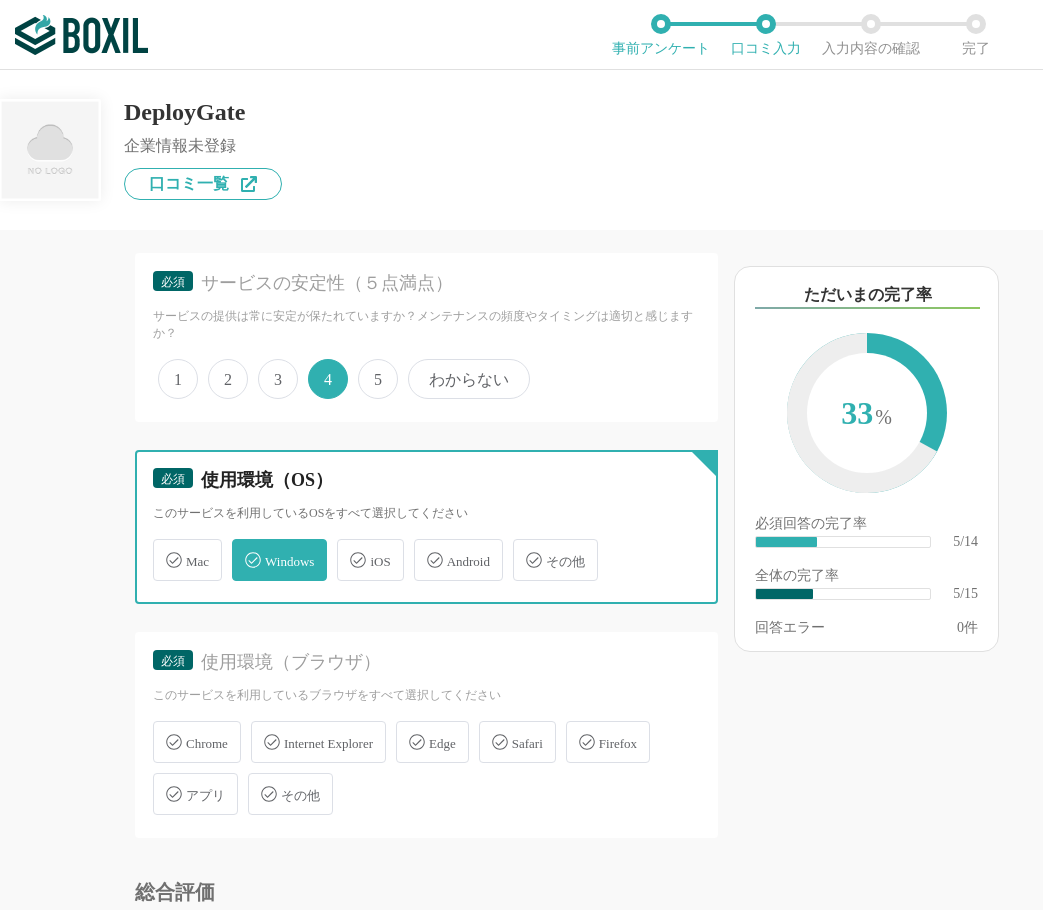 checkbox on "true" 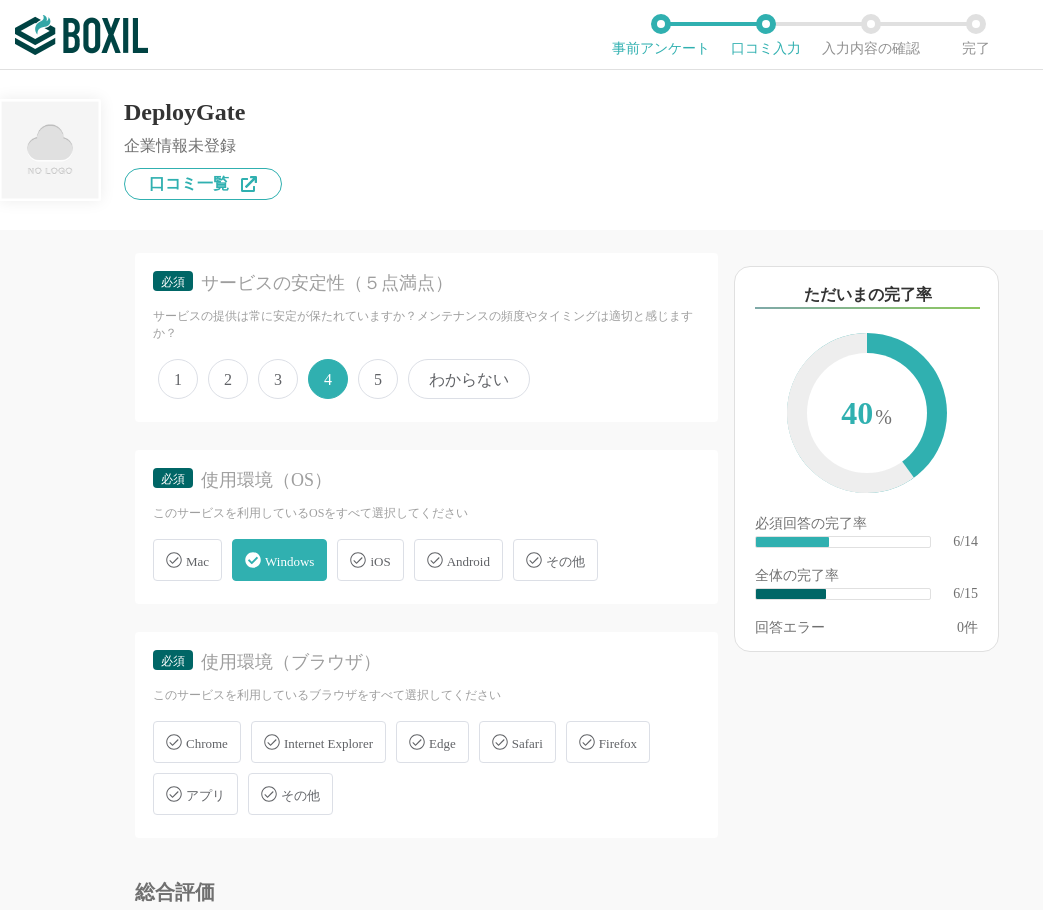 click on "Chrome" at bounding box center [197, 742] 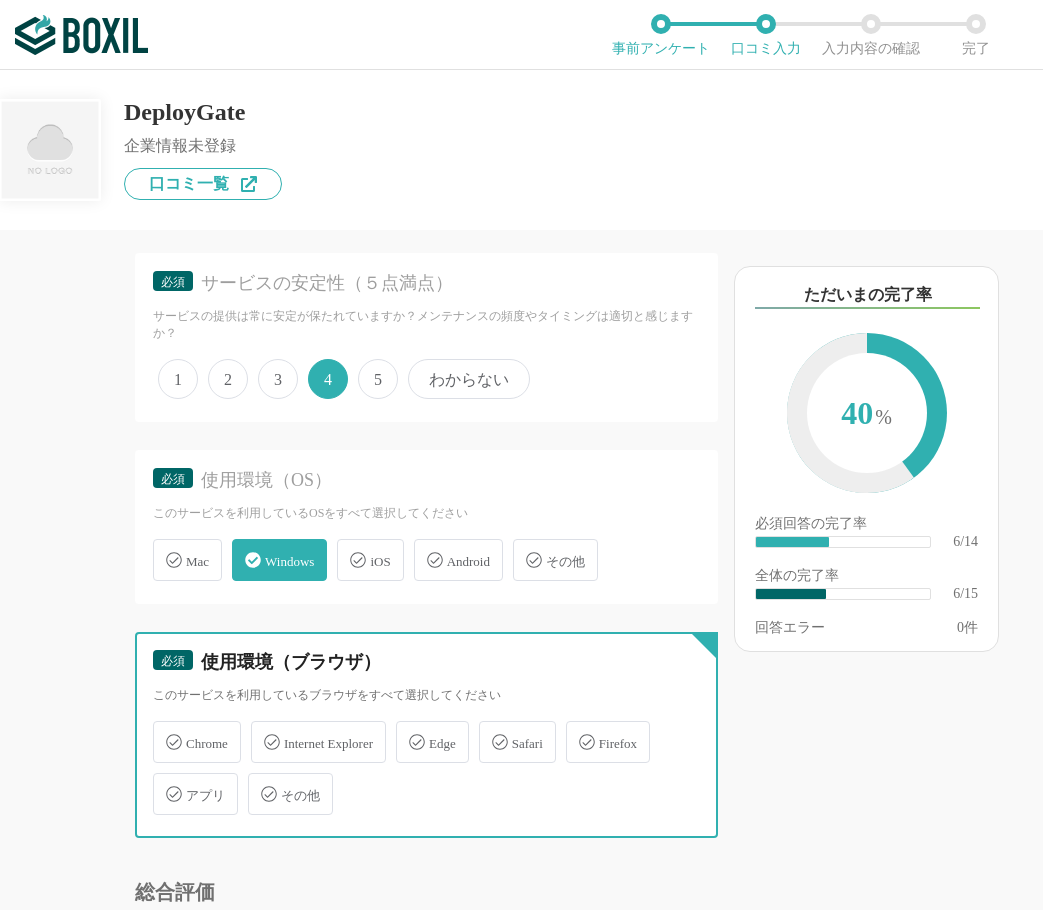 click on "Chrome" at bounding box center (163, 730) 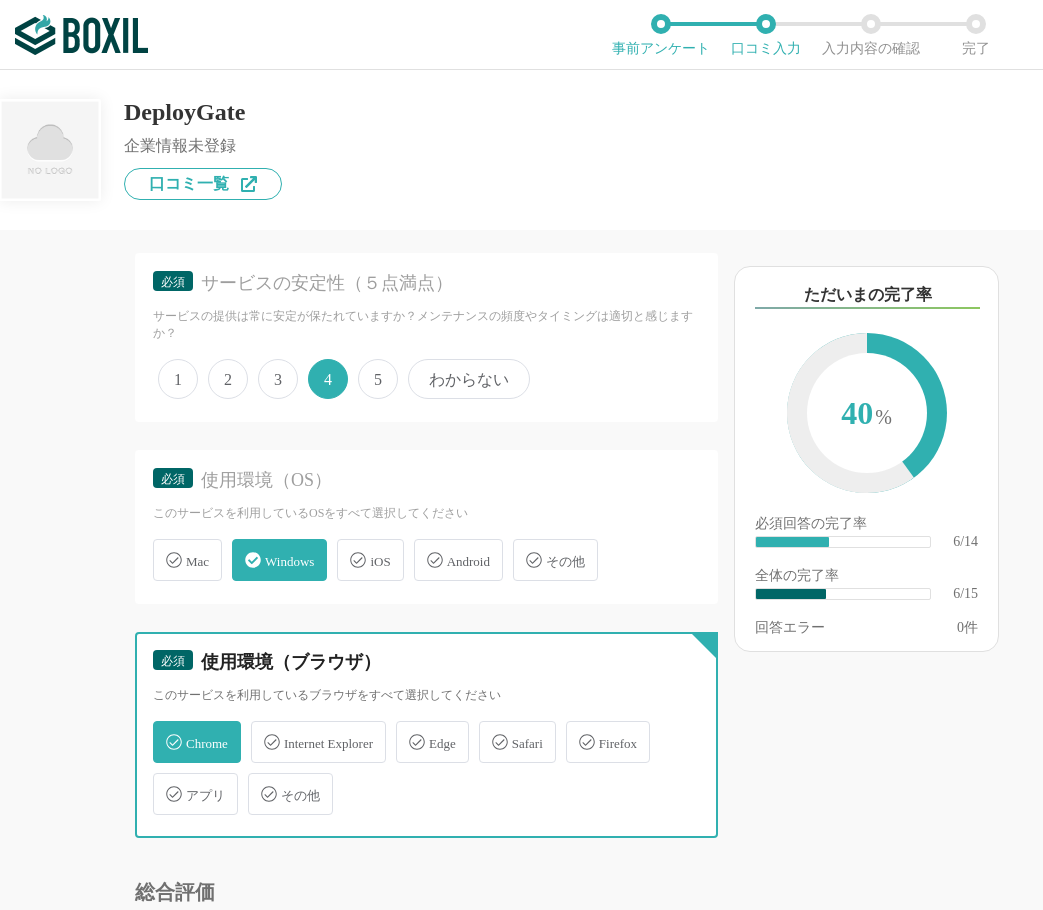 checkbox on "true" 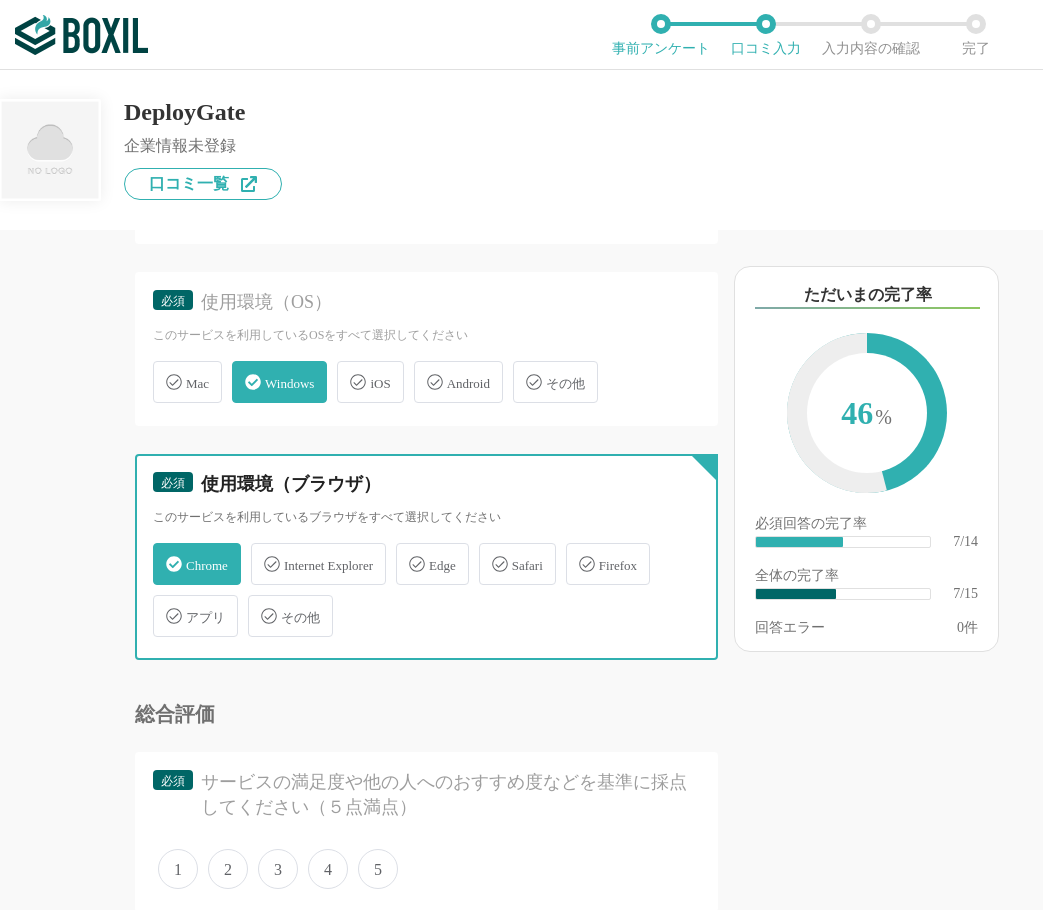 scroll, scrollTop: 1500, scrollLeft: 0, axis: vertical 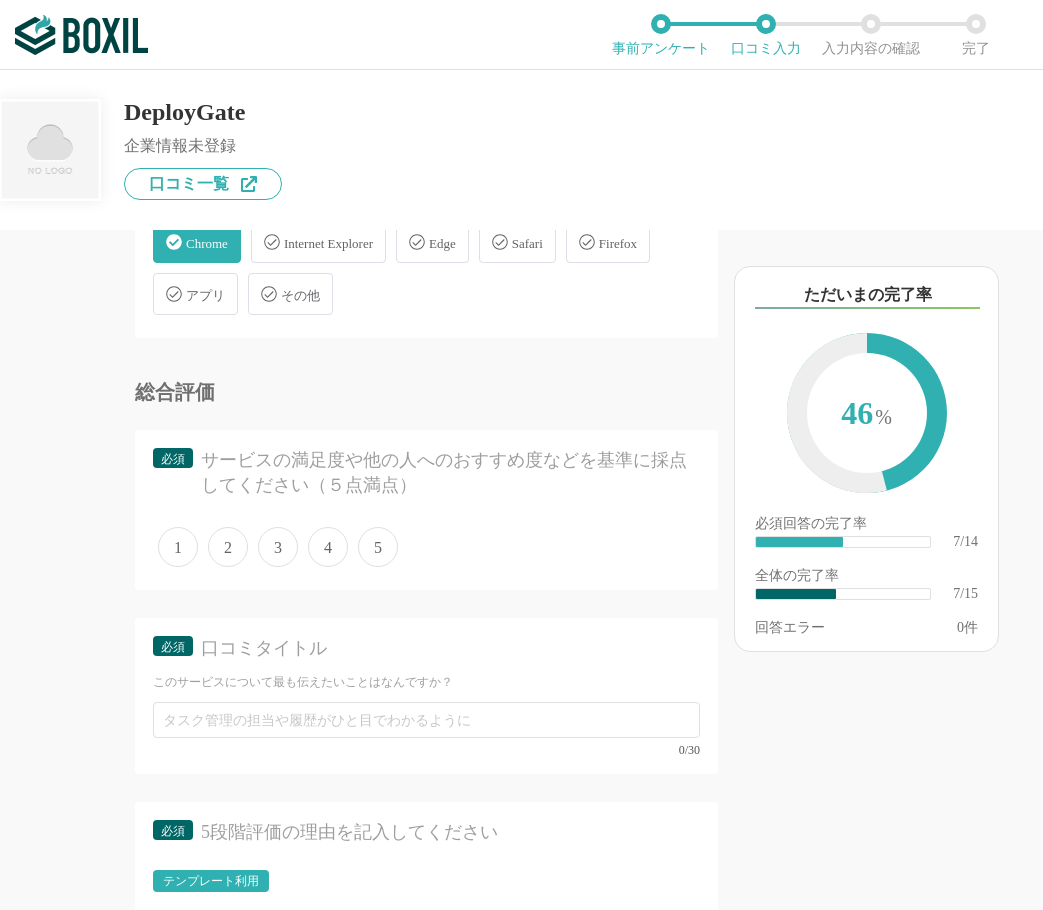 click on "5" at bounding box center (378, 547) 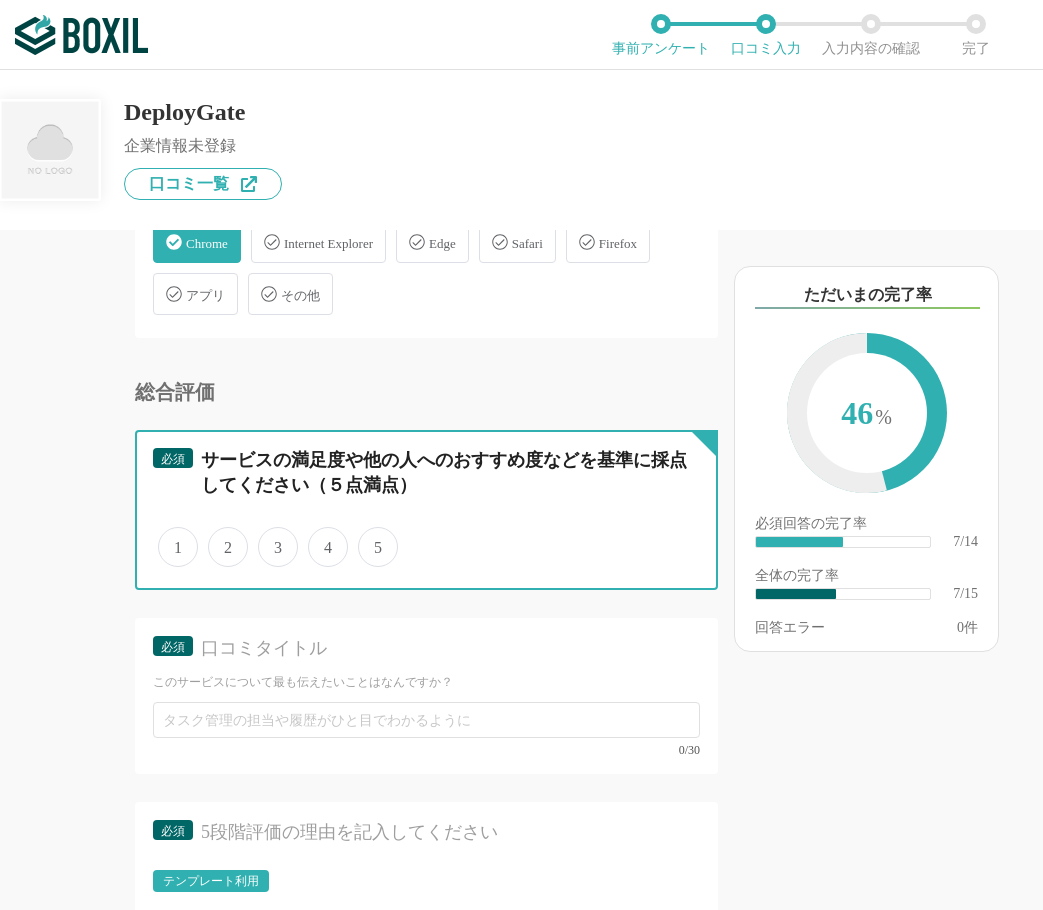 click on "5" at bounding box center [369, 536] 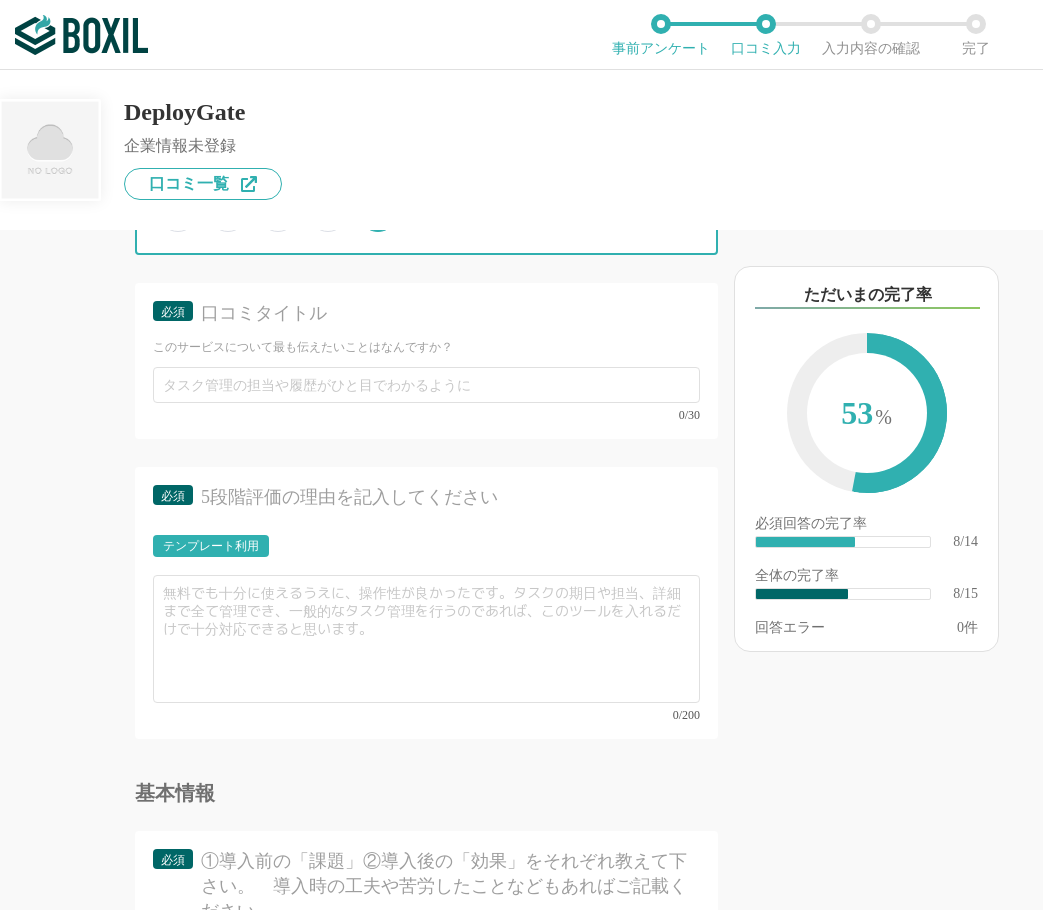 scroll, scrollTop: 1800, scrollLeft: 0, axis: vertical 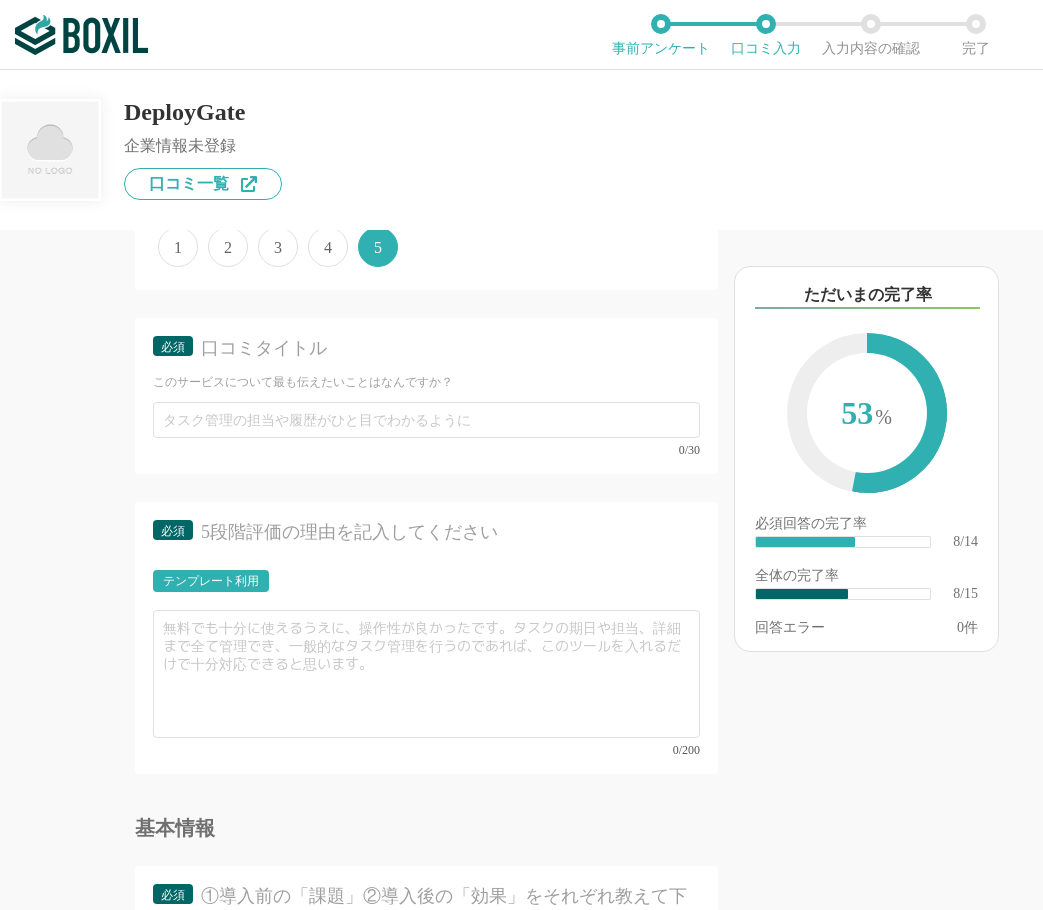 click on "DeployGate" at bounding box center [203, 112] 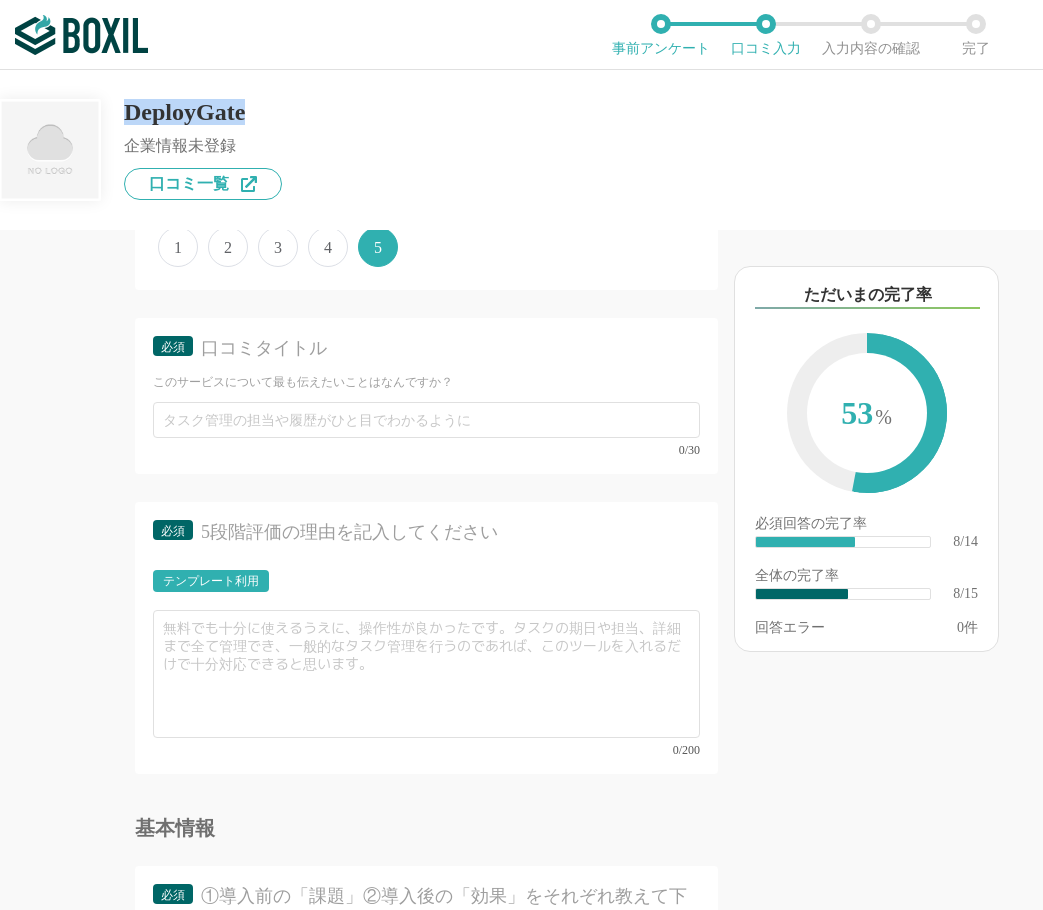 click on "DeployGate" at bounding box center (203, 112) 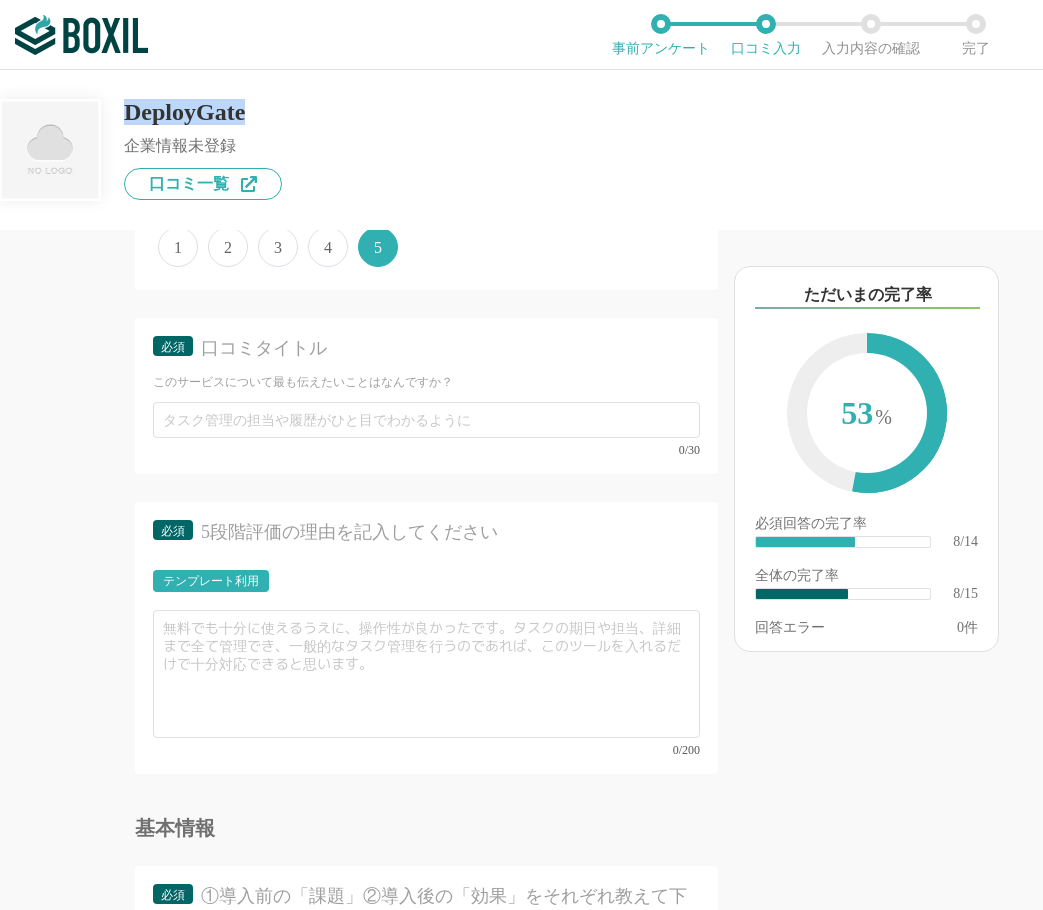 copy on "DeployGate" 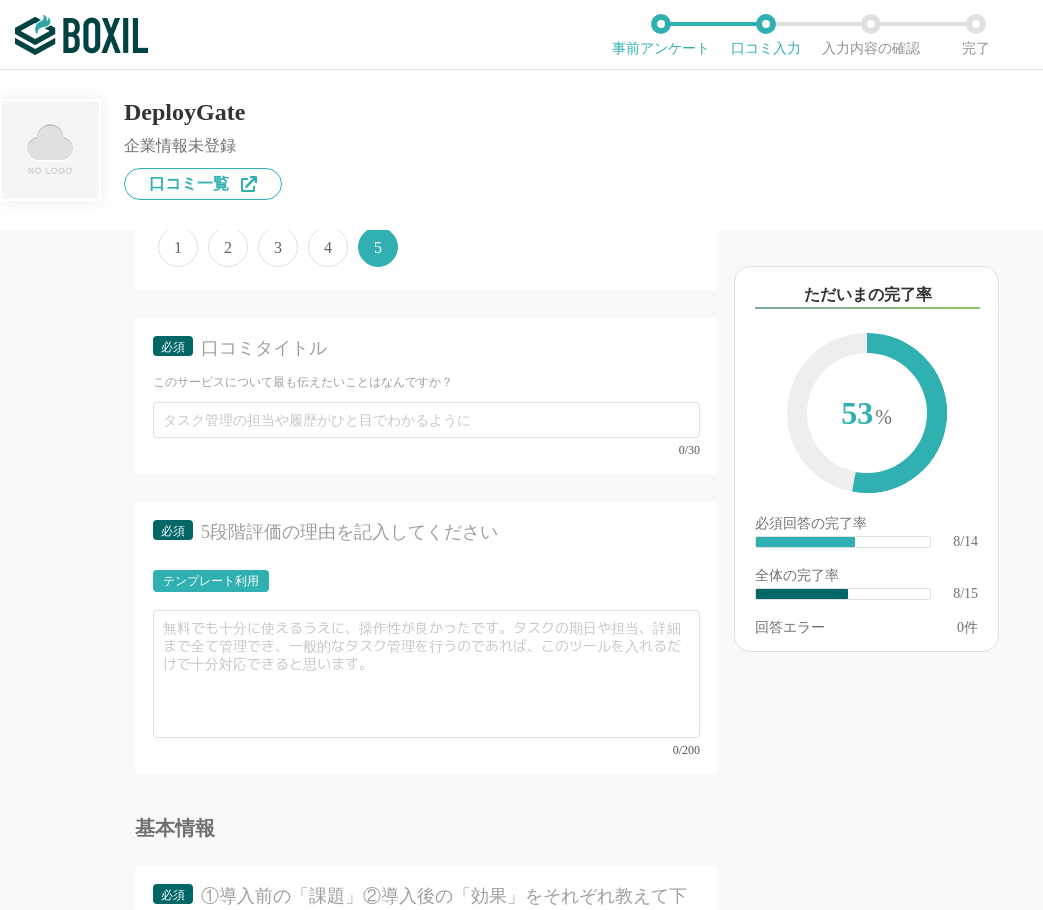 click on "必須 口コミタイトル このサービスについて最も伝えたいことはなんですか？ 0/30" at bounding box center [426, 396] 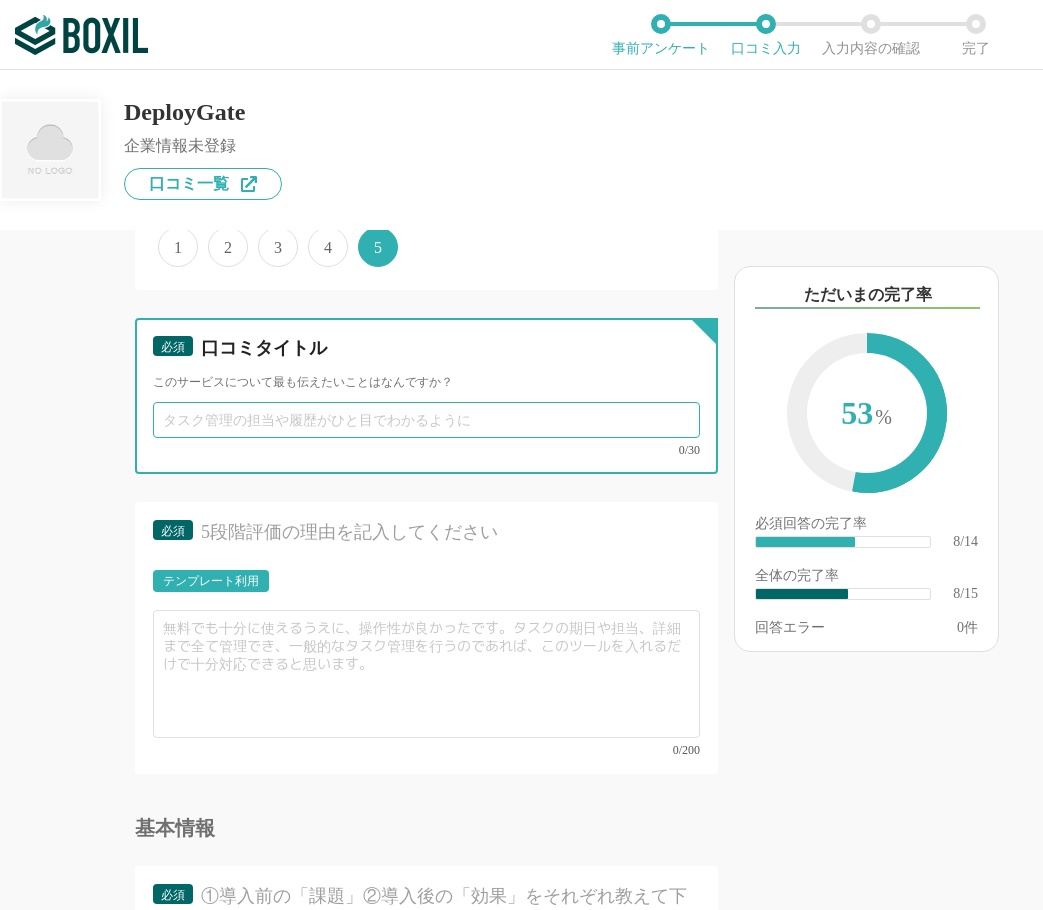 click at bounding box center (426, 420) 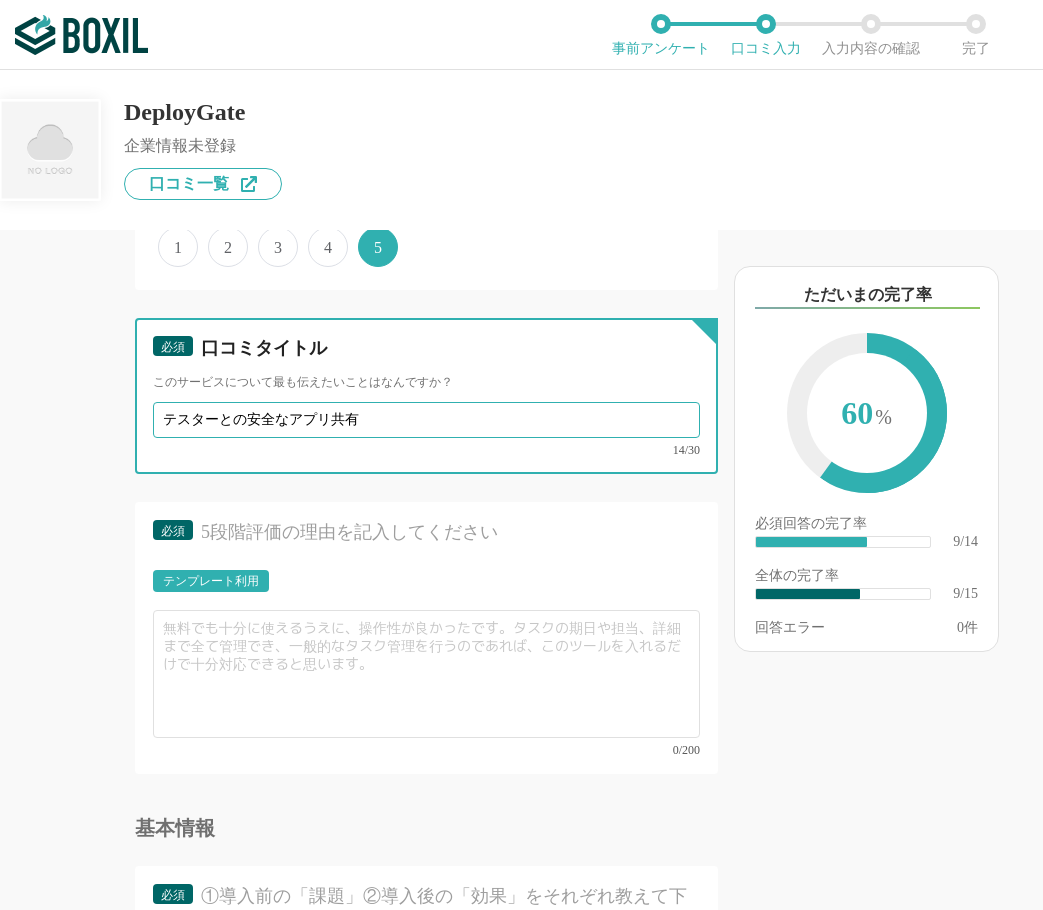 type on "テスターとの安全なアプリ共有" 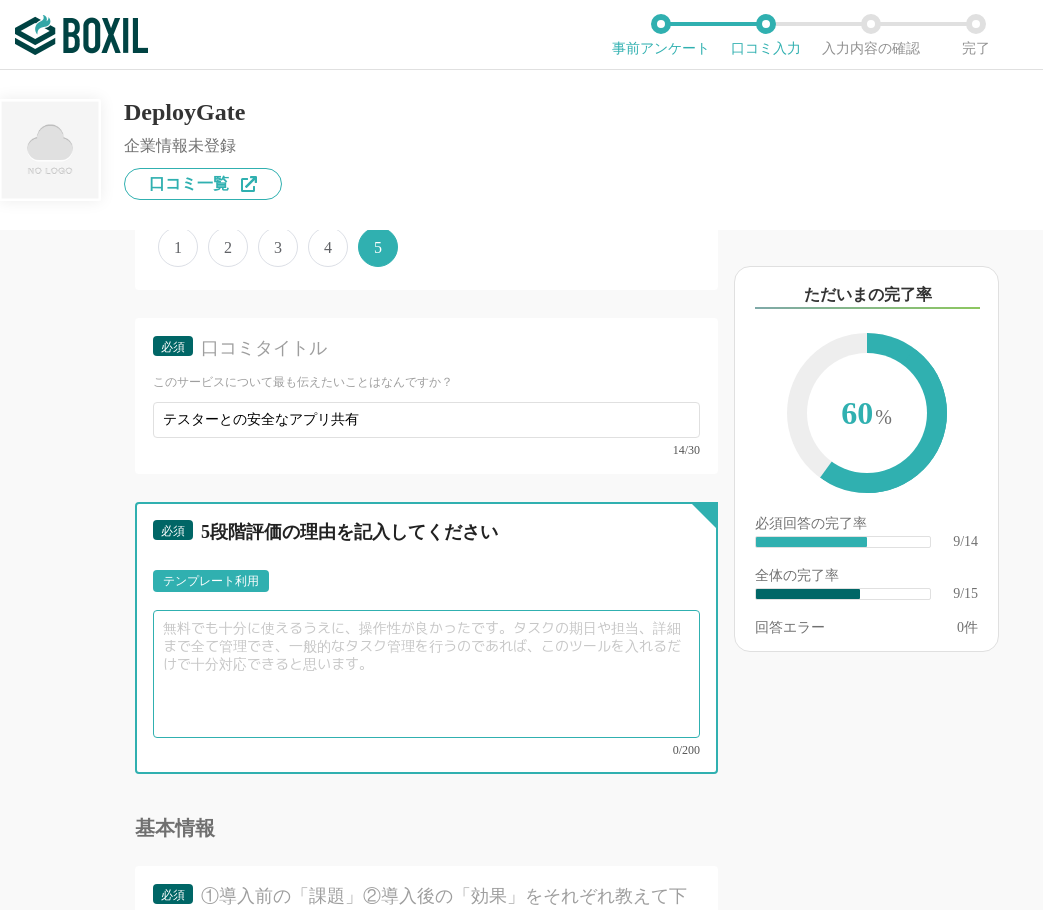 click at bounding box center [426, 674] 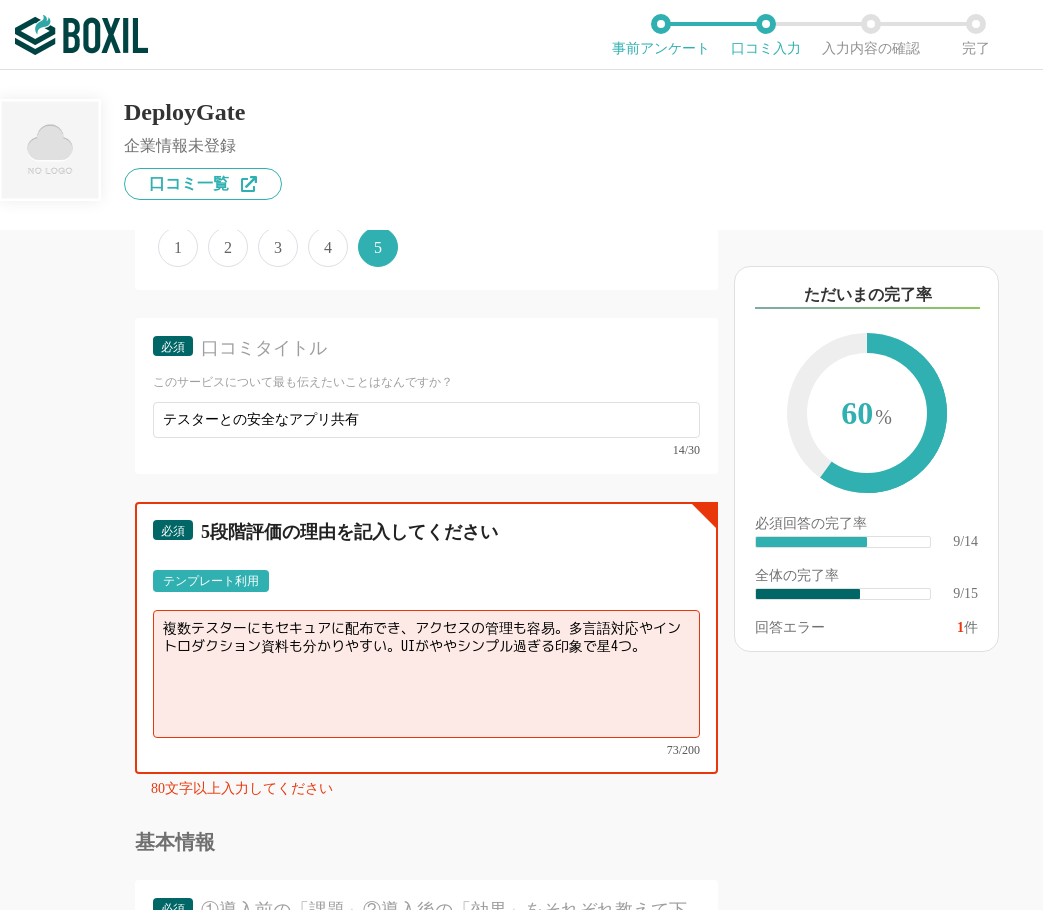 click on "複数テスターにもセキュアに配布でき、アクセスの管理も容易。多言語対応やイントロダクション資料も分かりやすい。UIがややシンプル過ぎる印象で星4つ。" at bounding box center (426, 674) 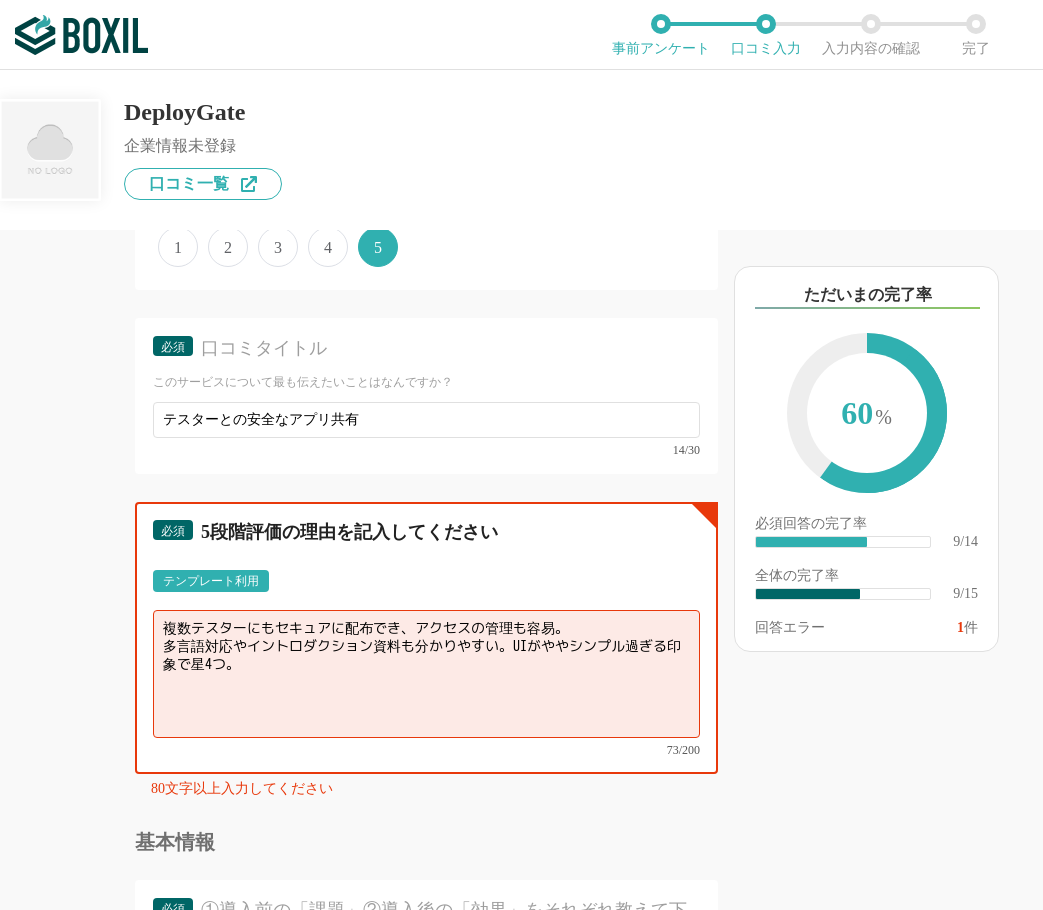 drag, startPoint x: 346, startPoint y: 663, endPoint x: 161, endPoint y: 664, distance: 185.0027 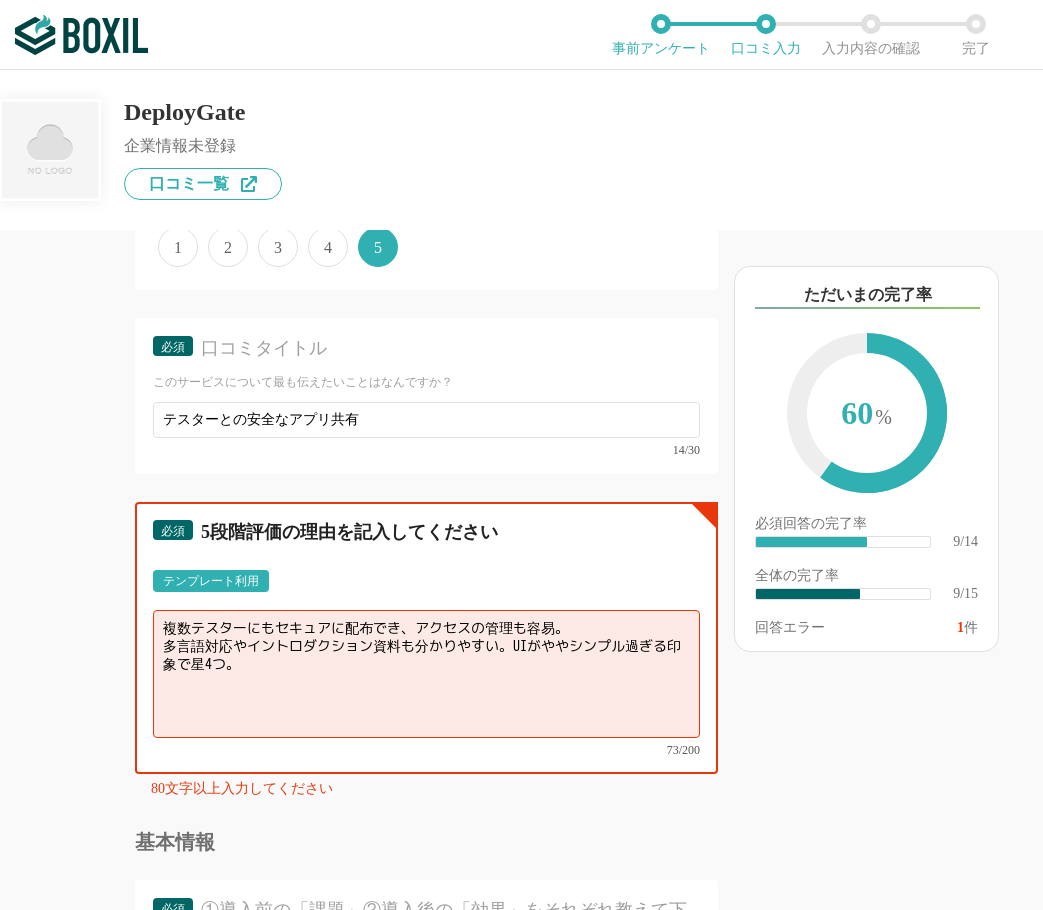 click on "複数テスターにもセキュアに配布でき、アクセスの管理も容易。
多言語対応やイントロダクション資料も分かりやすい。UIがややシンプル過ぎる印象で星4つ。" at bounding box center (426, 674) 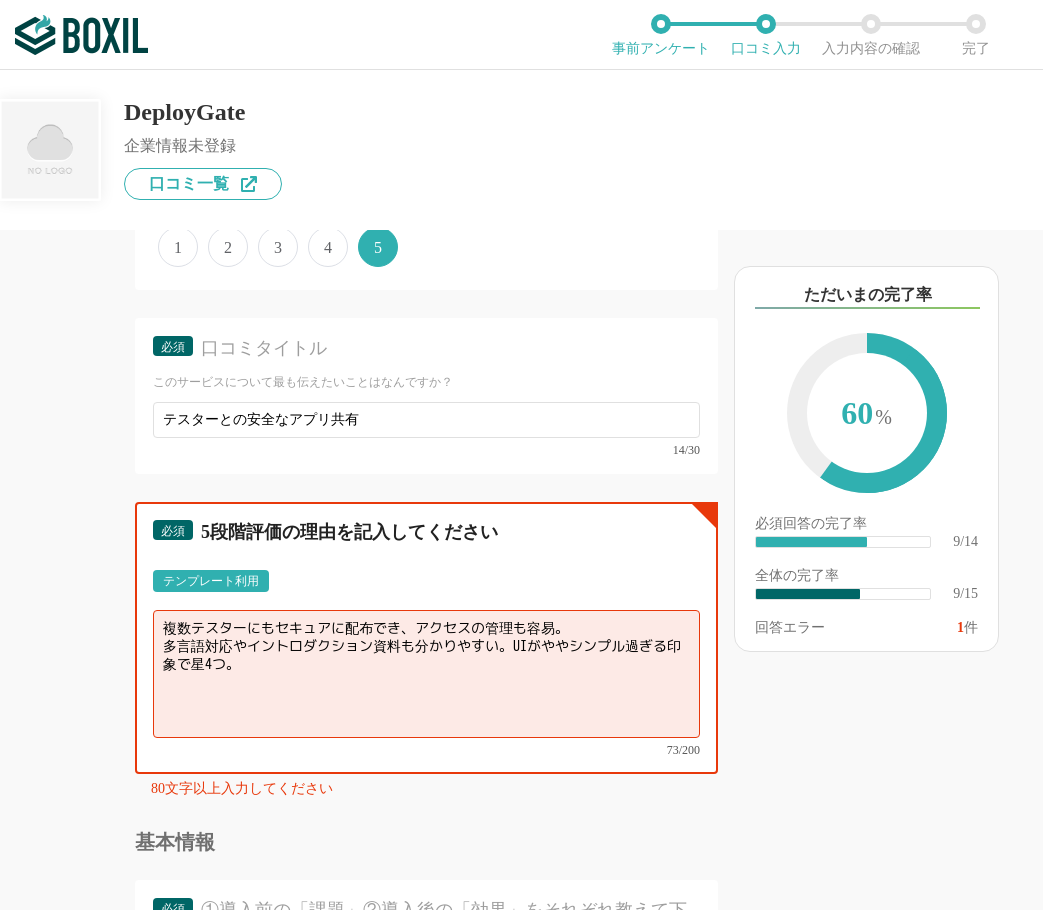 drag, startPoint x: 330, startPoint y: 665, endPoint x: 507, endPoint y: 645, distance: 178.12636 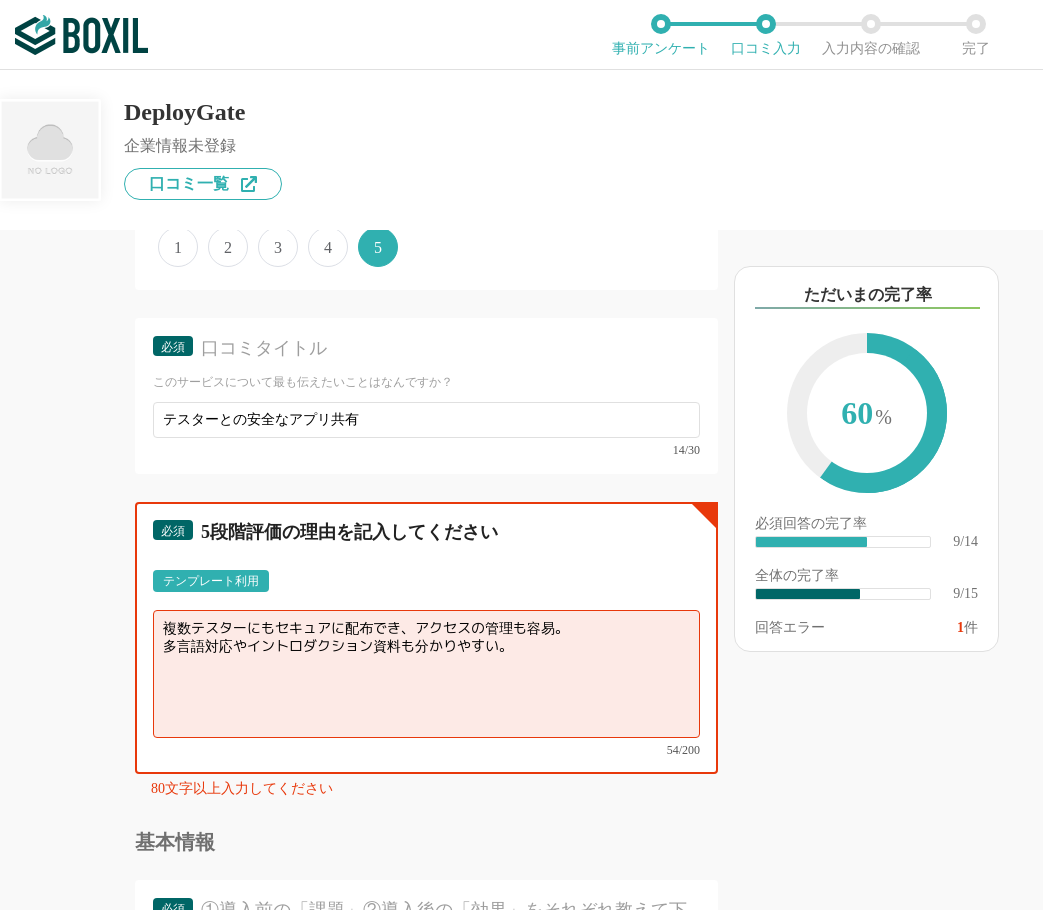 paste on "デプロイの手間が大幅に軽減され、開発者以外のテスターにもアプリを迅速に配布できる。動作も安定しており、導入して非常に満足。" 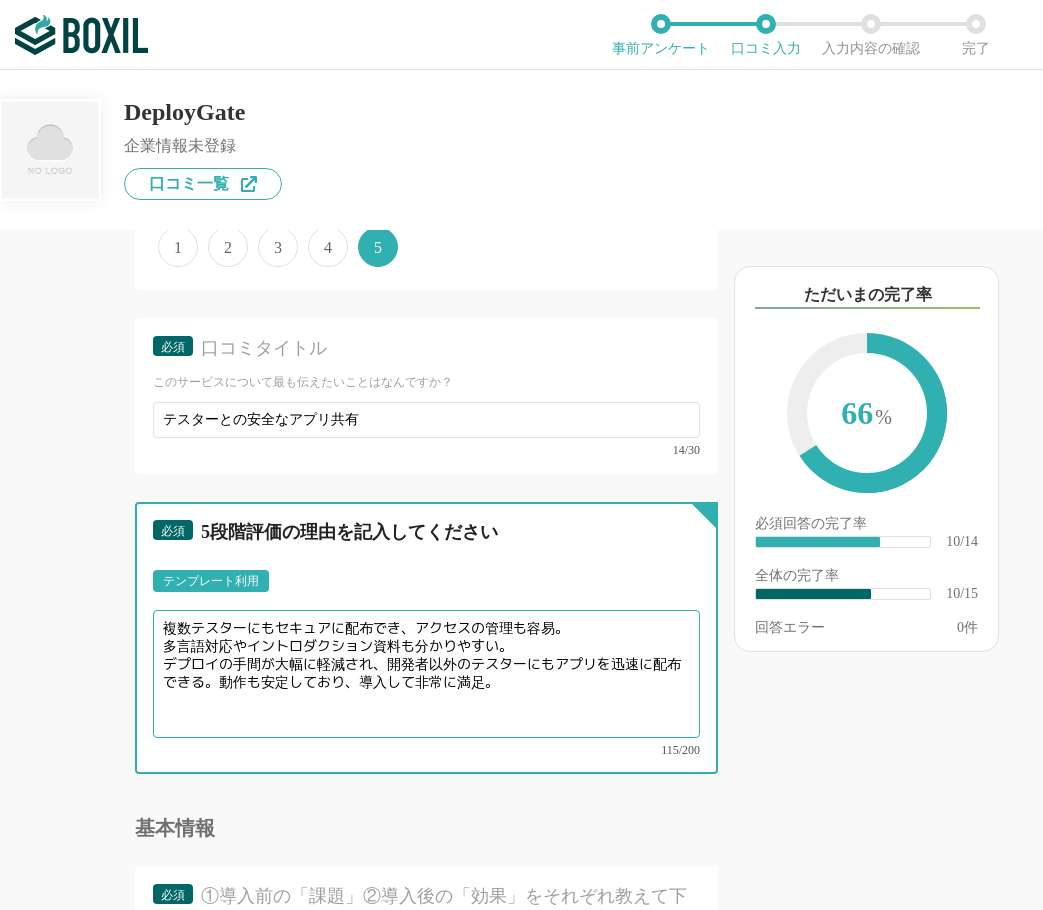 click on "複数テスターにもセキュアに配布でき、アクセスの管理も容易。
多言語対応やイントロダクション資料も分かりやすい。
デプロイの手間が大幅に軽減され、開発者以外のテスターにもアプリを迅速に配布できる。動作も安定しており、導入して非常に満足。" at bounding box center (426, 674) 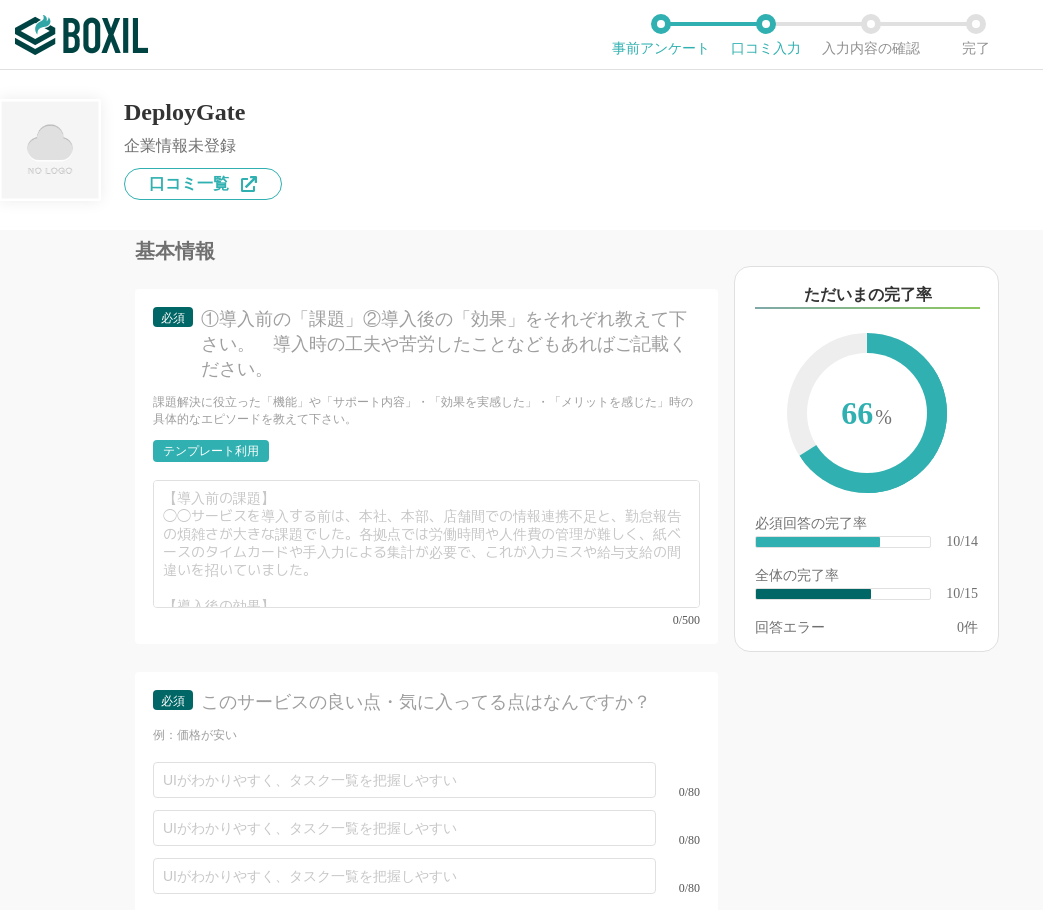 scroll, scrollTop: 2400, scrollLeft: 0, axis: vertical 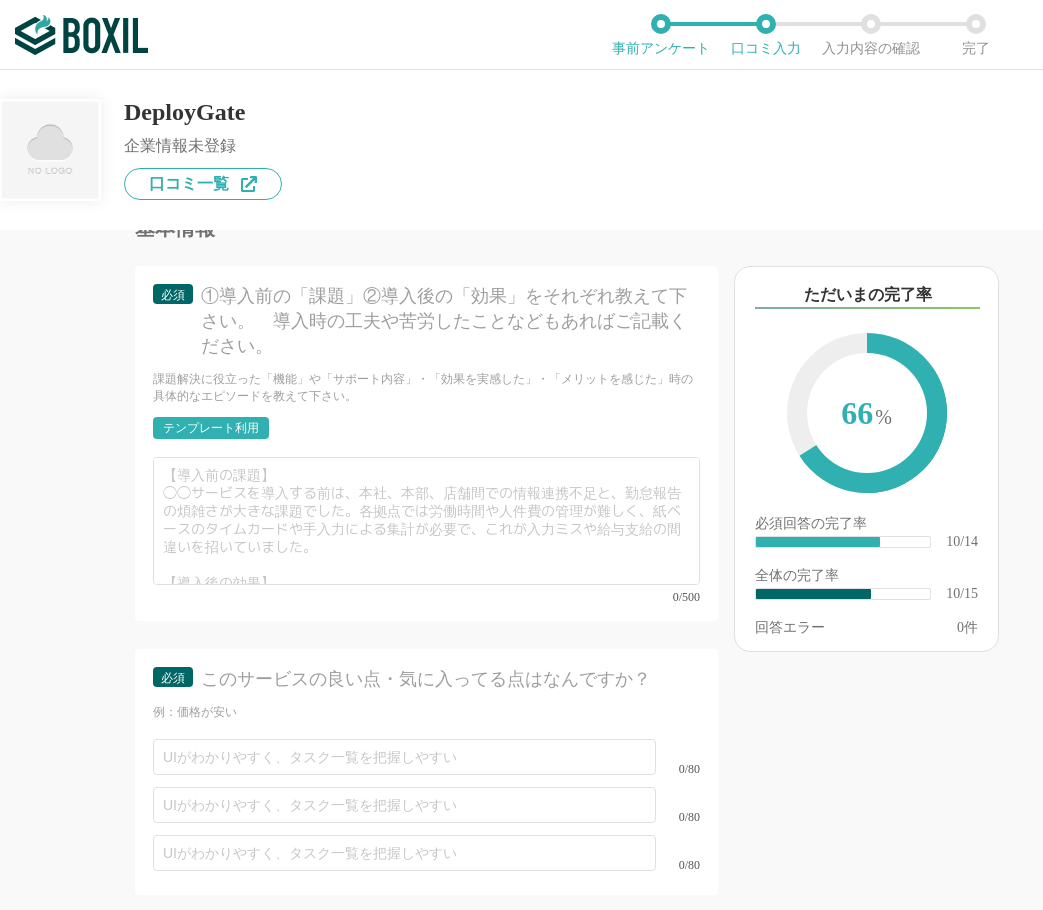 type on "複数テスターにもセキュアに配布でき、アクセスの管理も容易。
多言語対応やイントロダクション資料も分かりやすい。
デプロイの手間が大幅に軽減され、開発者以外のテスターにもアプリを迅速に配布できる。
動作も安定しており、導入して非常に満足。" 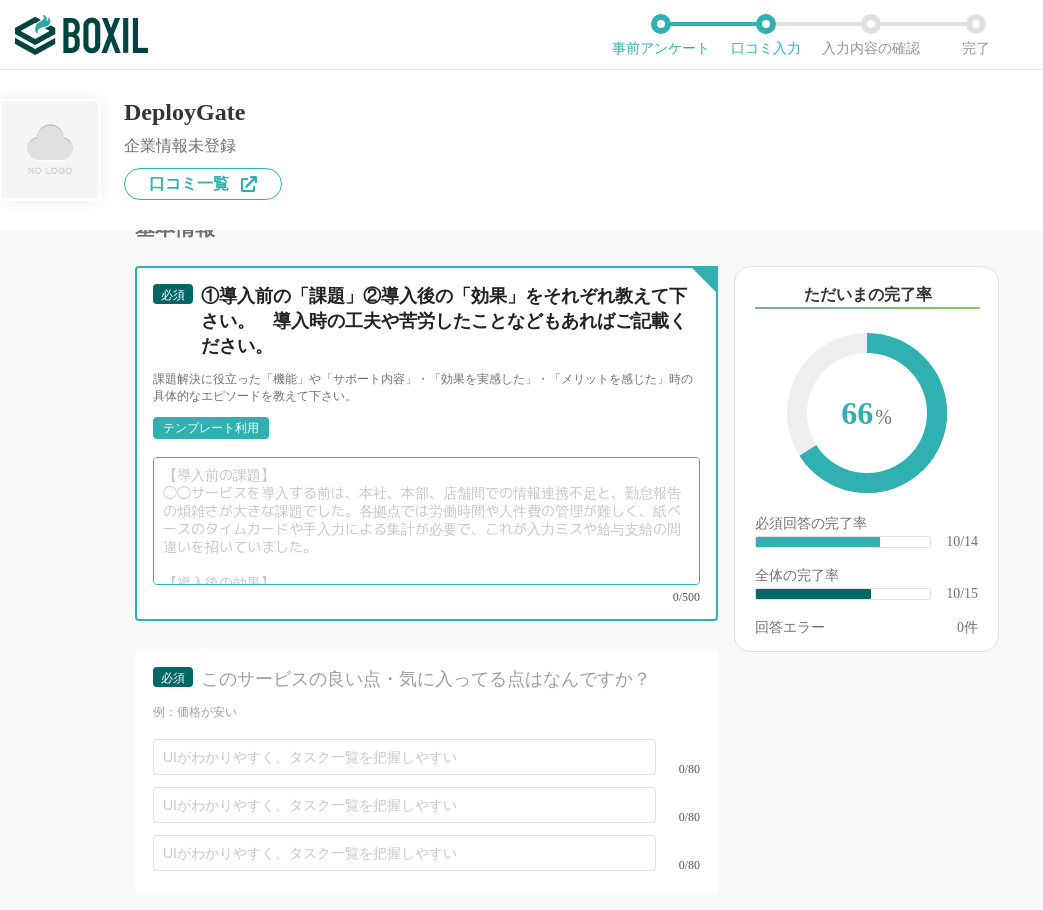 click at bounding box center (426, 521) 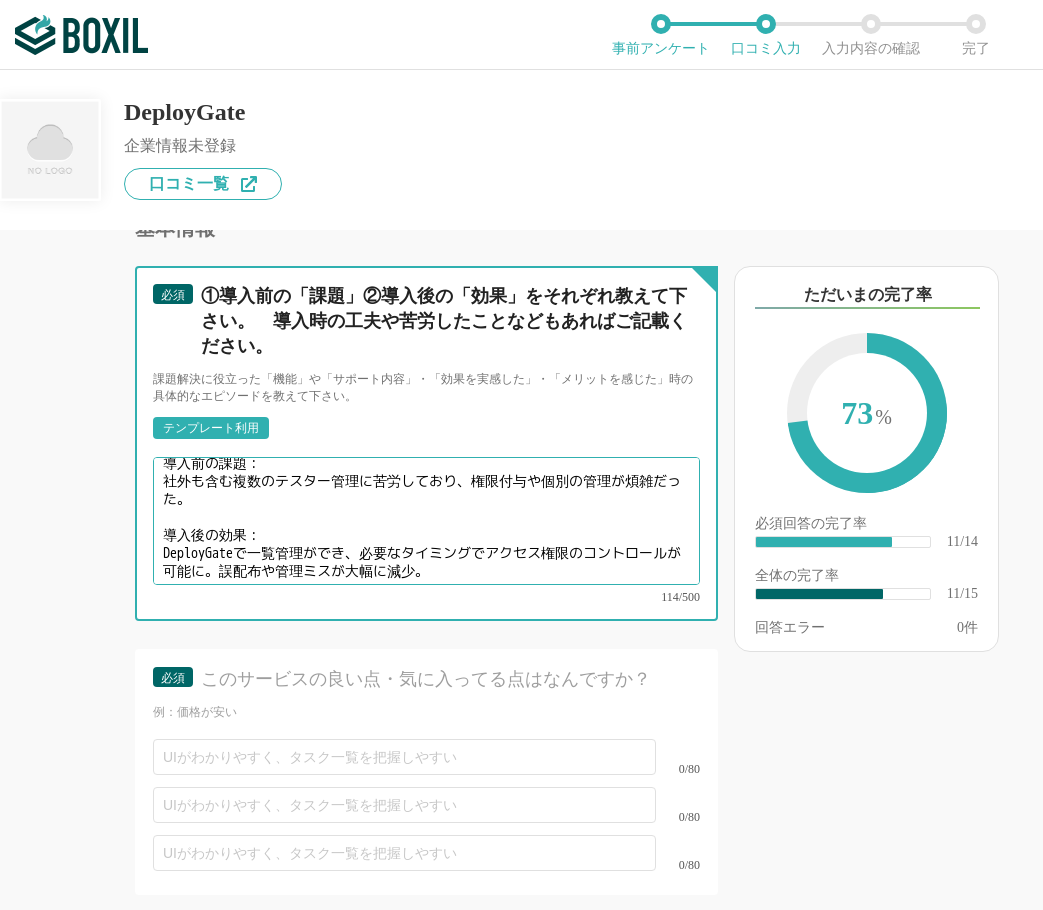 scroll, scrollTop: 14, scrollLeft: 0, axis: vertical 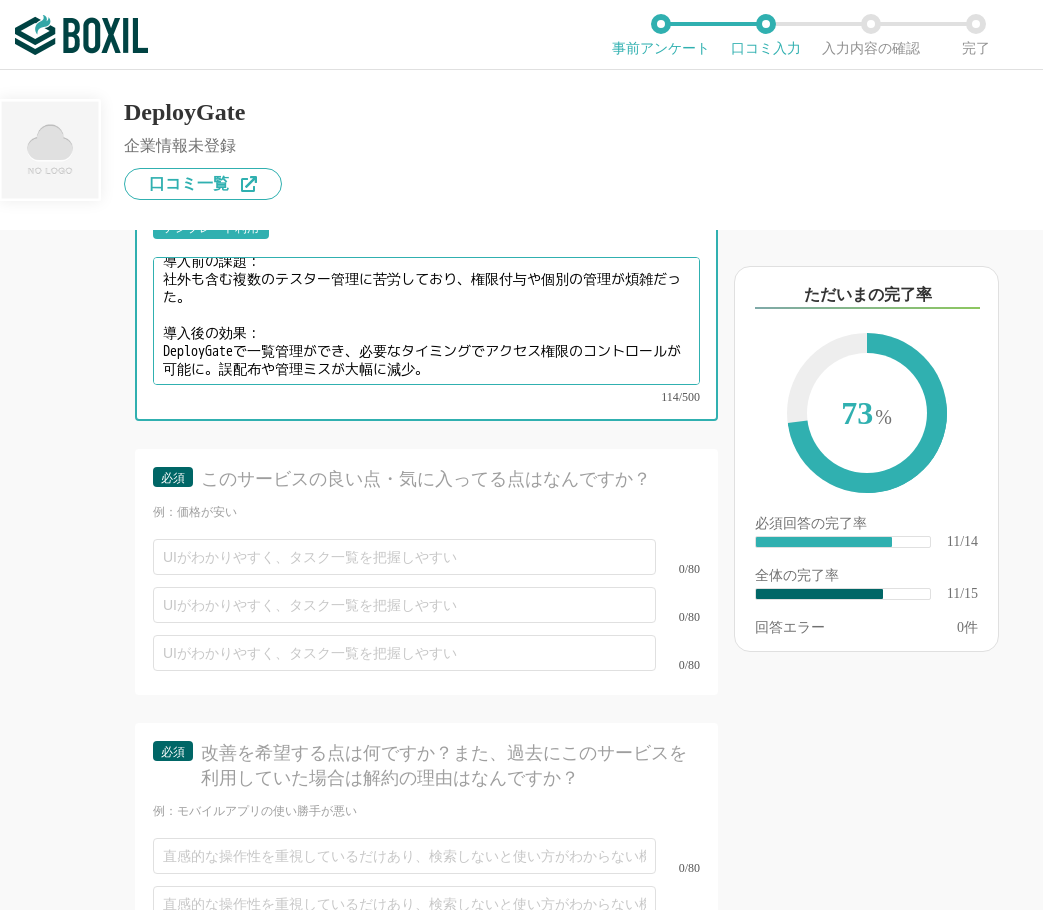 type on "導入前の課題：
社外も含む複数のテスター管理に苦労しており、権限付与や個別の管理が煩雑だった。
導入後の効果：
DeployGateで一覧管理ができ、必要なタイミングでアクセス権限のコントロールが可能に。誤配布や管理ミスが大幅に減少。" 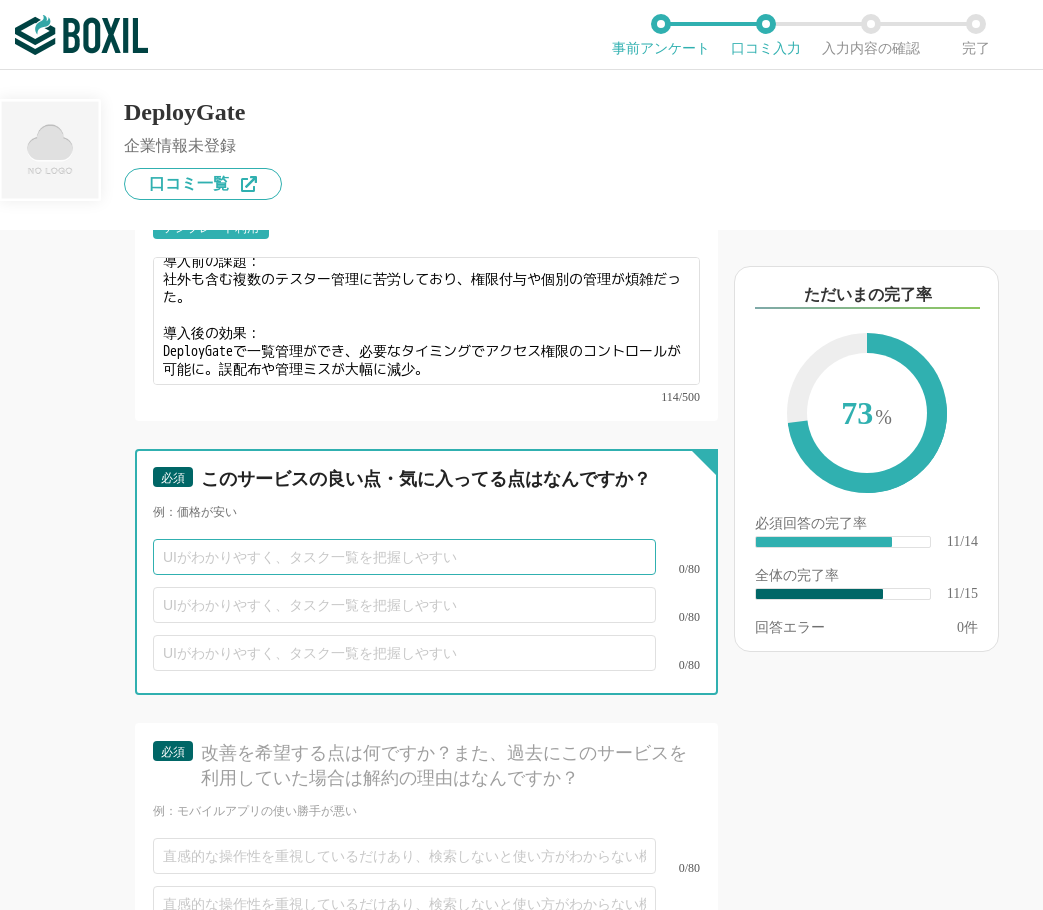 click at bounding box center (404, 557) 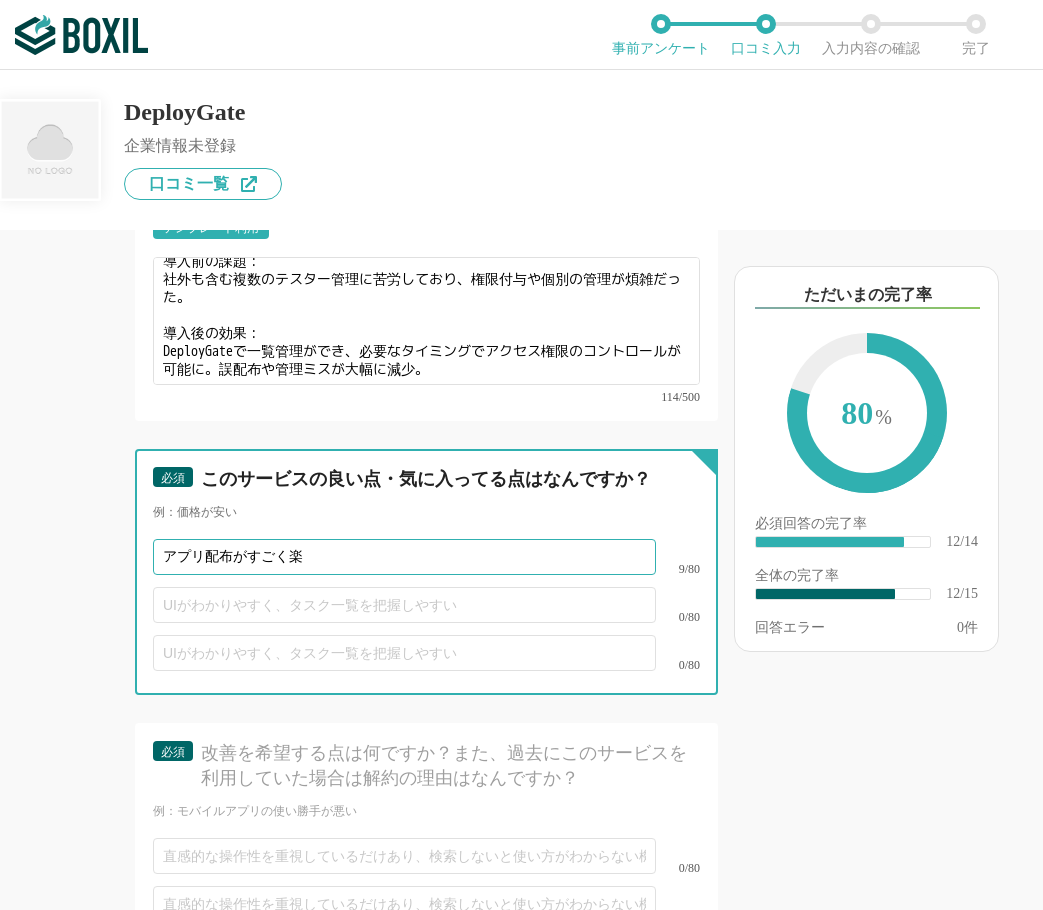 type on "アプリ配布がすごく楽" 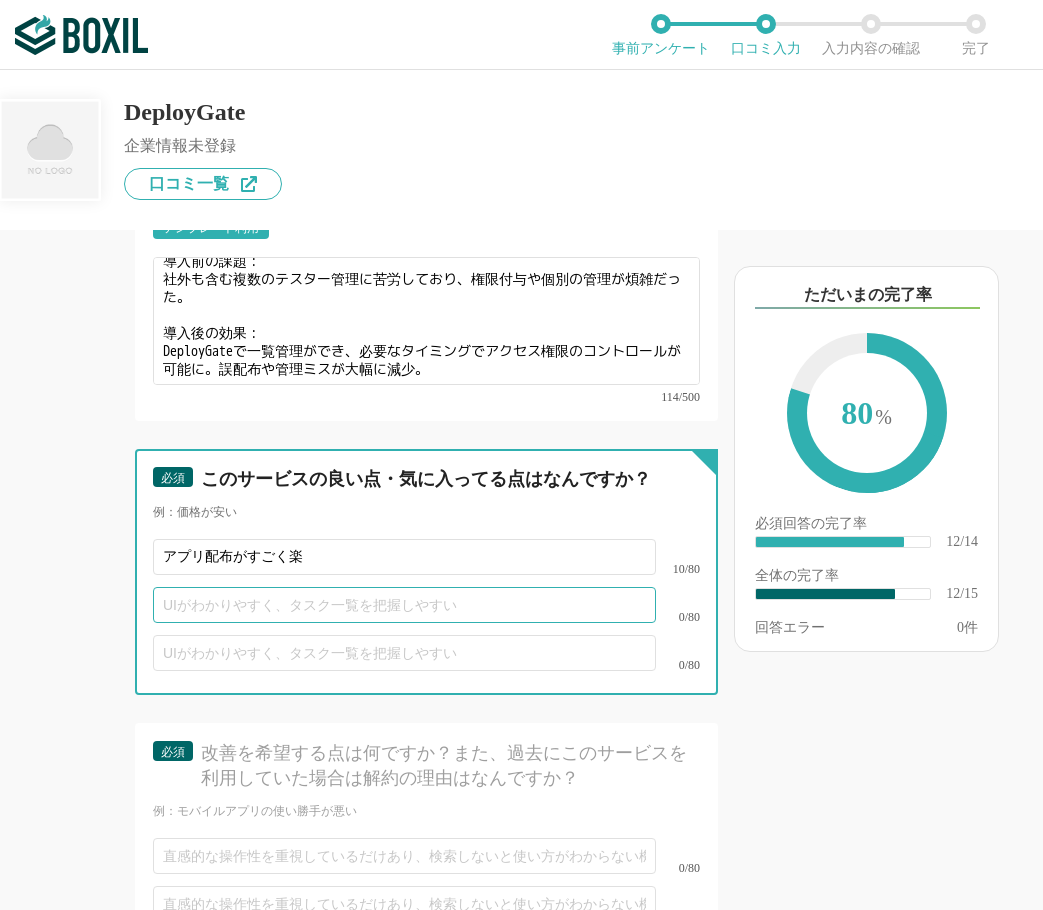 scroll, scrollTop: 2800, scrollLeft: 0, axis: vertical 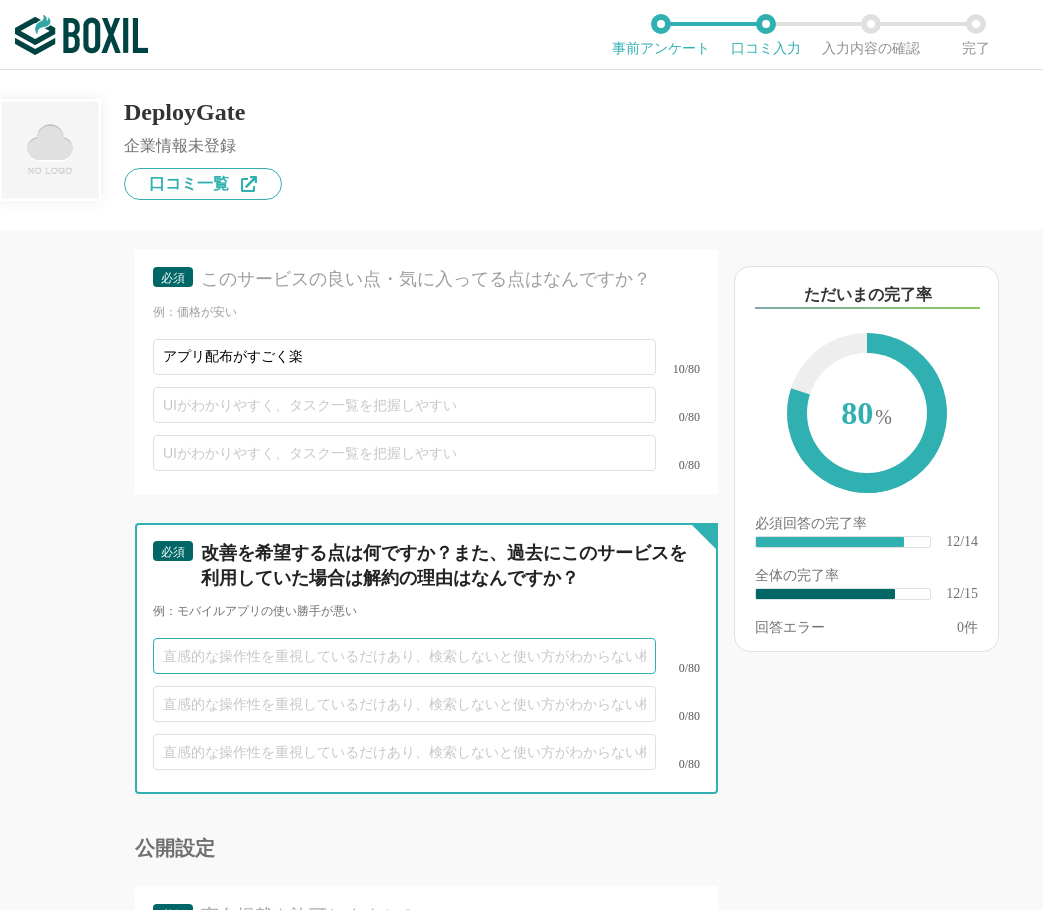 click at bounding box center [404, 656] 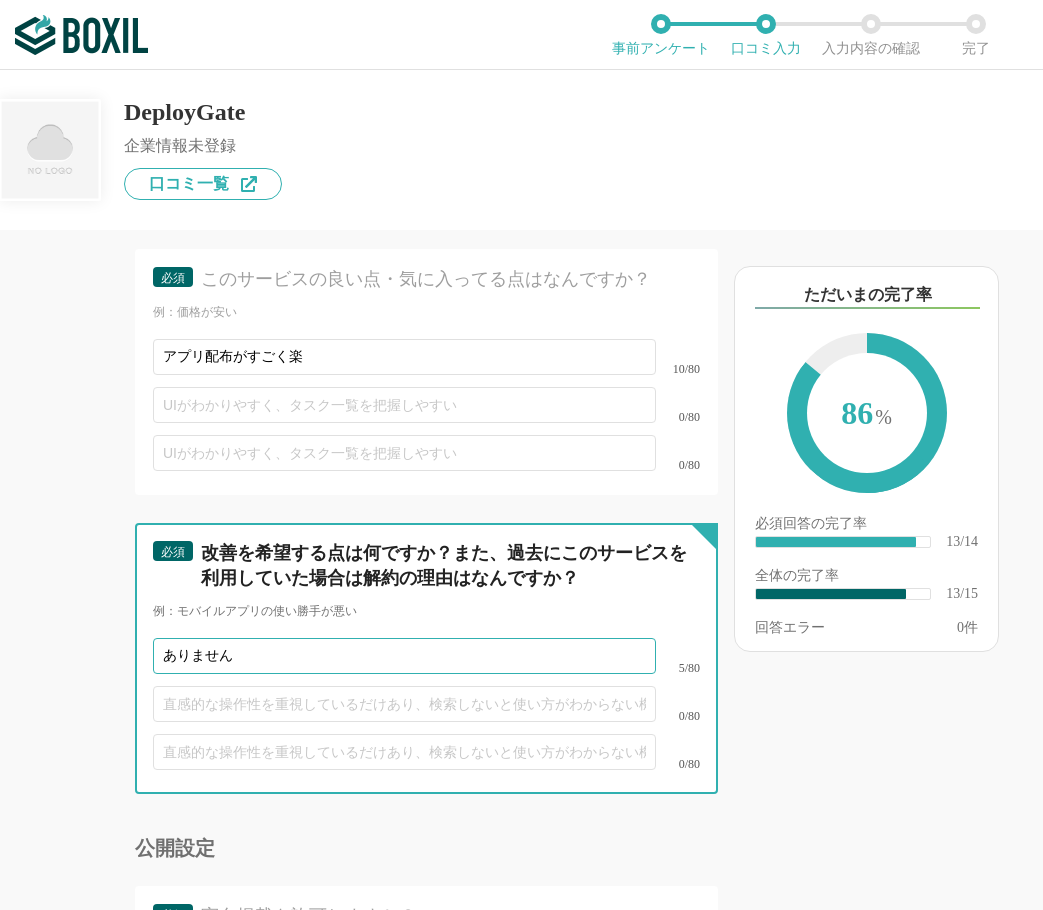 scroll, scrollTop: 2985, scrollLeft: 0, axis: vertical 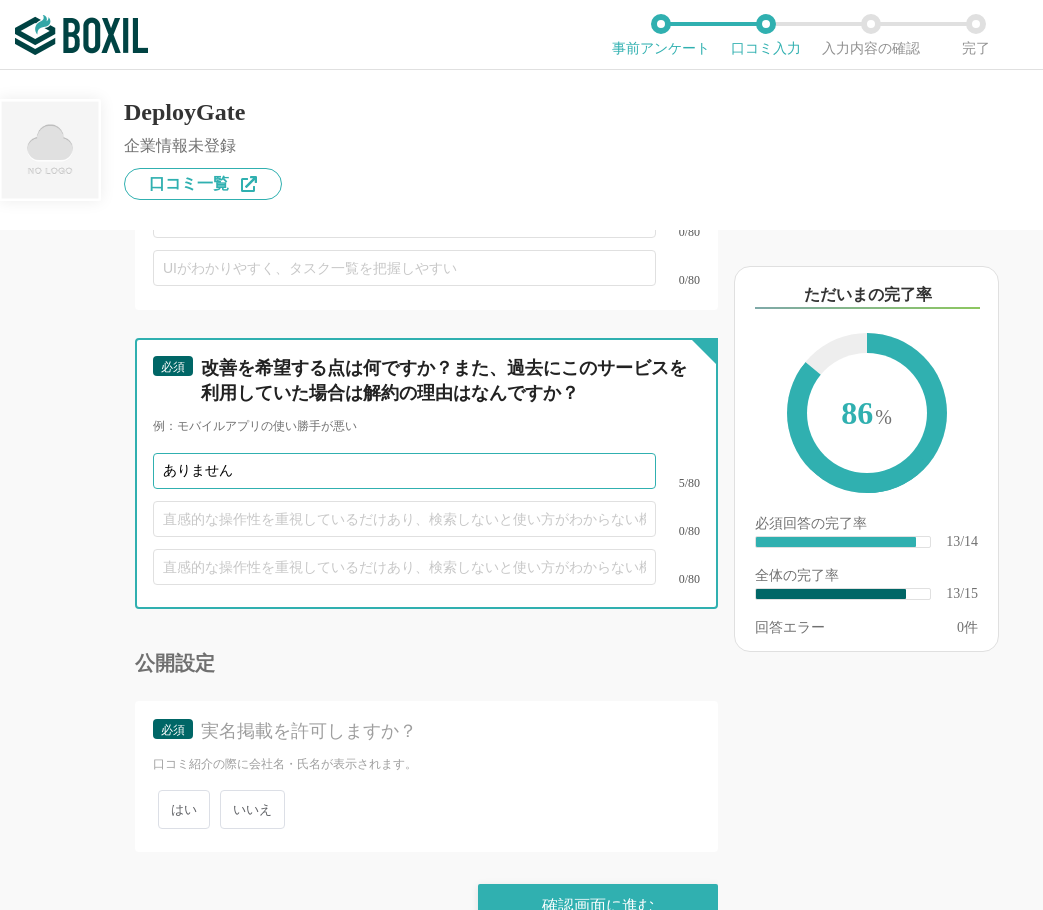 type on "ありません" 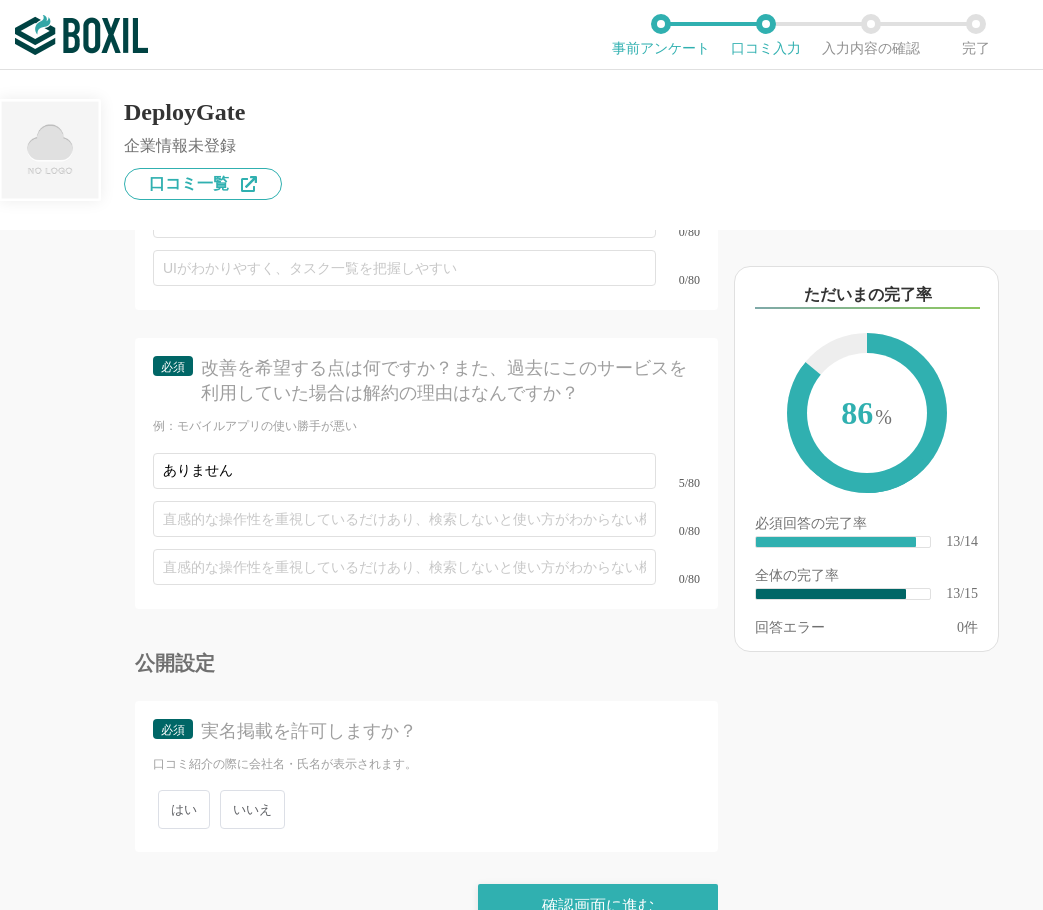click on "いいえ" at bounding box center [252, 809] 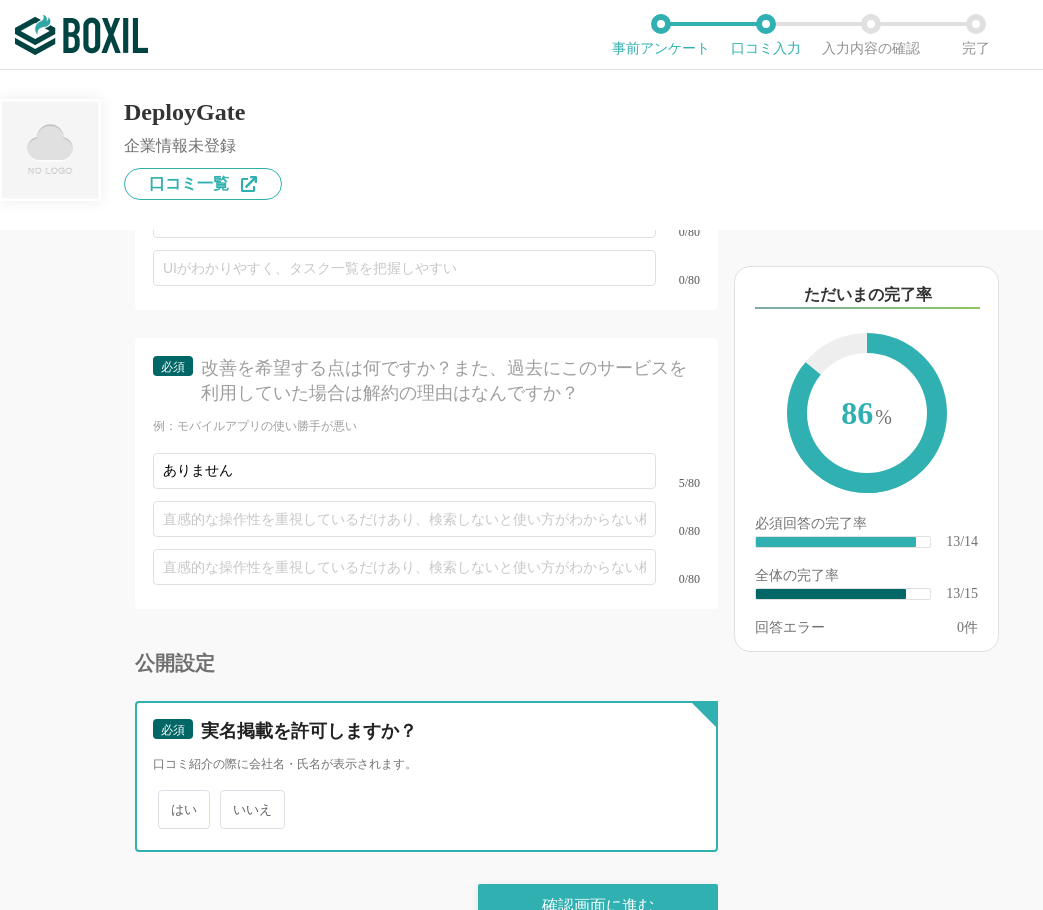 click on "いいえ" at bounding box center (231, 799) 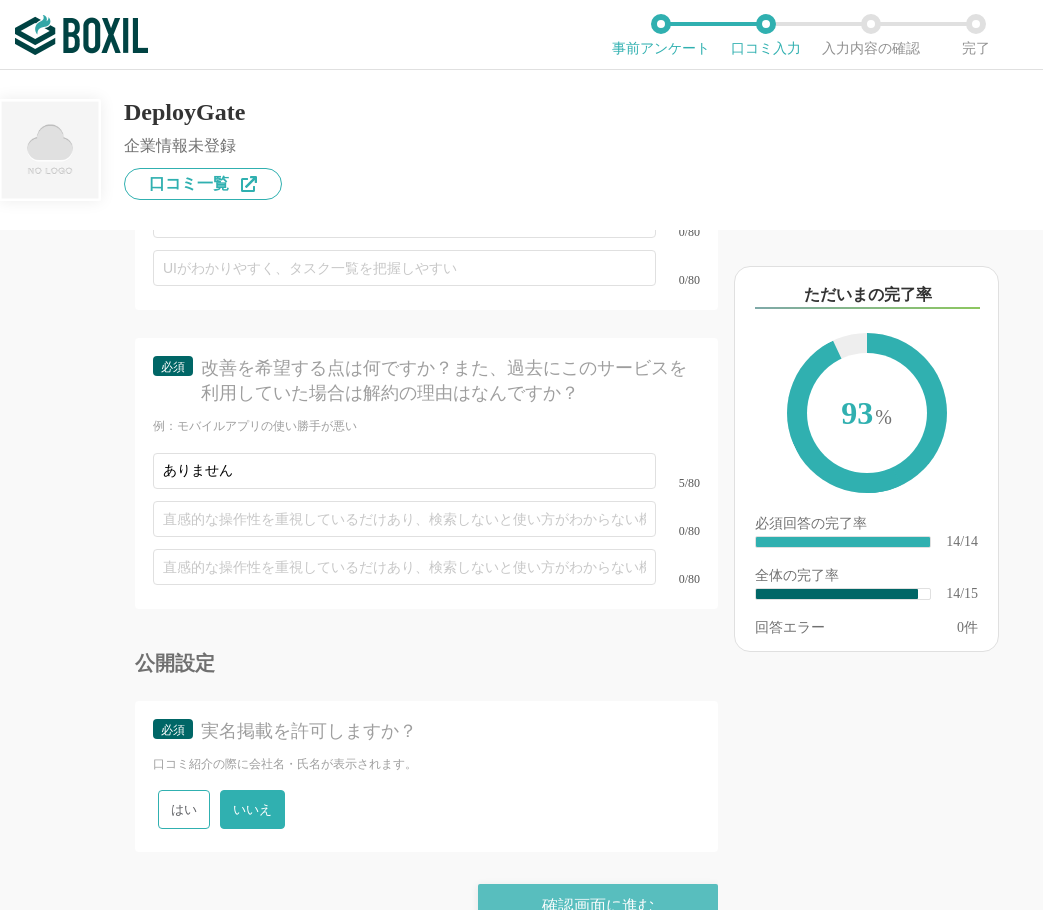 click on "確認画面に進む" at bounding box center (598, 906) 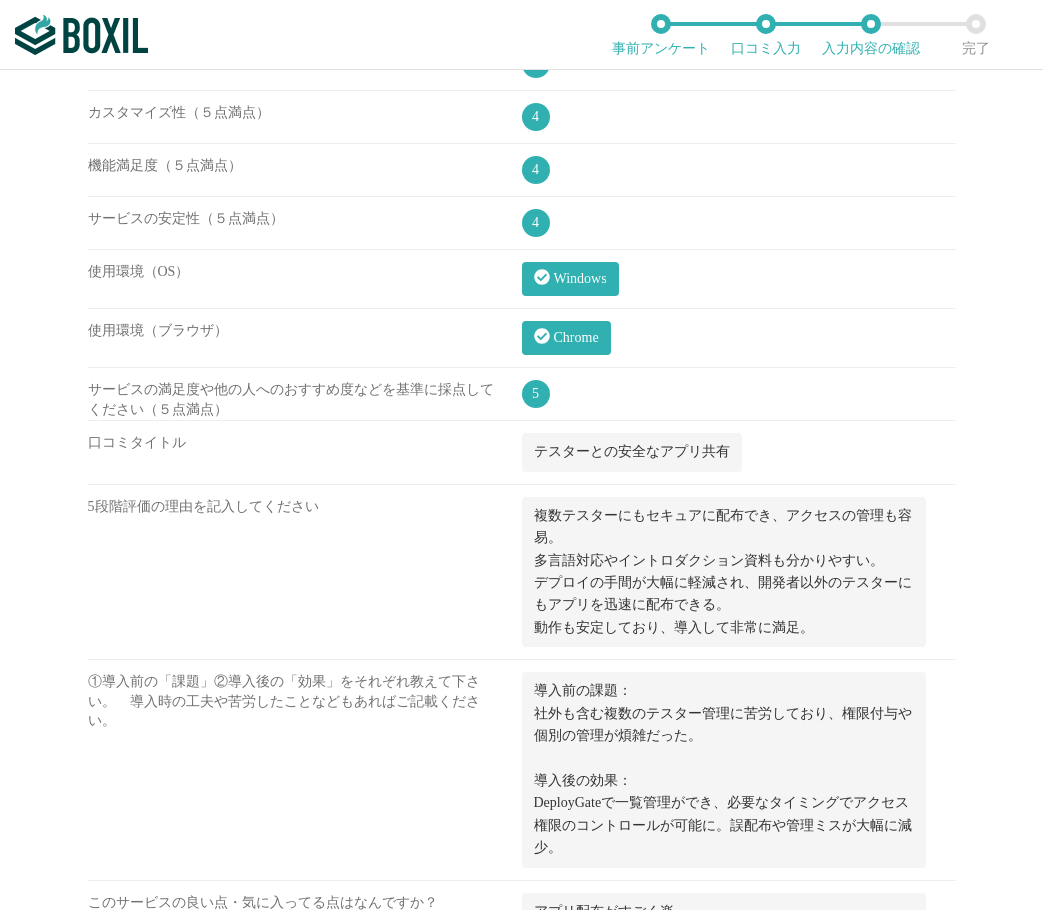 scroll, scrollTop: 1341, scrollLeft: 0, axis: vertical 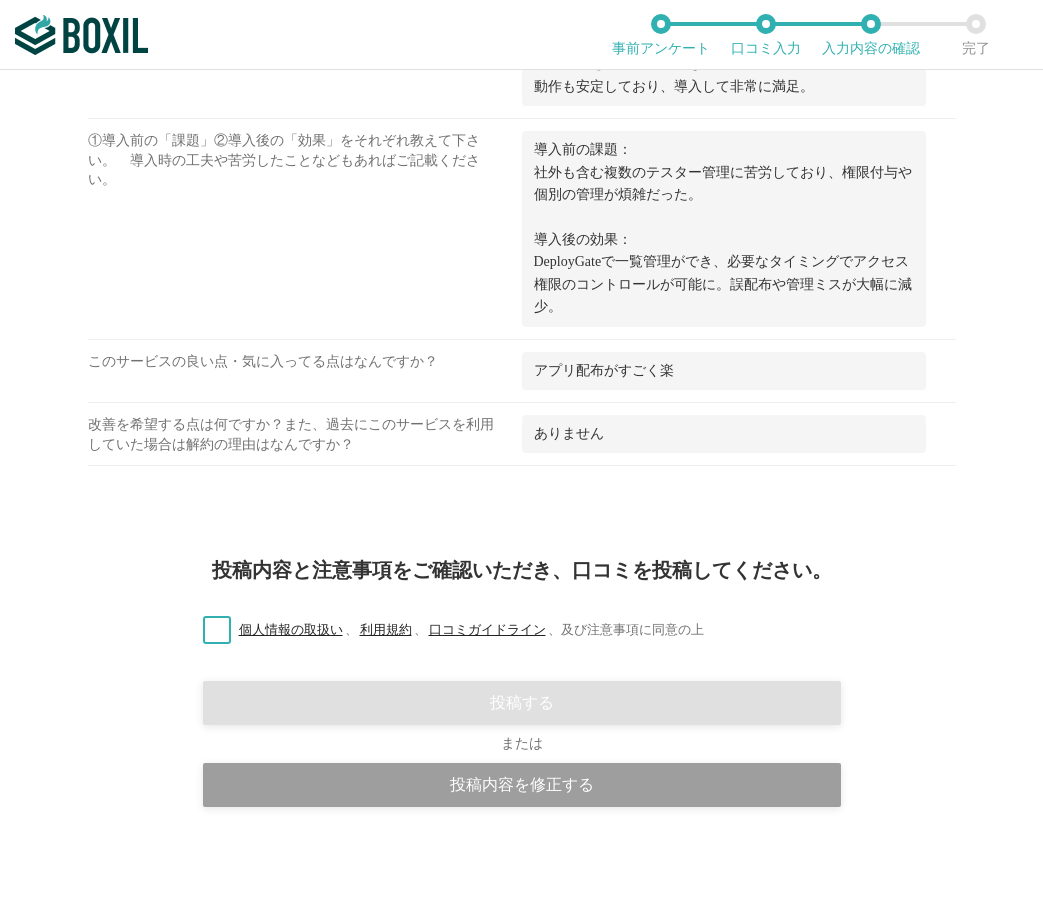 click on "個人情報の取扱い 、 利用規約 、 口コミガイドライン 、 及び注意事項に同意の上" at bounding box center (445, 630) 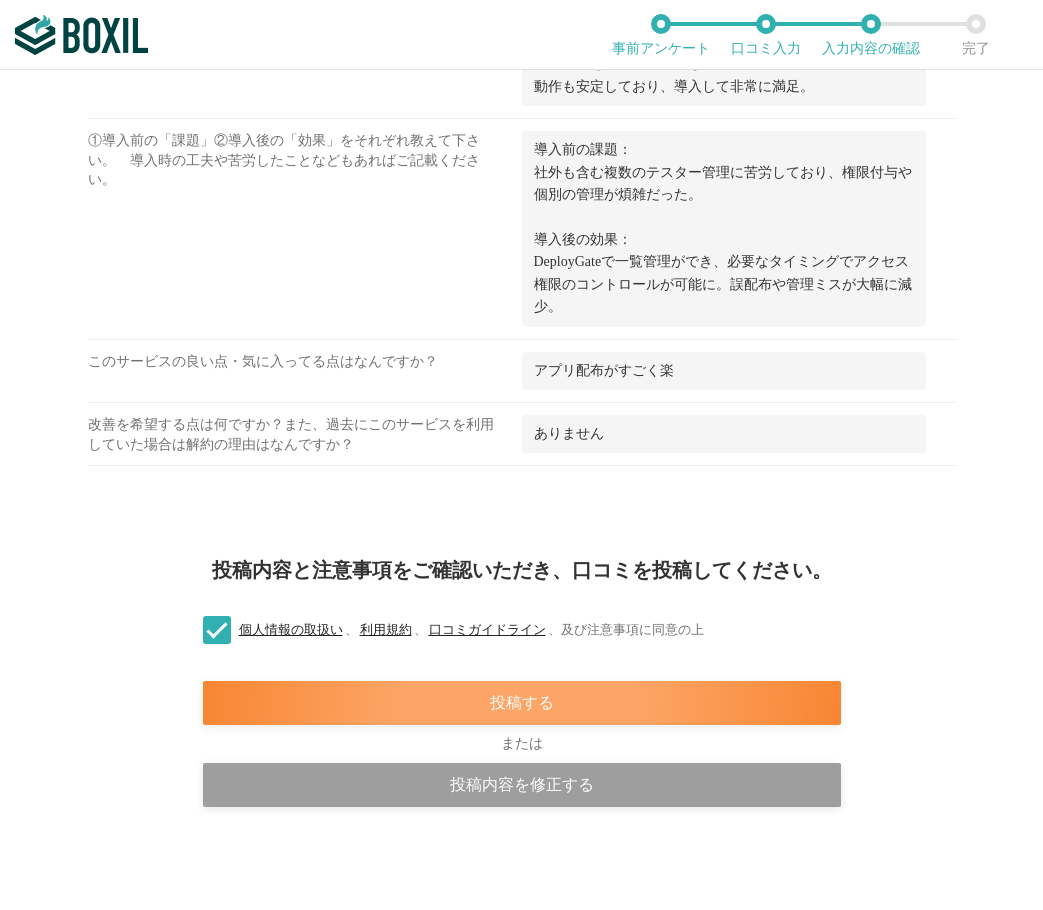 click on "投稿する" at bounding box center (522, 703) 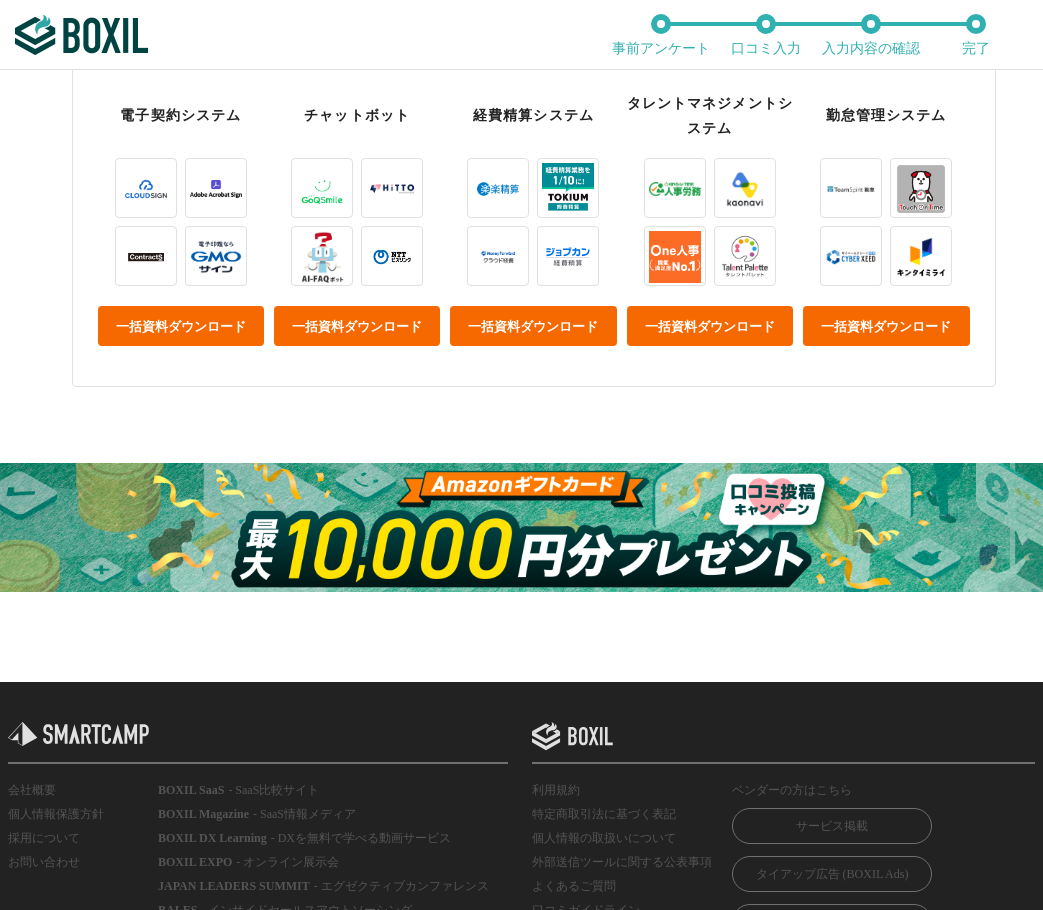 scroll, scrollTop: 1000, scrollLeft: 0, axis: vertical 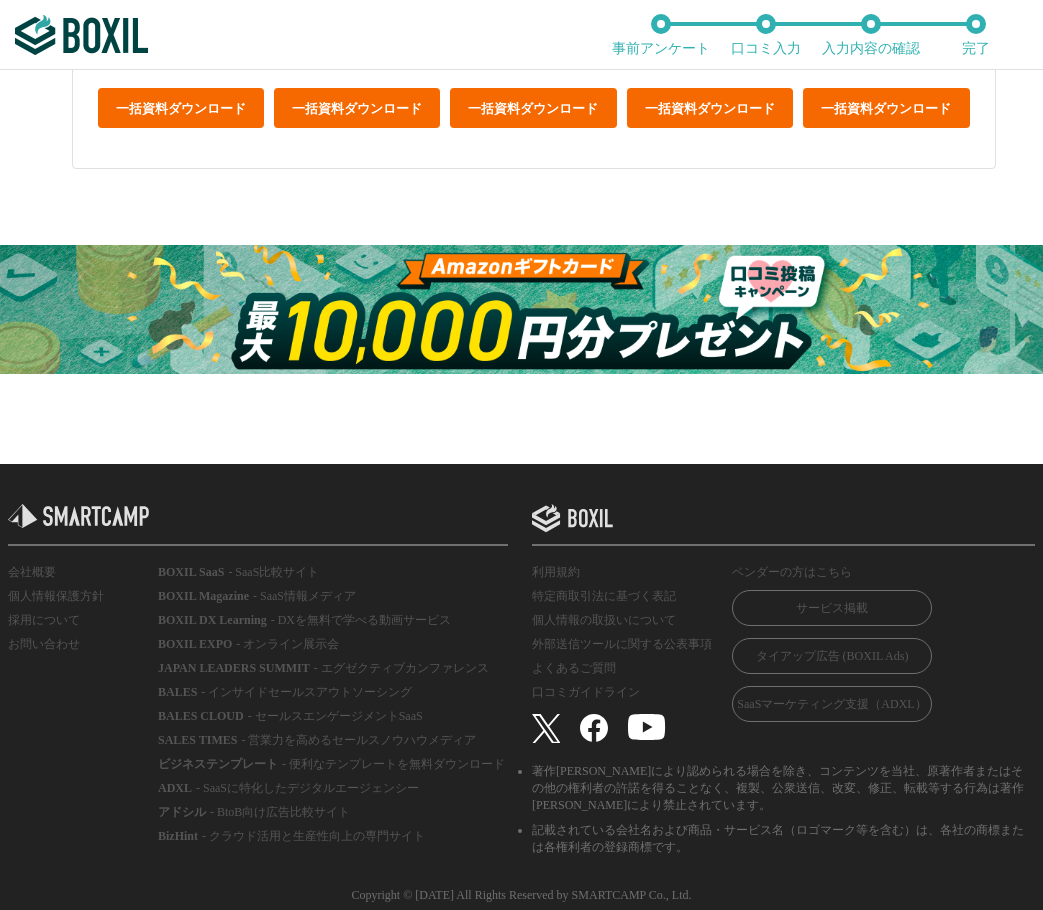 click at bounding box center [521, 309] 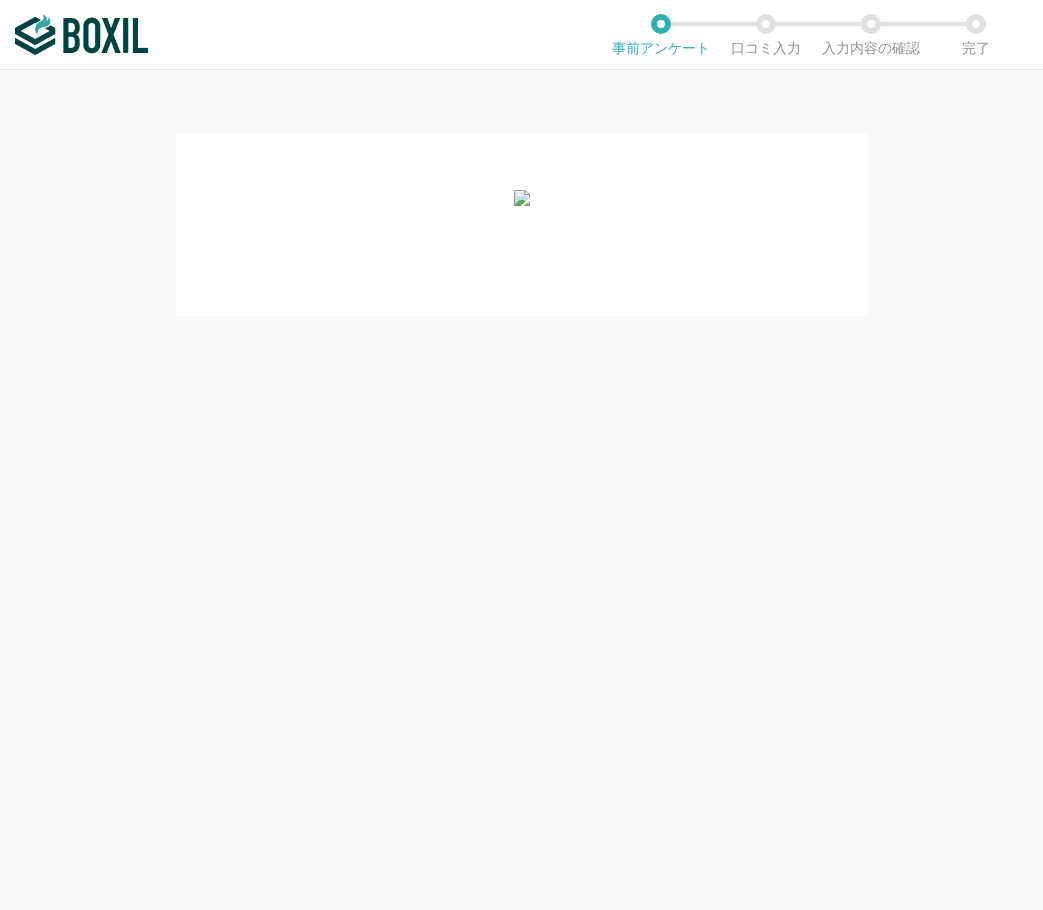 scroll, scrollTop: 0, scrollLeft: 0, axis: both 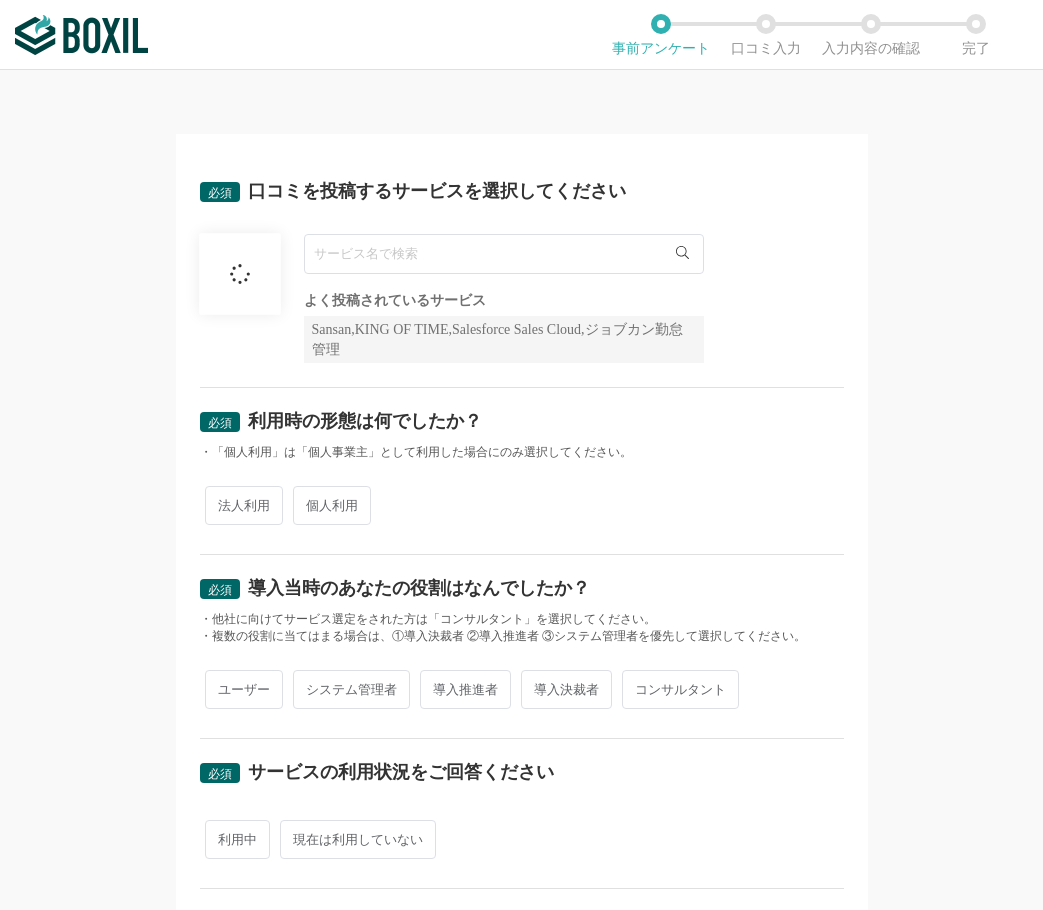 click at bounding box center (504, 254) 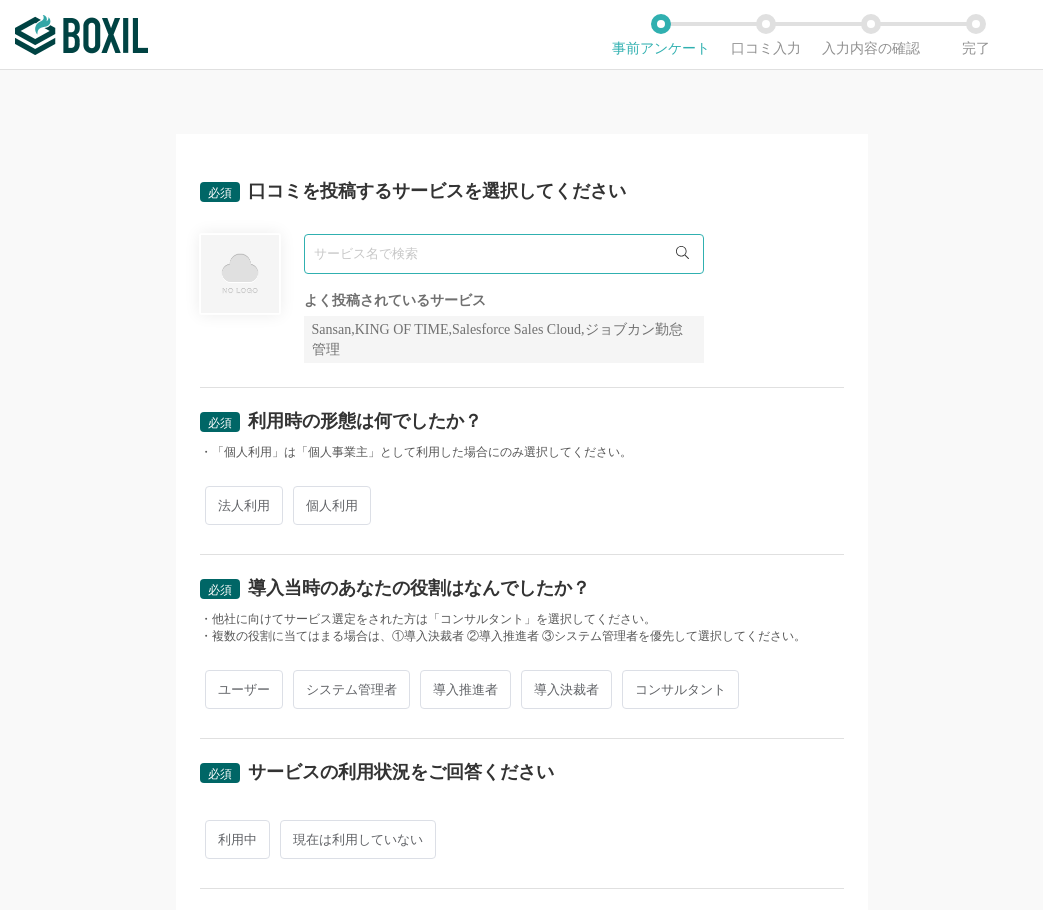 paste on "[GEOGRAPHIC_DATA]" 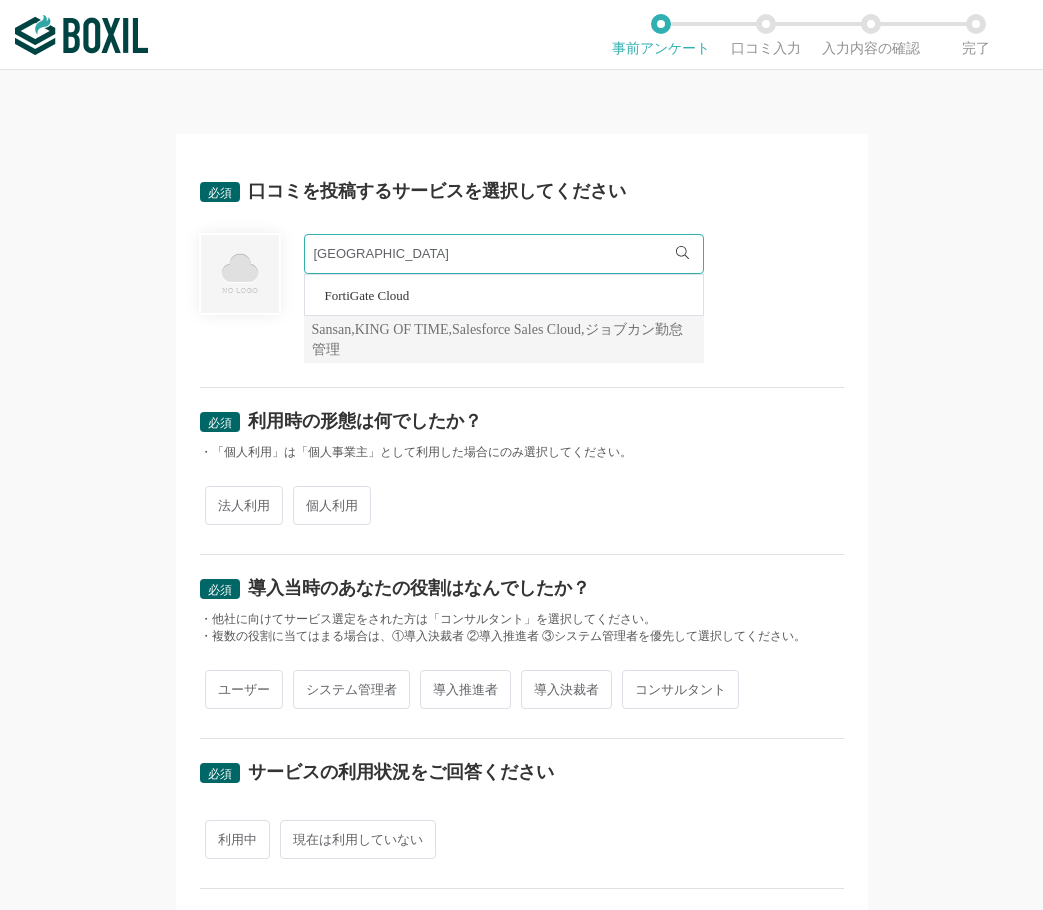 click on "FortiGate Cloud" at bounding box center [367, 295] 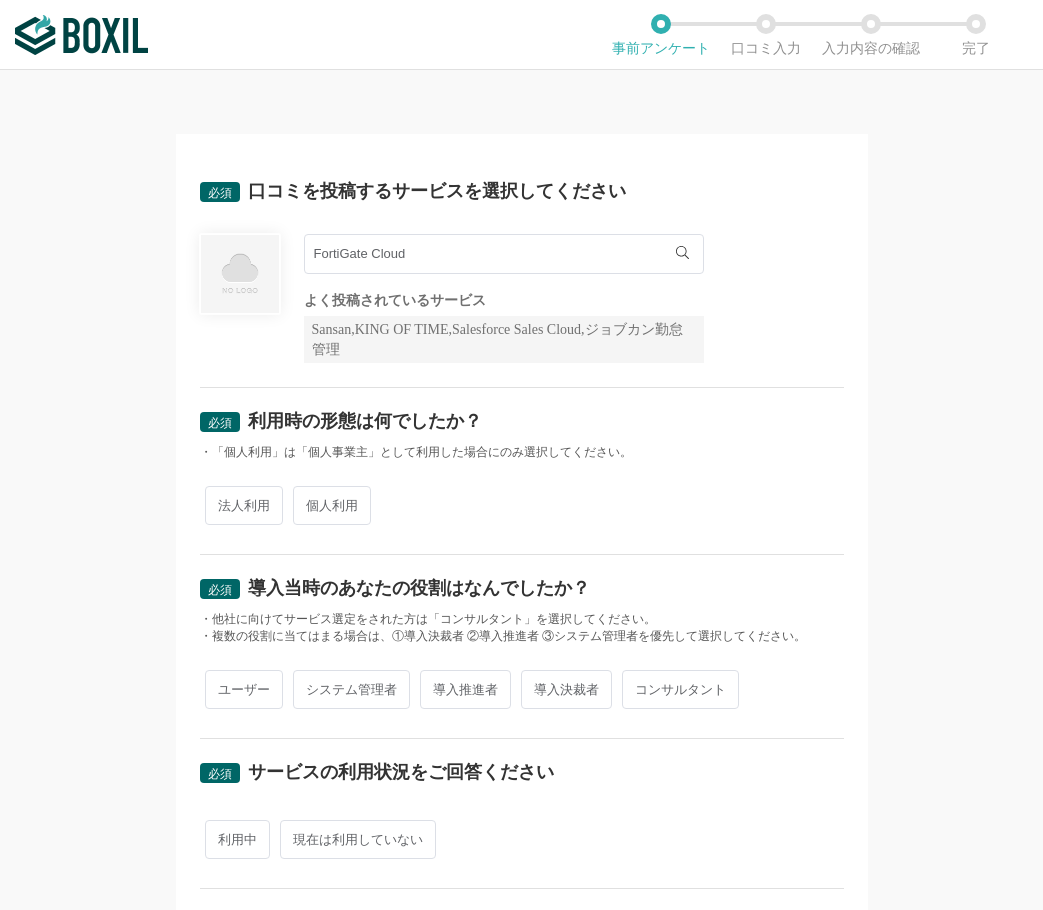 click on "法人利用" at bounding box center [244, 505] 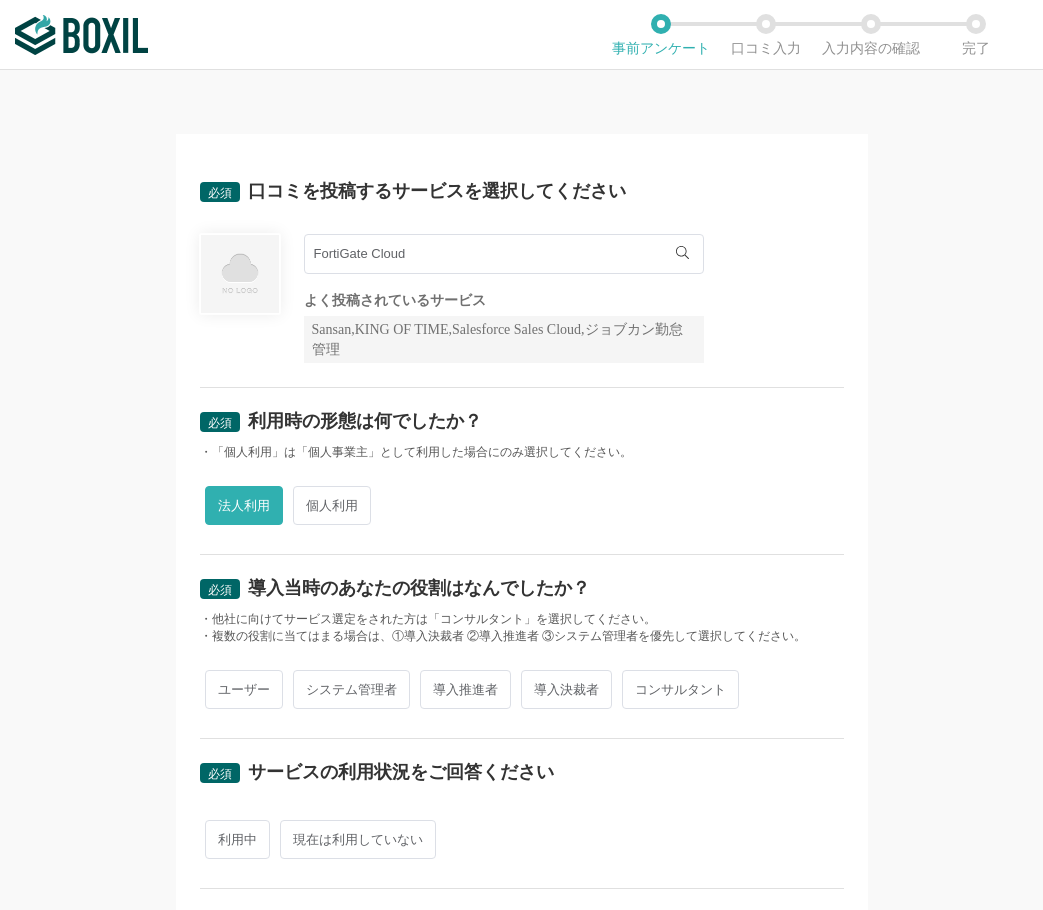 click on "ユーザー" at bounding box center (244, 689) 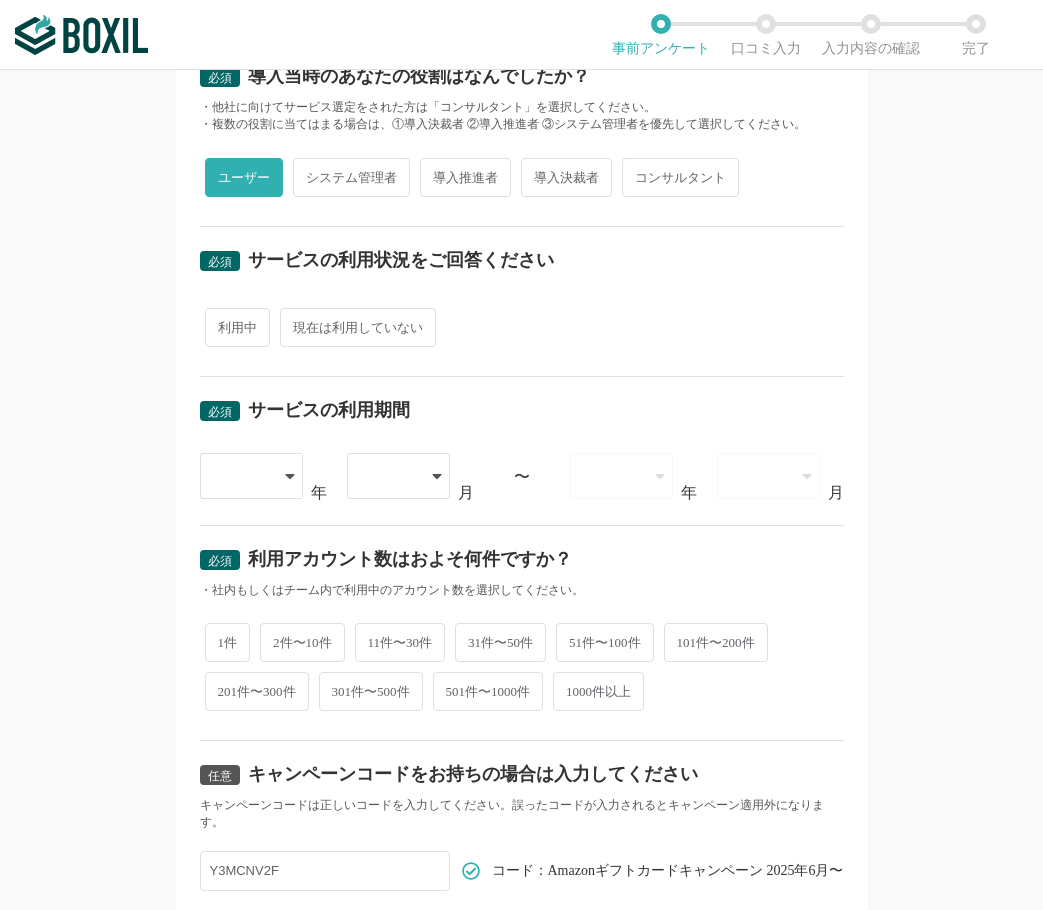 scroll, scrollTop: 600, scrollLeft: 0, axis: vertical 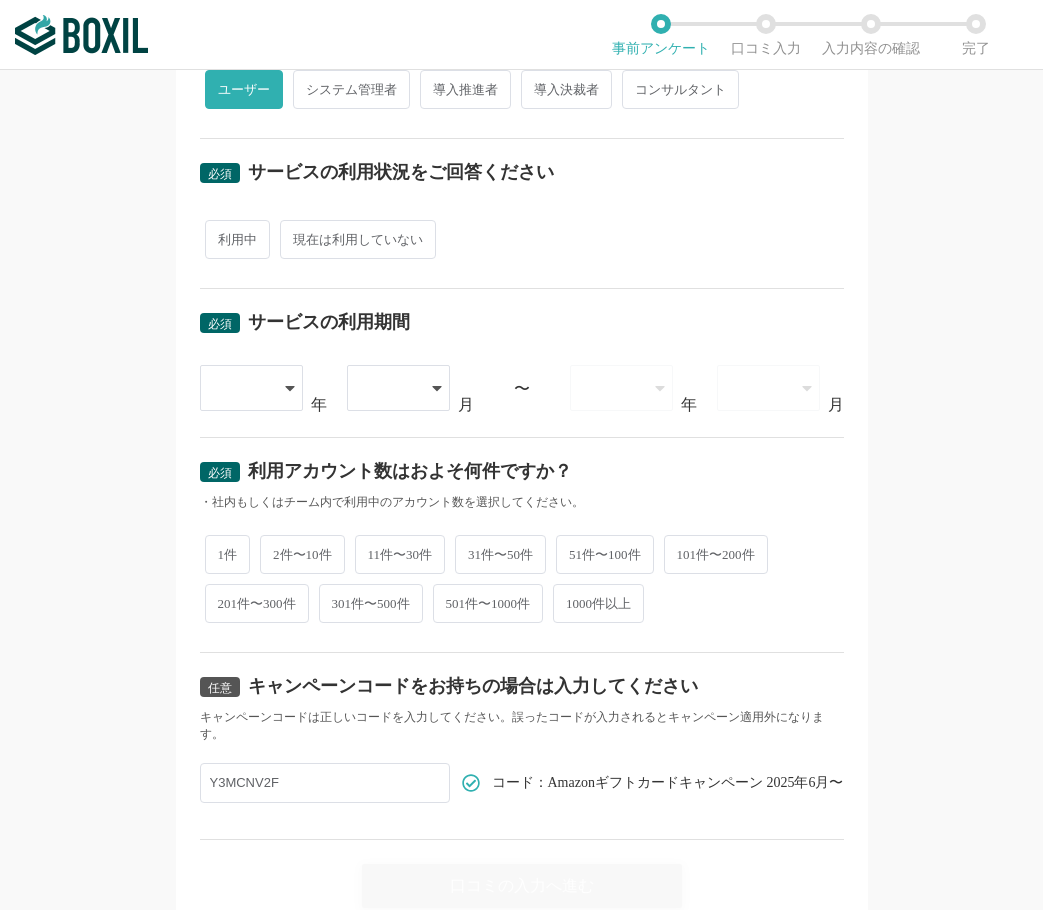 click on "利用中" at bounding box center [237, 239] 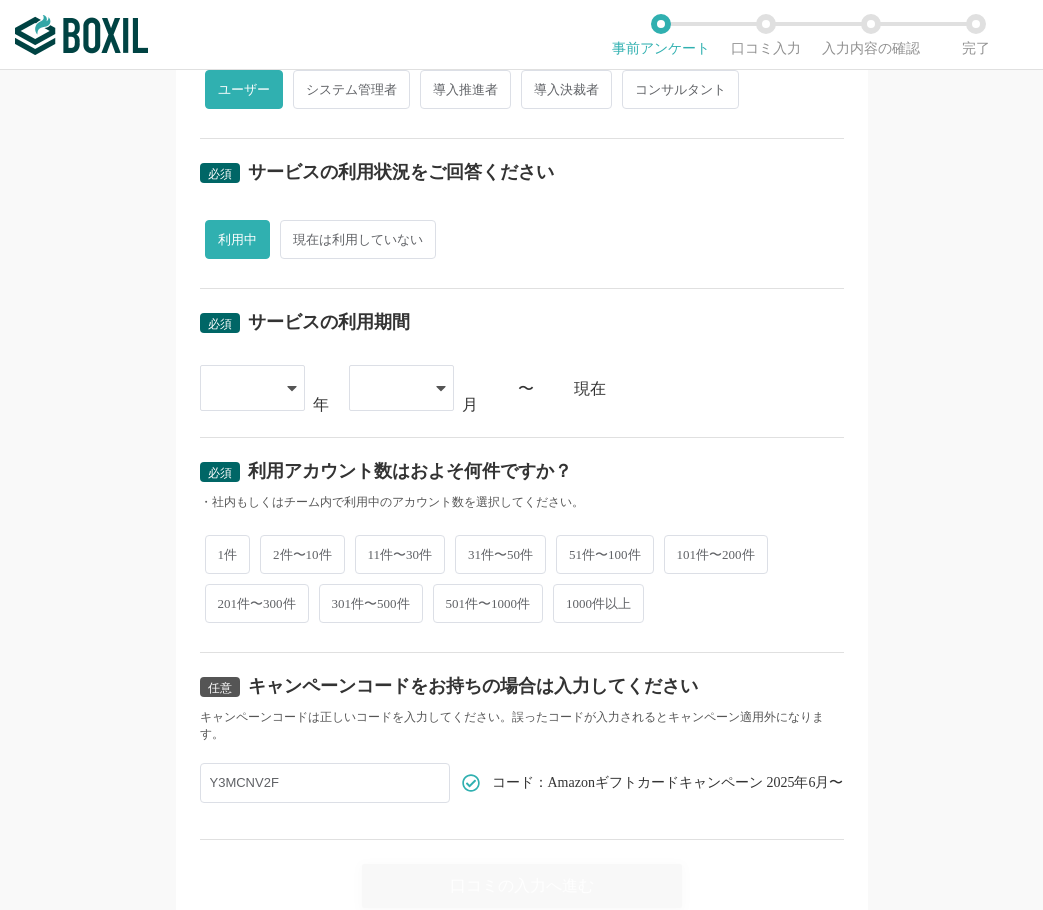 click at bounding box center (252, 388) 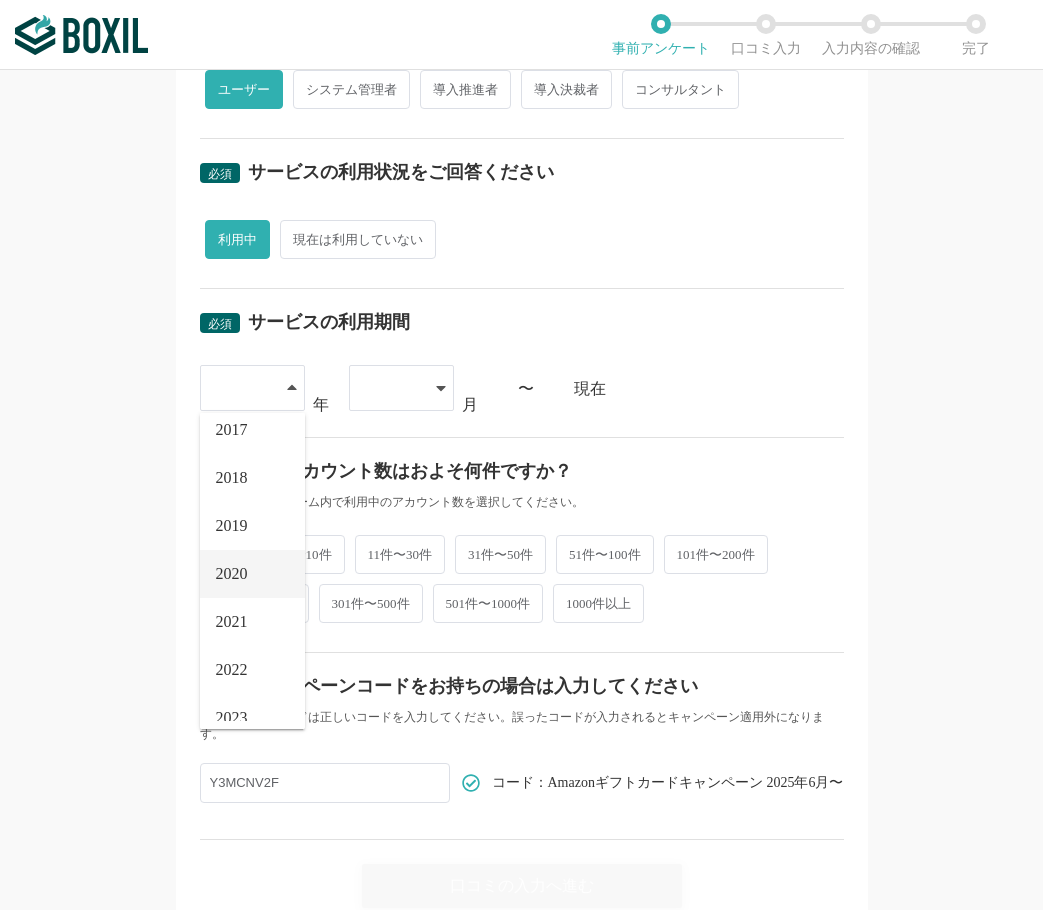 scroll, scrollTop: 228, scrollLeft: 0, axis: vertical 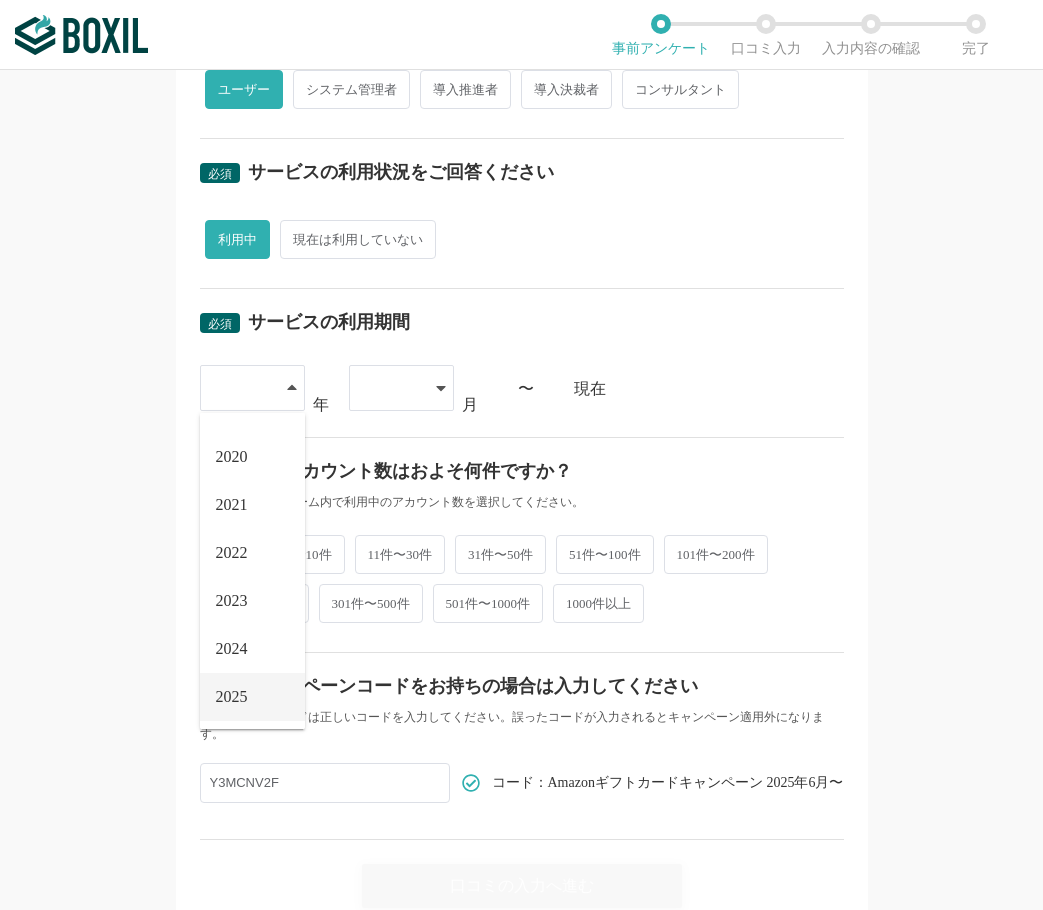 click on "2025" at bounding box center [252, 697] 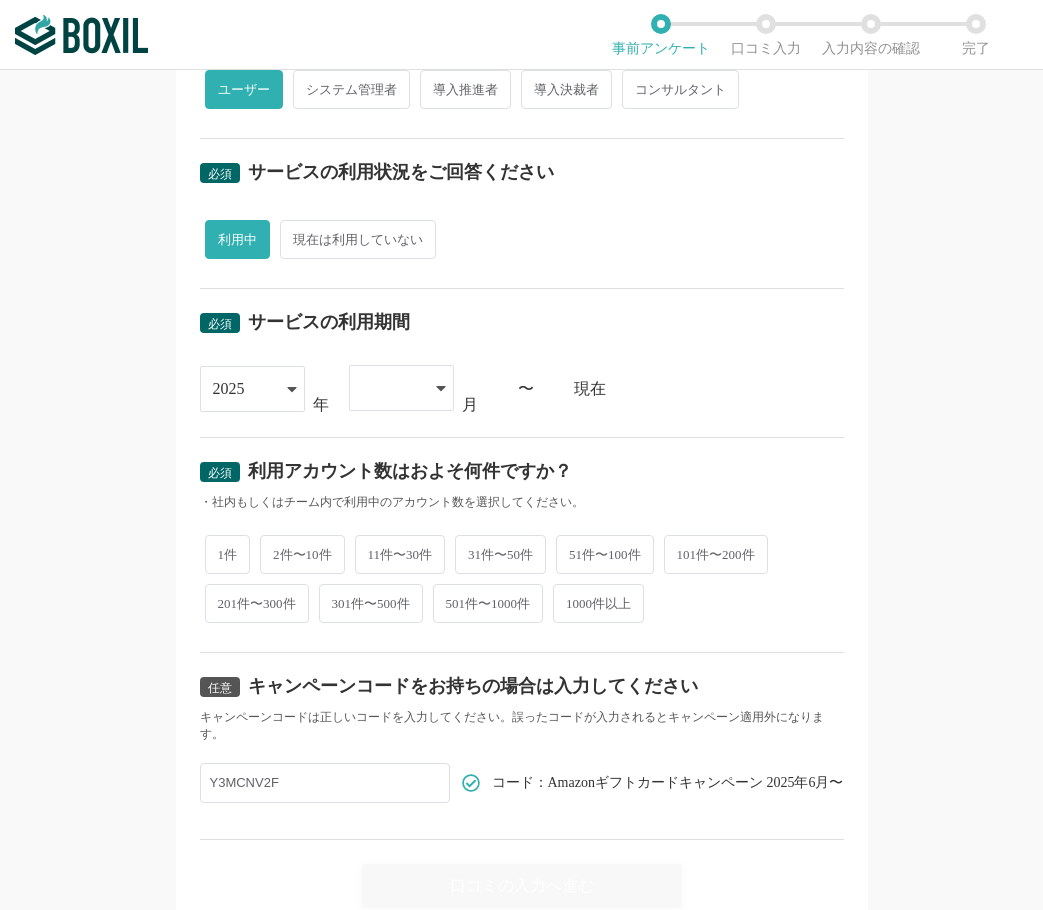 click at bounding box center (391, 388) 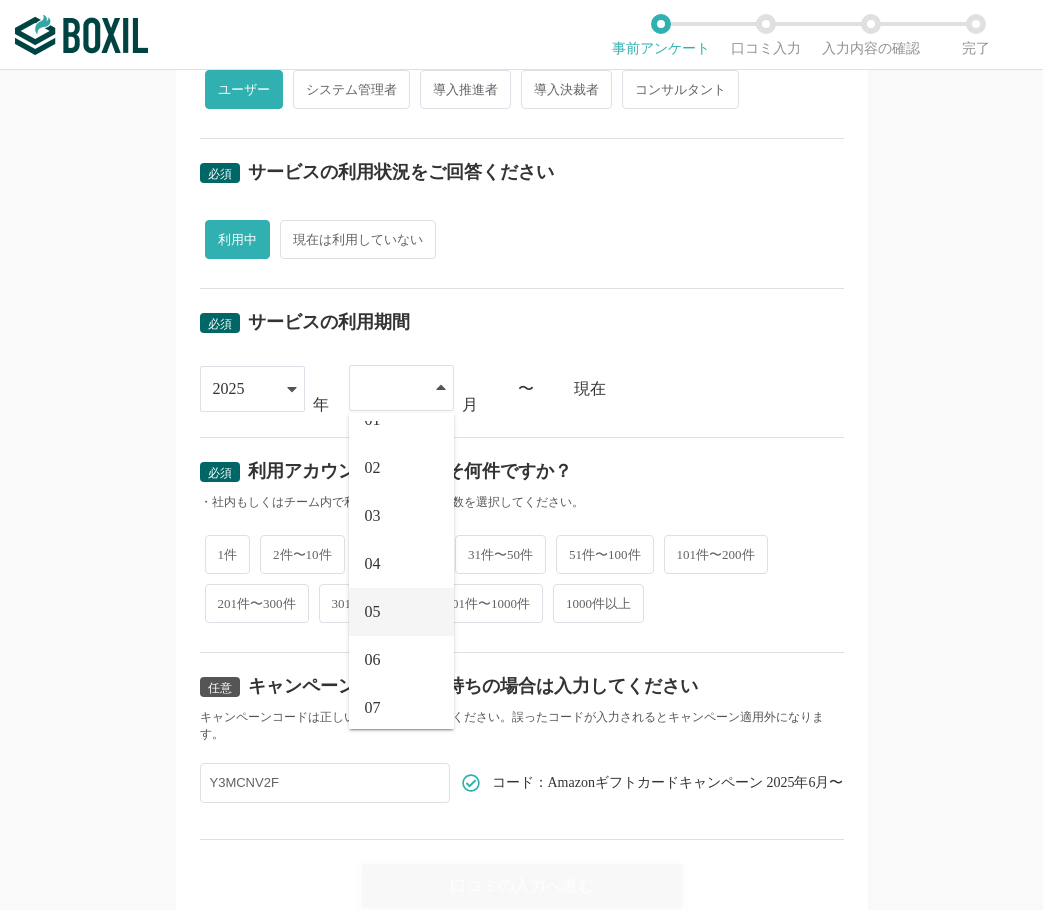 scroll, scrollTop: 36, scrollLeft: 0, axis: vertical 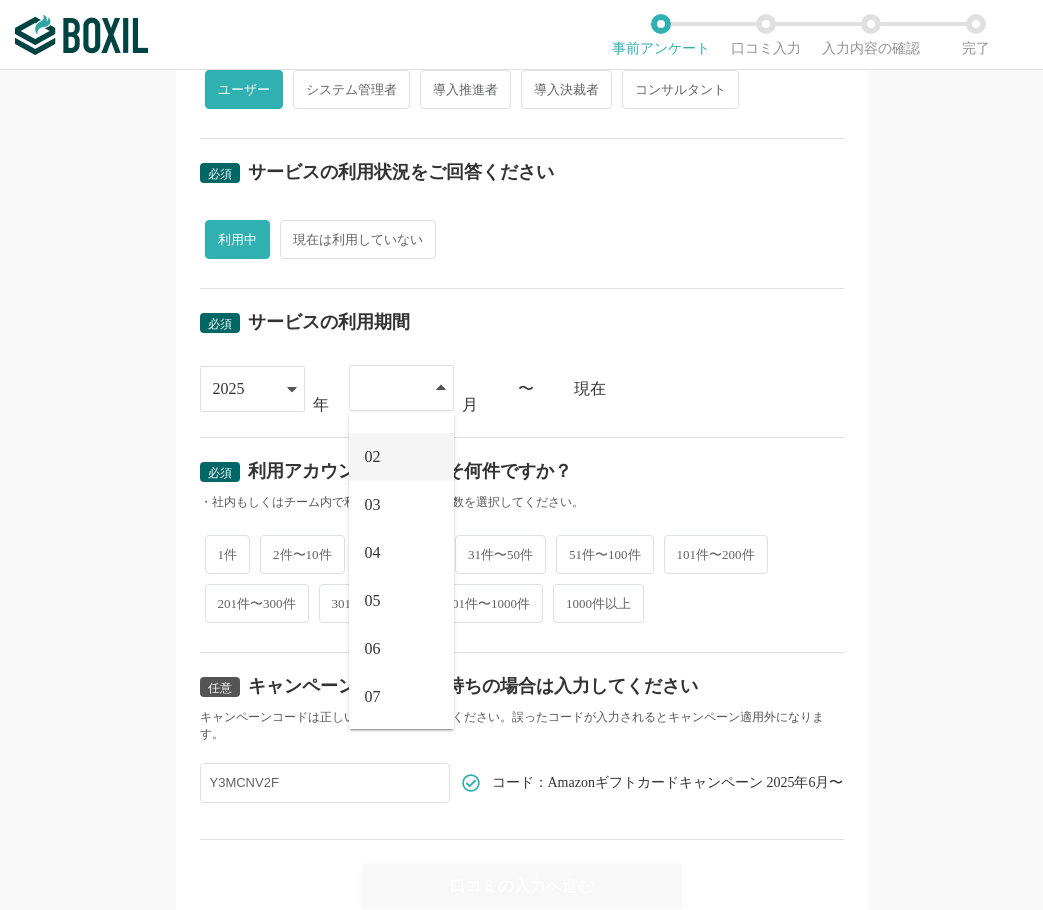 click on "02" at bounding box center (401, 457) 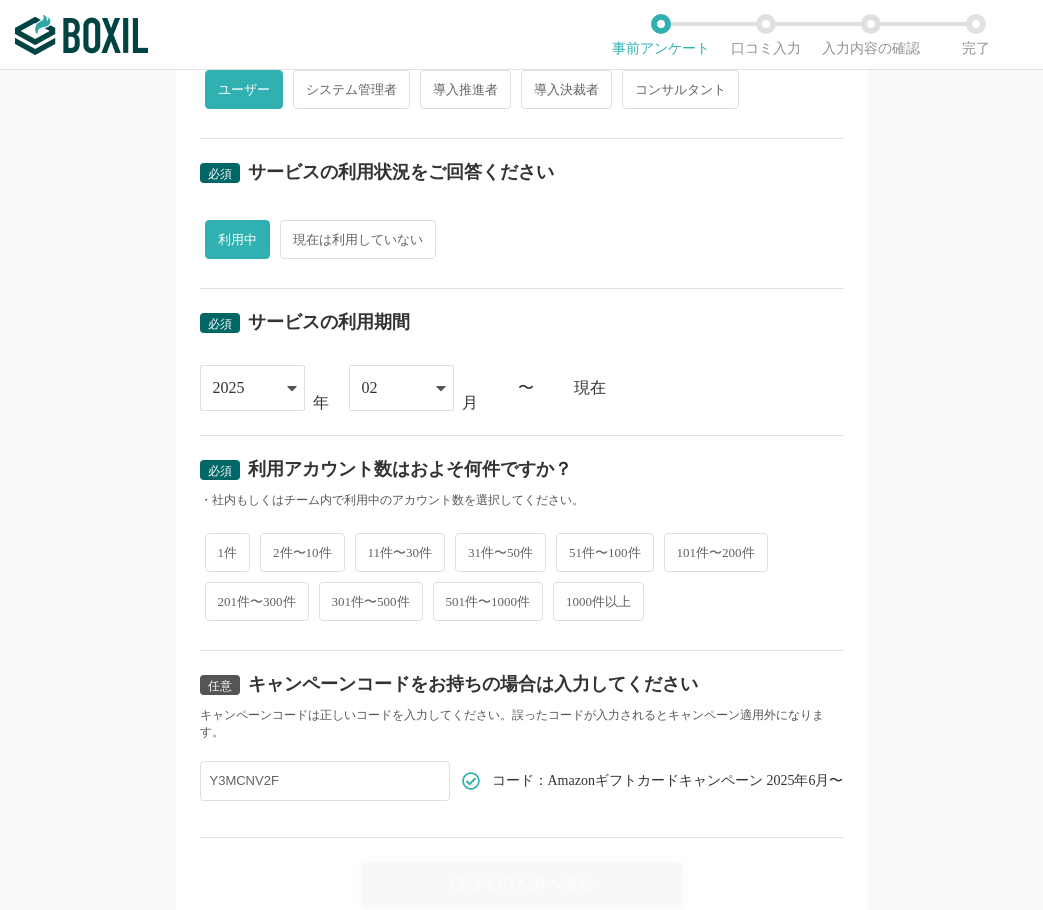click on "2件〜10件" at bounding box center [302, 552] 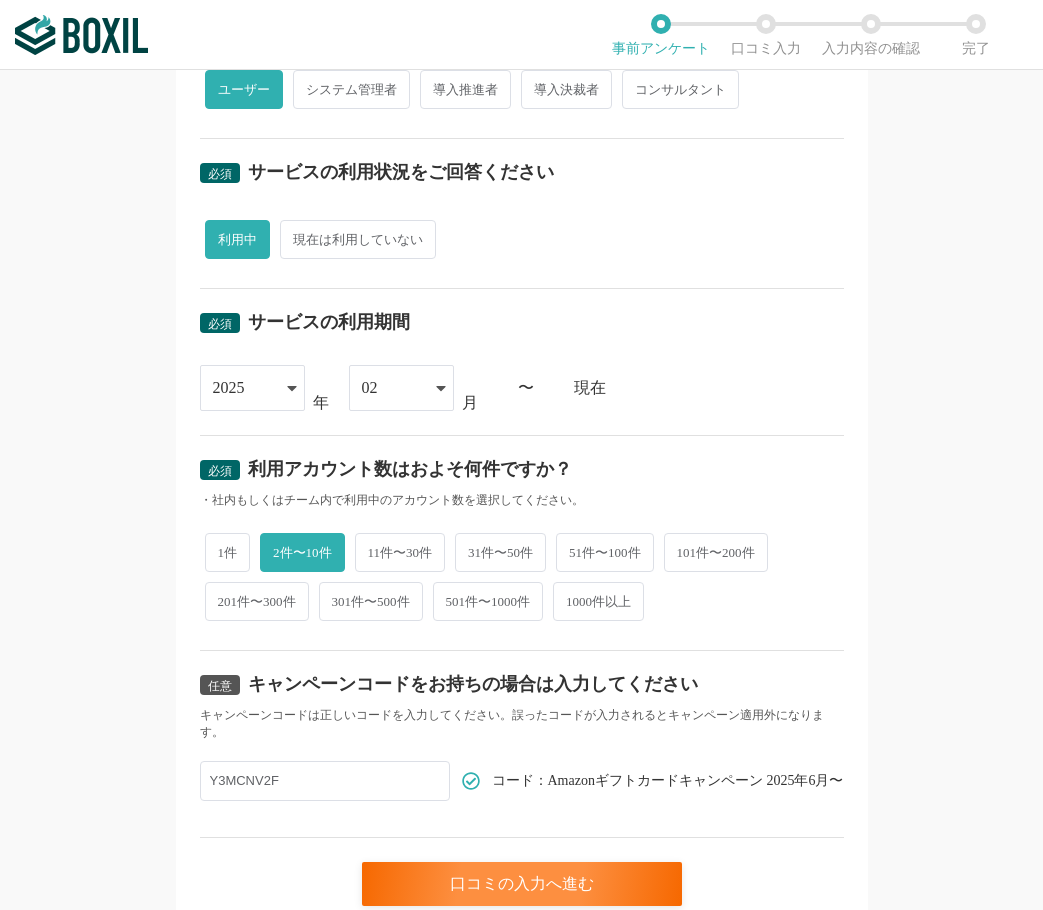 scroll, scrollTop: 684, scrollLeft: 0, axis: vertical 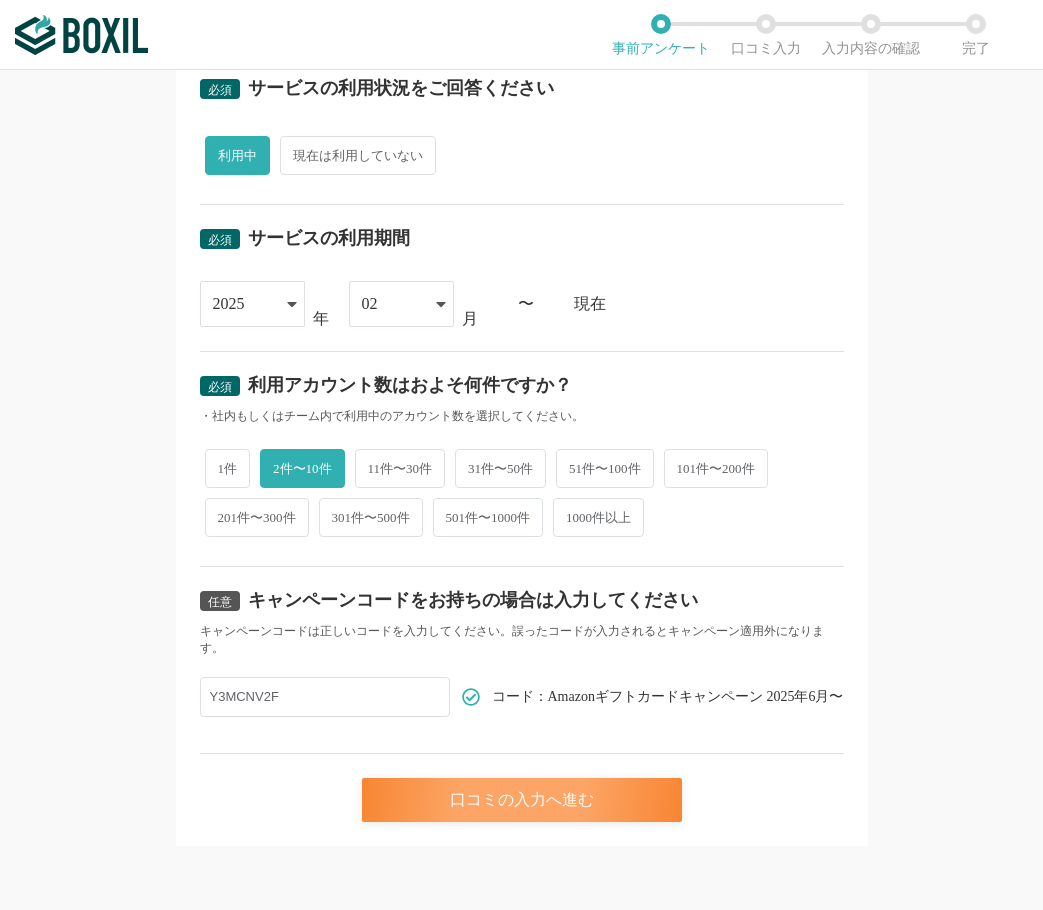click on "口コミの入力へ進む" at bounding box center (522, 800) 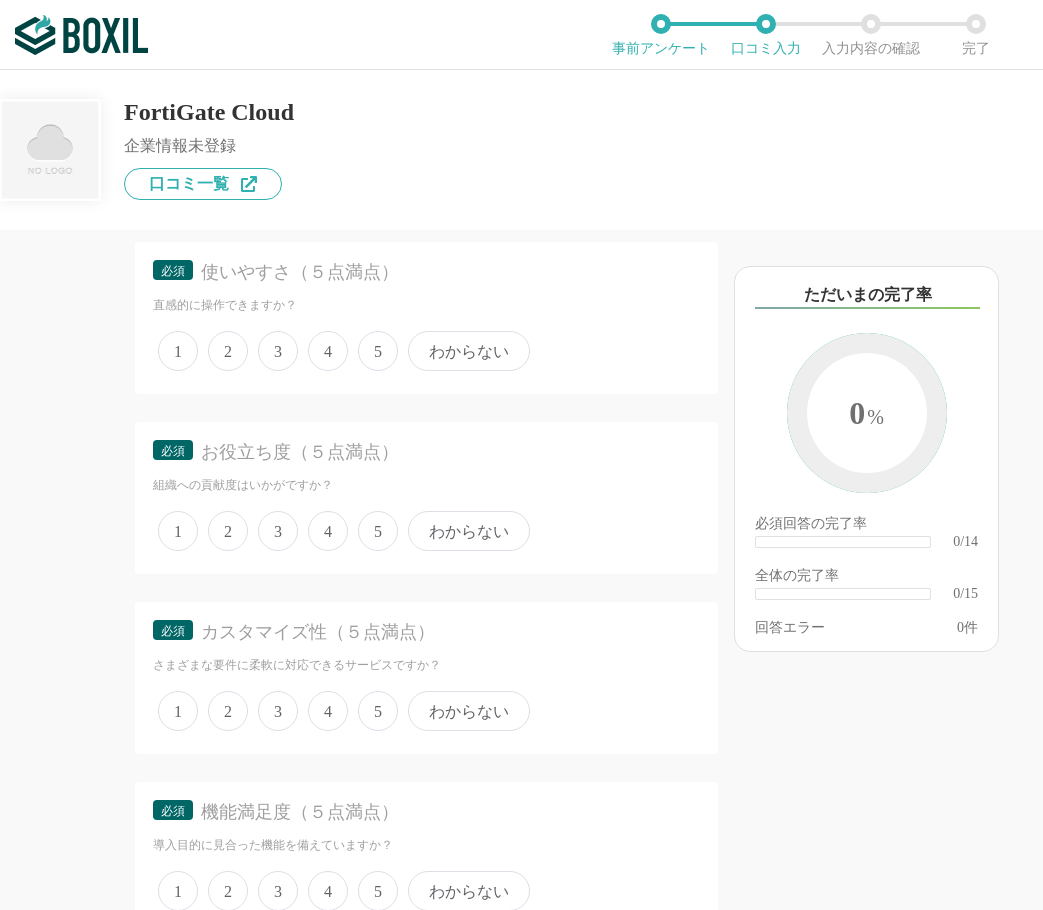 scroll, scrollTop: 300, scrollLeft: 0, axis: vertical 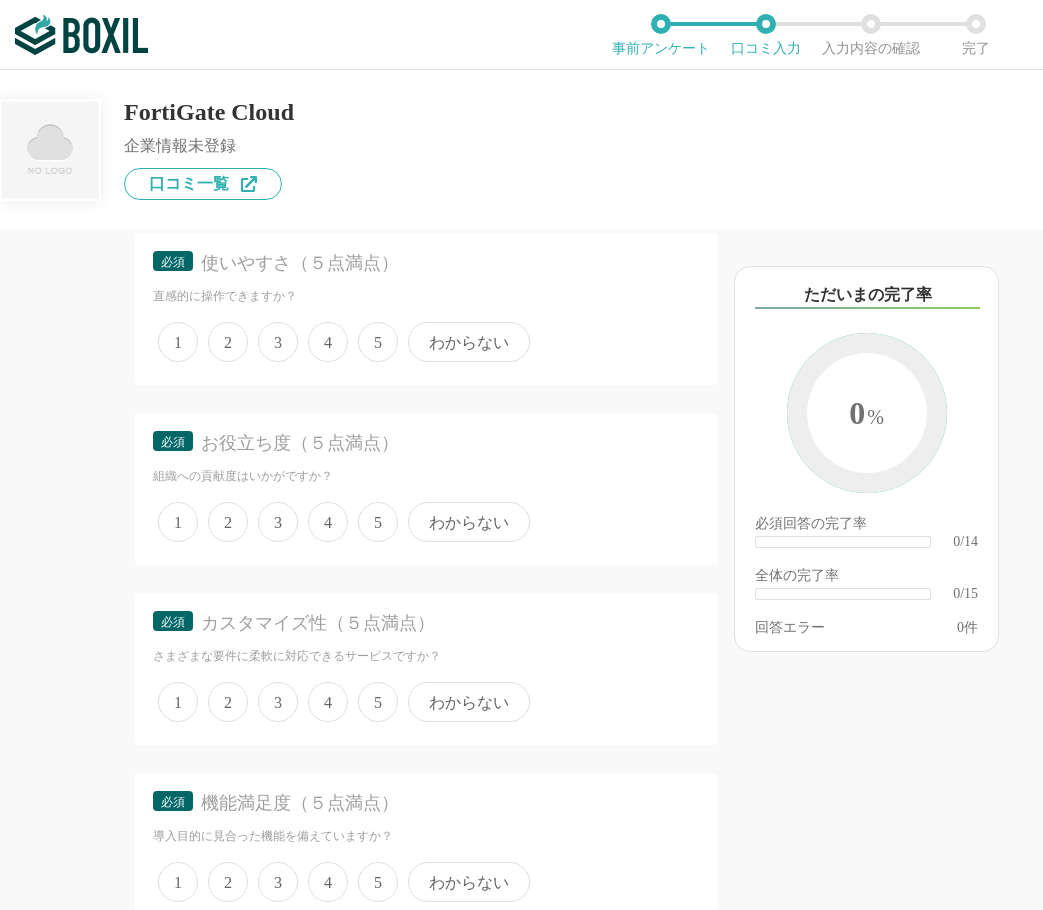 click on "4" at bounding box center [328, 342] 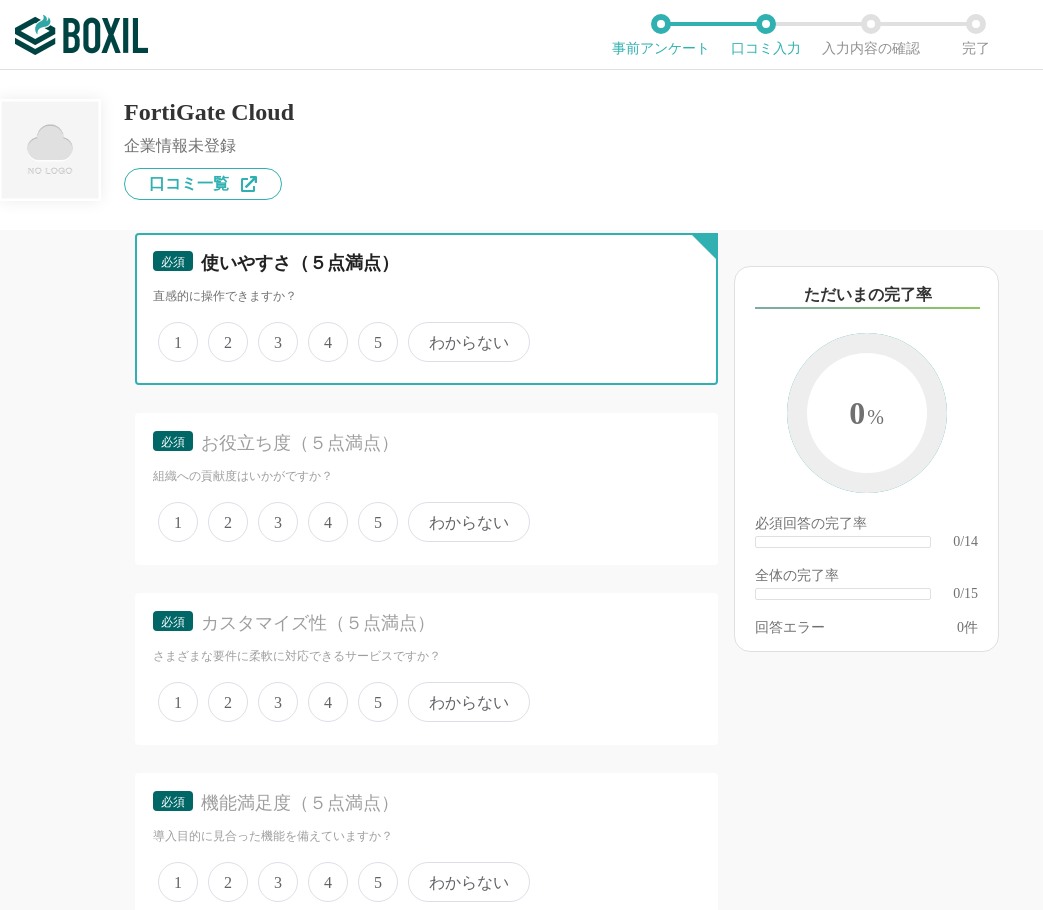 click on "4" at bounding box center (319, 331) 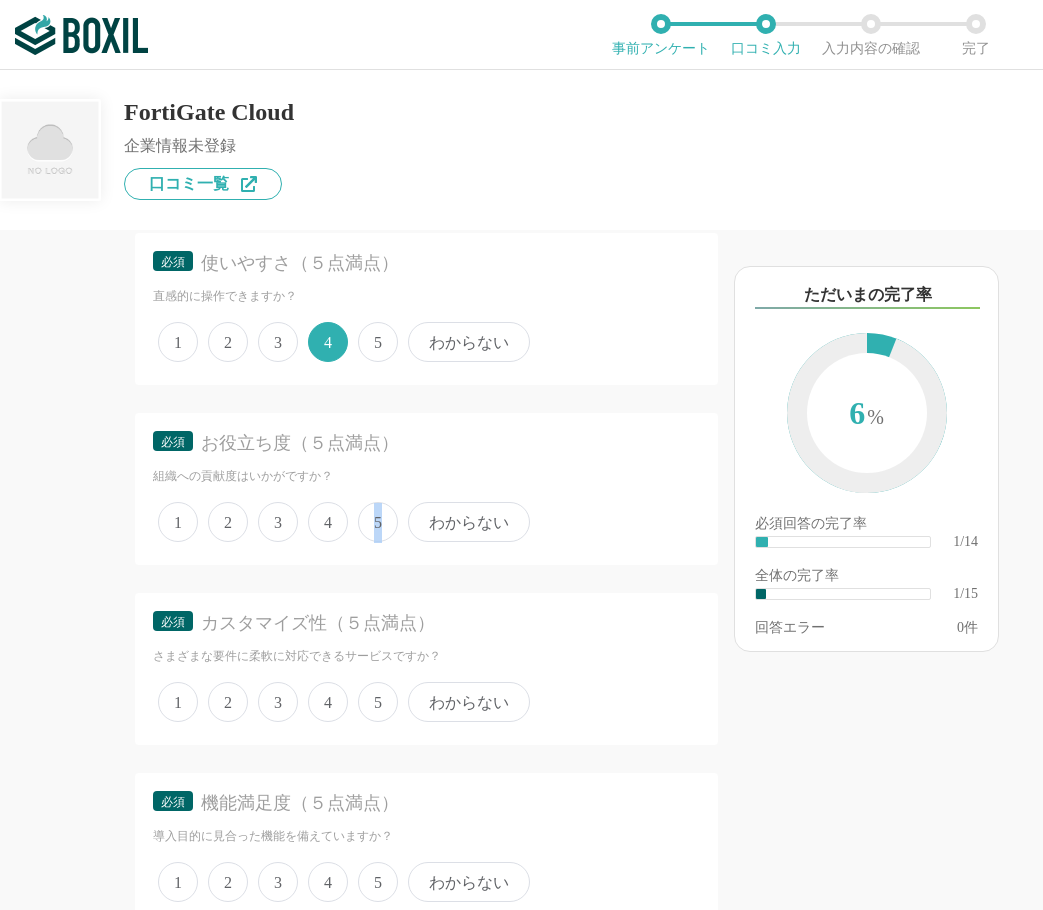 click on "5" at bounding box center [378, 522] 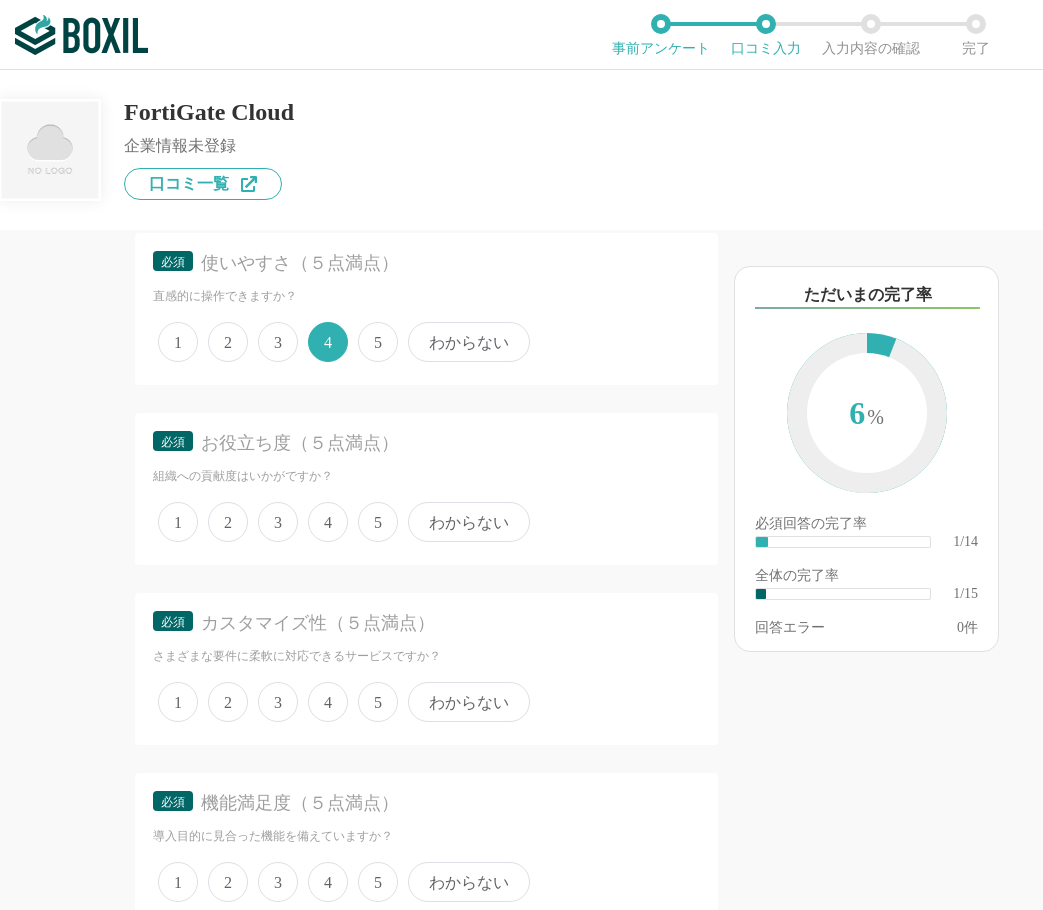 click on "5" at bounding box center [378, 702] 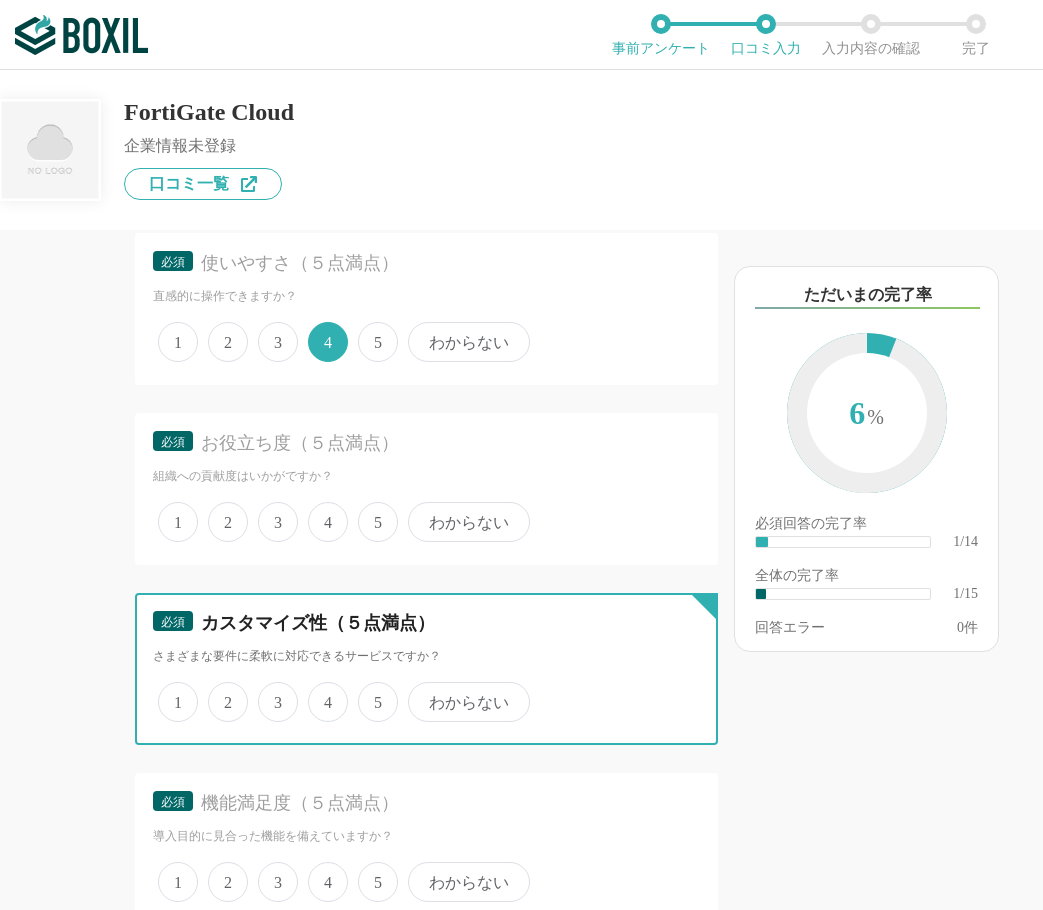 click on "5" at bounding box center (369, 691) 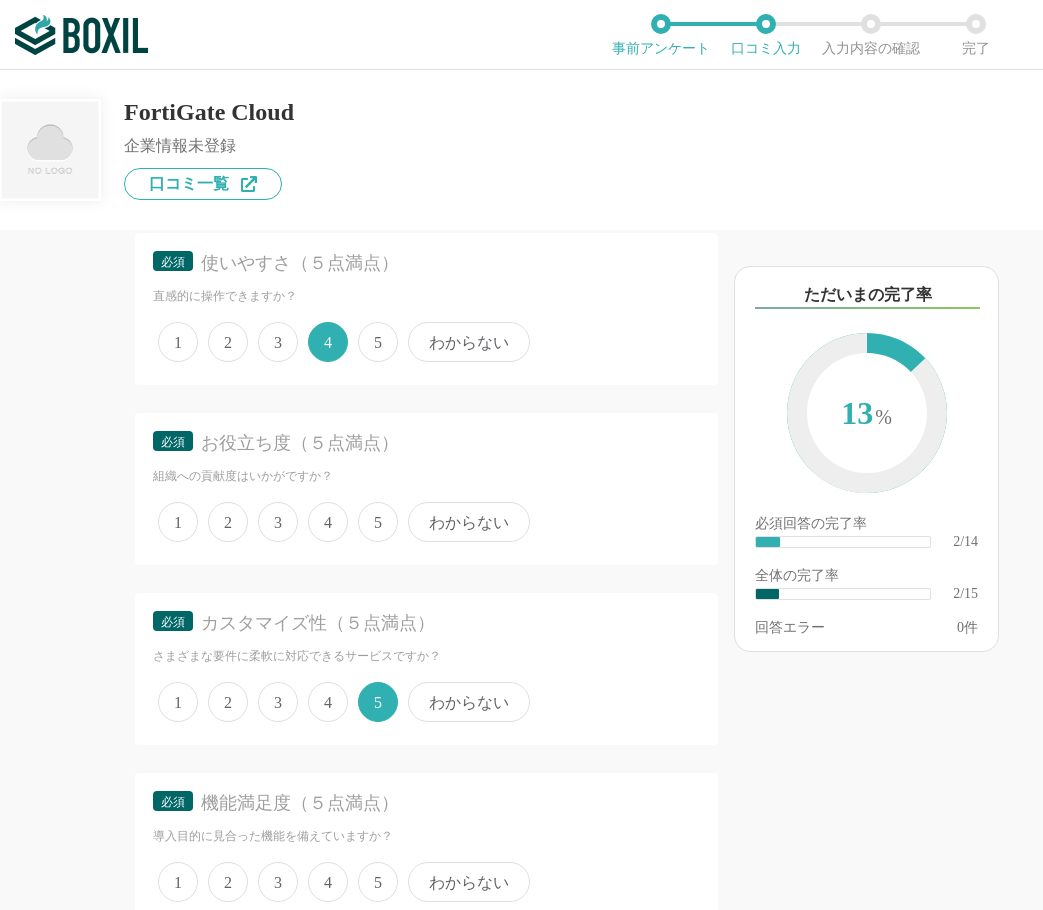 click on "必須 お役立ち度（５点満点） 組織への貢献度はいかがですか？ 1 2 3 4 5 わからない" at bounding box center (426, 489) 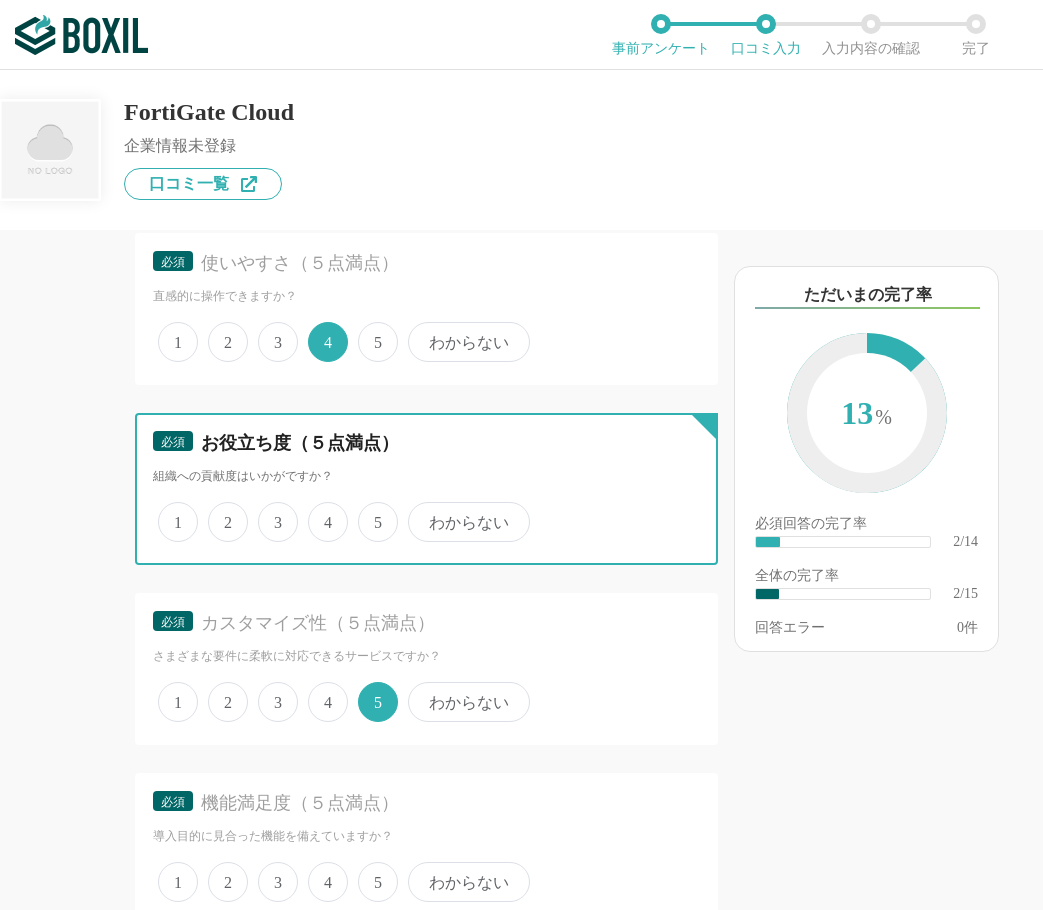click on "5" at bounding box center [369, 511] 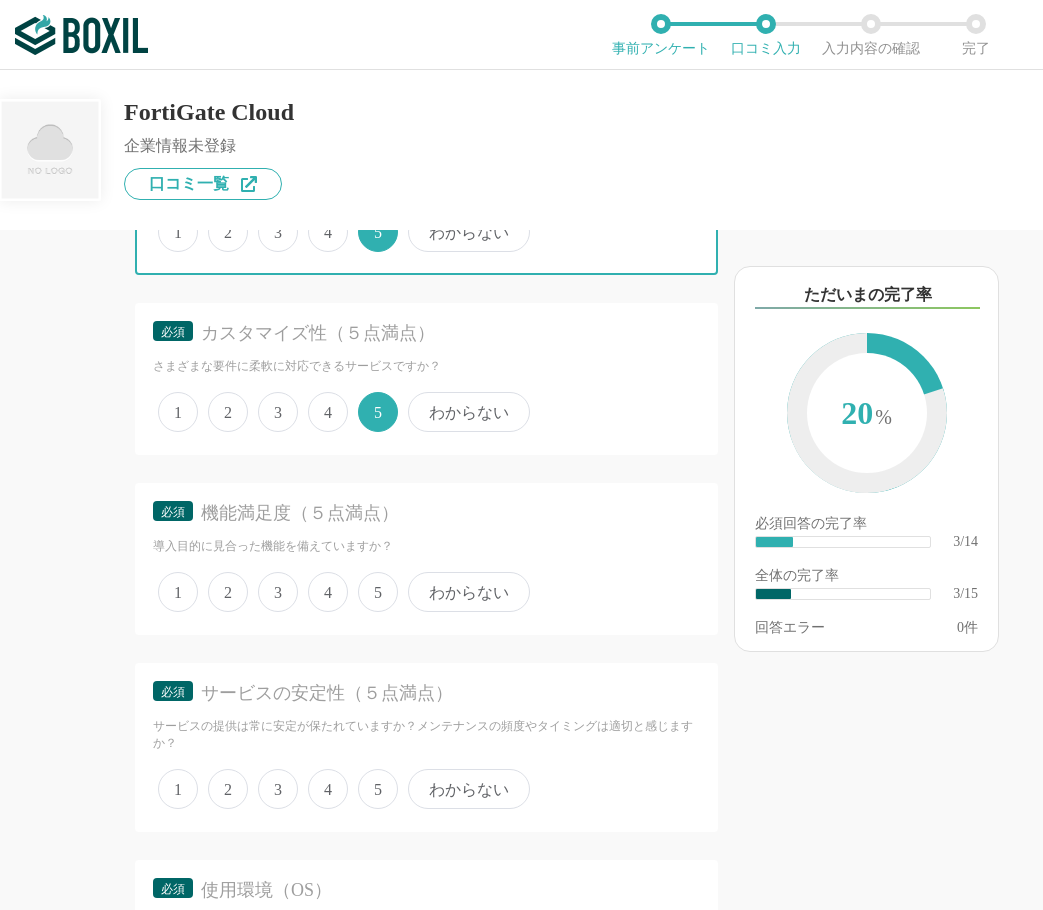 scroll, scrollTop: 600, scrollLeft: 0, axis: vertical 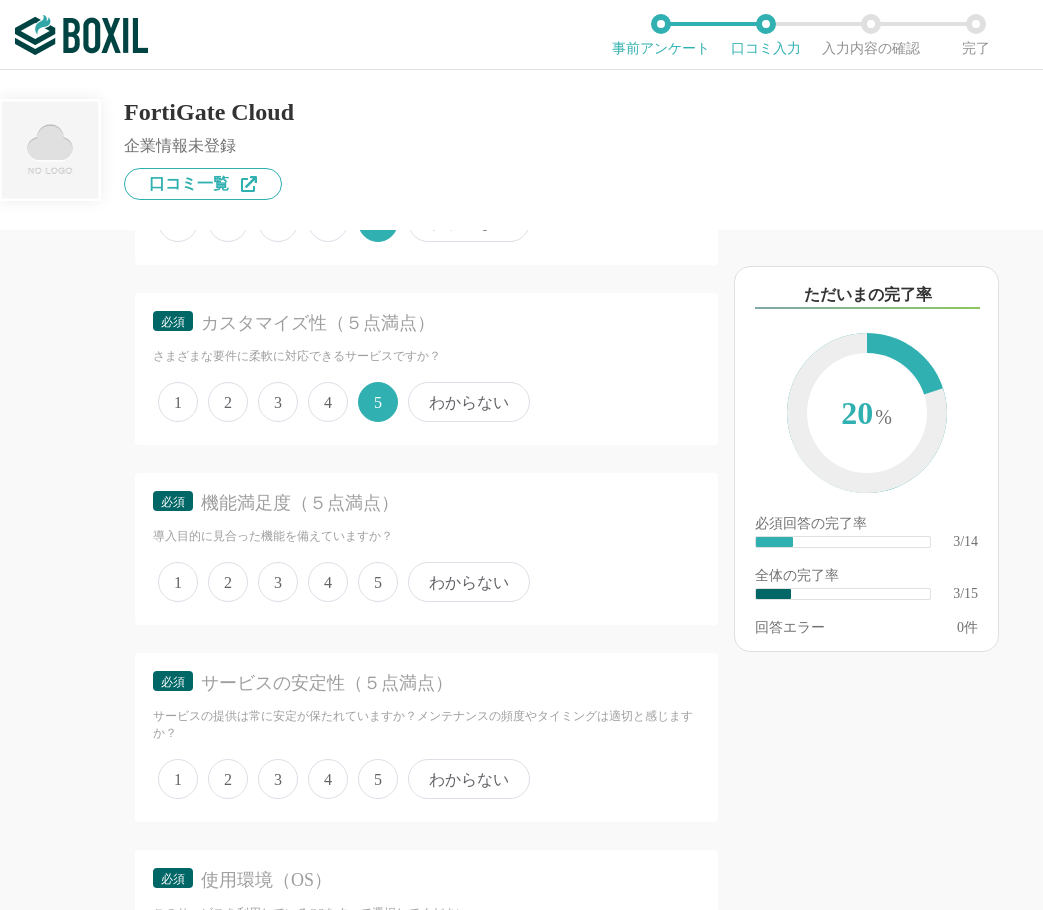 drag, startPoint x: 384, startPoint y: 552, endPoint x: 383, endPoint y: 604, distance: 52.009613 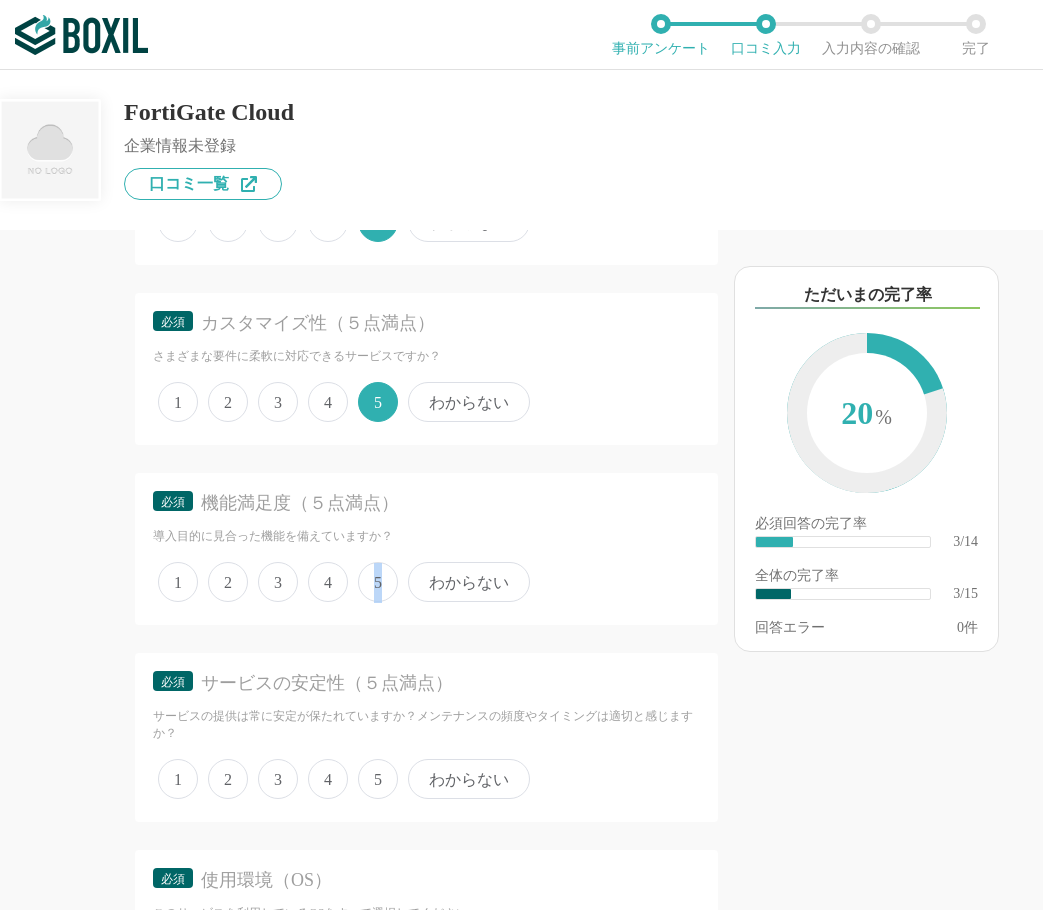 click on "5" at bounding box center (378, 582) 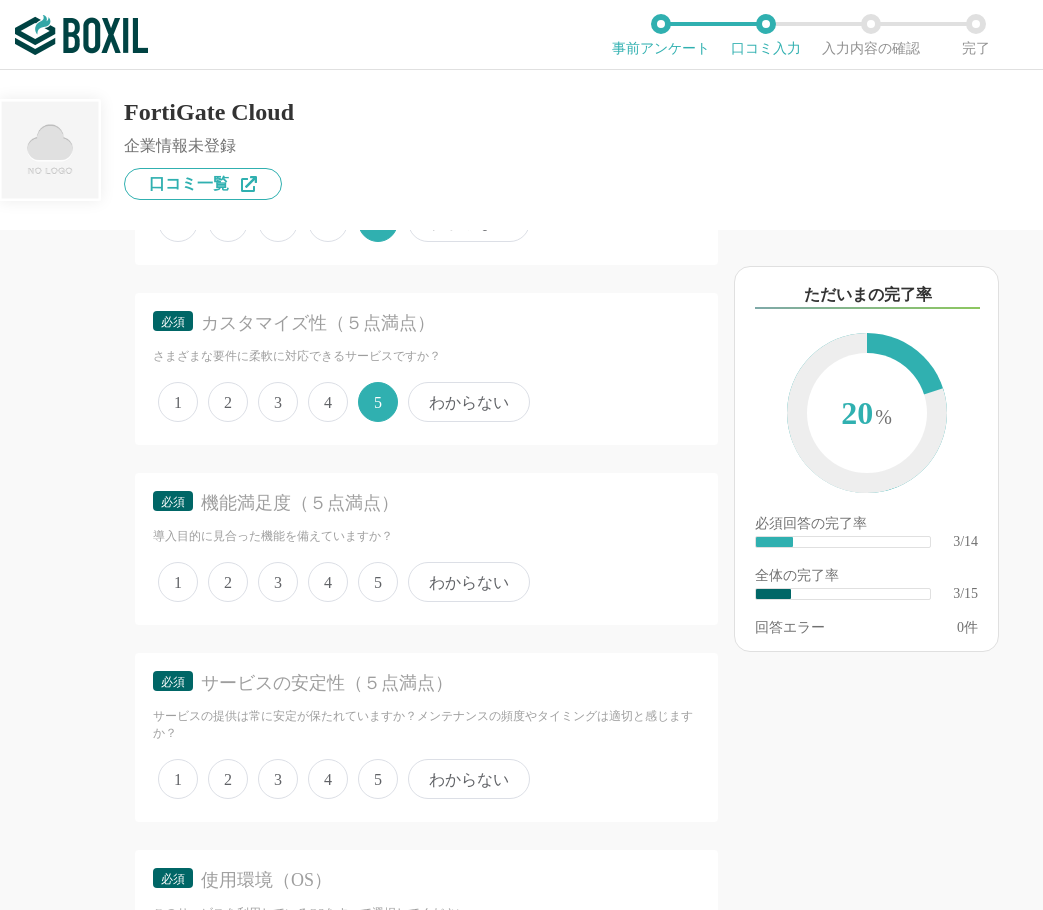 click on "4" at bounding box center (328, 779) 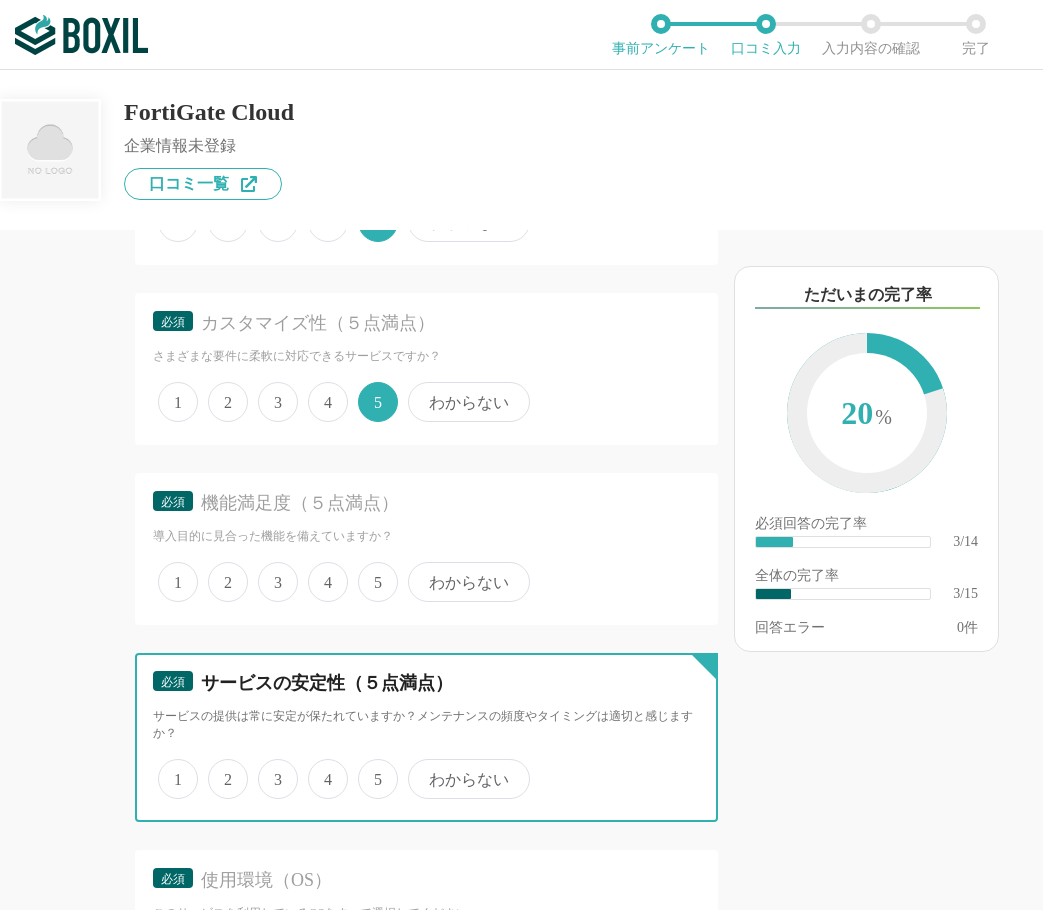 click on "4" at bounding box center [319, 768] 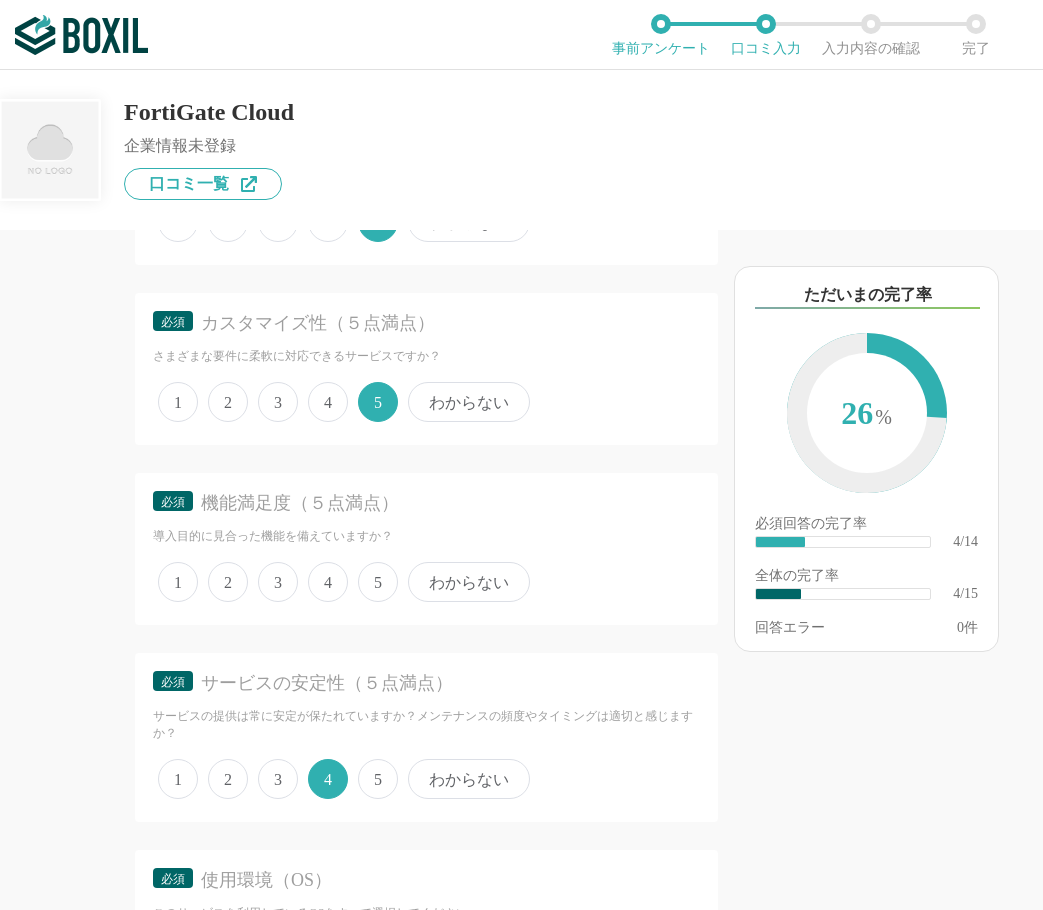click on "5" at bounding box center [378, 582] 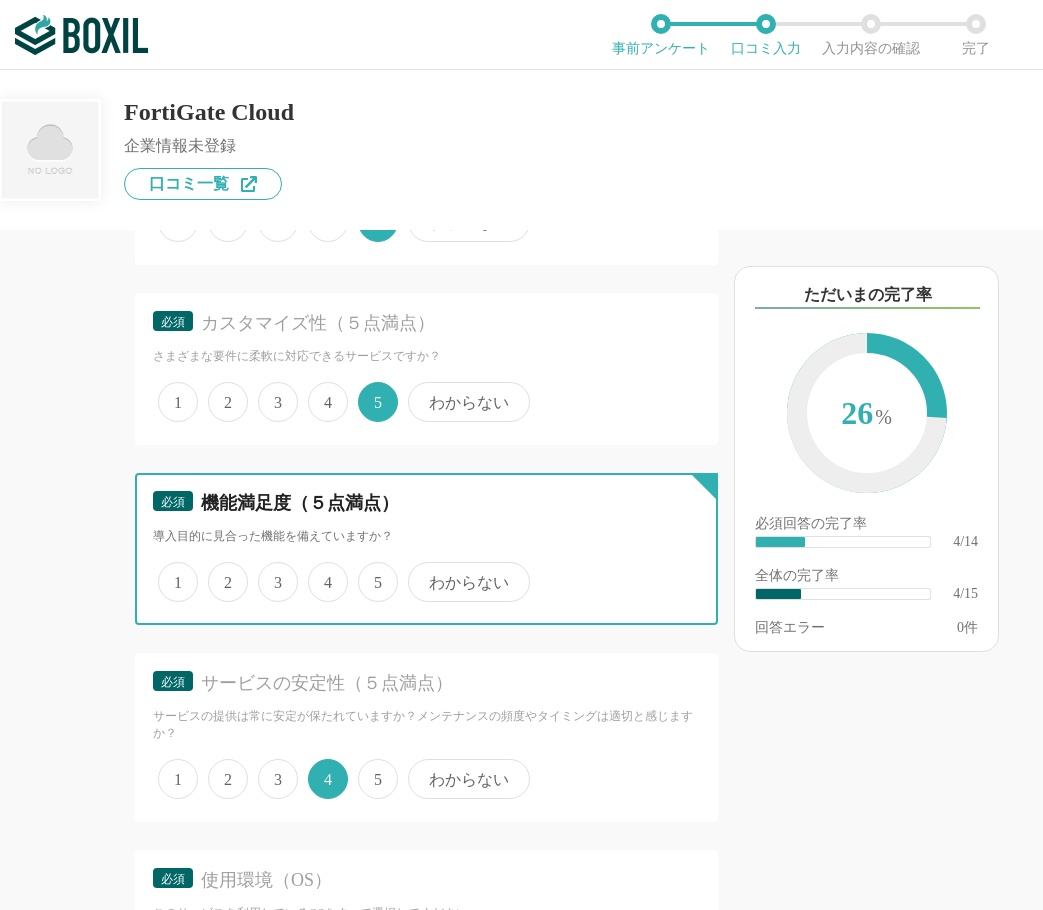 click on "5" at bounding box center (369, 571) 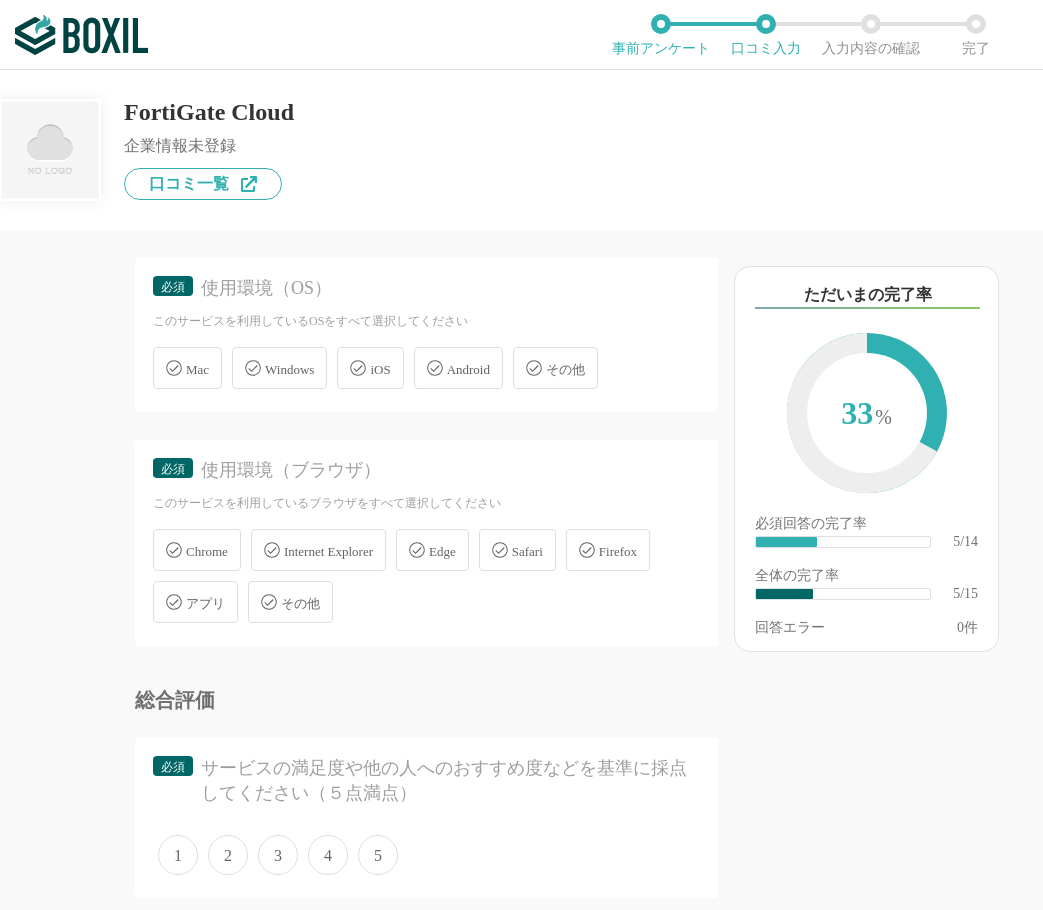 scroll, scrollTop: 1200, scrollLeft: 0, axis: vertical 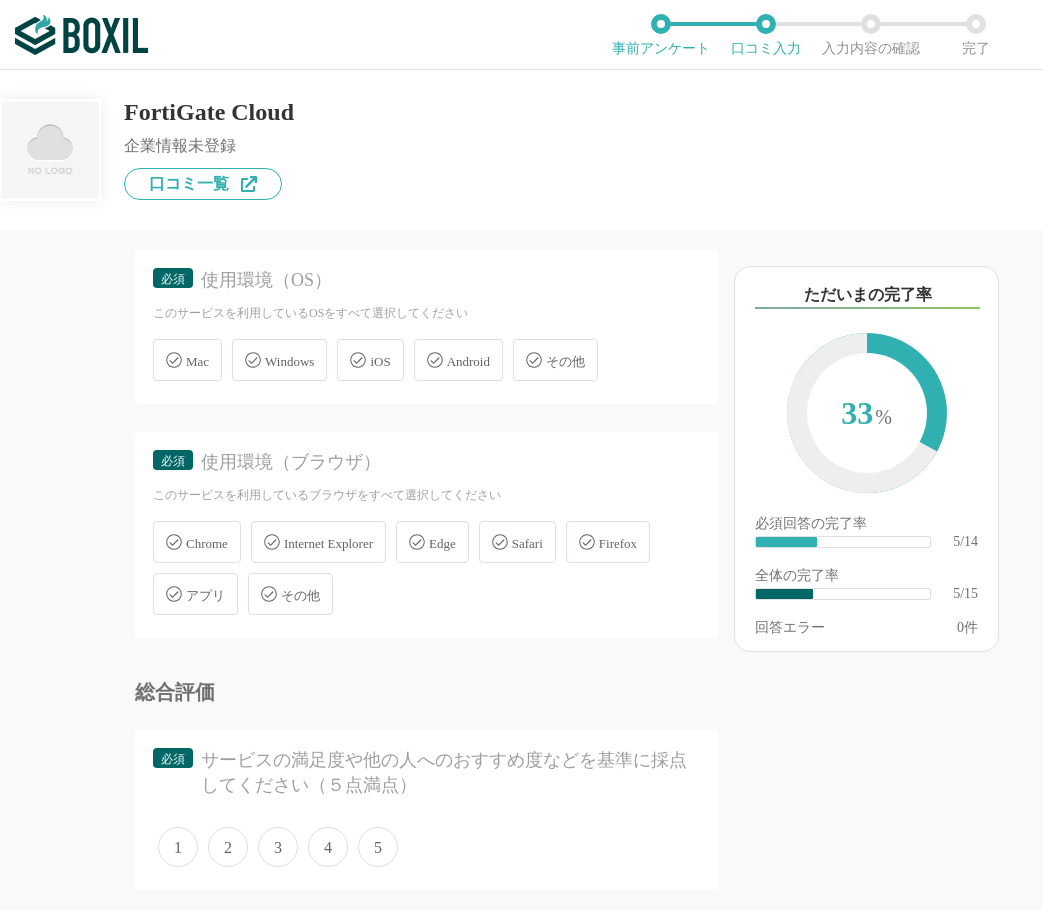 click on "Windows" at bounding box center (289, 361) 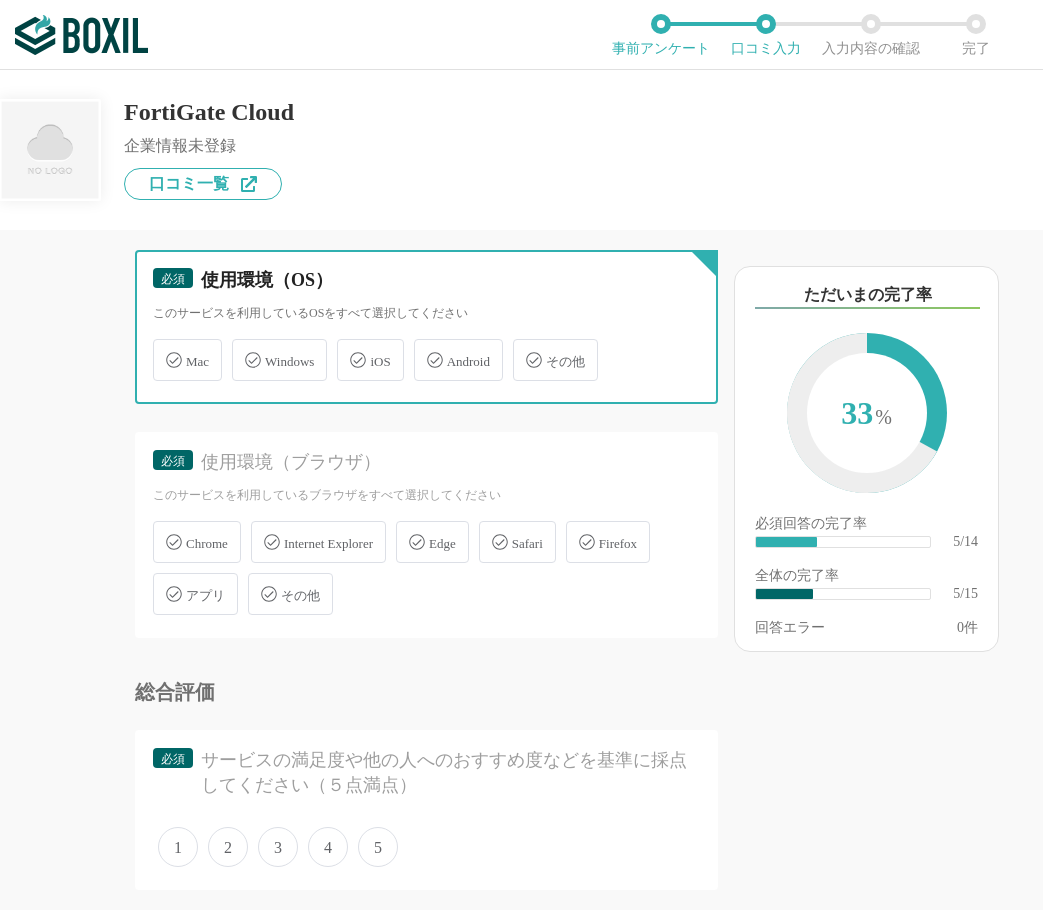 click on "Windows" at bounding box center (242, 348) 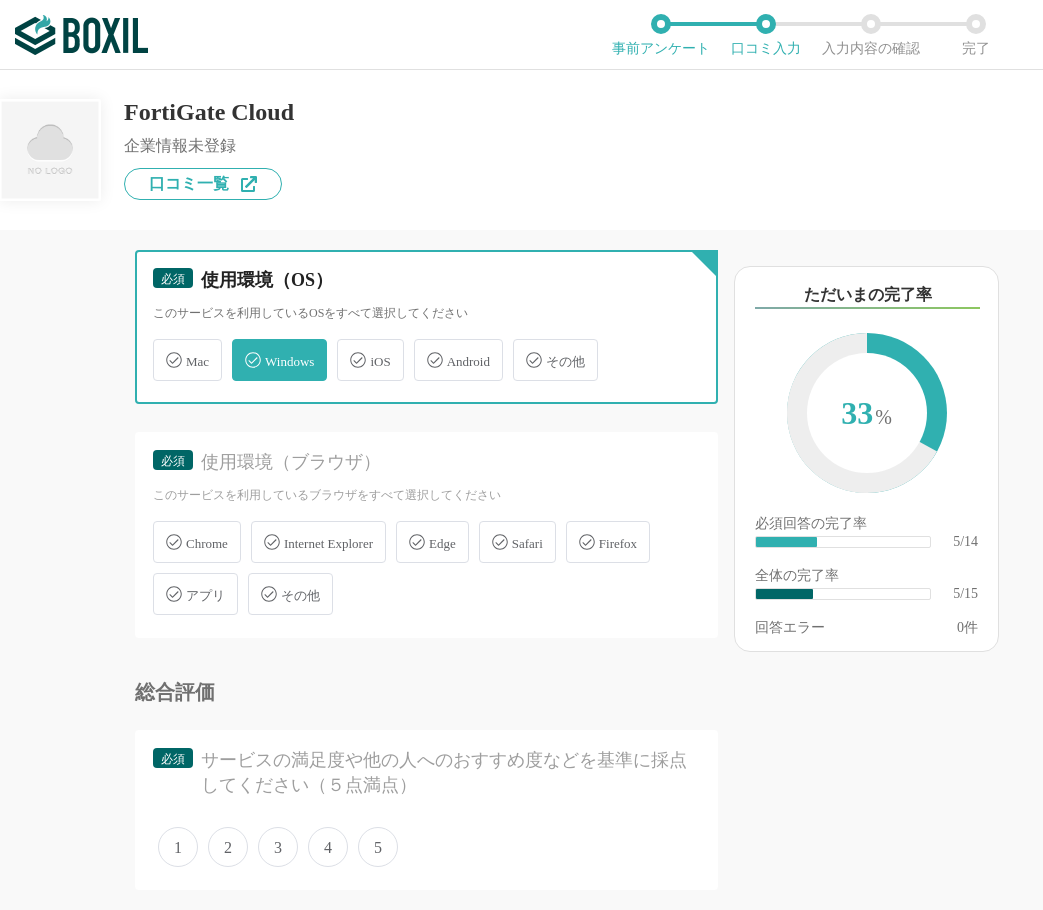 checkbox on "true" 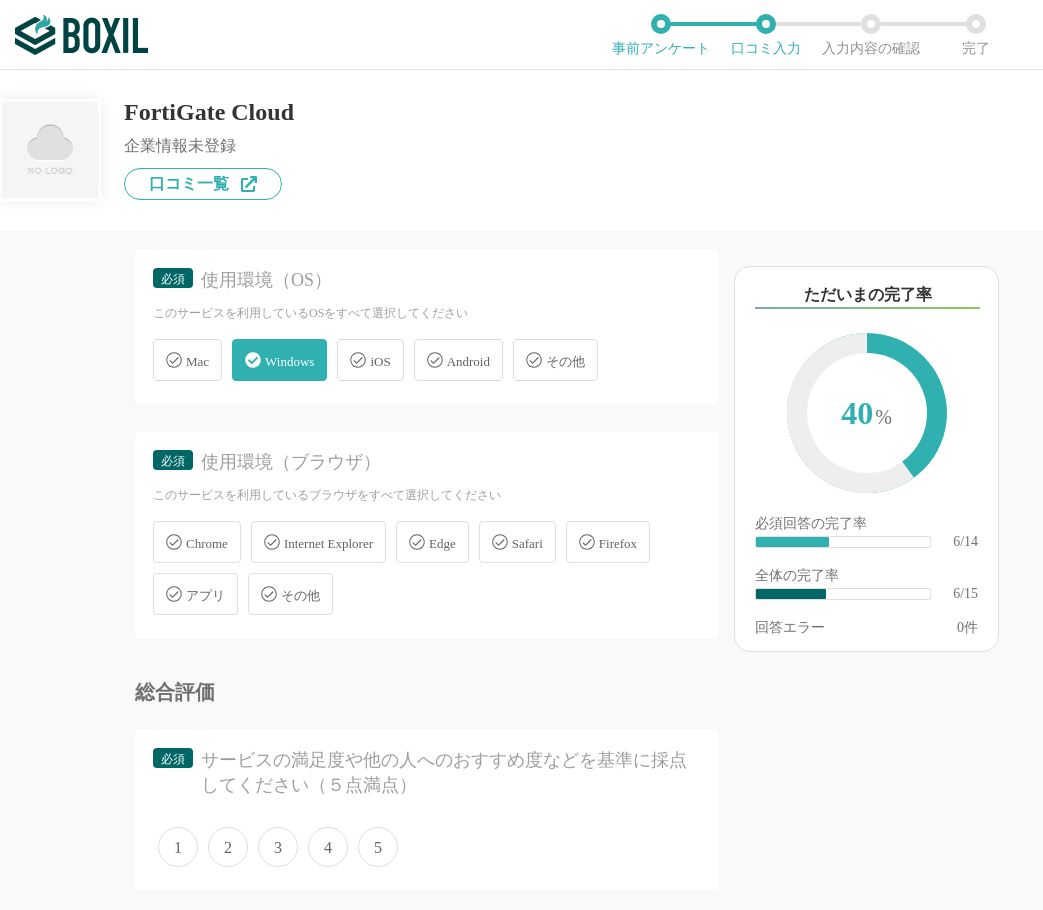 click on "Chrome" at bounding box center [207, 543] 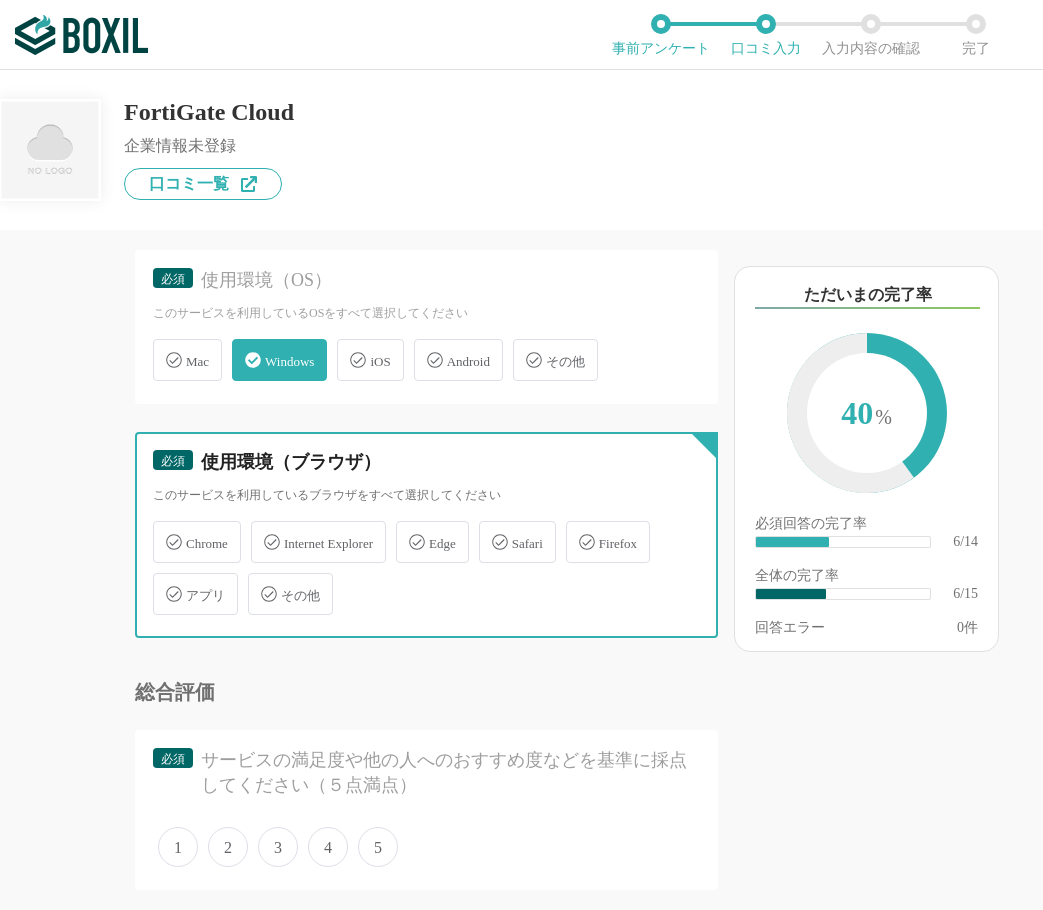 click on "Chrome" at bounding box center (163, 530) 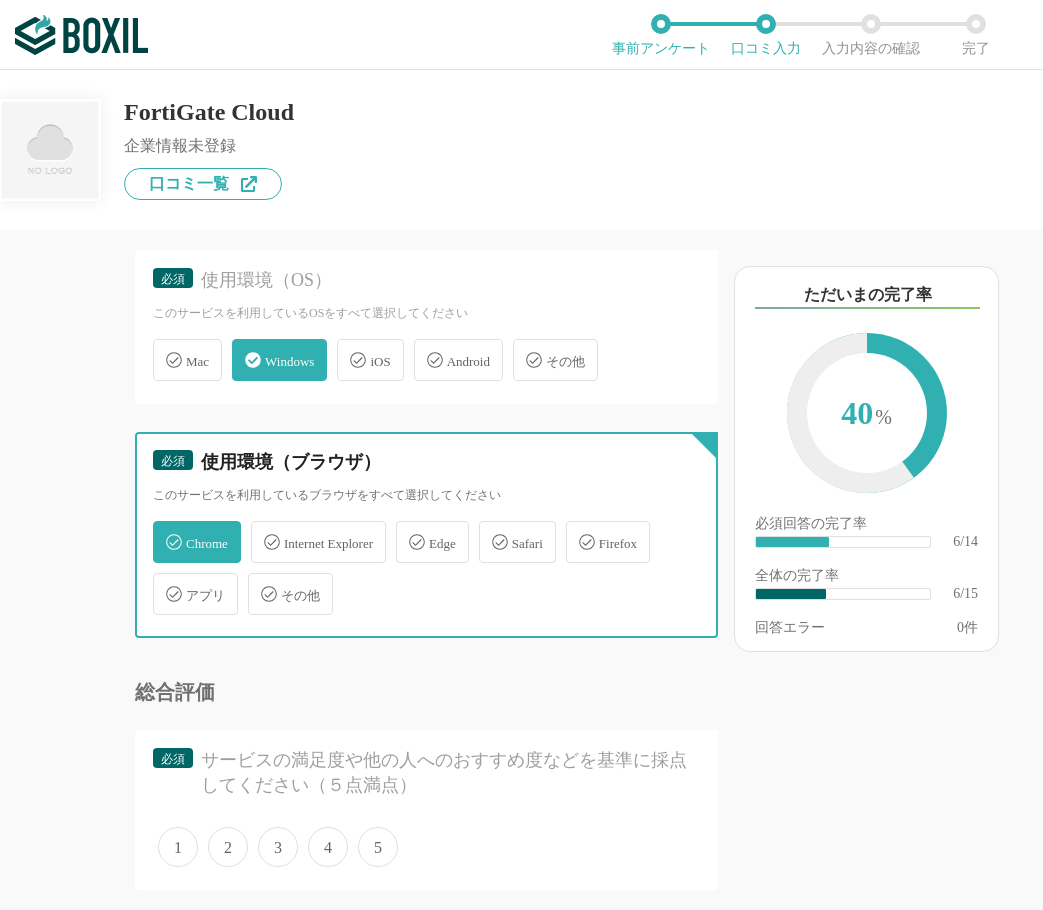 checkbox on "true" 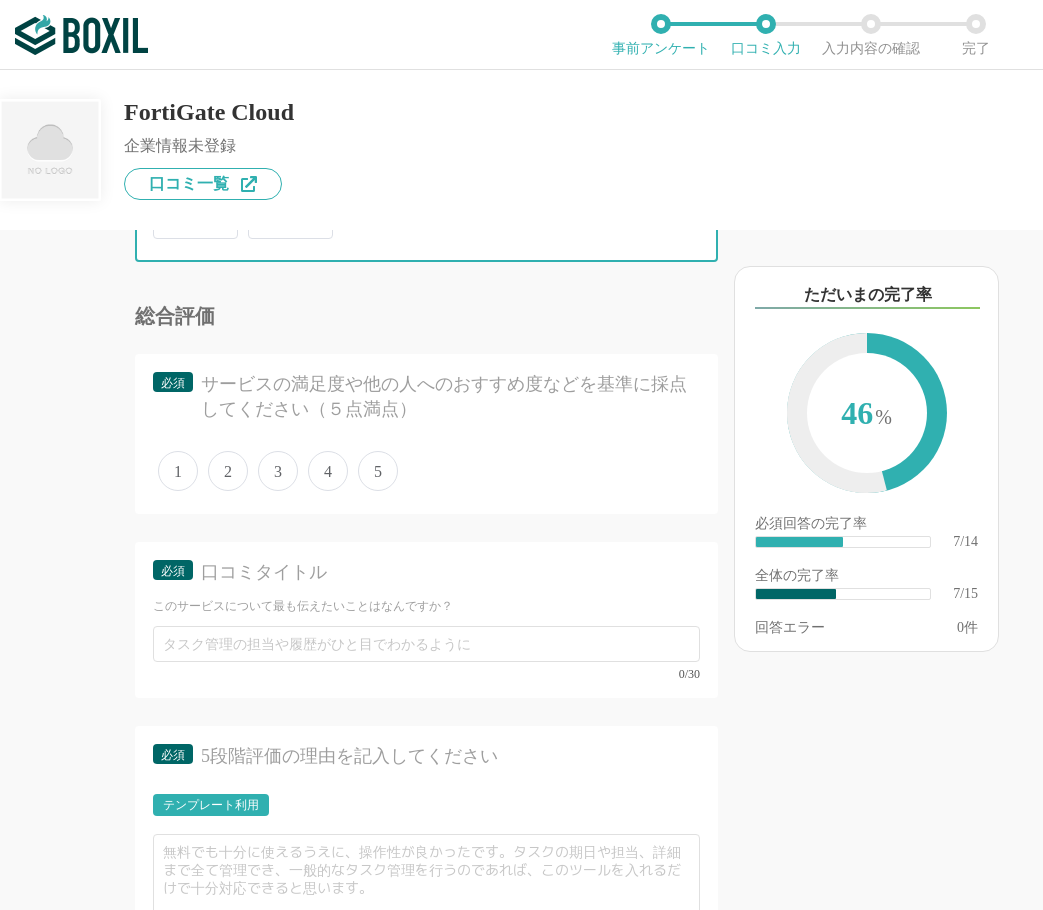 scroll, scrollTop: 1600, scrollLeft: 0, axis: vertical 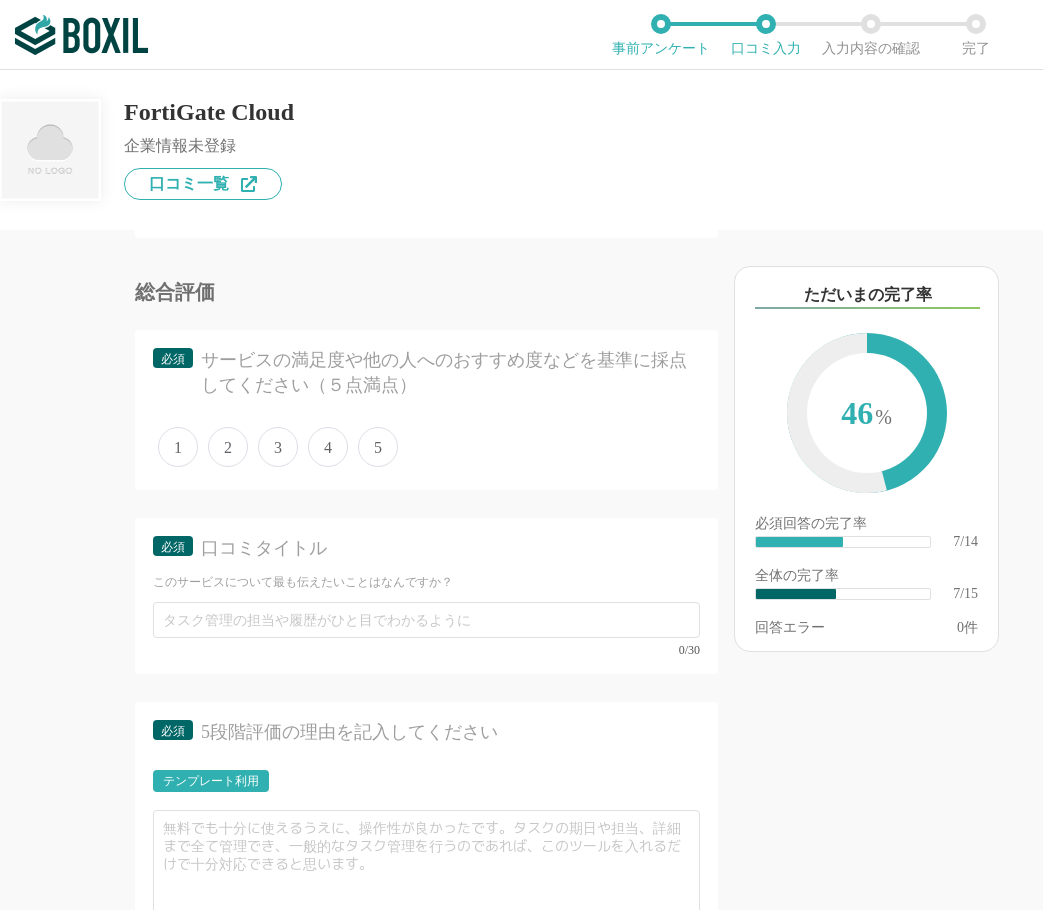 click on "4" at bounding box center (328, 447) 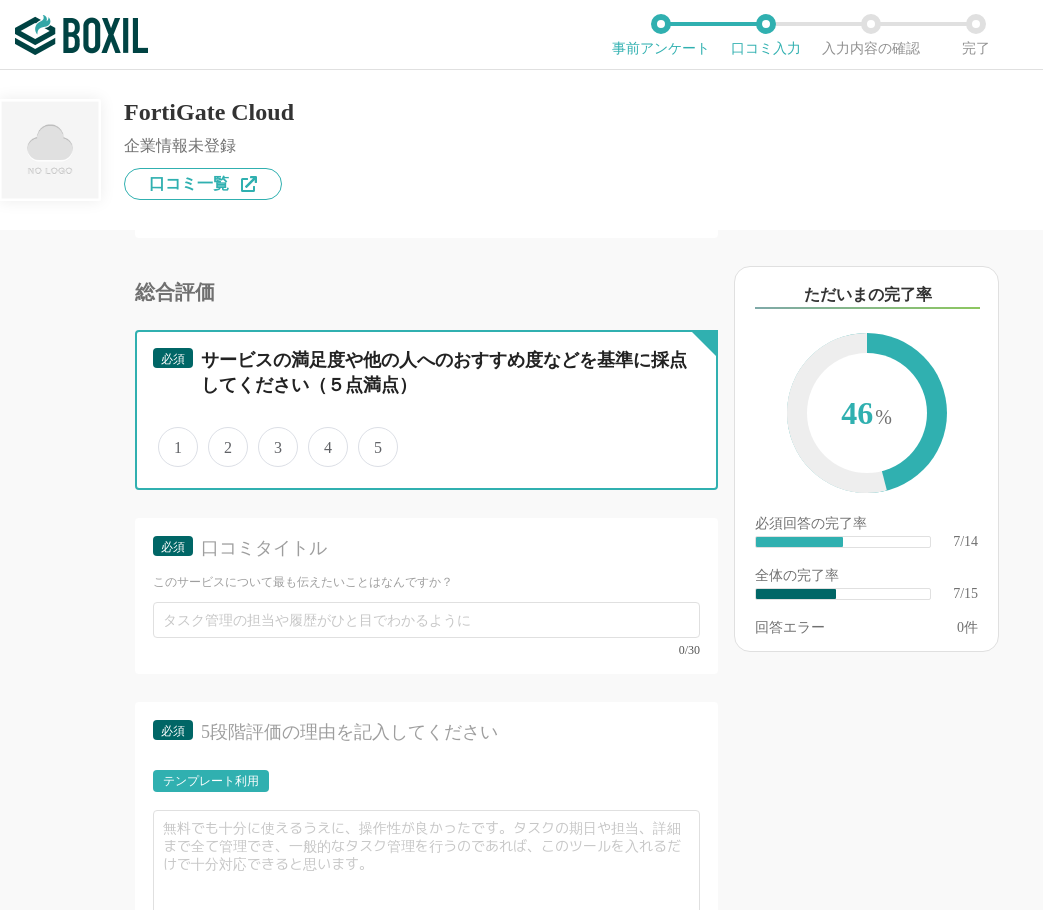 click on "4" at bounding box center [319, 436] 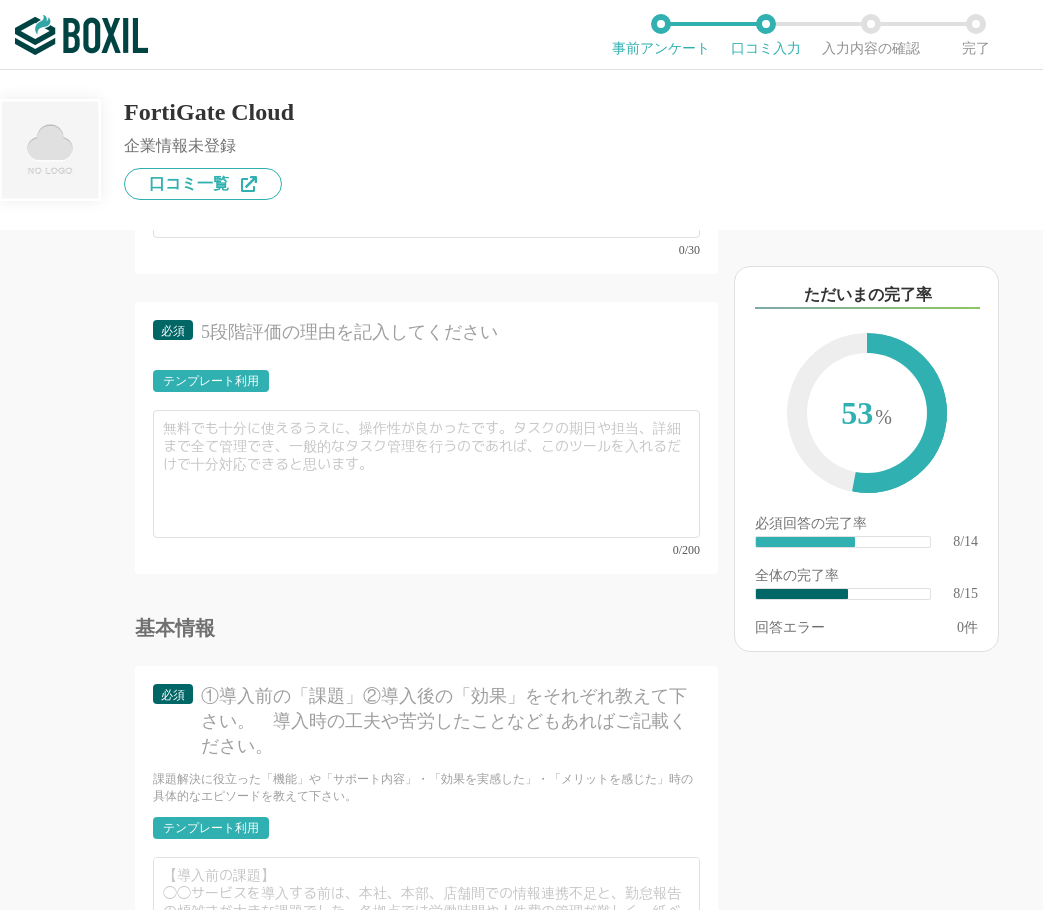 scroll, scrollTop: 1900, scrollLeft: 0, axis: vertical 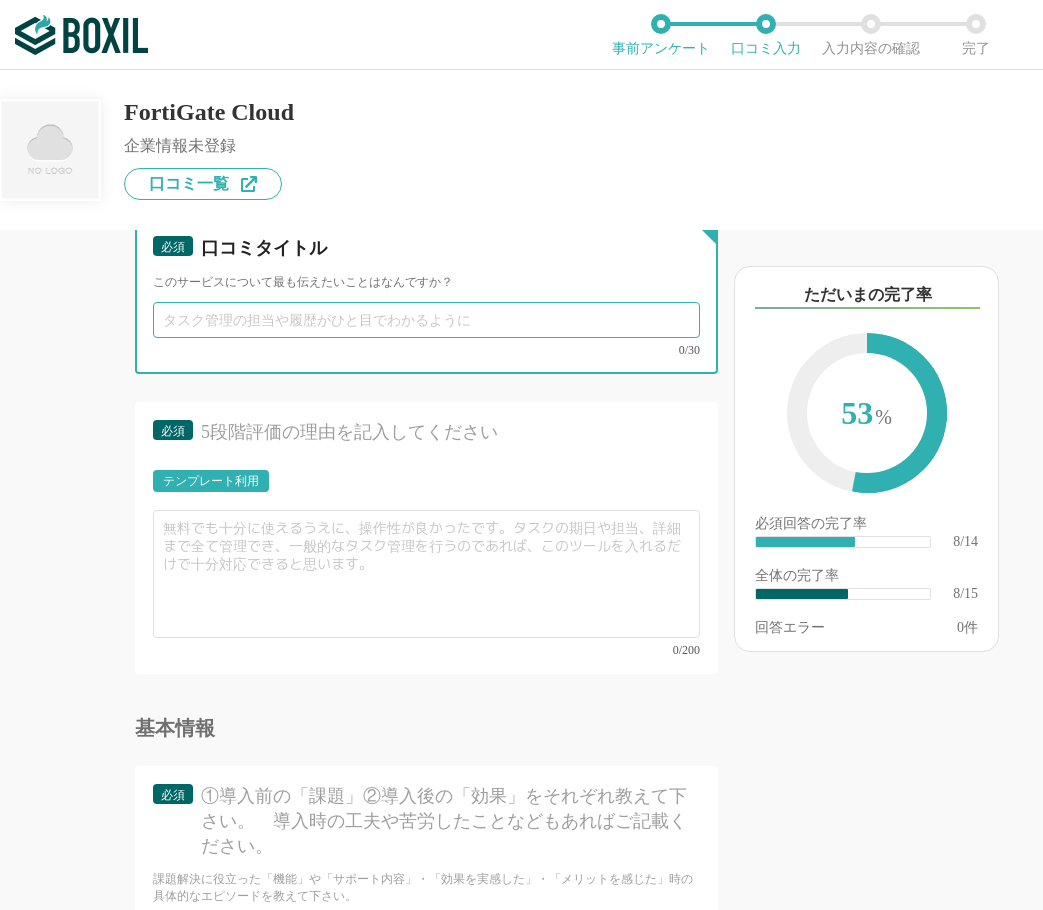 click at bounding box center (426, 320) 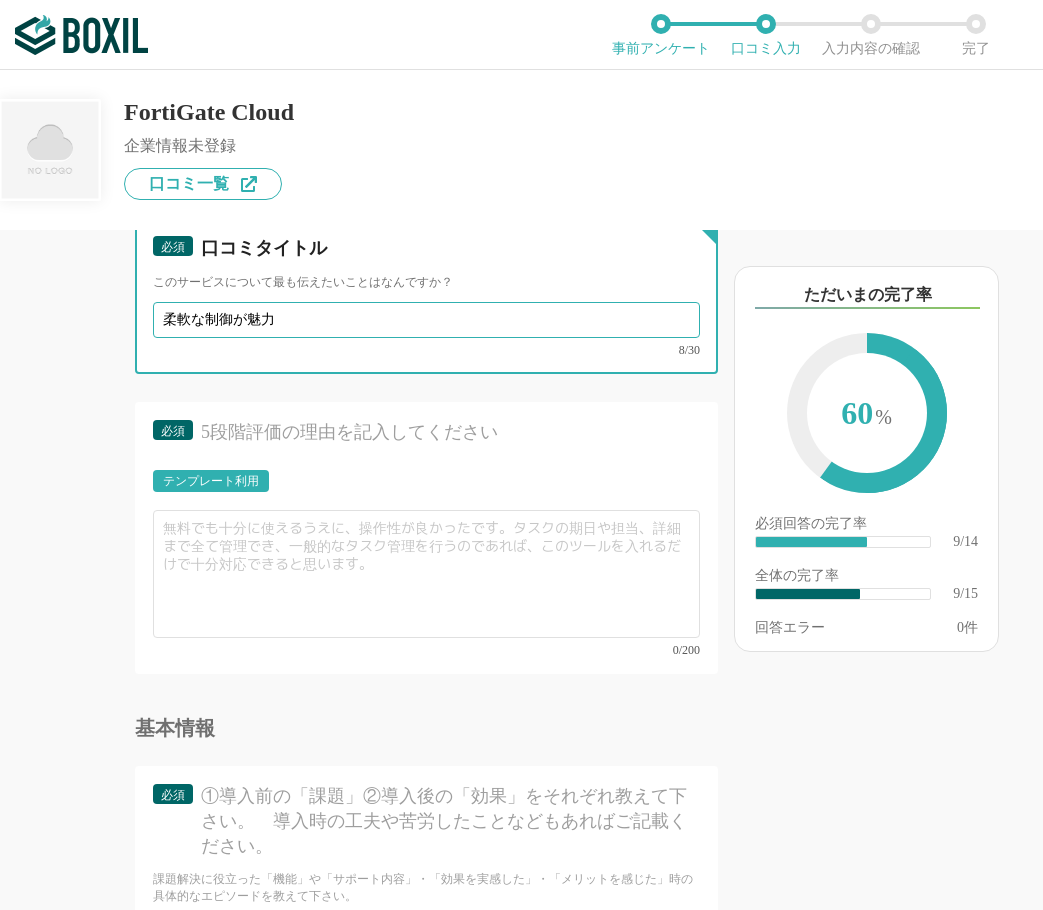 type on "柔軟な制御が魅力" 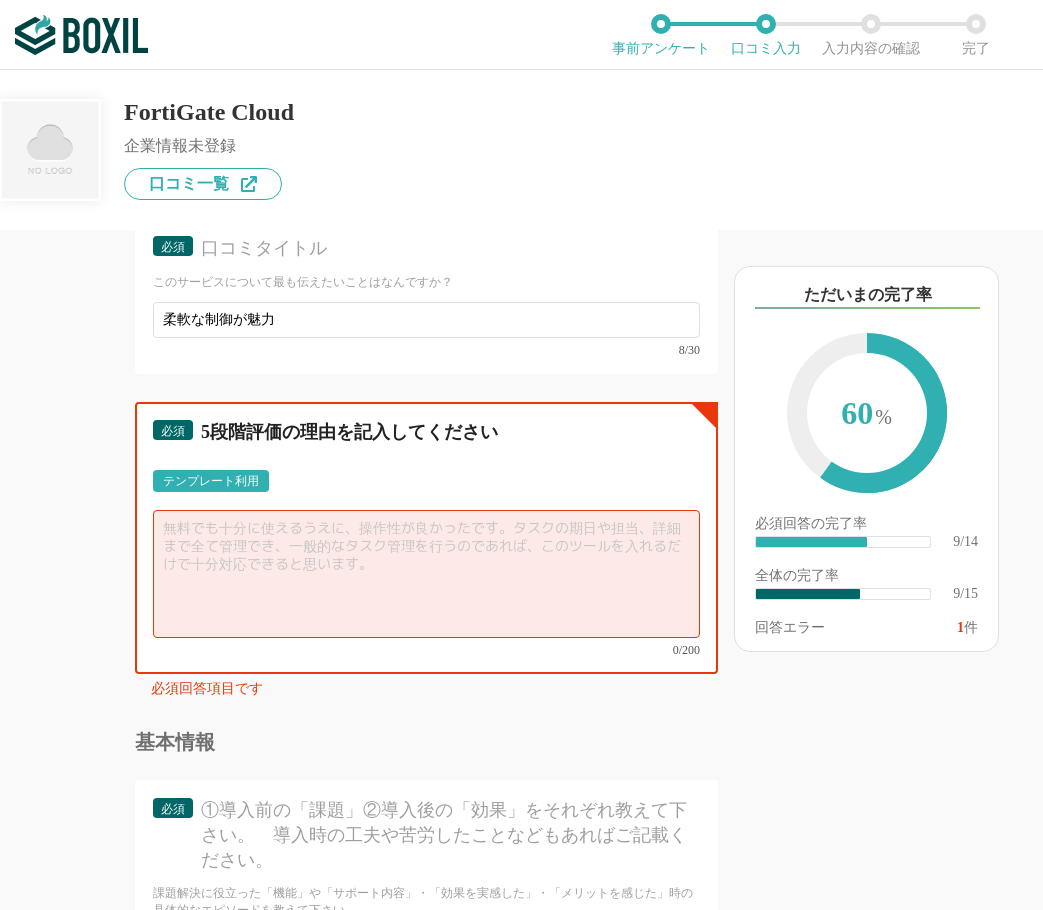 paste on "従業員の増減や拠点追加があっても、ライセンス調整や設定変更がクラウド上で完結するためものすごく柔軟。料金体系も明瞭。通知やログの分析機能がさらに強化されるとベスト。" 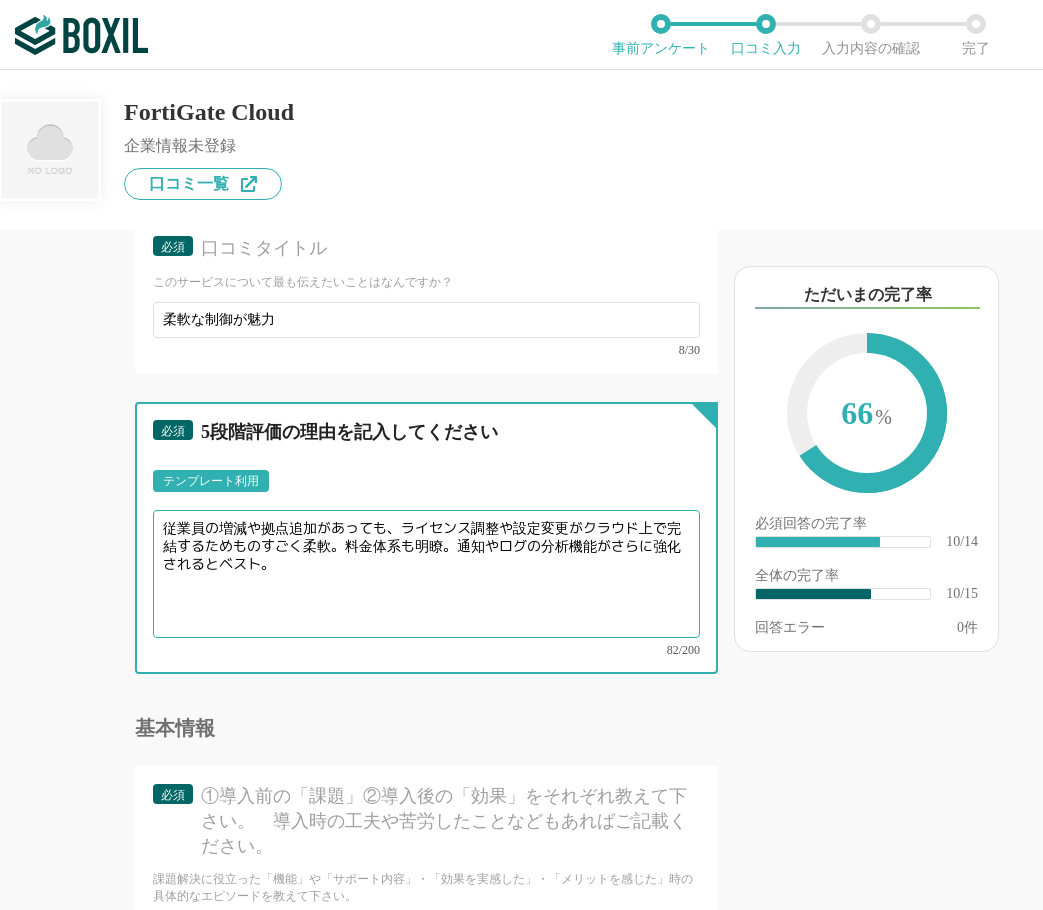 click on "従業員の増減や拠点追加があっても、ライセンス調整や設定変更がクラウド上で完結するためものすごく柔軟。料金体系も明瞭。通知やログの分析機能がさらに強化されるとベスト。" at bounding box center (426, 574) 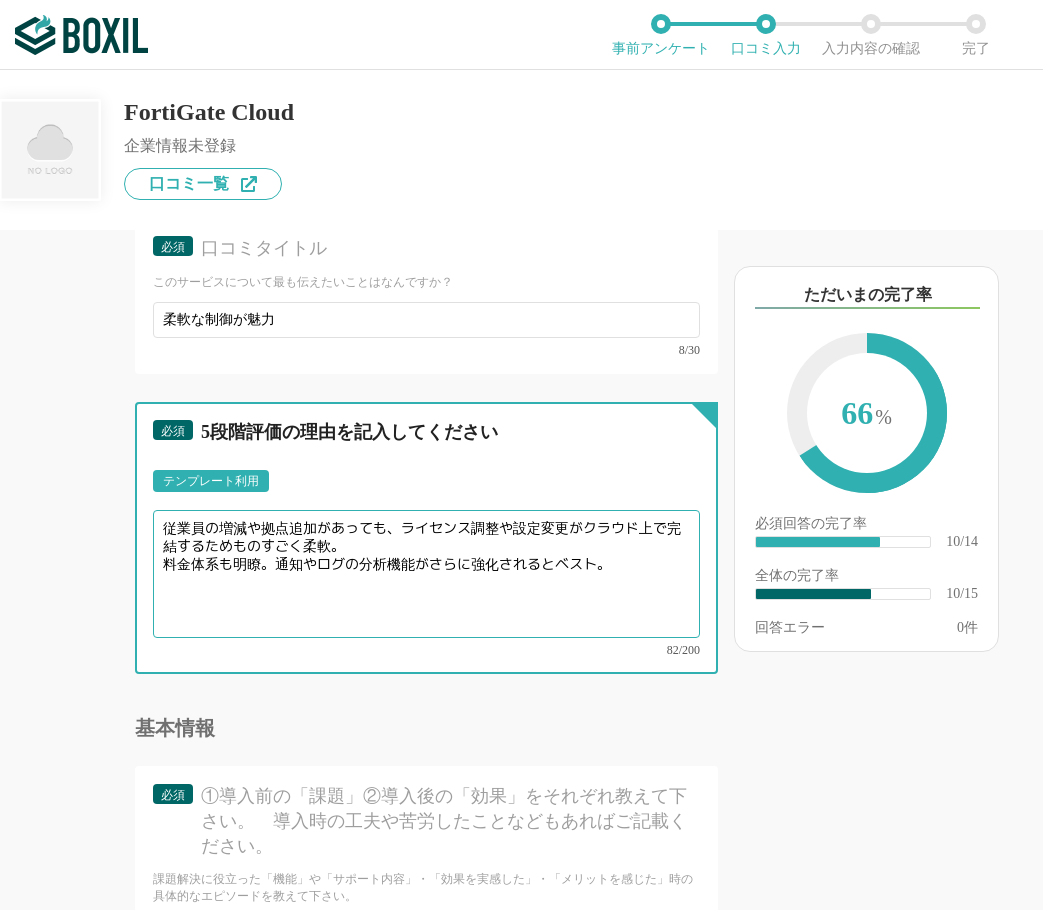 click on "従業員の増減や拠点追加があっても、ライセンス調整や設定変更がクラウド上で完結するためものすごく柔軟。
料金体系も明瞭。通知やログの分析機能がさらに強化されるとベスト。" at bounding box center (426, 574) 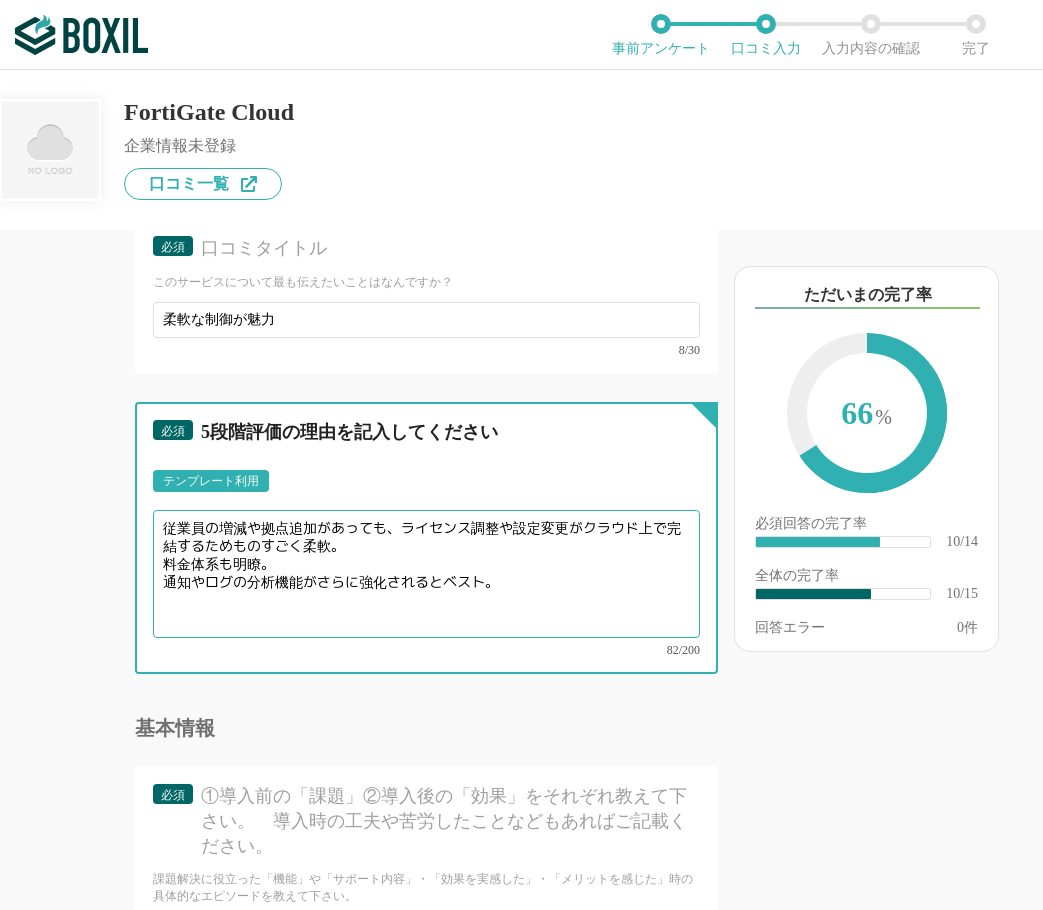 click on "従業員の増減や拠点追加があっても、ライセンス調整や設定変更がクラウド上で完結するためものすごく柔軟。
料金体系も明瞭。
通知やログの分析機能がさらに強化されるとベスト。" at bounding box center (426, 574) 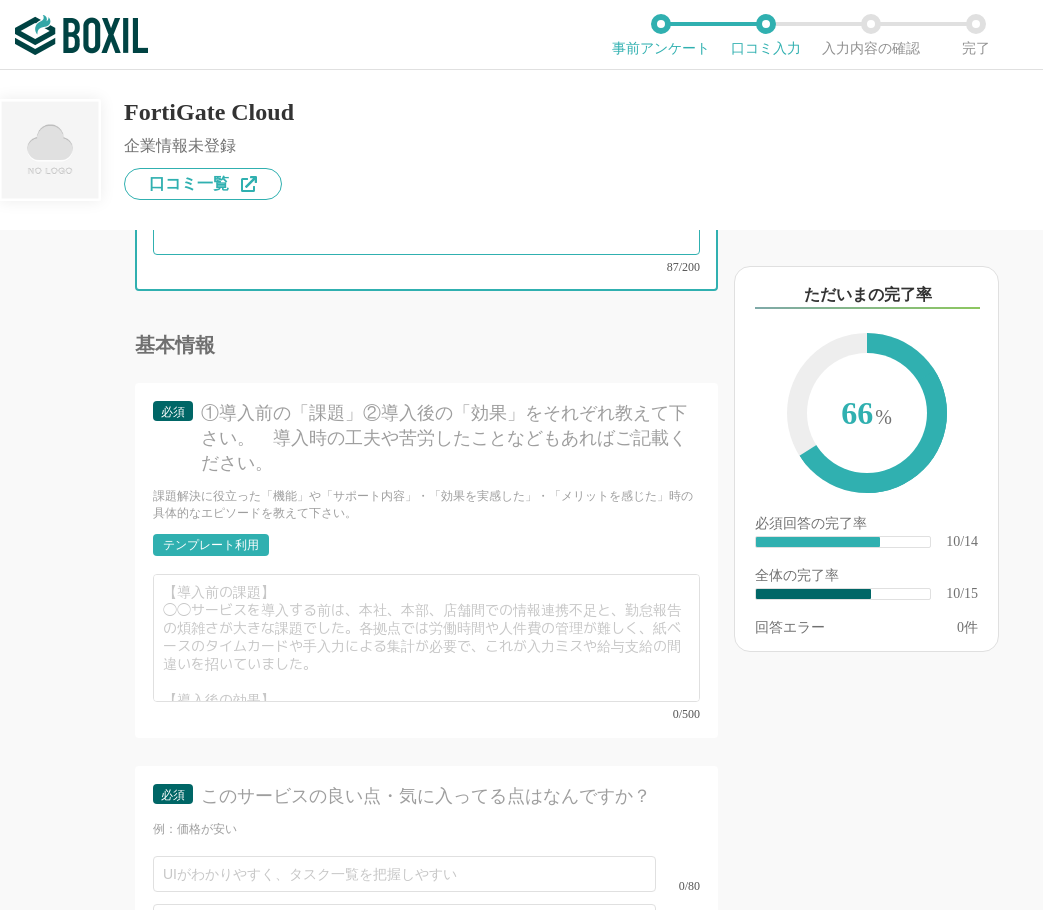 scroll, scrollTop: 2300, scrollLeft: 0, axis: vertical 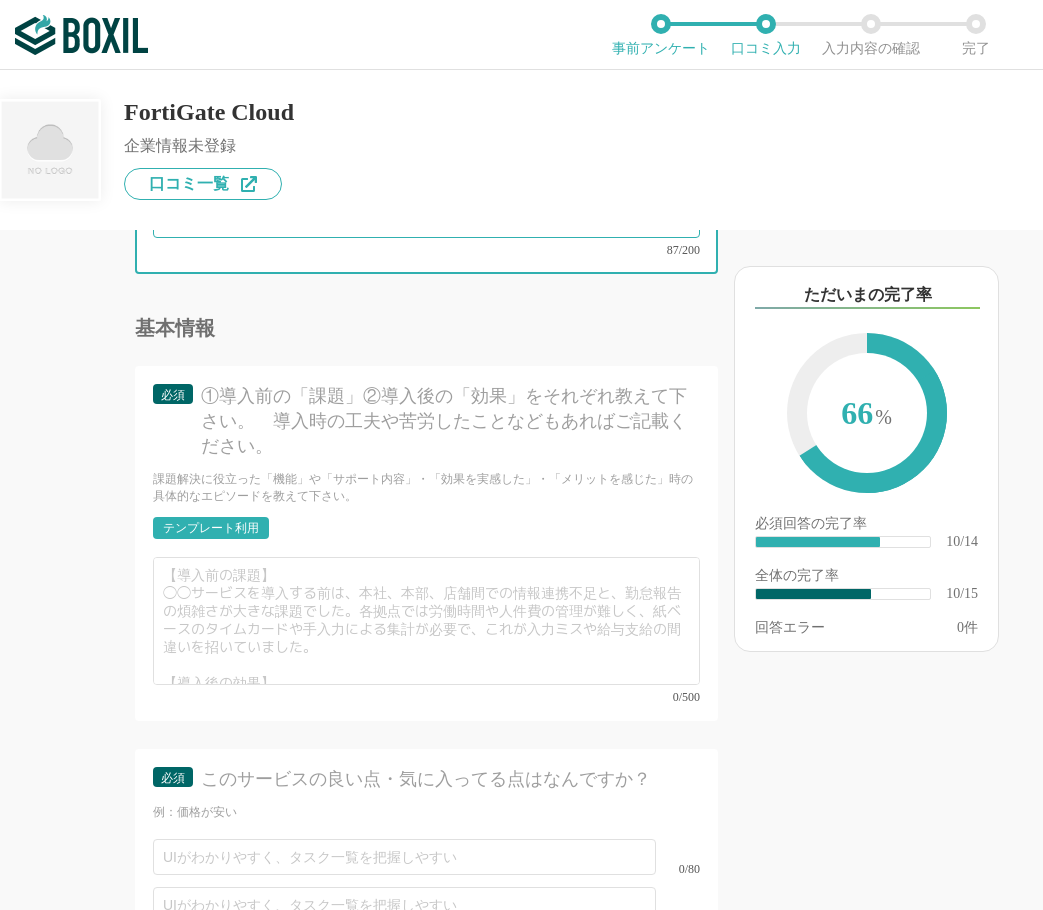 type on "従業員の増減や拠点追加があっても、ライセンス調整や設定変更がクラウド上で完結するためものすごく柔軟。
料金体系も明瞭で文句なし。
通知やログの分析機能がさらに強化されるとベスト。" 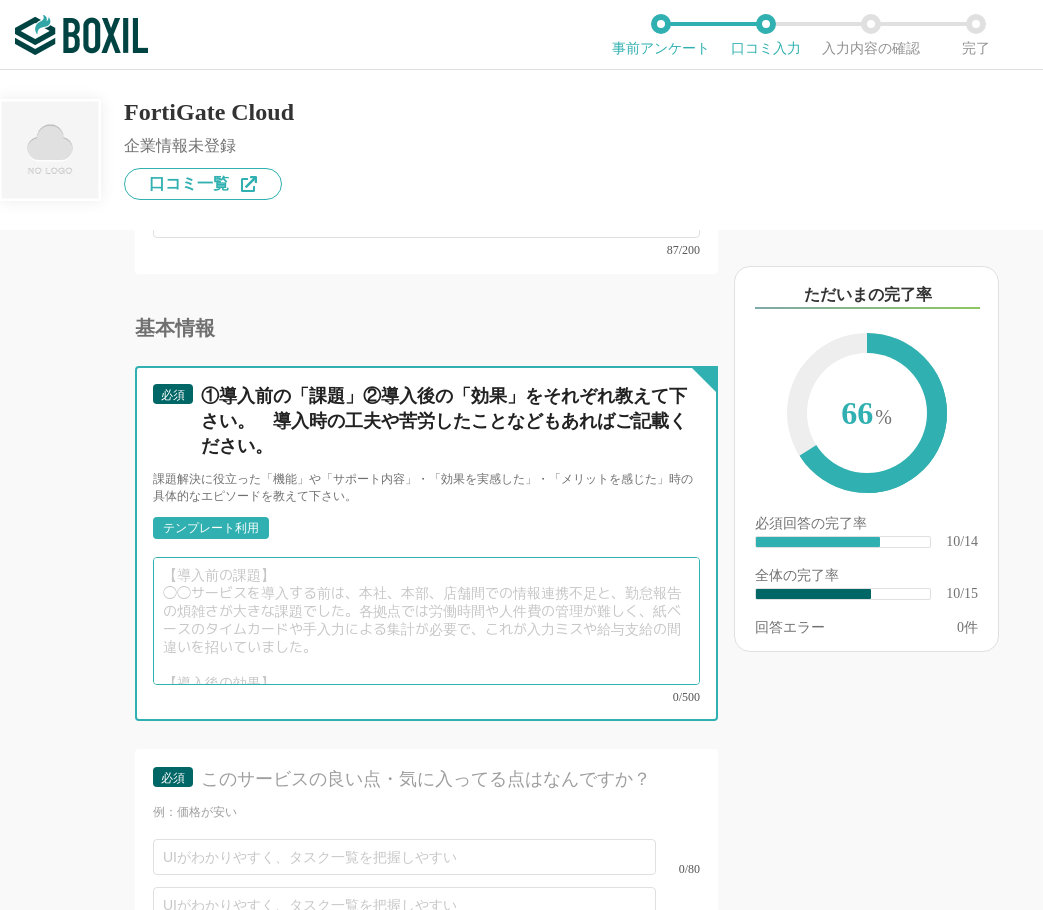 click at bounding box center (426, 621) 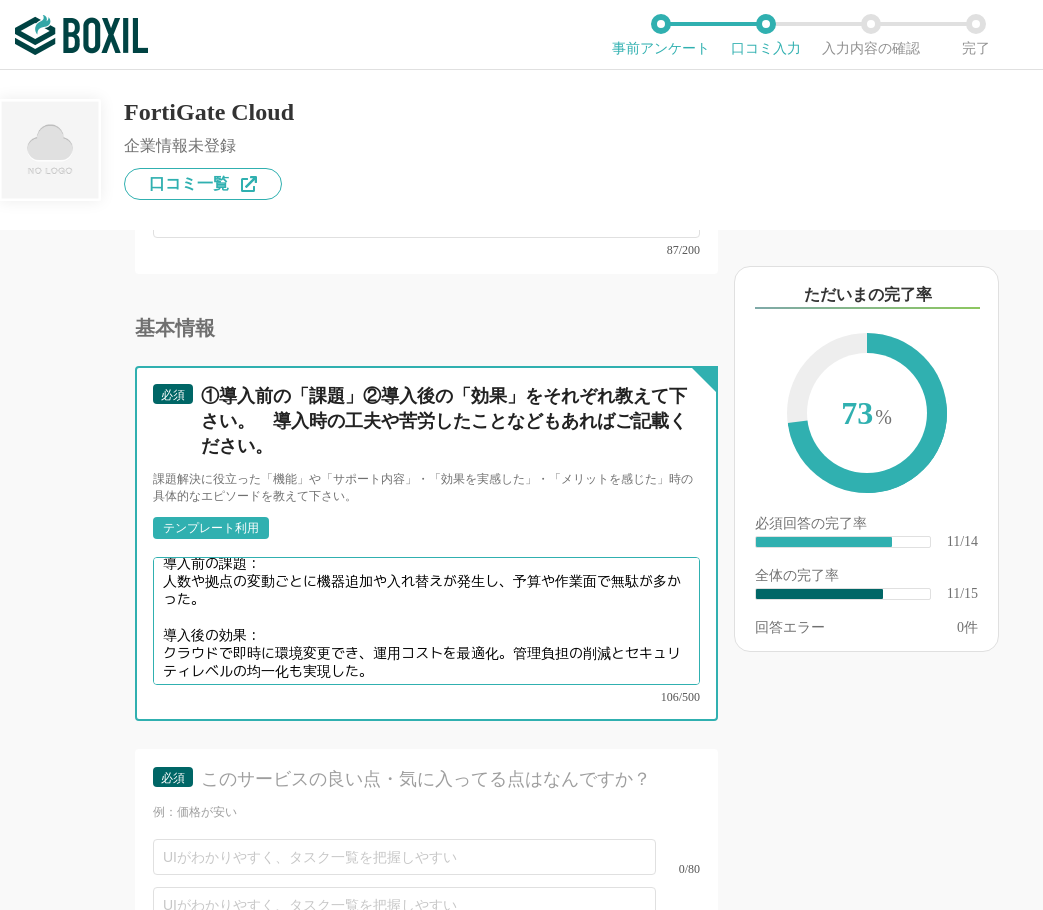 scroll, scrollTop: 14, scrollLeft: 0, axis: vertical 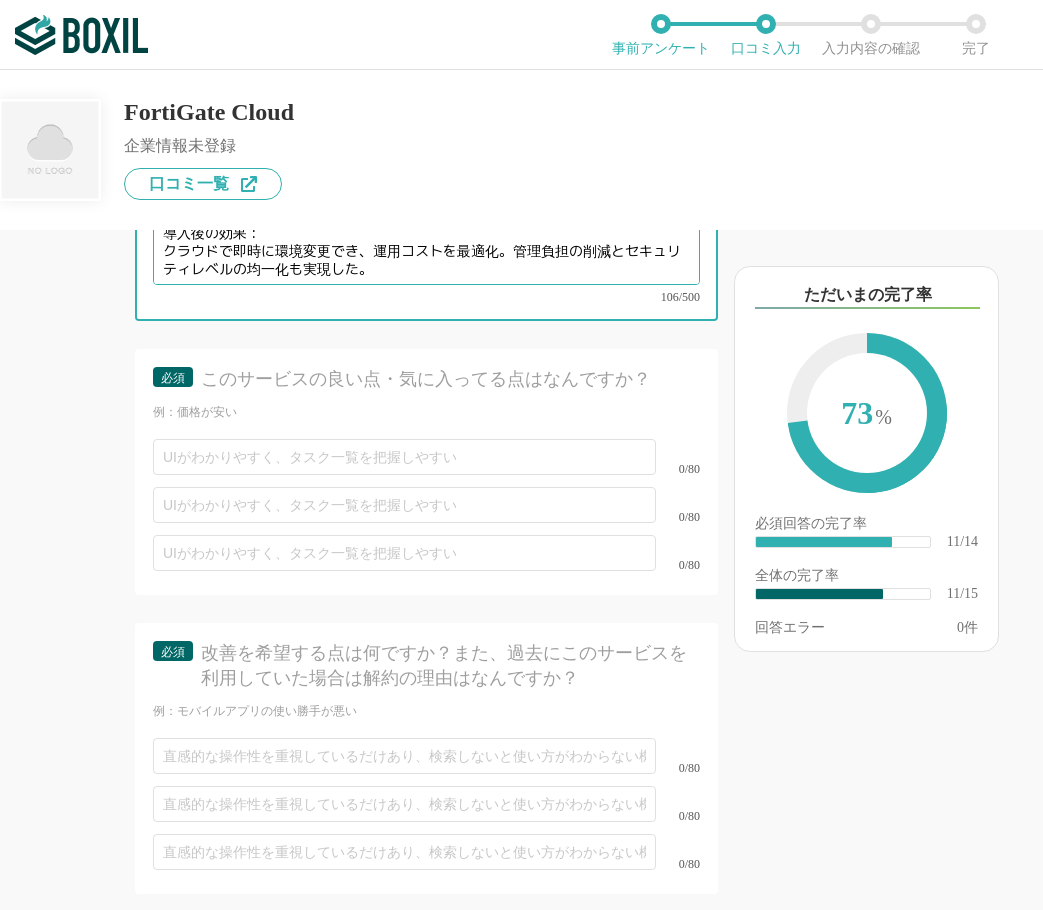 type on "導入前の課題：
人数や拠点の変動ごとに機器追加や入れ替えが発生し、予算や作業面で無駄が多かった。
導入後の効果：
クラウドで即時に環境変更でき、運用コストを最適化。管理負担の削減とセキュリティレベルの均一化も実現した。" 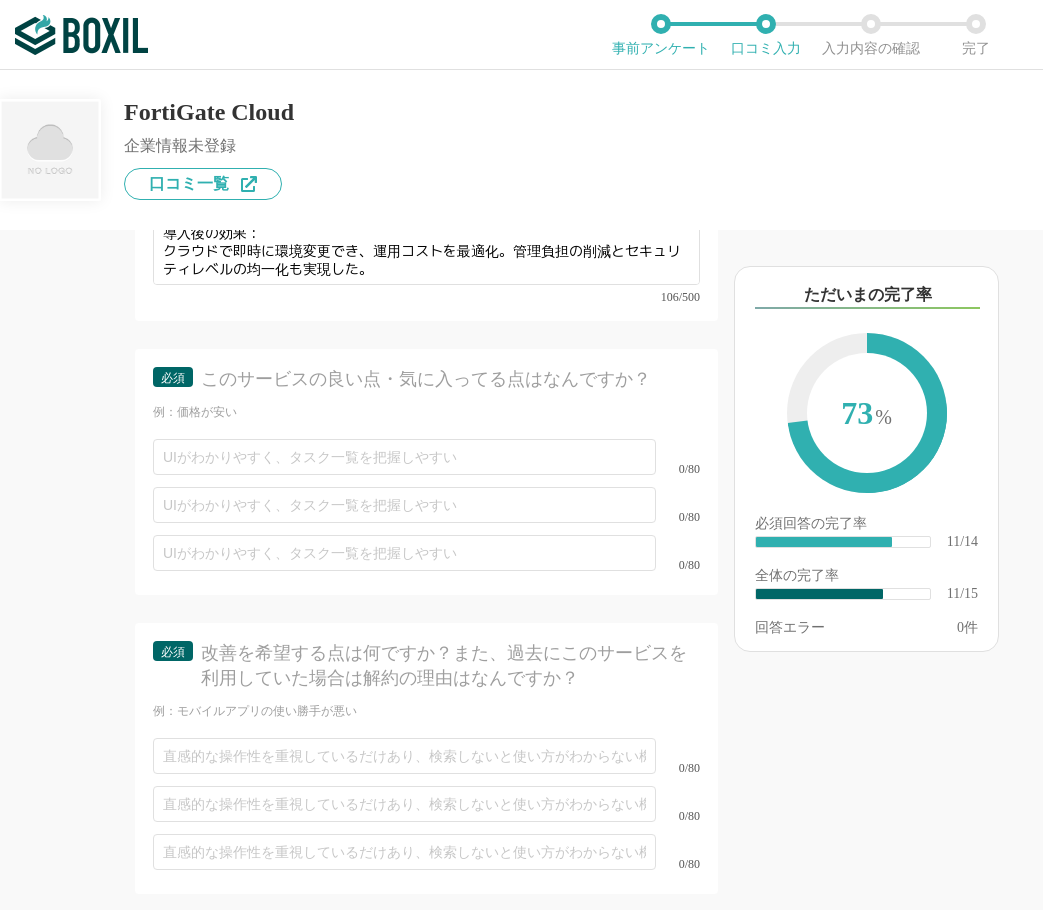 click on "0/80" at bounding box center [426, 457] 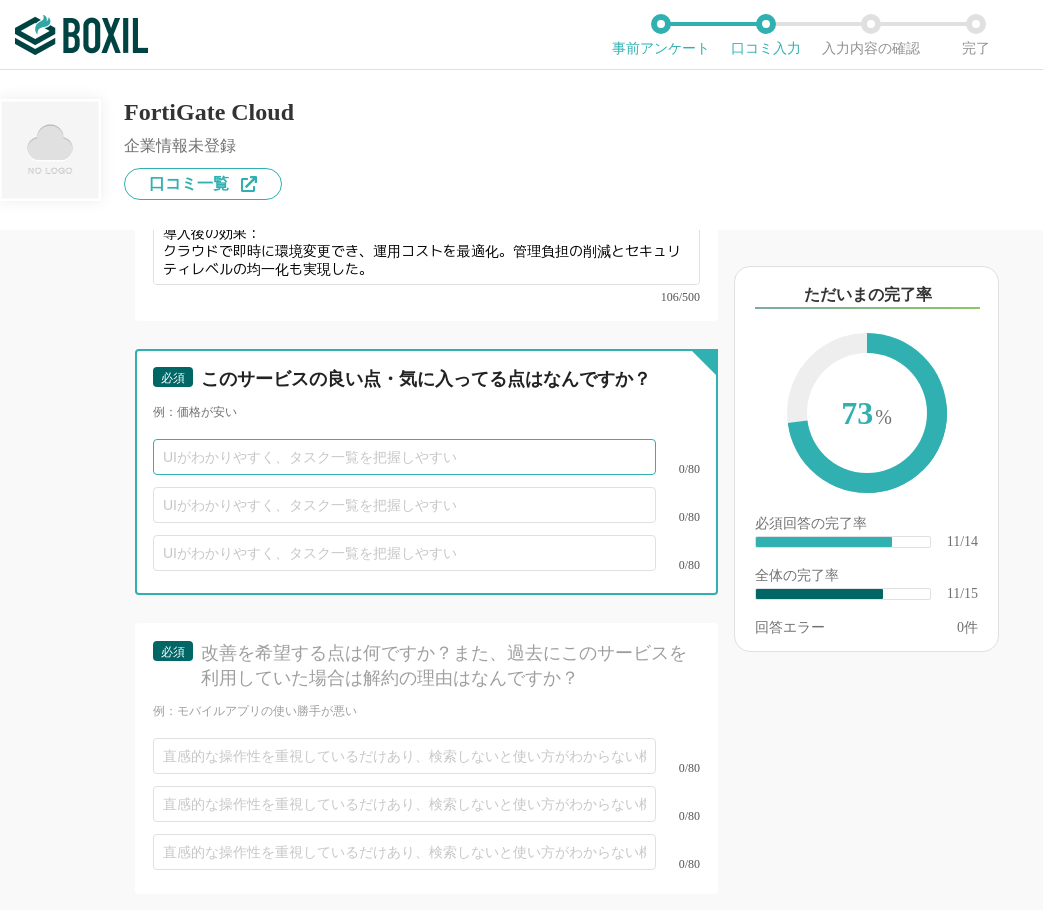 click at bounding box center (404, 457) 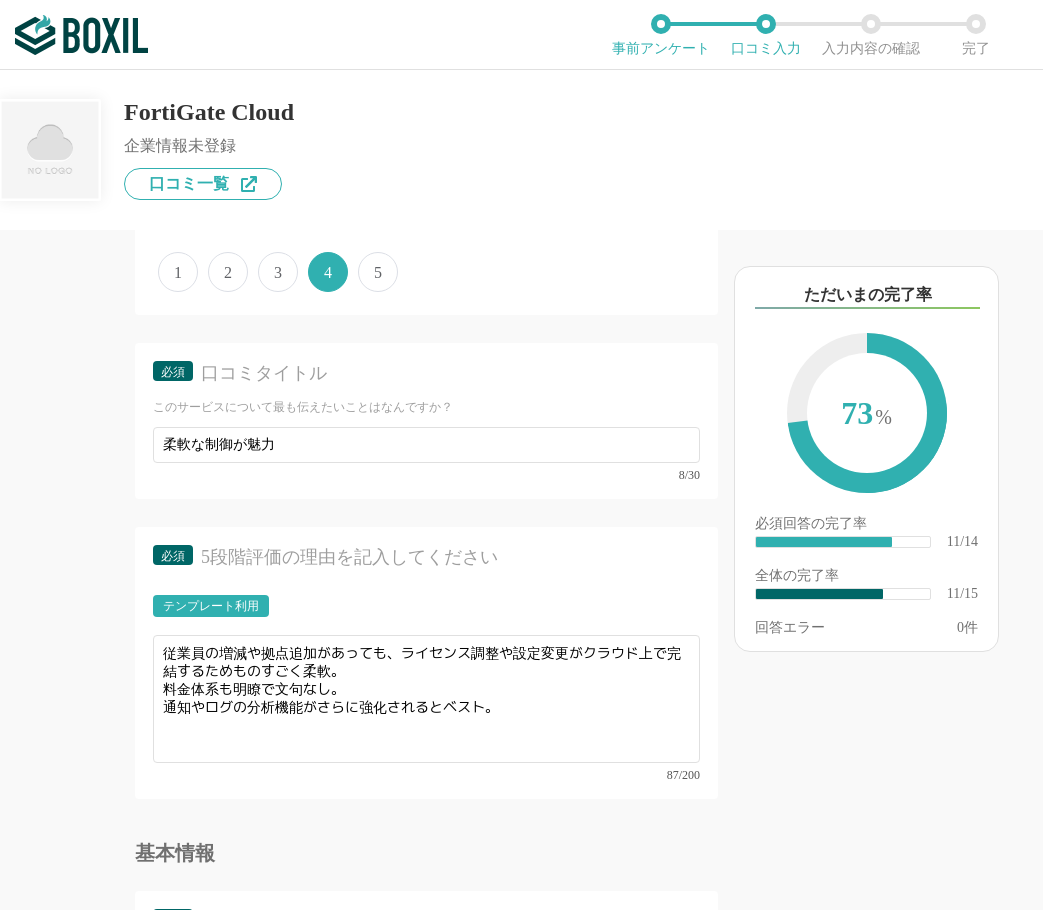 scroll, scrollTop: 1700, scrollLeft: 0, axis: vertical 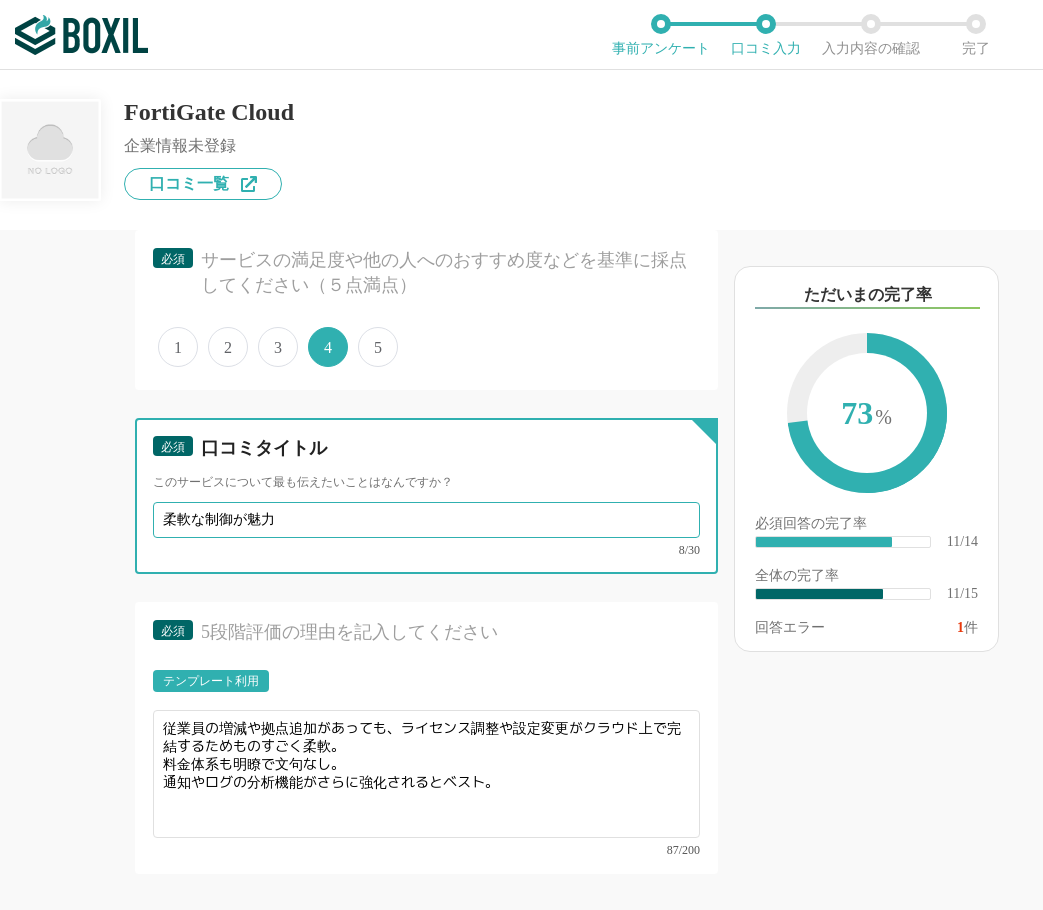 click on "柔軟な制御が魅力" at bounding box center [426, 520] 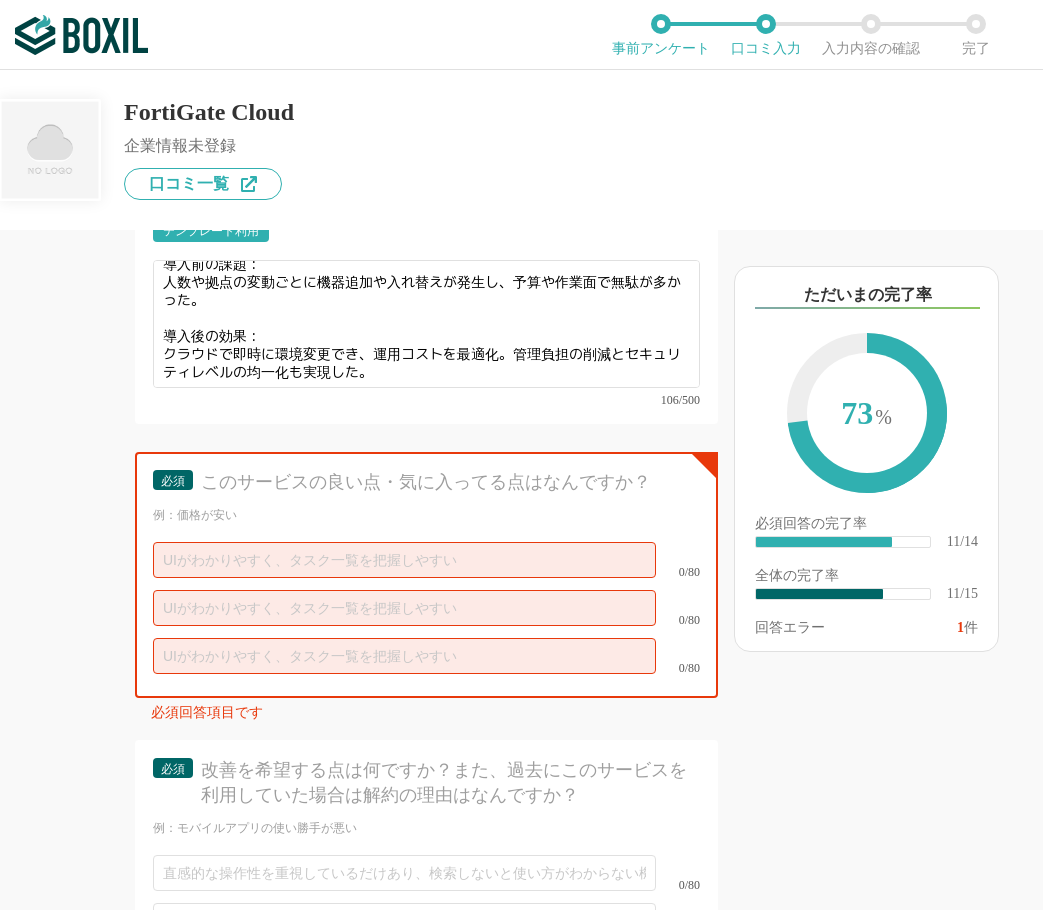 scroll, scrollTop: 2600, scrollLeft: 0, axis: vertical 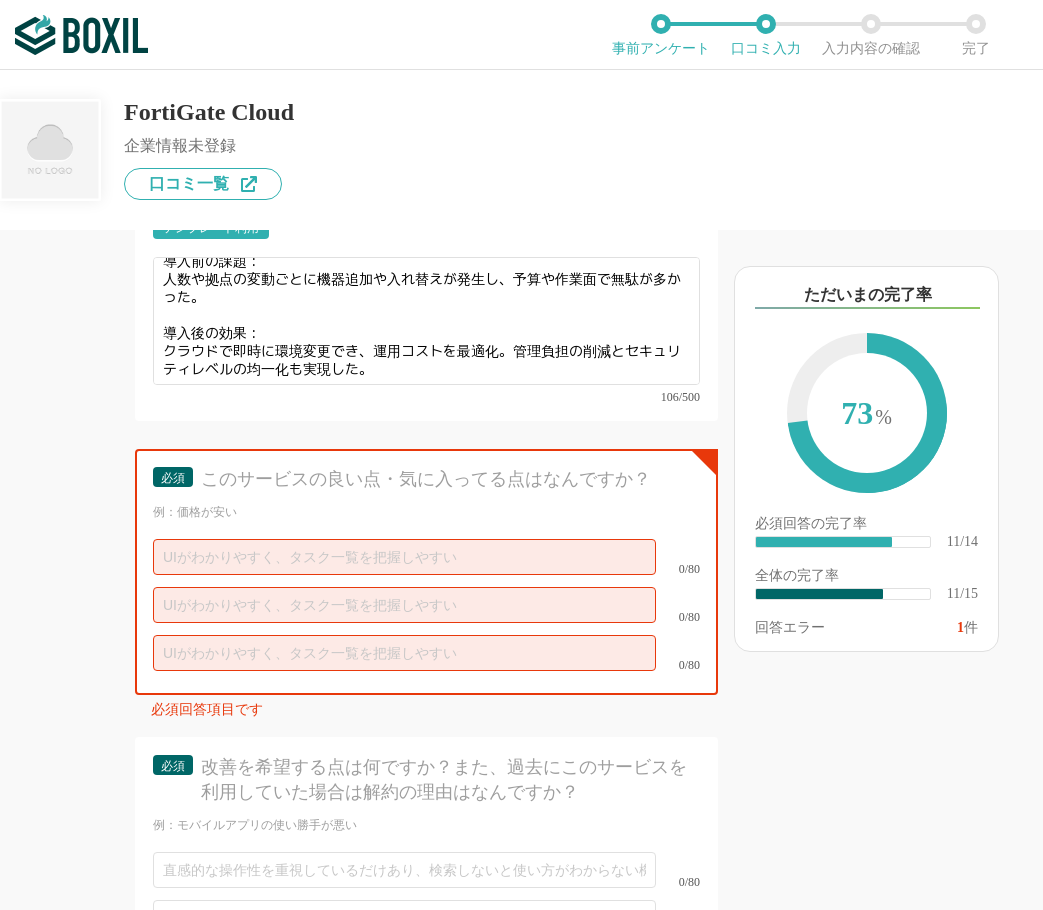type on "柔軟な制御が可能で、予算に見合った性能" 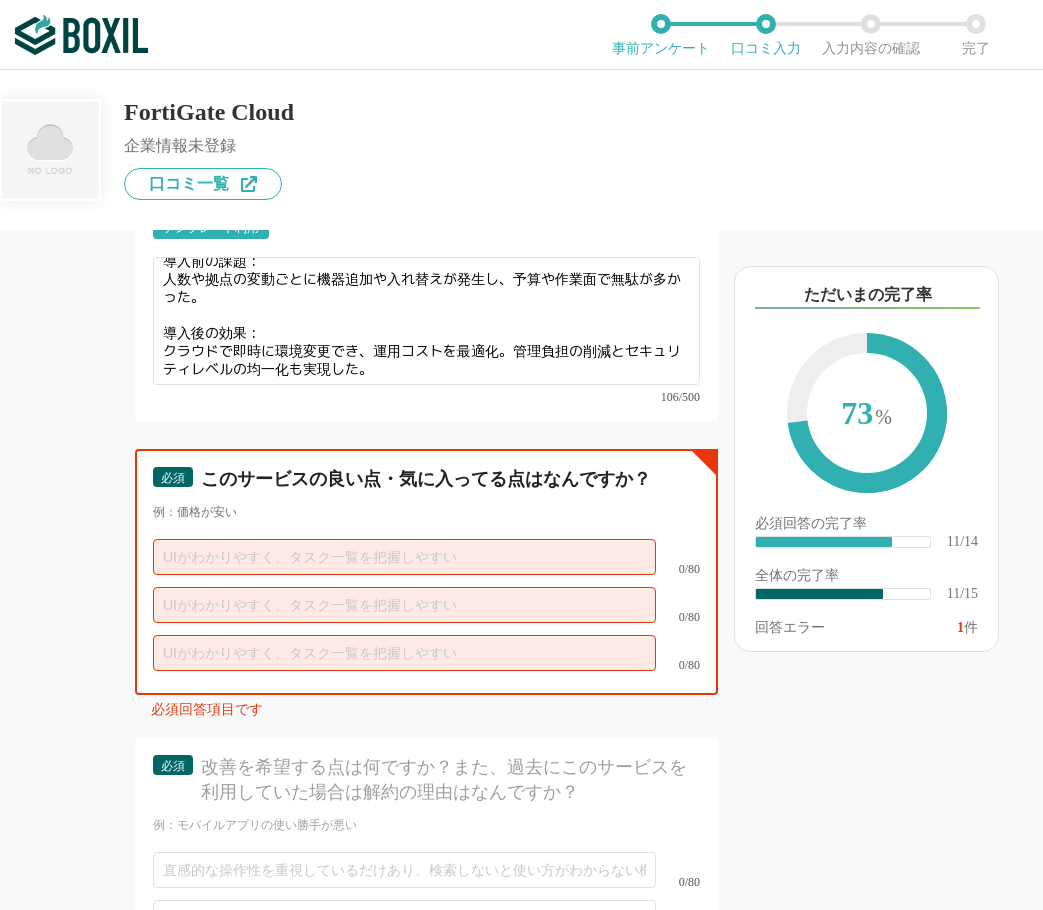 click at bounding box center [404, 557] 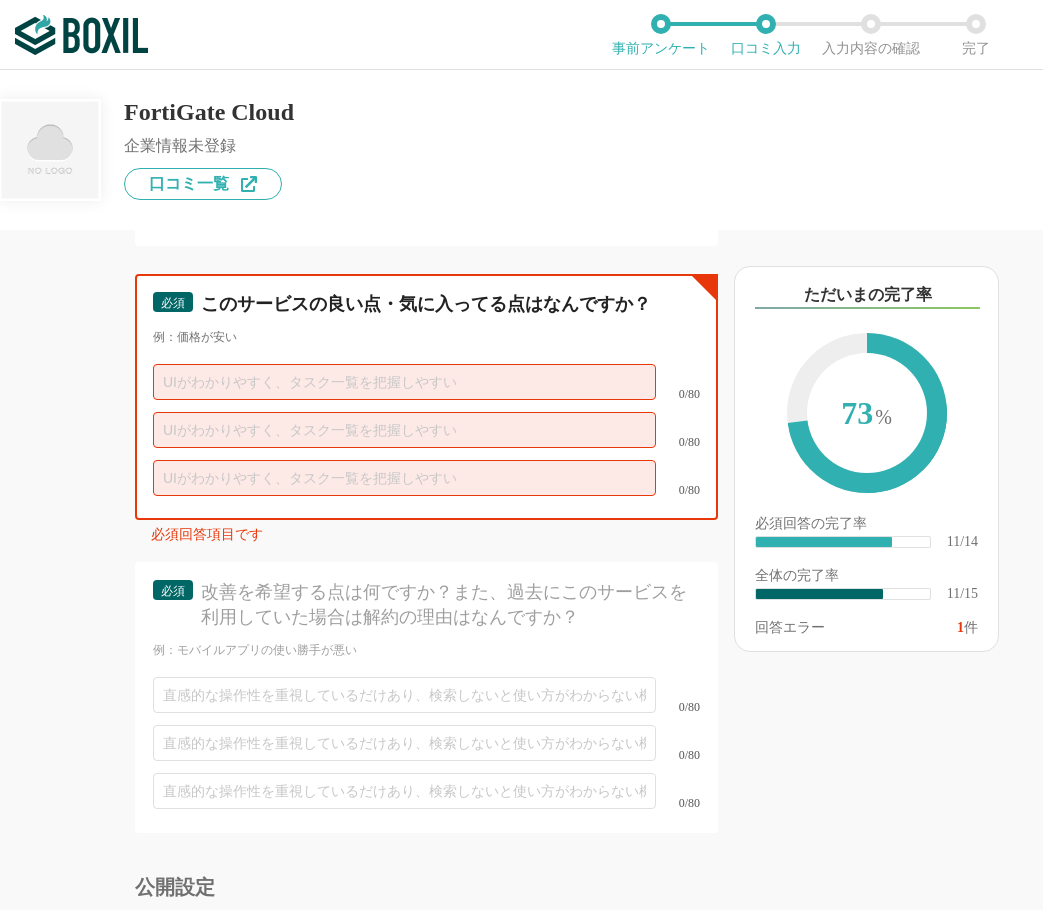 scroll, scrollTop: 2600, scrollLeft: 0, axis: vertical 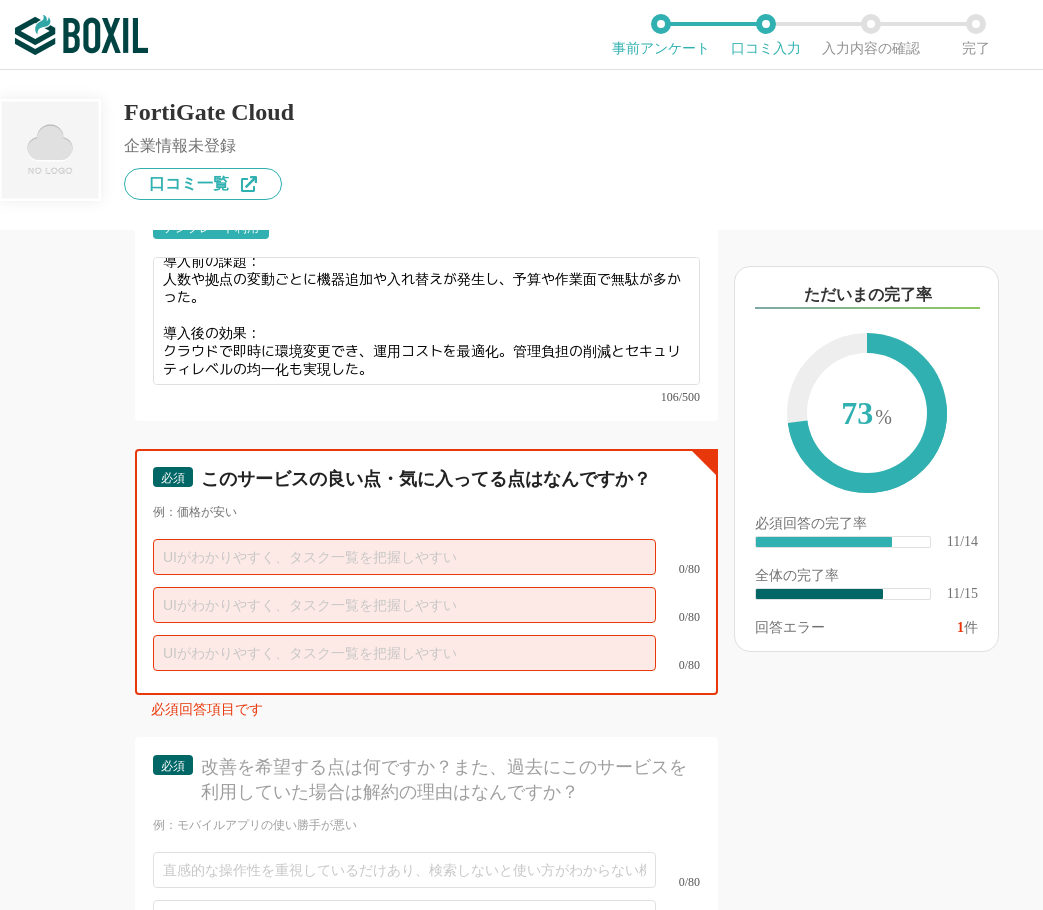 click at bounding box center [404, 557] 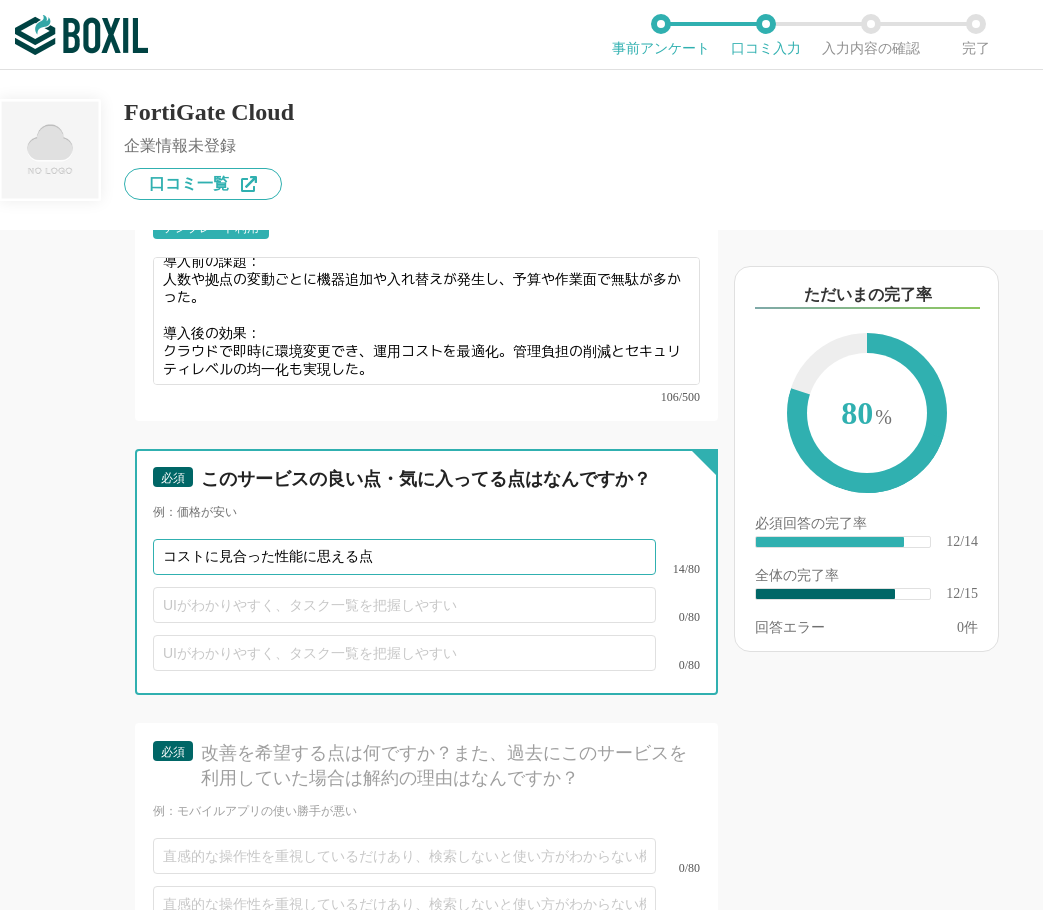 type on "コストに見合った性能に思える点" 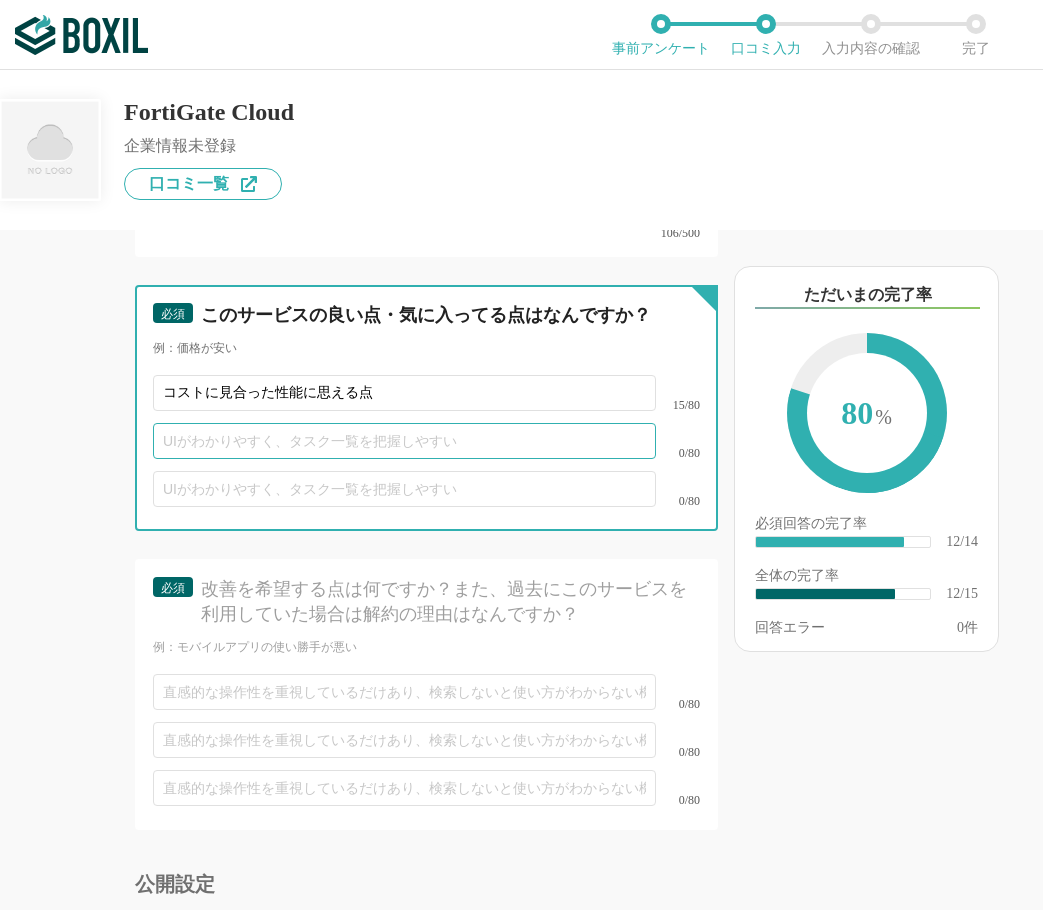 scroll, scrollTop: 2800, scrollLeft: 0, axis: vertical 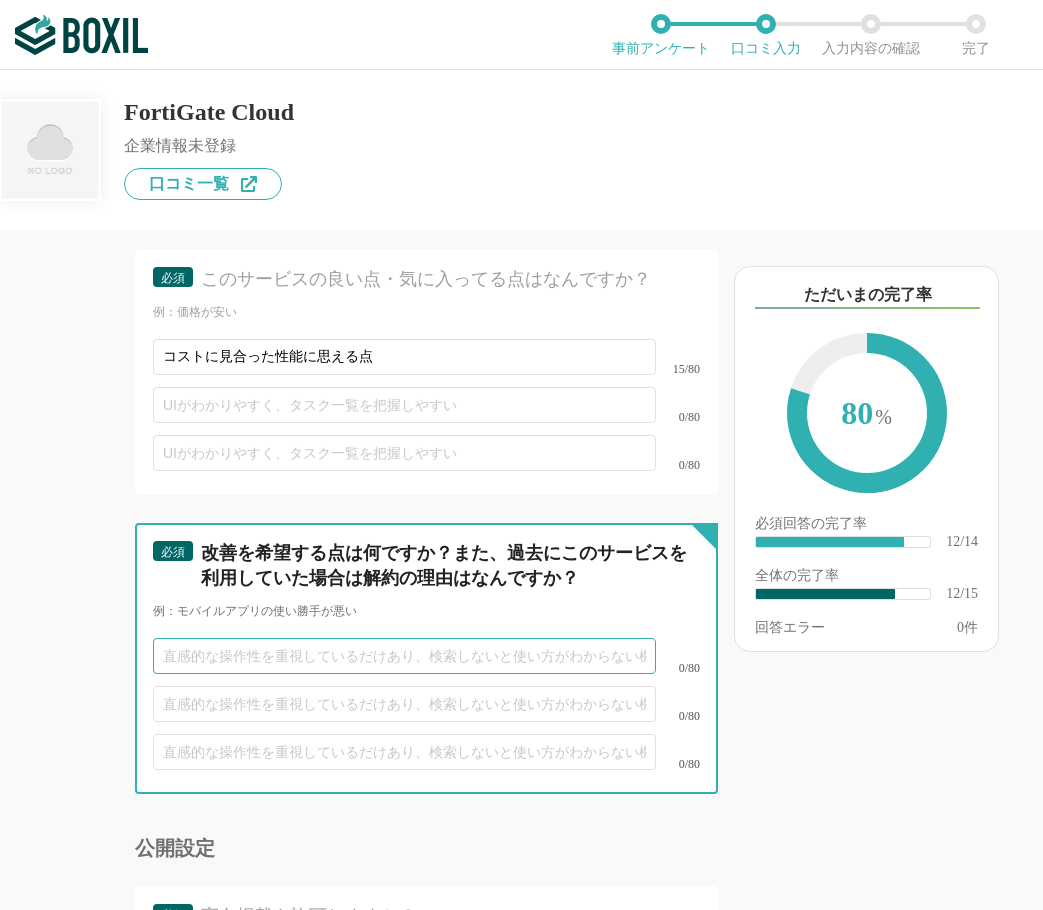 click at bounding box center (404, 656) 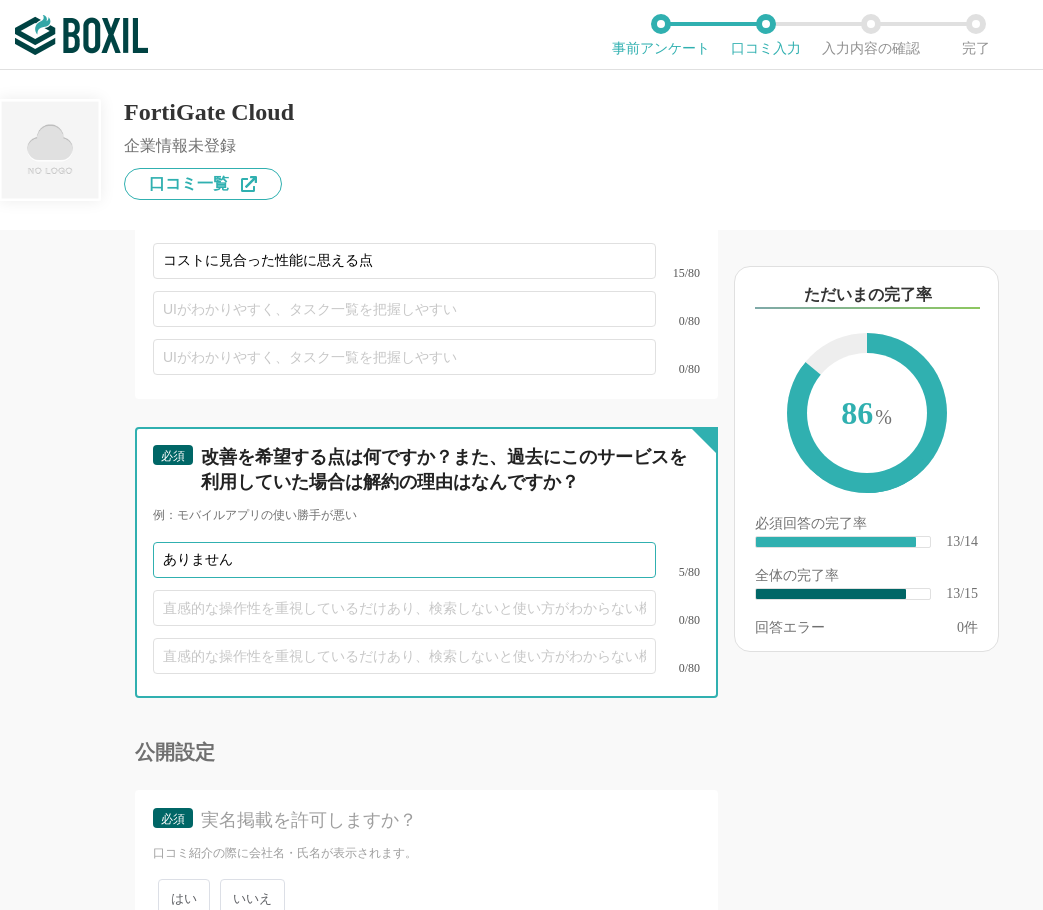 scroll, scrollTop: 2985, scrollLeft: 0, axis: vertical 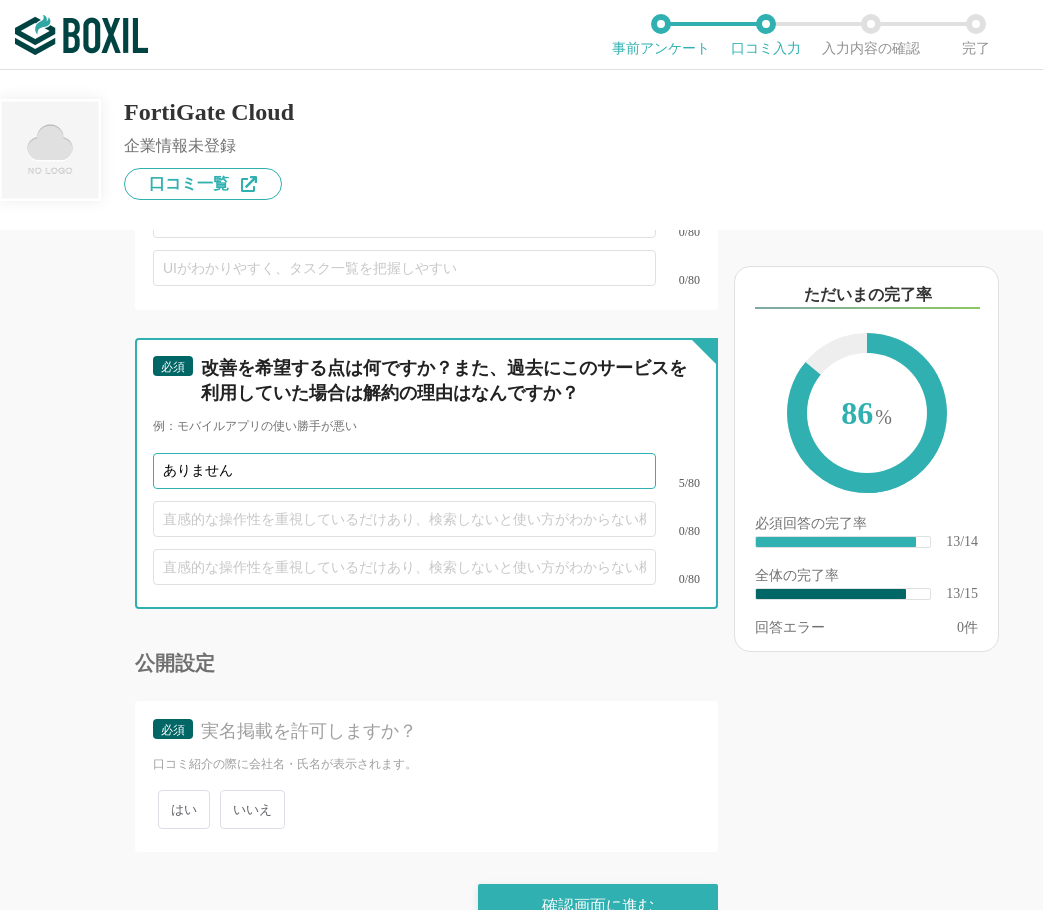 type on "ありません" 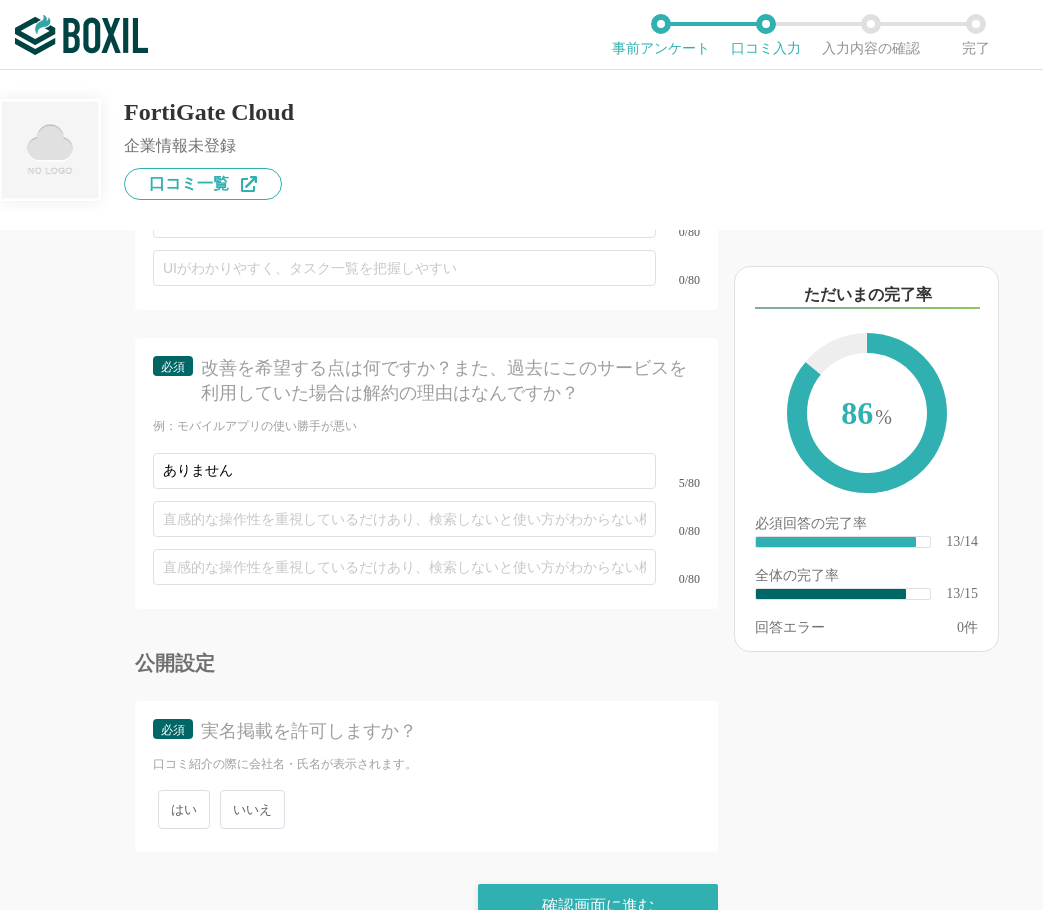 click on "必須 実名掲載を許可しますか？ 口コミ紹介の際に会社名・氏名が表示されます。 はい いいえ" at bounding box center [426, 776] 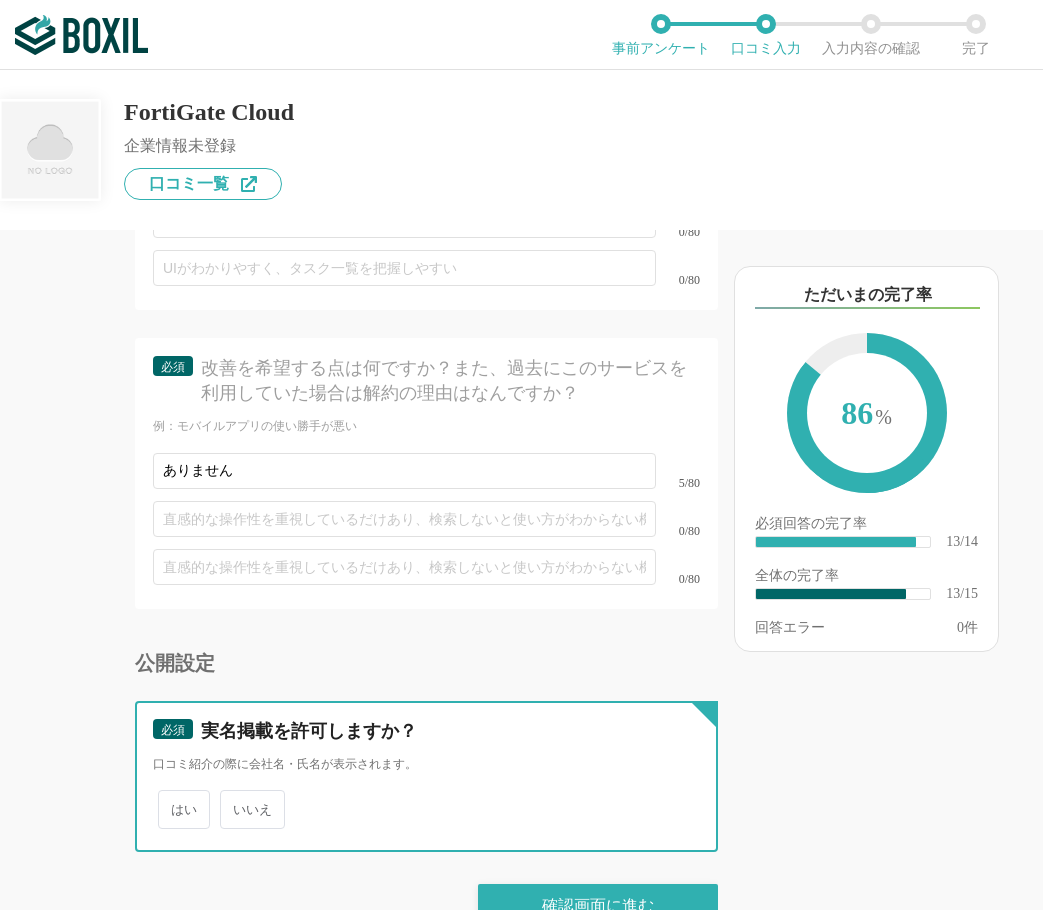 click on "いいえ" at bounding box center [231, 799] 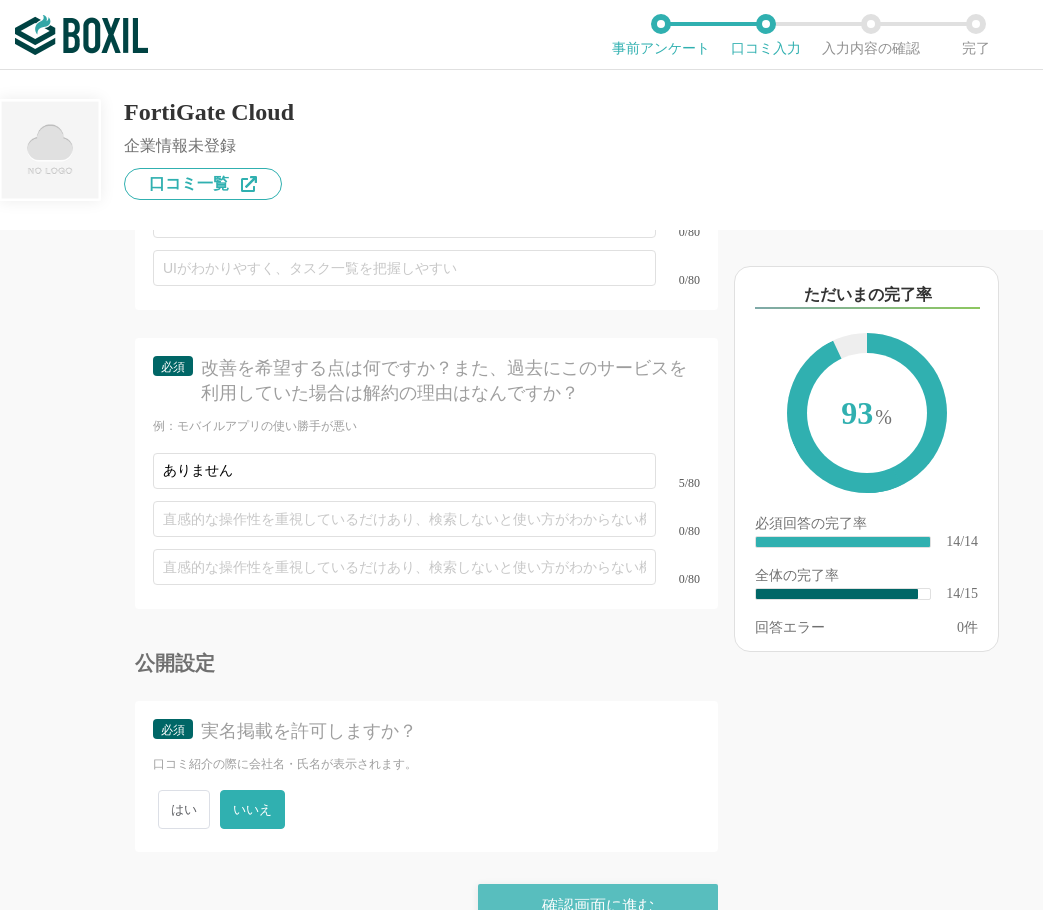 click on "確認画面に進む" at bounding box center [598, 906] 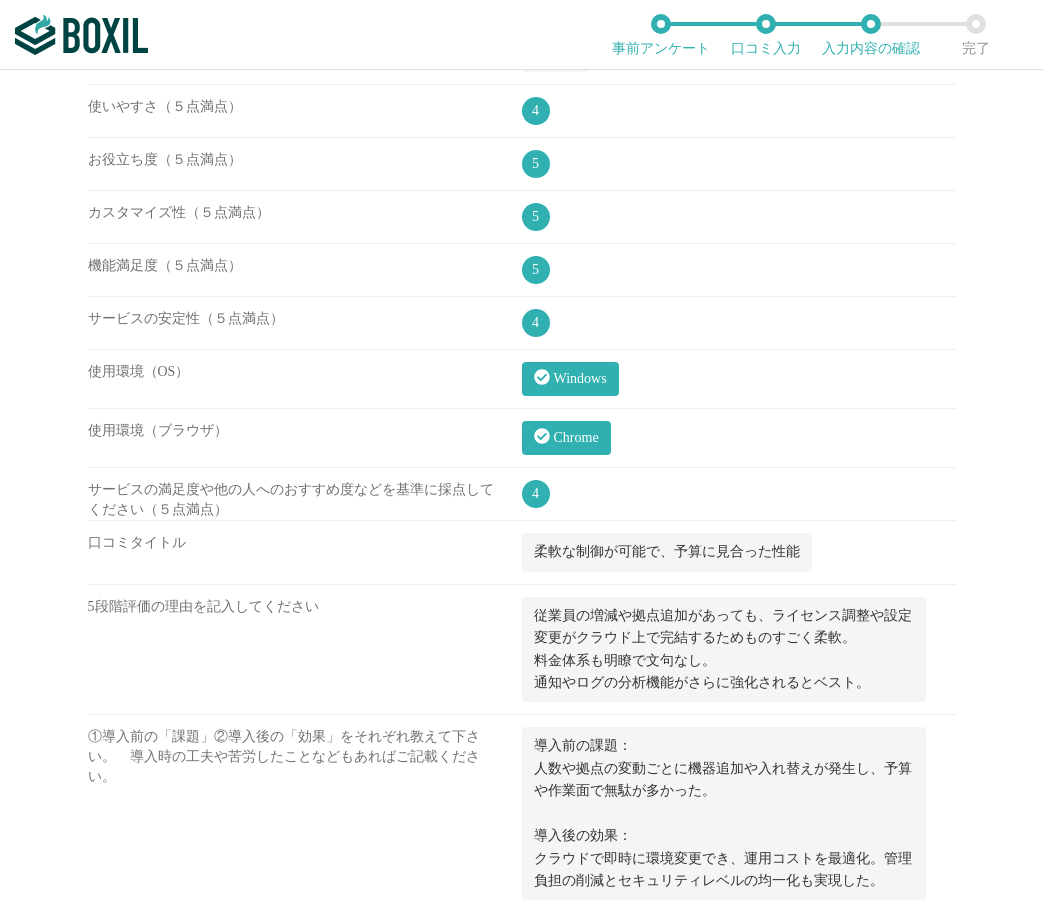 scroll, scrollTop: 1274, scrollLeft: 0, axis: vertical 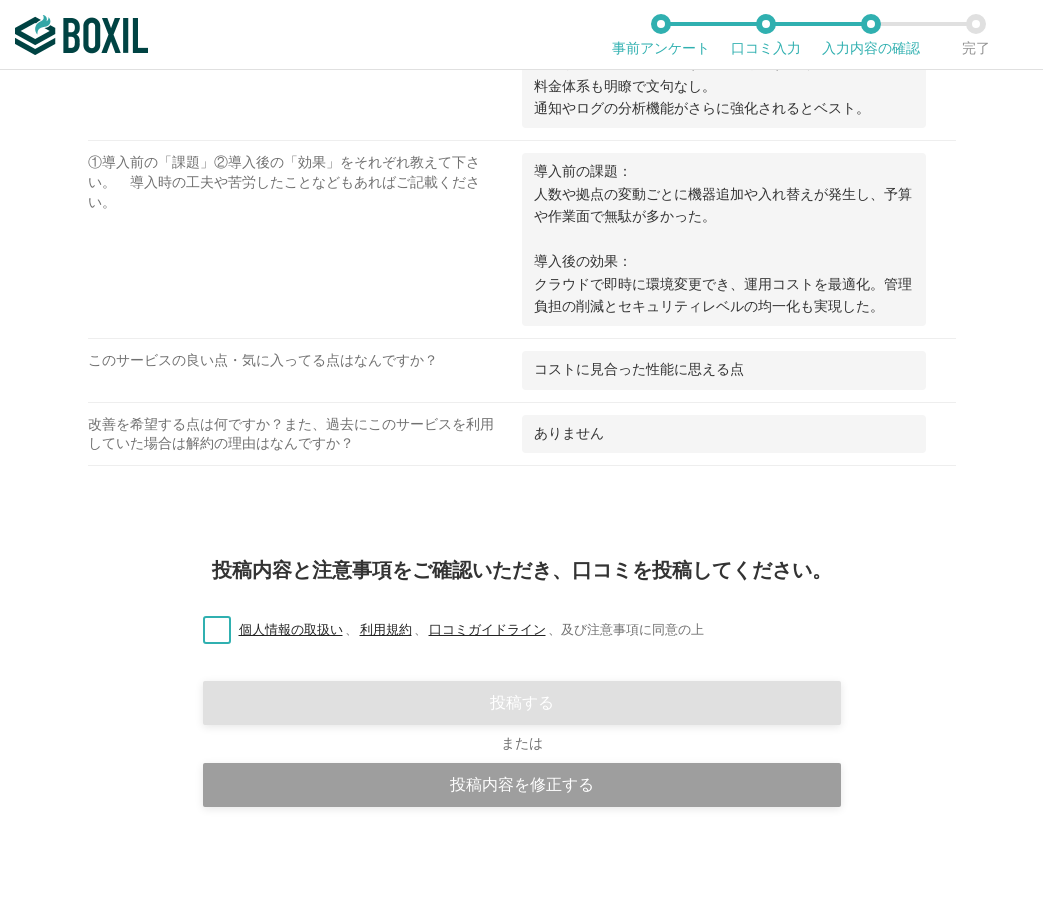 click on "個人情報の取扱い 、 利用規約 、 口コミガイドライン 、 及び注意事項に同意の上" at bounding box center (445, 630) 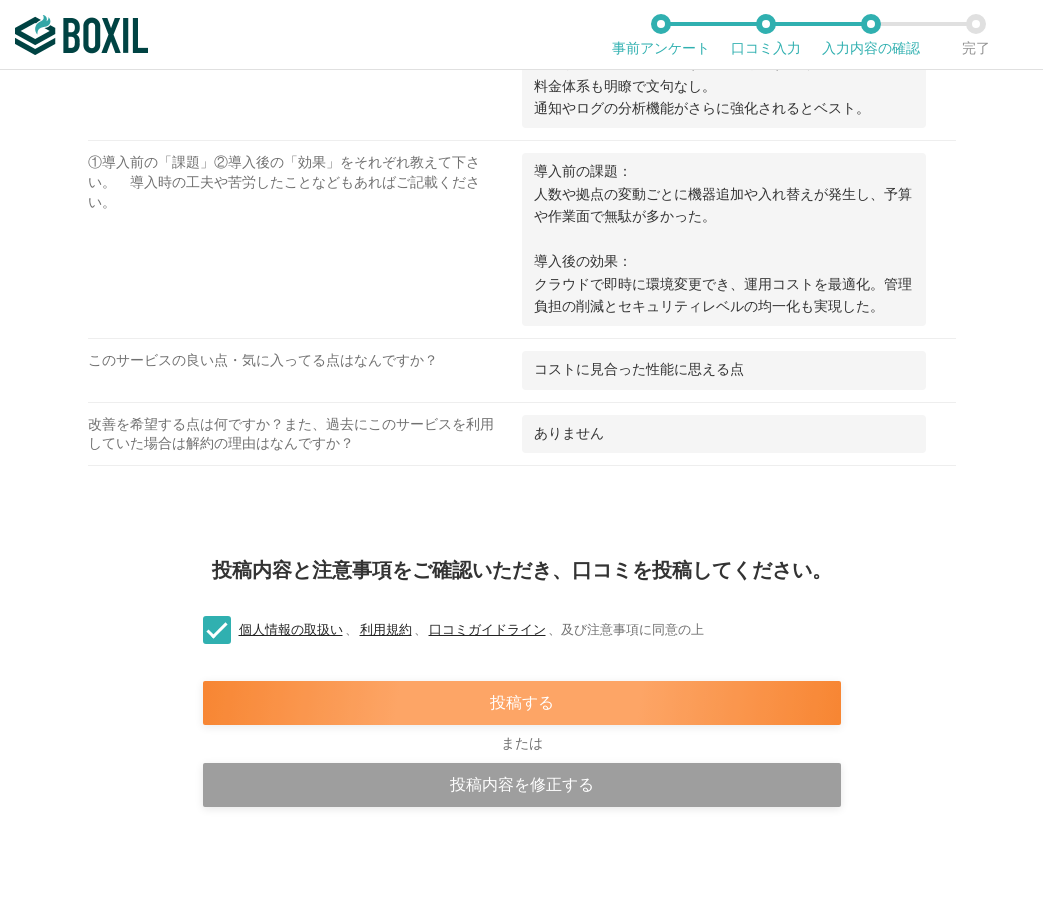 click on "投稿する" at bounding box center [522, 703] 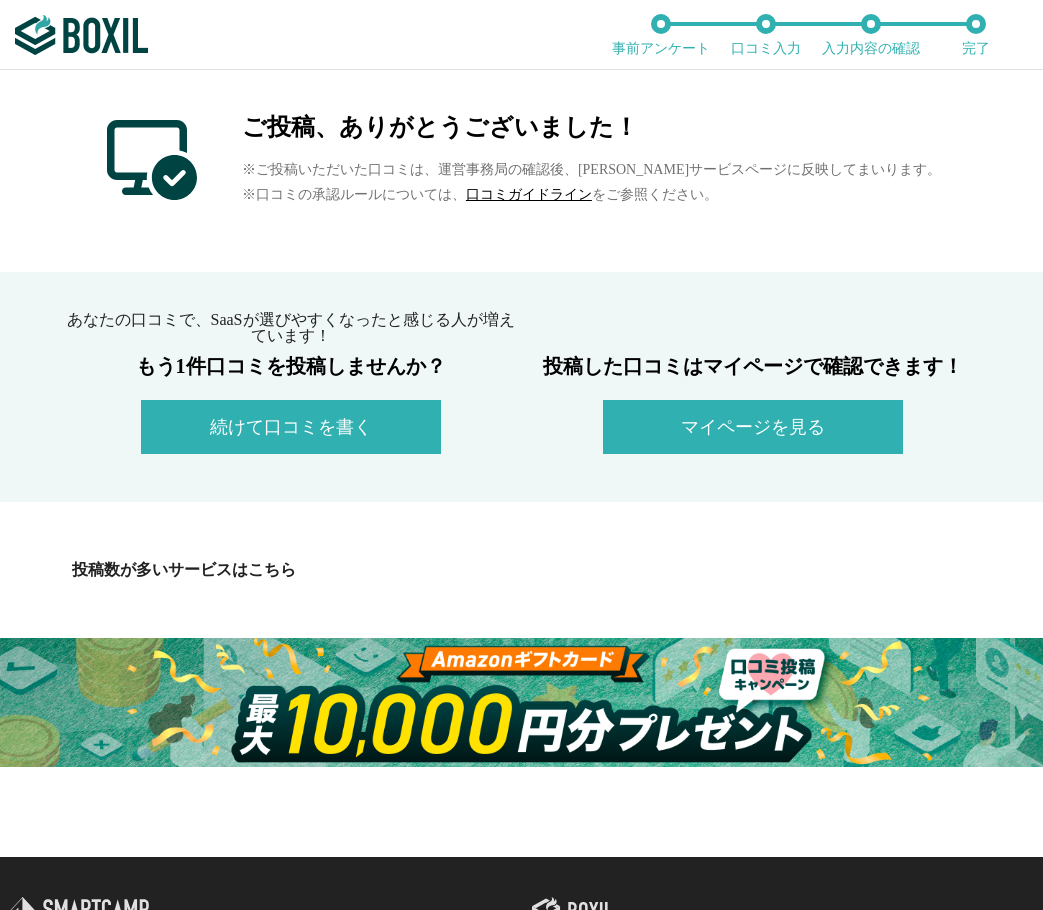 click at bounding box center (521, 702) 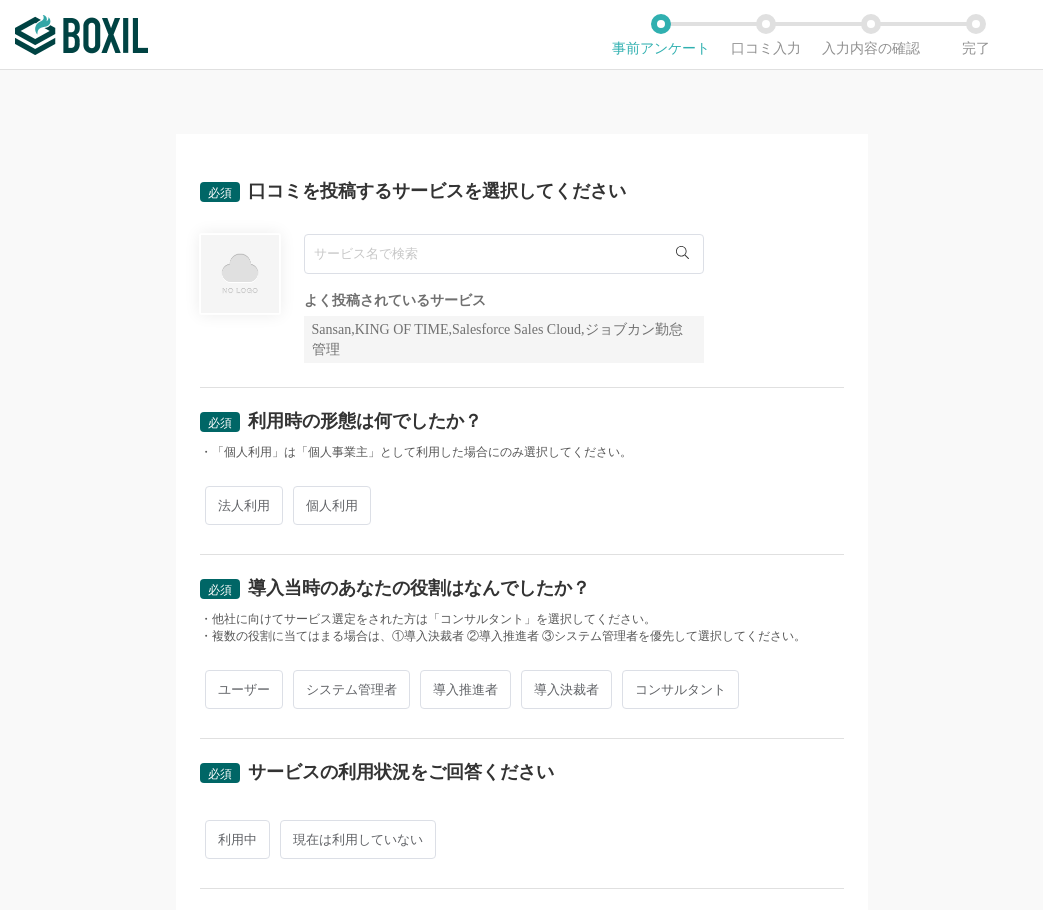 scroll, scrollTop: 0, scrollLeft: 0, axis: both 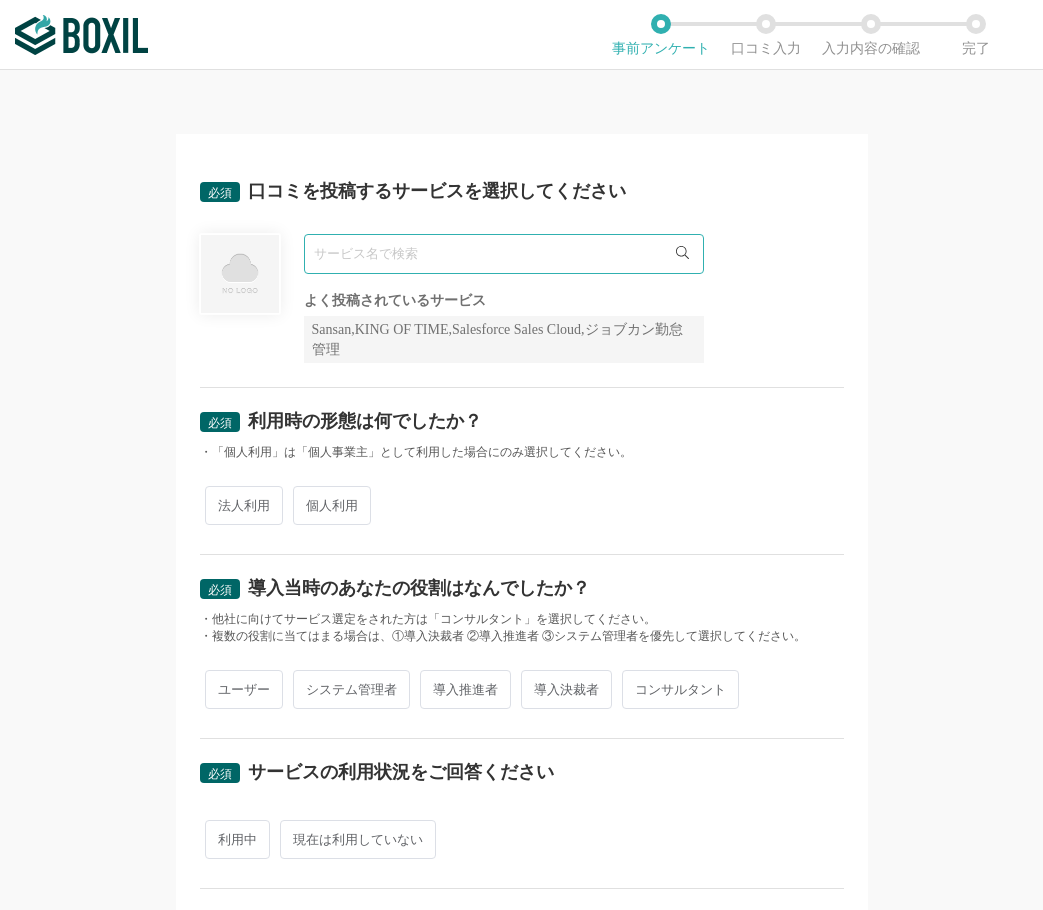 paste on "amptalk analysis" 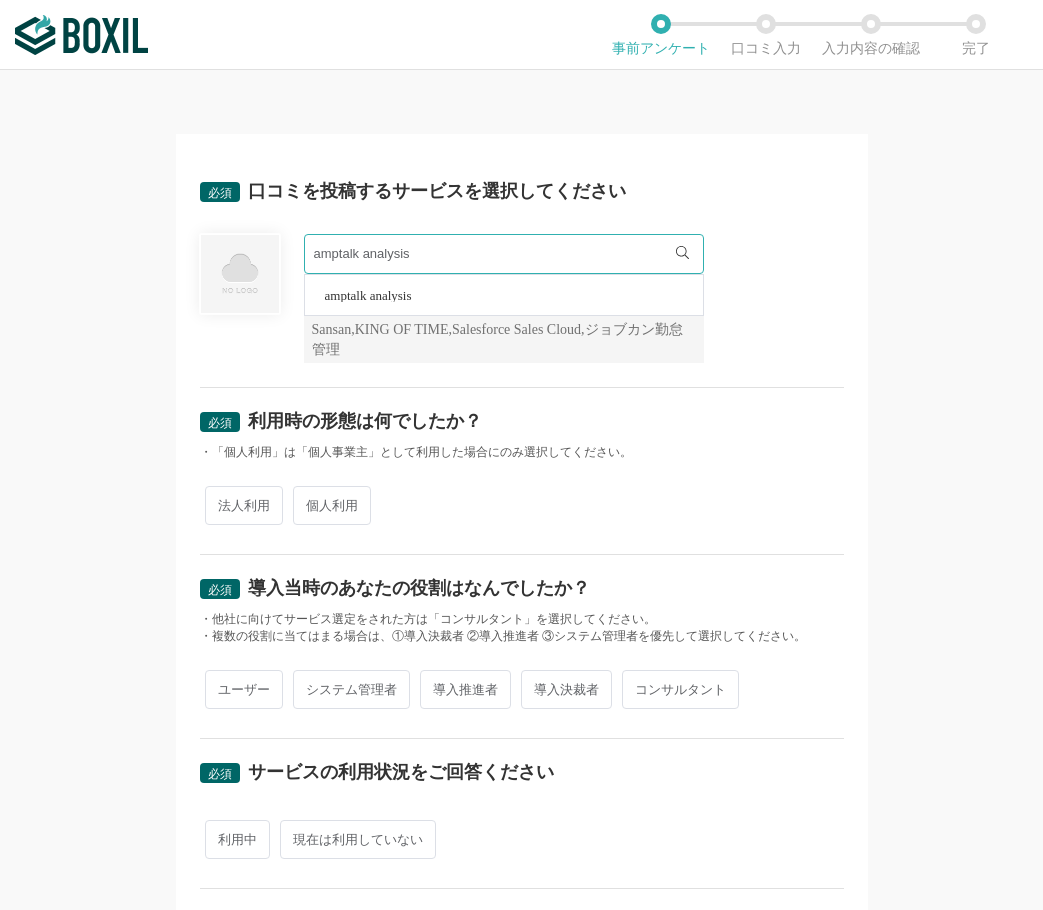 type on "amptalk analysis" 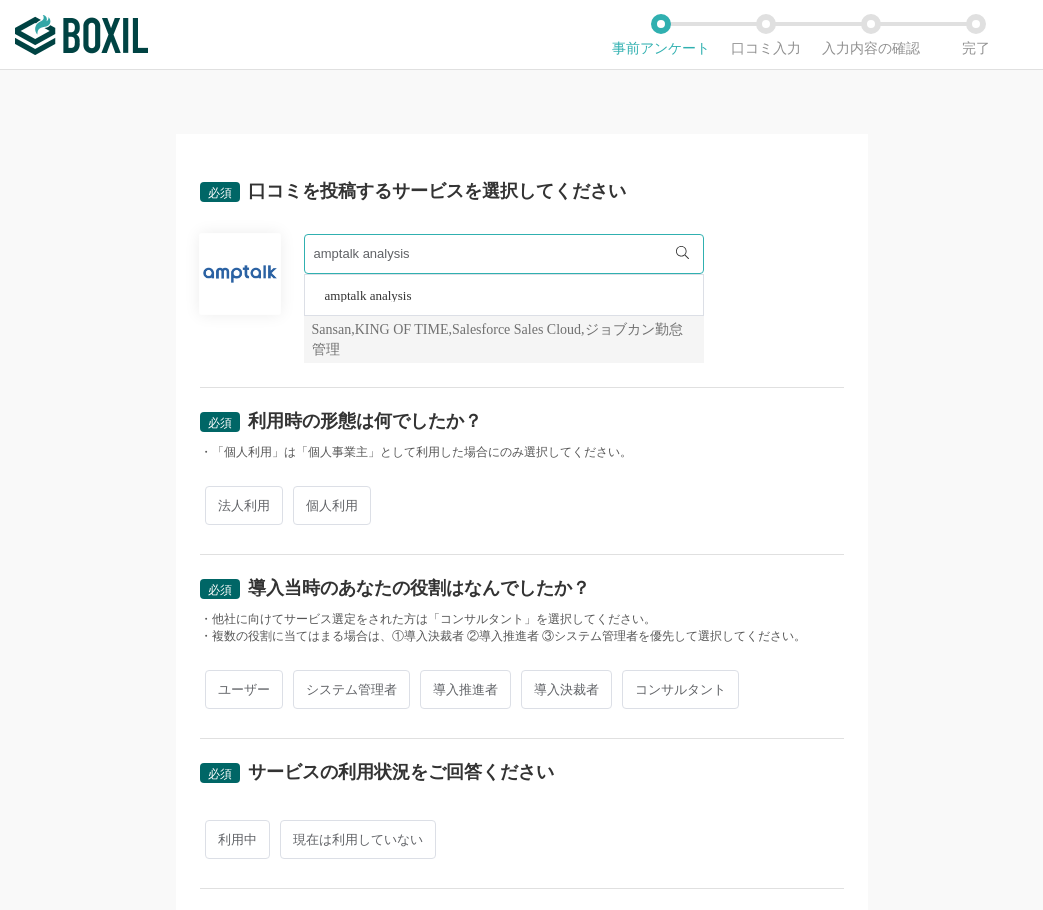 click on "法人利用" at bounding box center [244, 505] 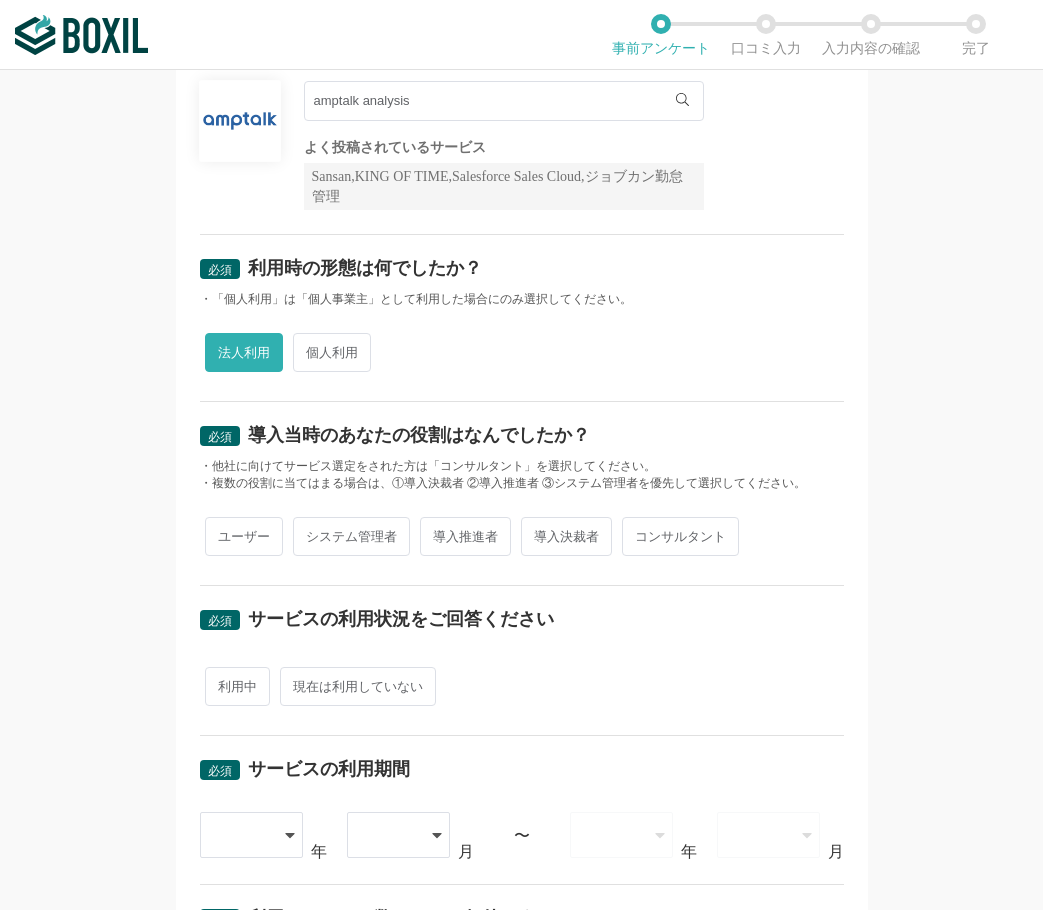 scroll, scrollTop: 300, scrollLeft: 0, axis: vertical 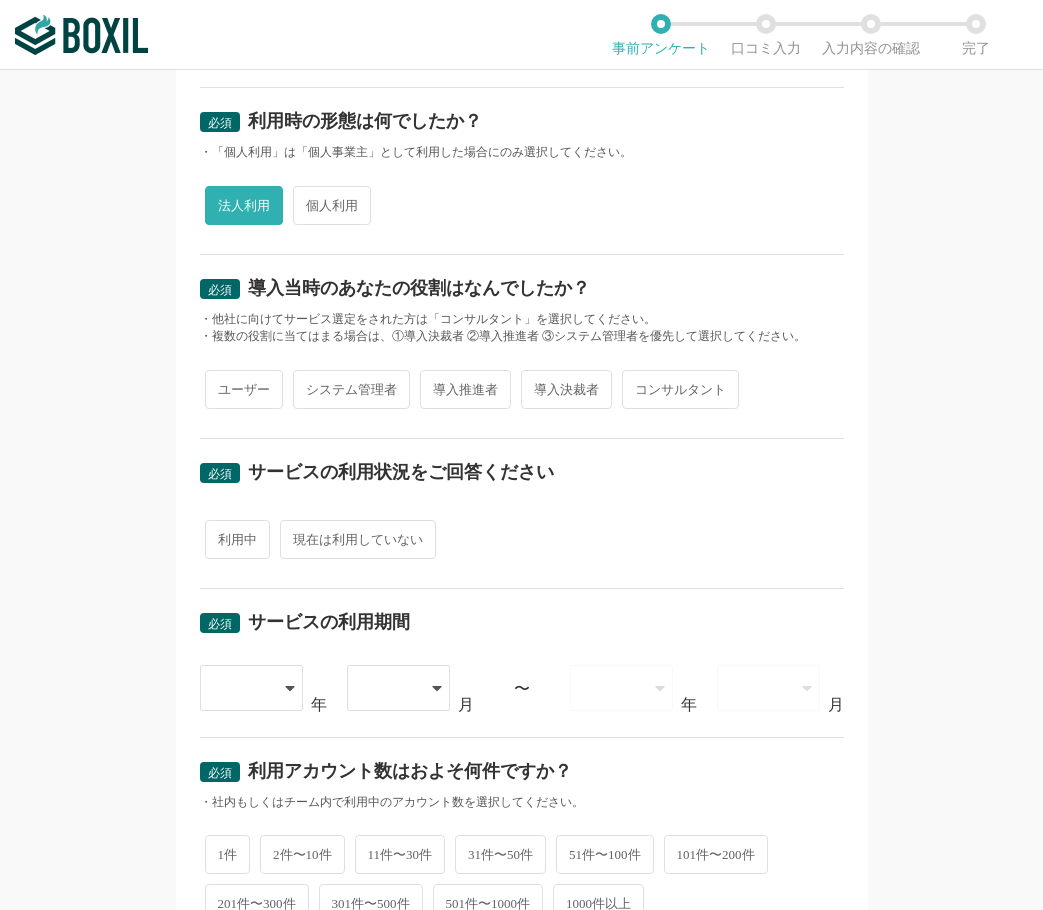click on "ユーザー" at bounding box center (244, 389) 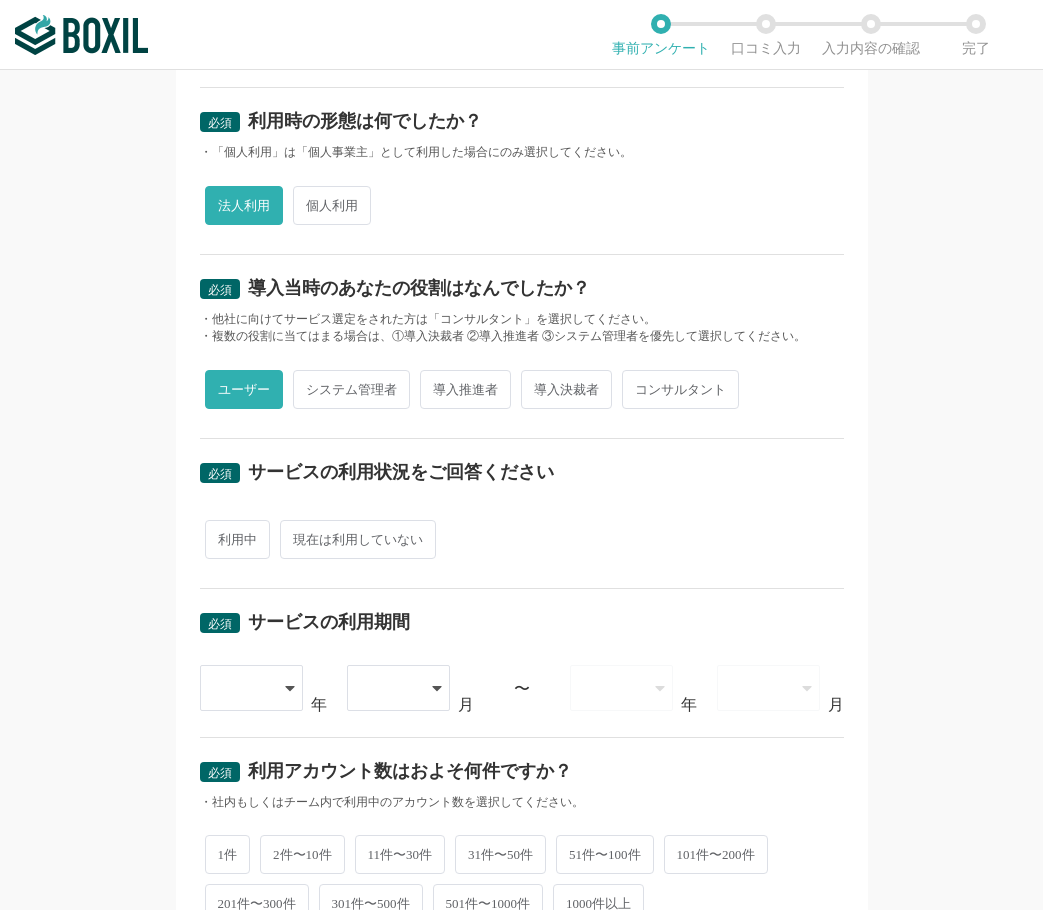 click on "利用中" at bounding box center [237, 539] 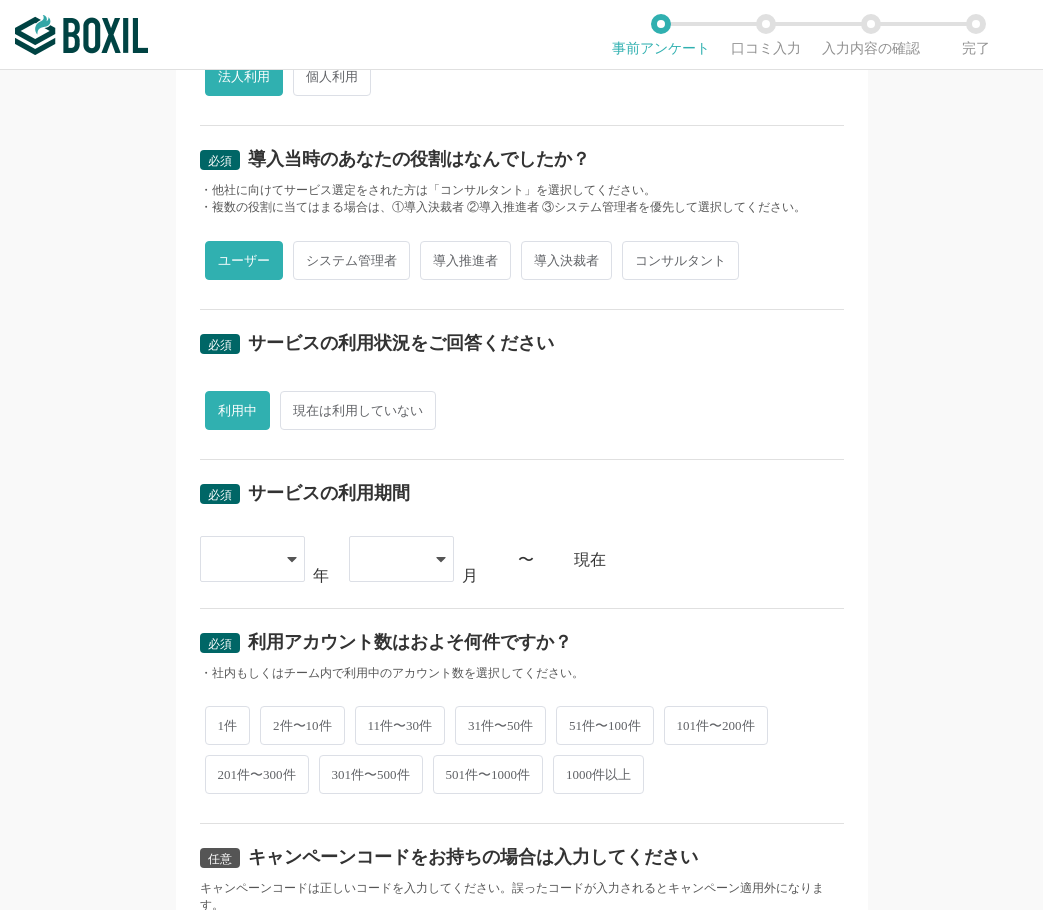 scroll, scrollTop: 684, scrollLeft: 0, axis: vertical 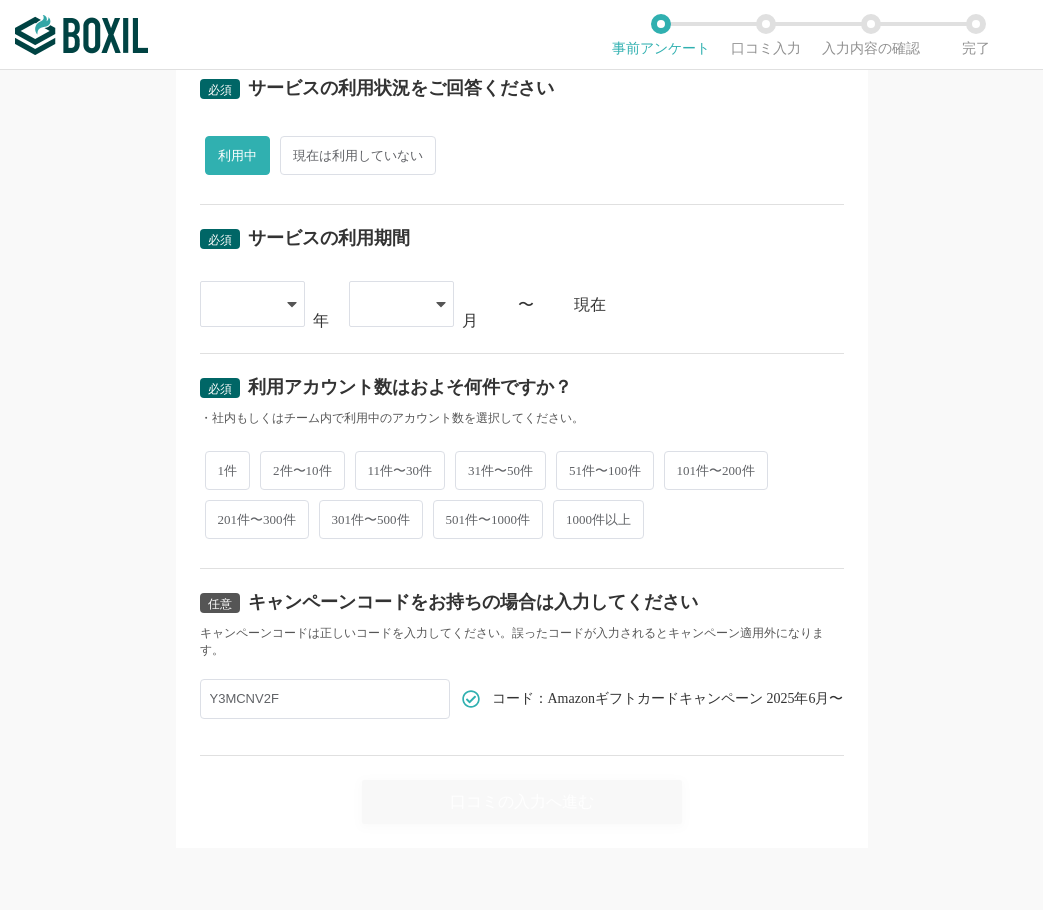 click at bounding box center [252, 304] 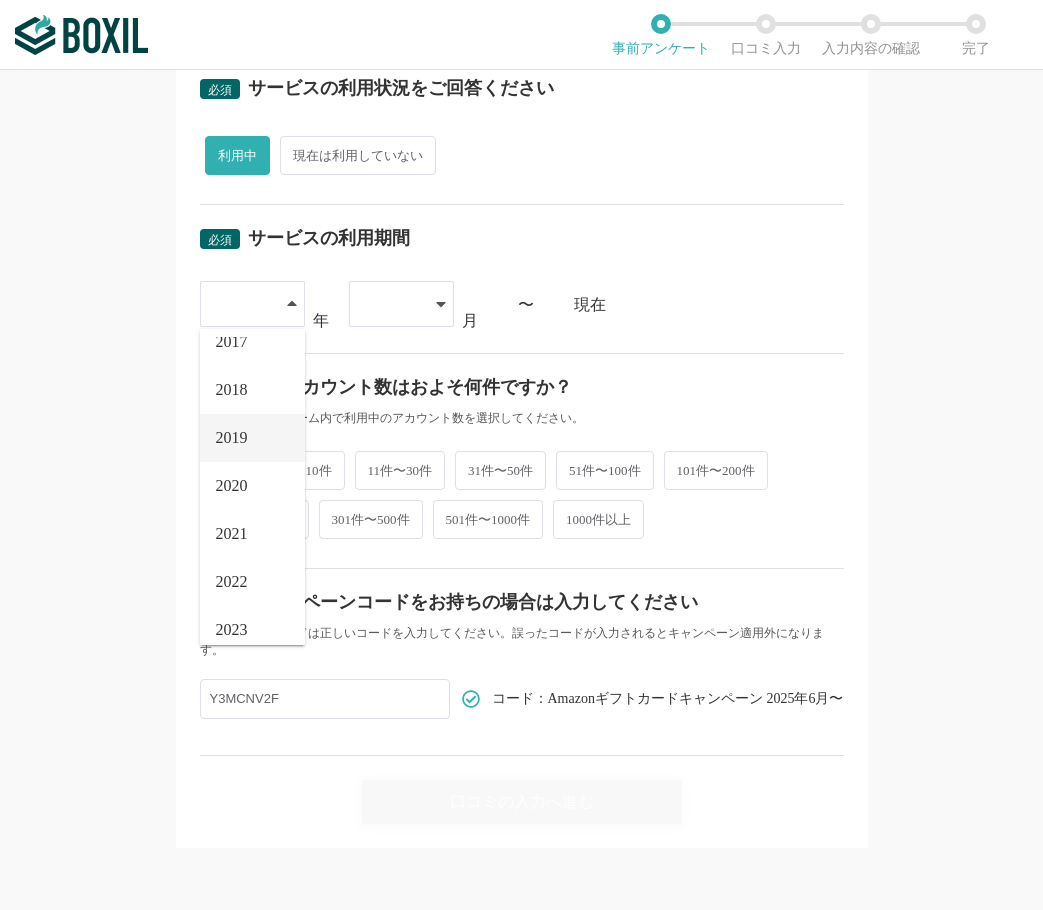 scroll, scrollTop: 228, scrollLeft: 0, axis: vertical 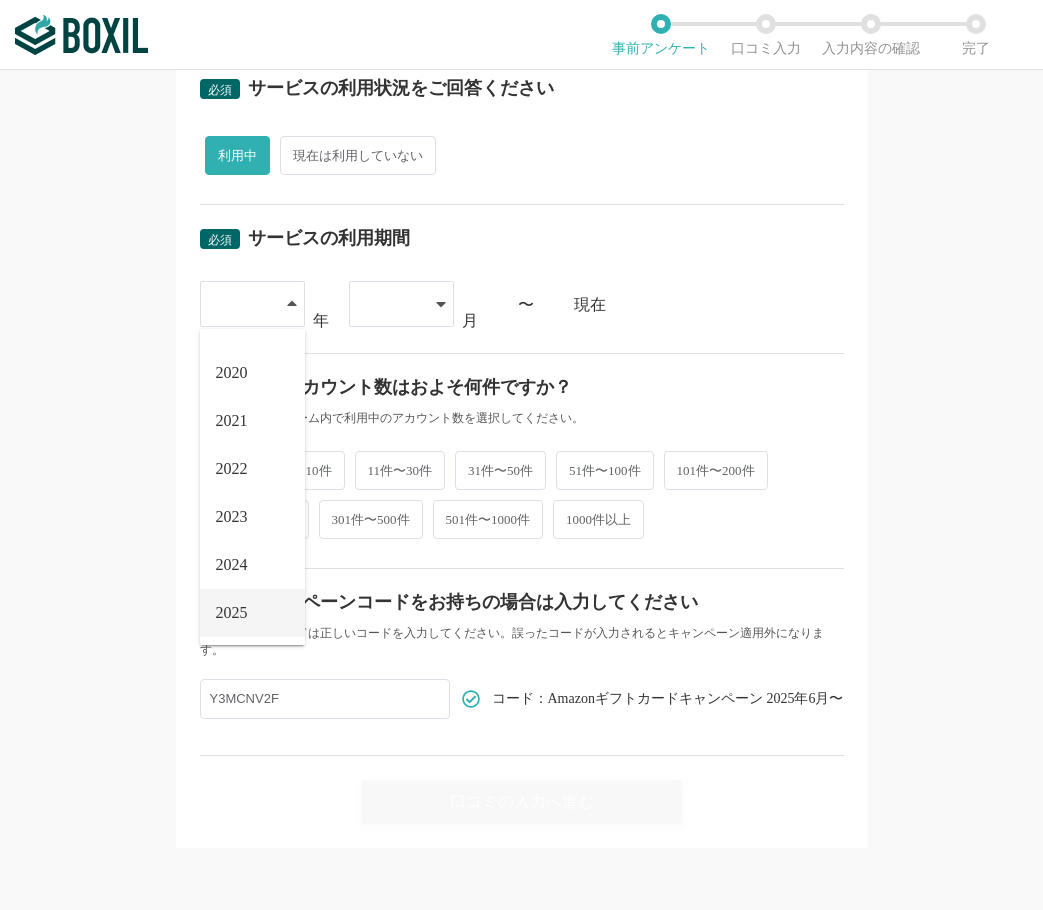 click on "2025" at bounding box center [252, 613] 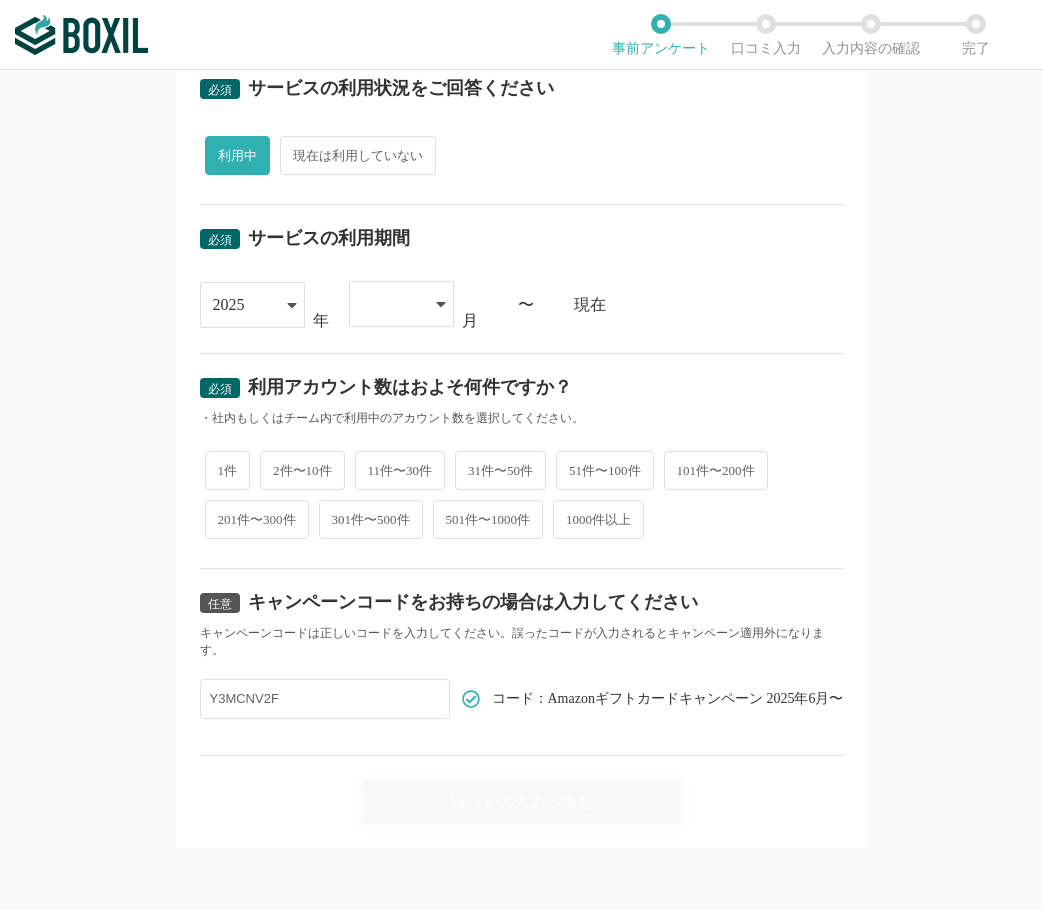click at bounding box center [391, 304] 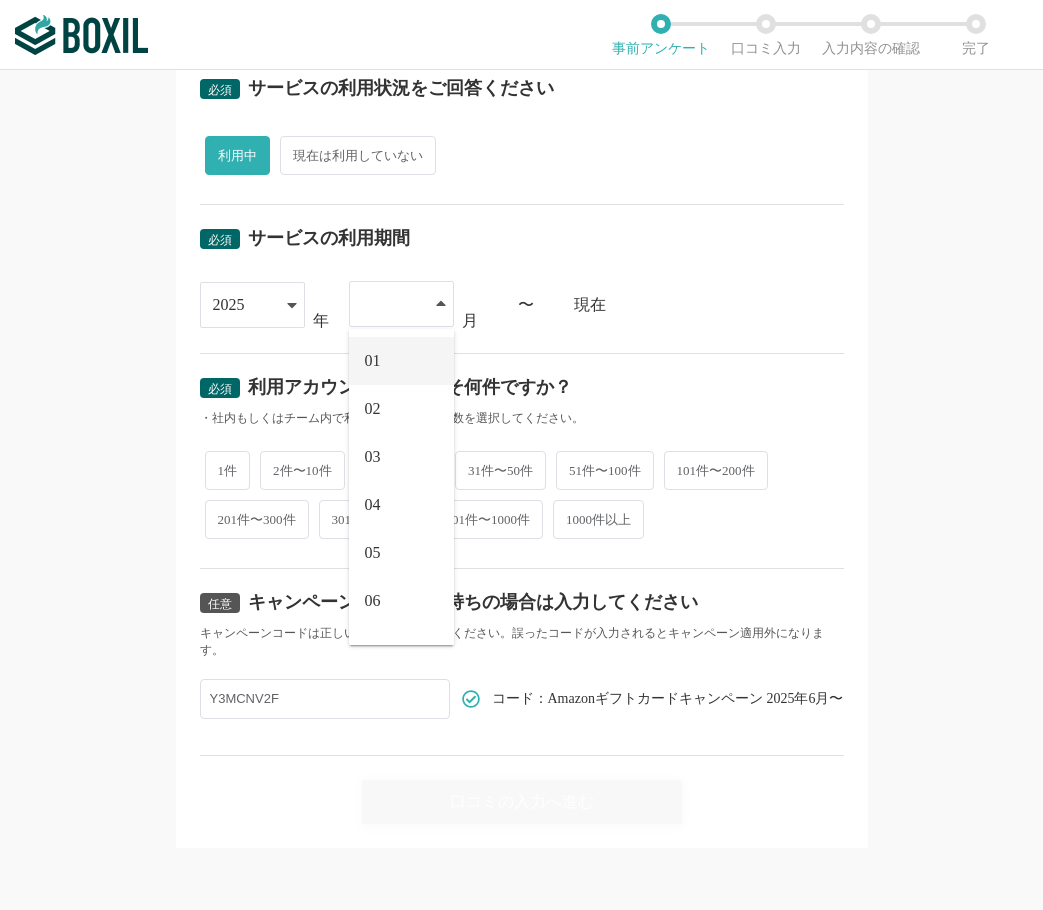 click on "01" at bounding box center (401, 361) 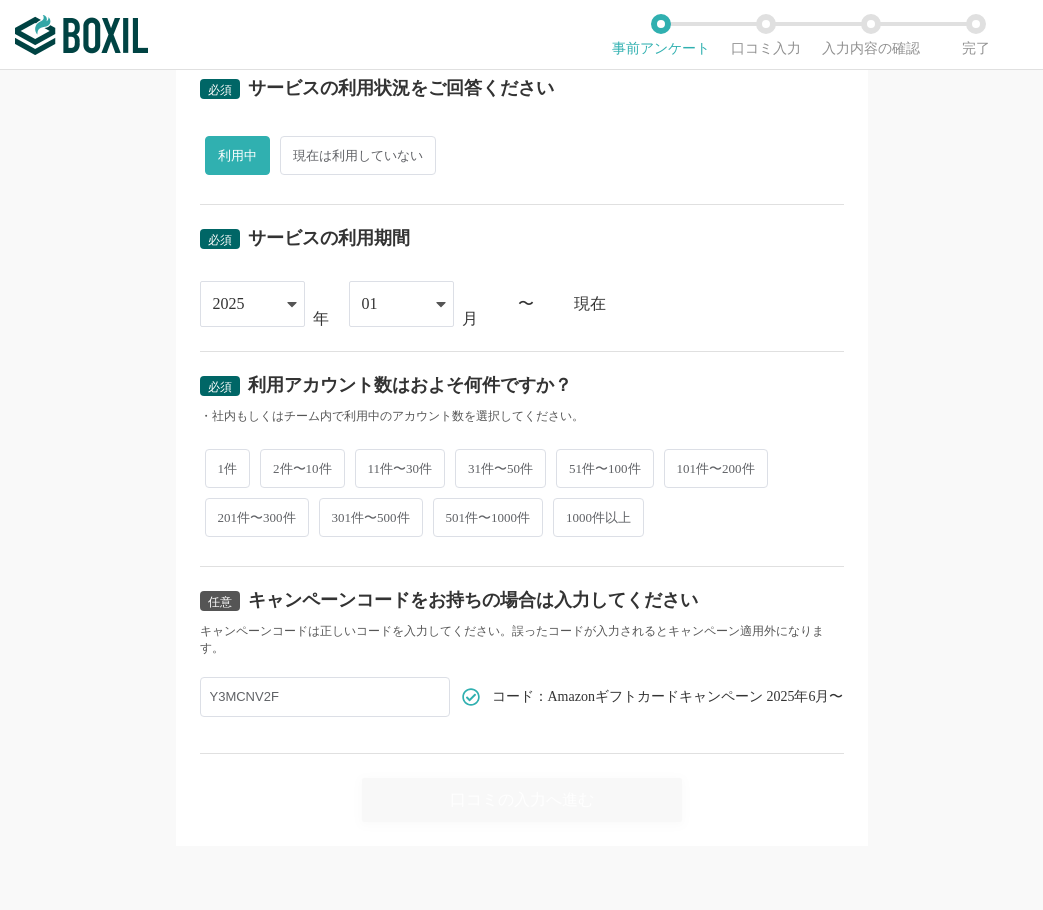 click on "2件〜10件" at bounding box center (302, 468) 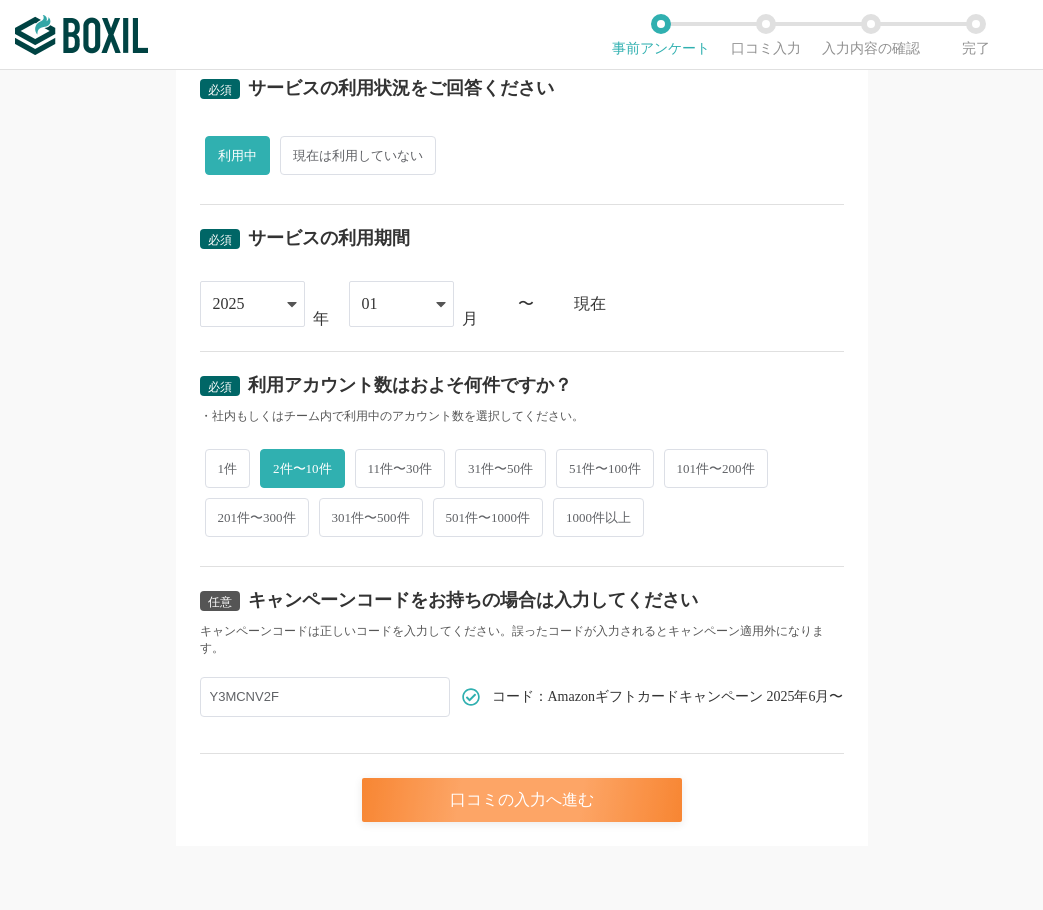 click on "口コミの入力へ進む" at bounding box center [522, 800] 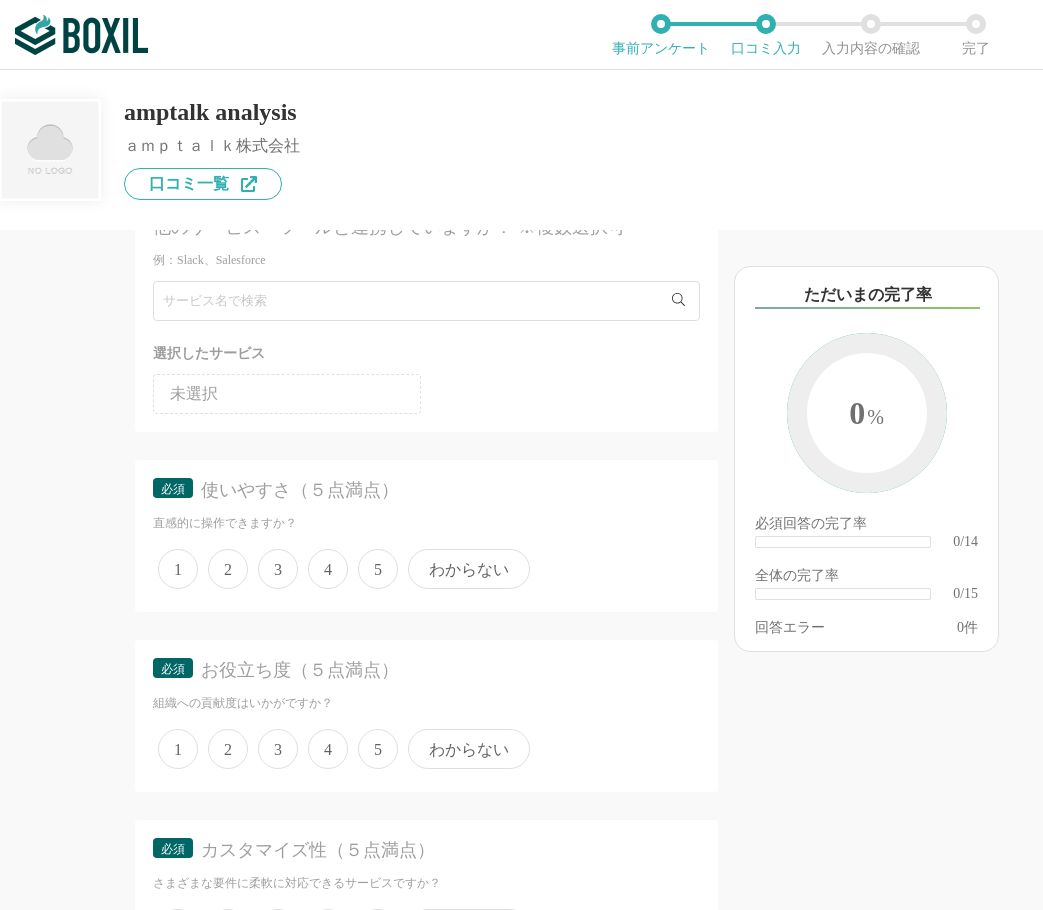 scroll, scrollTop: 300, scrollLeft: 0, axis: vertical 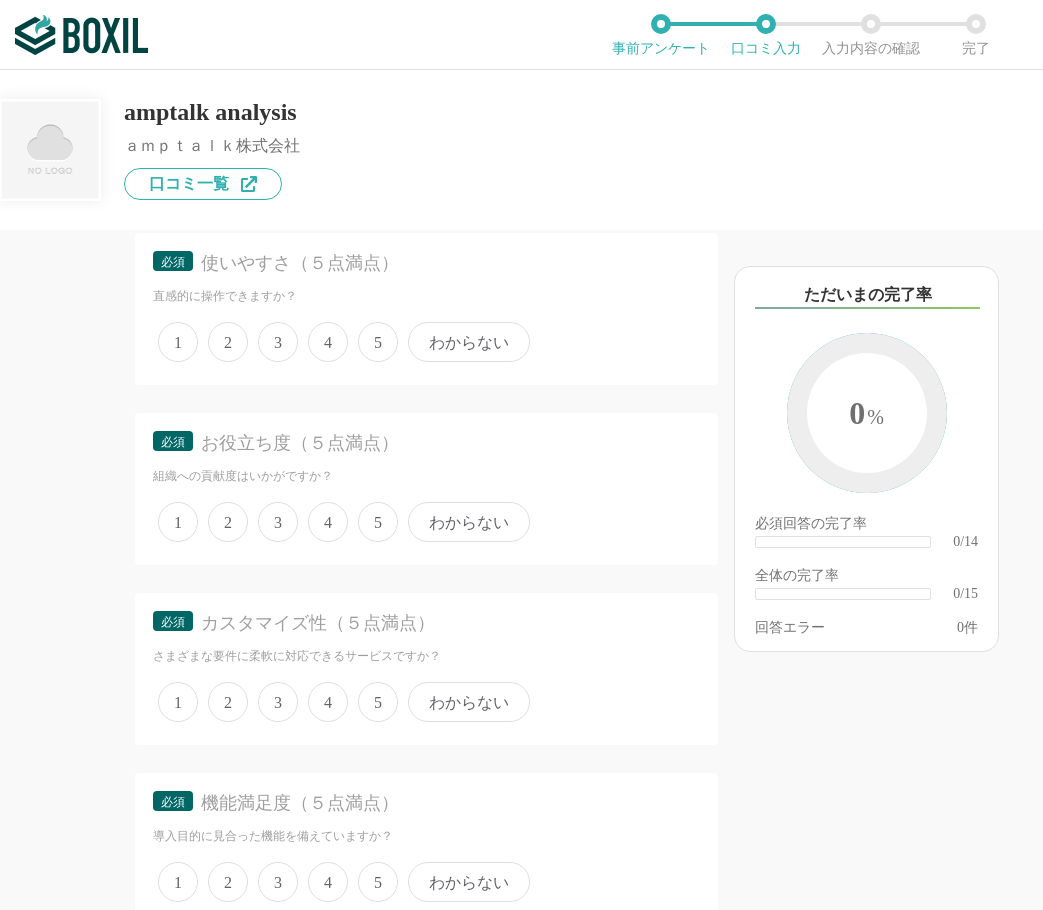 click on "4" at bounding box center (328, 342) 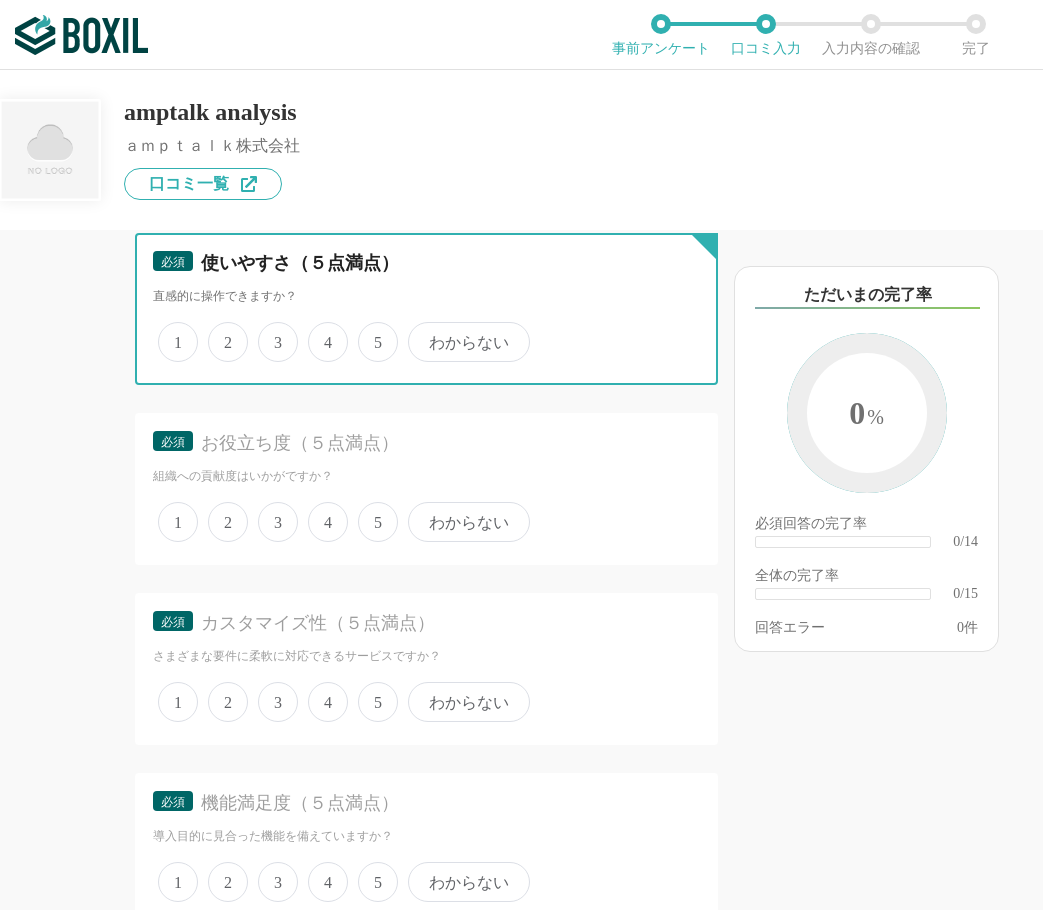 click on "4" at bounding box center (319, 331) 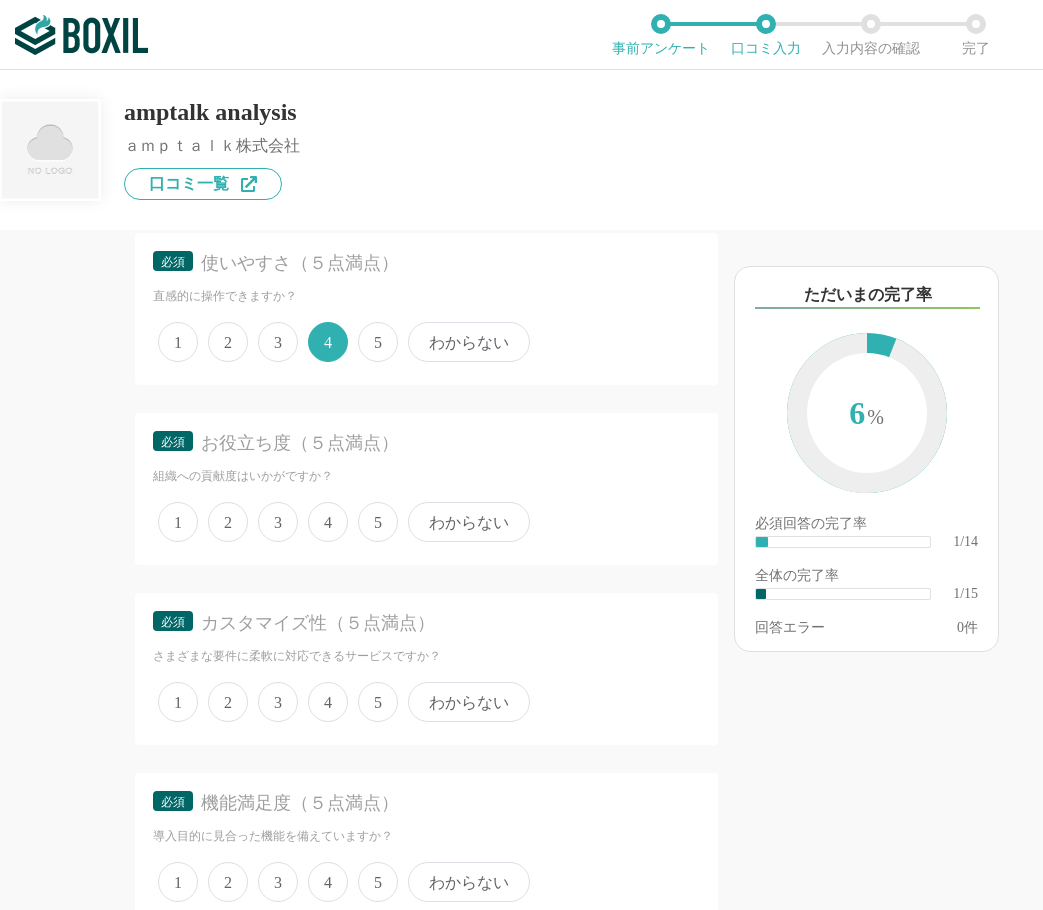 click on "5" at bounding box center (378, 522) 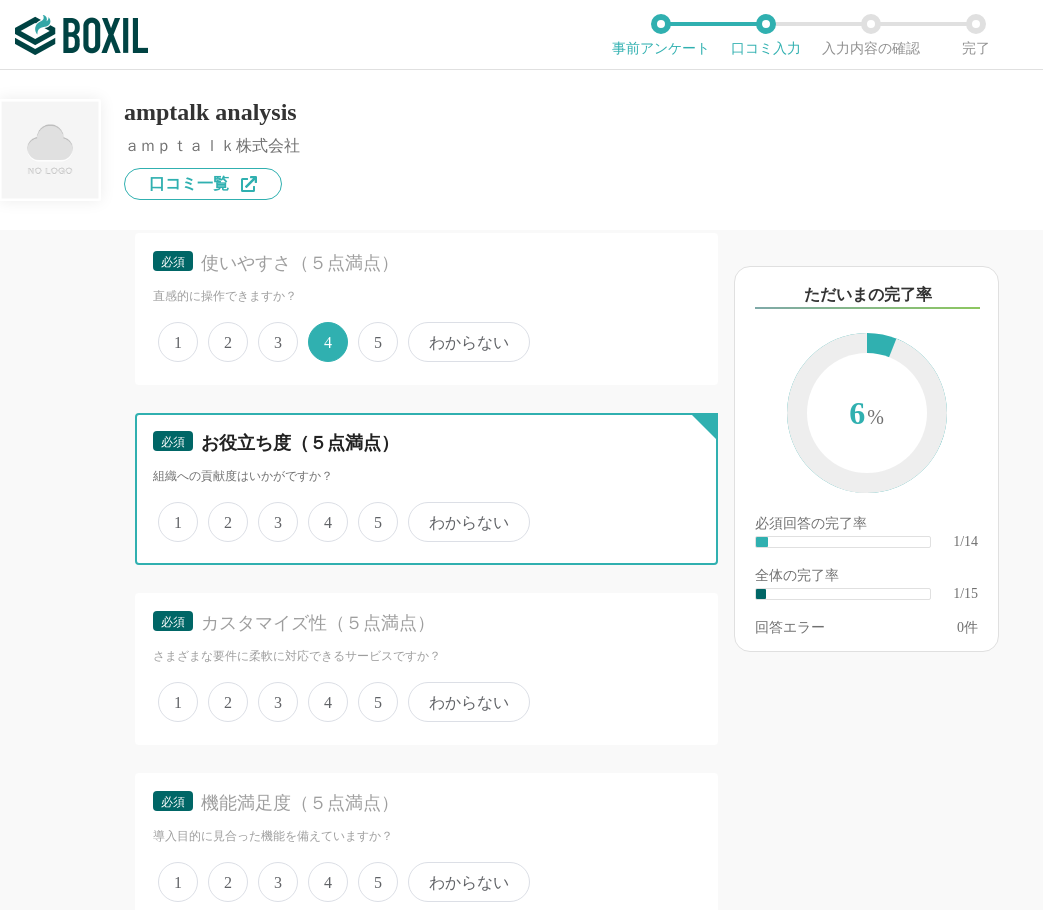 click on "5" at bounding box center [369, 511] 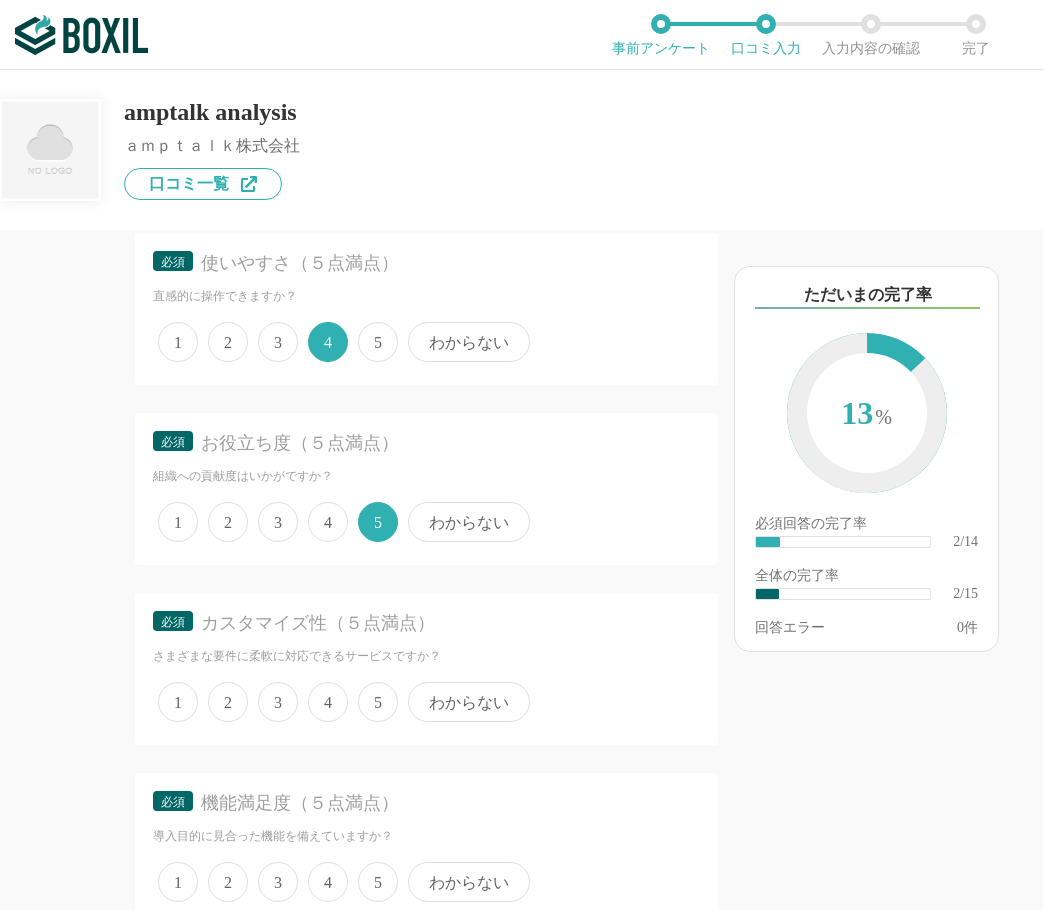 click on "4" at bounding box center (328, 702) 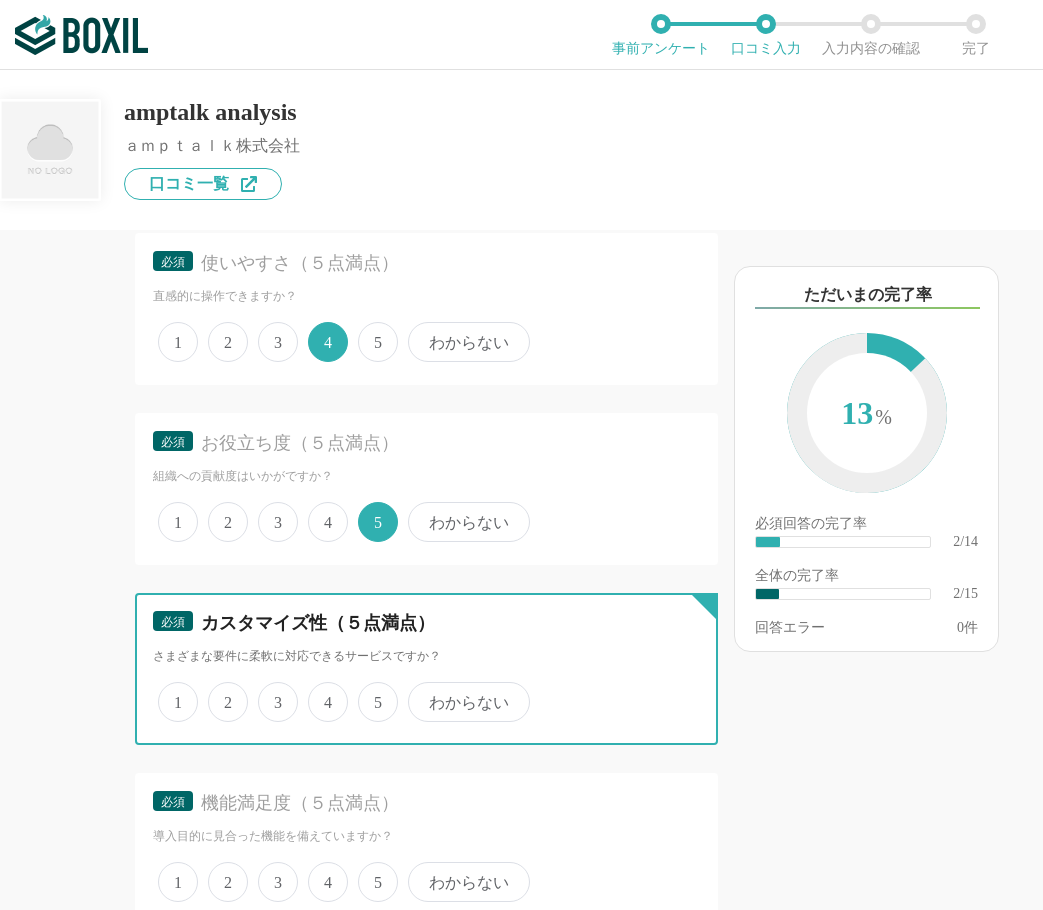 click on "4" at bounding box center [319, 691] 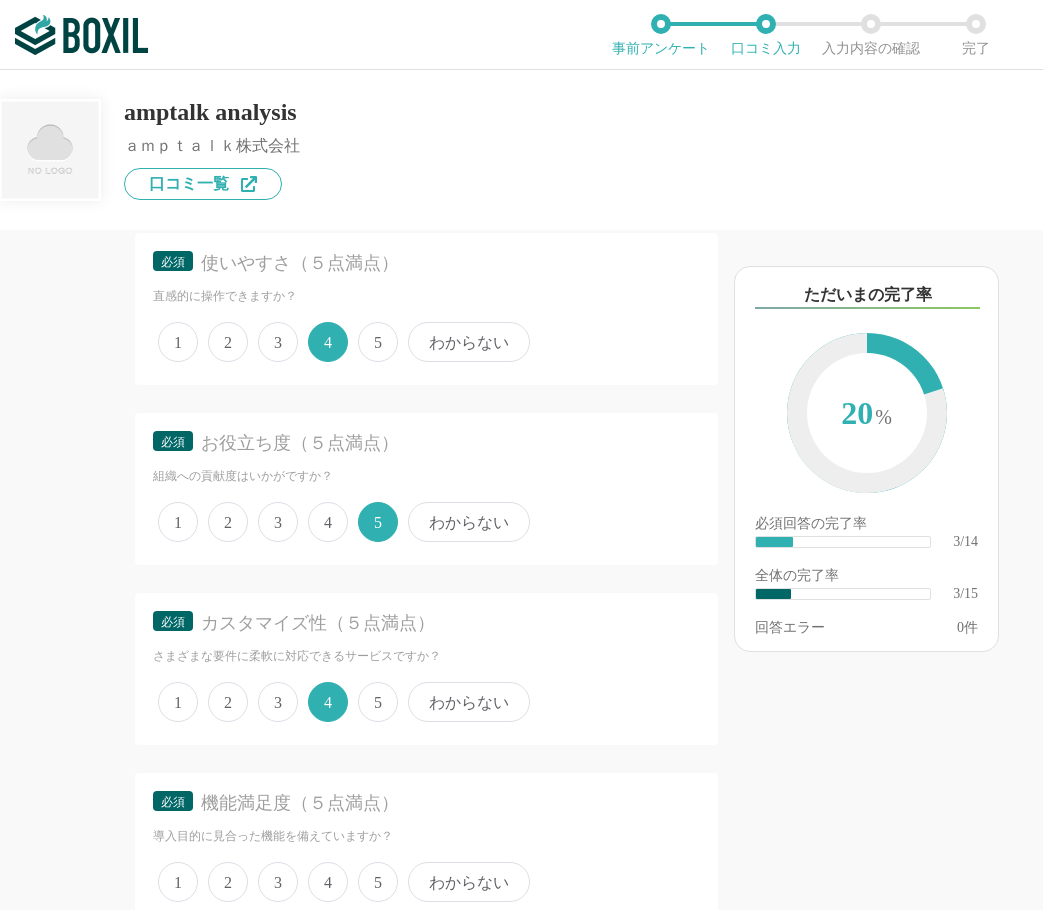 click on "4" at bounding box center (328, 702) 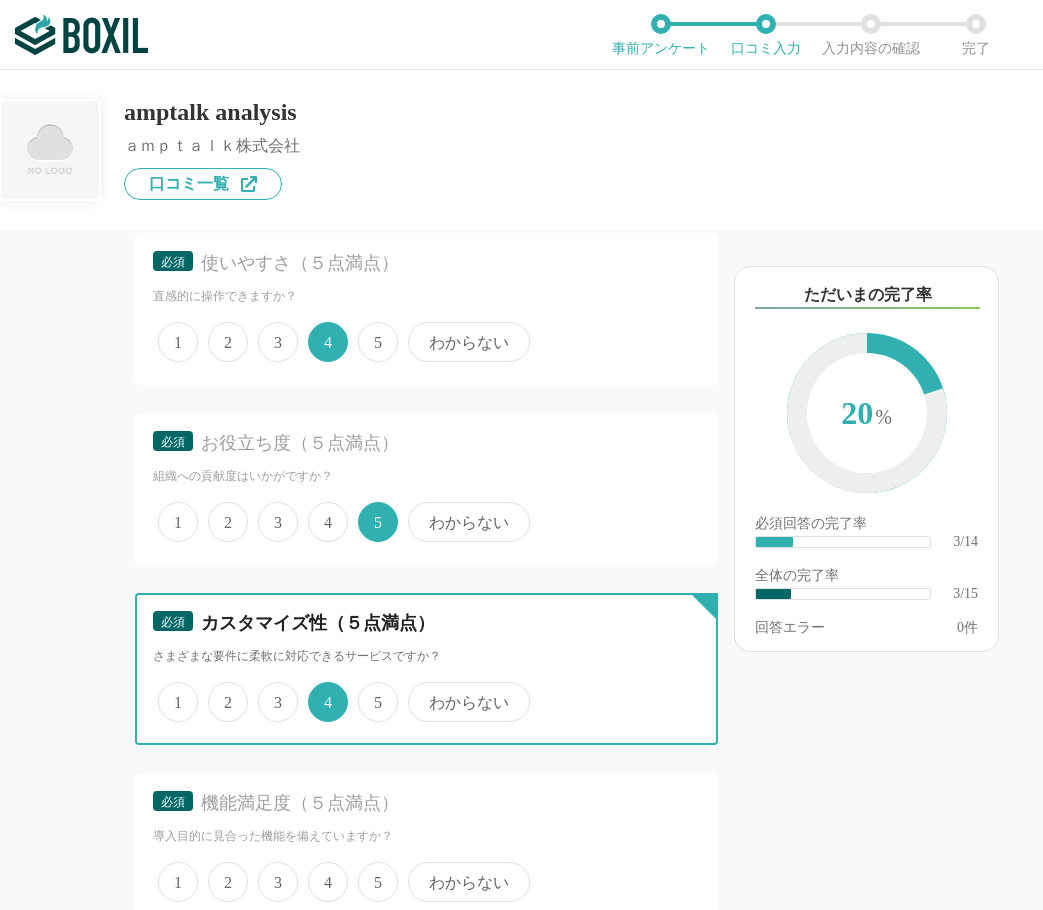 click on "4" at bounding box center [319, 691] 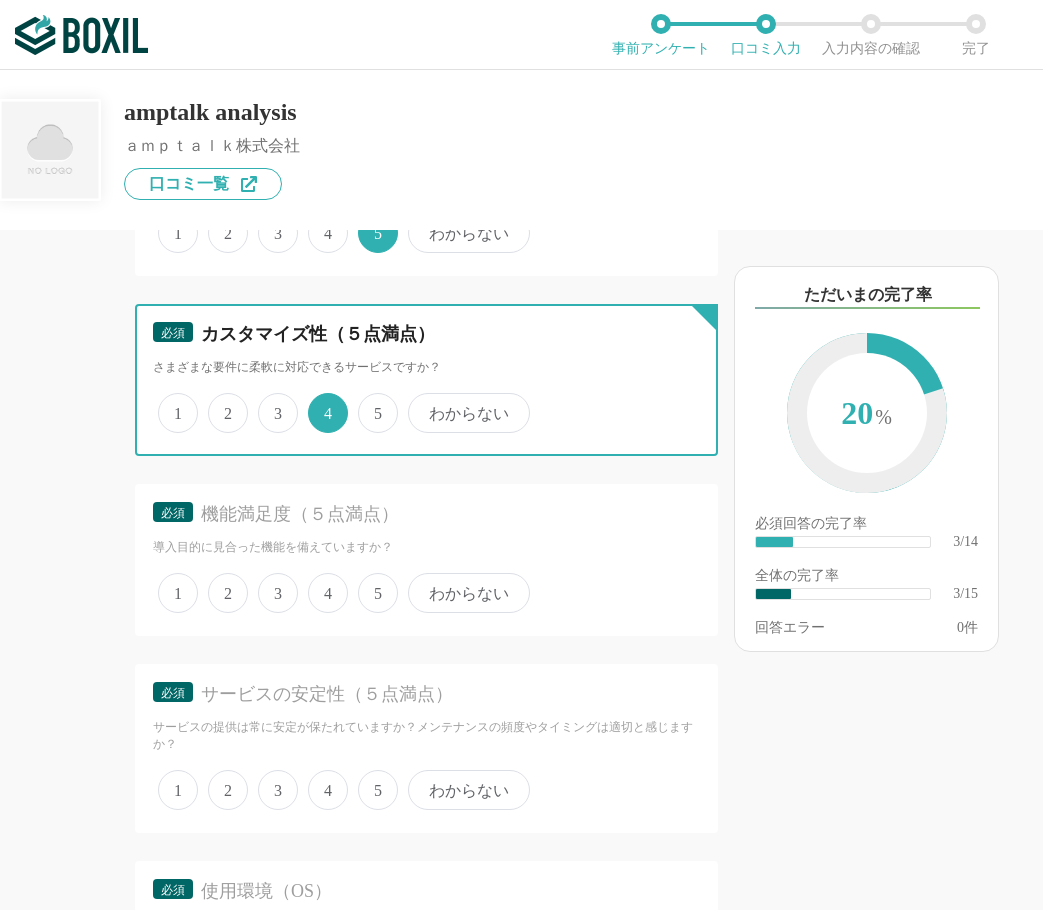 scroll, scrollTop: 600, scrollLeft: 0, axis: vertical 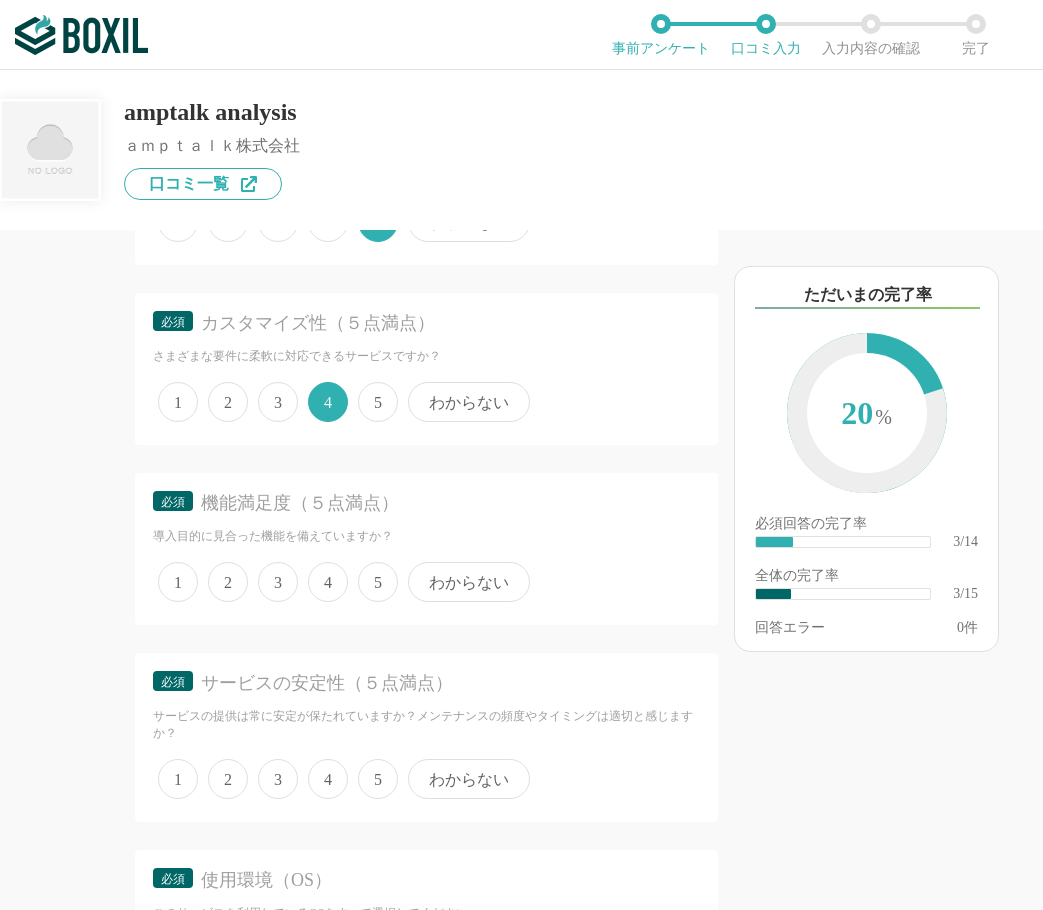 click on "4" at bounding box center [328, 582] 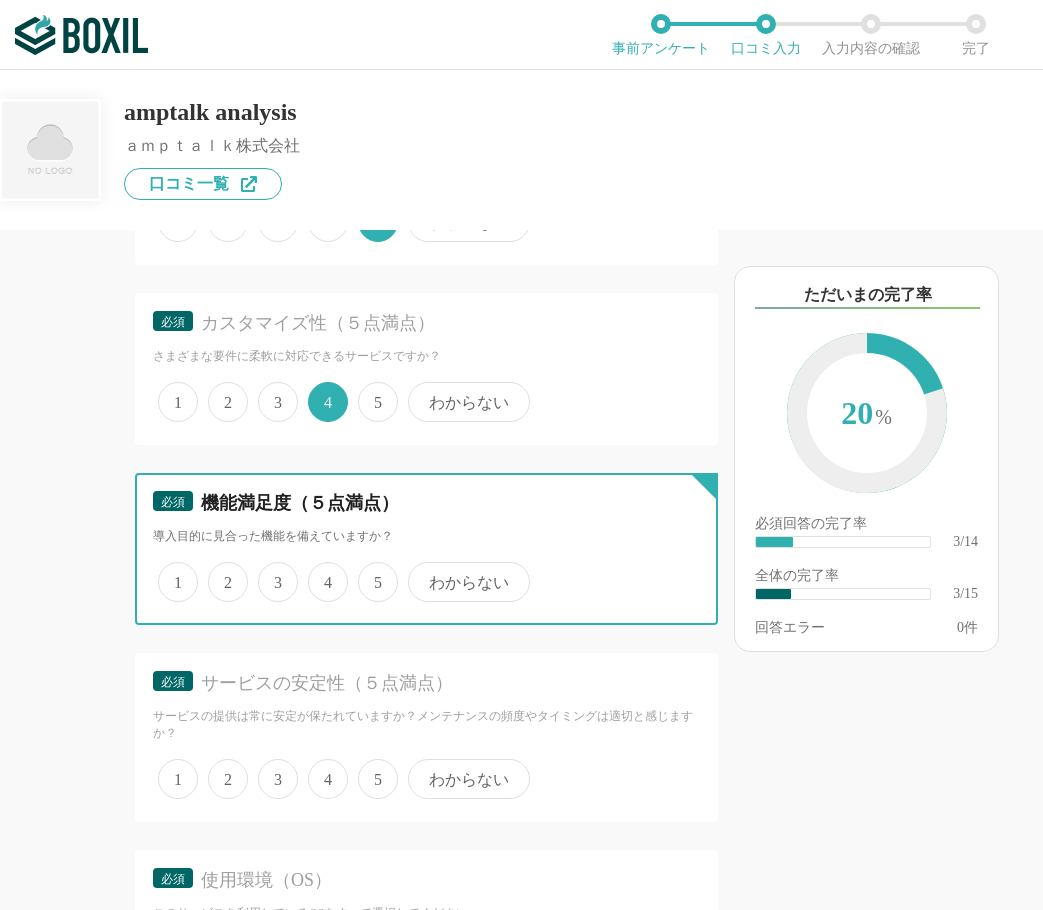 click on "4" at bounding box center [319, 571] 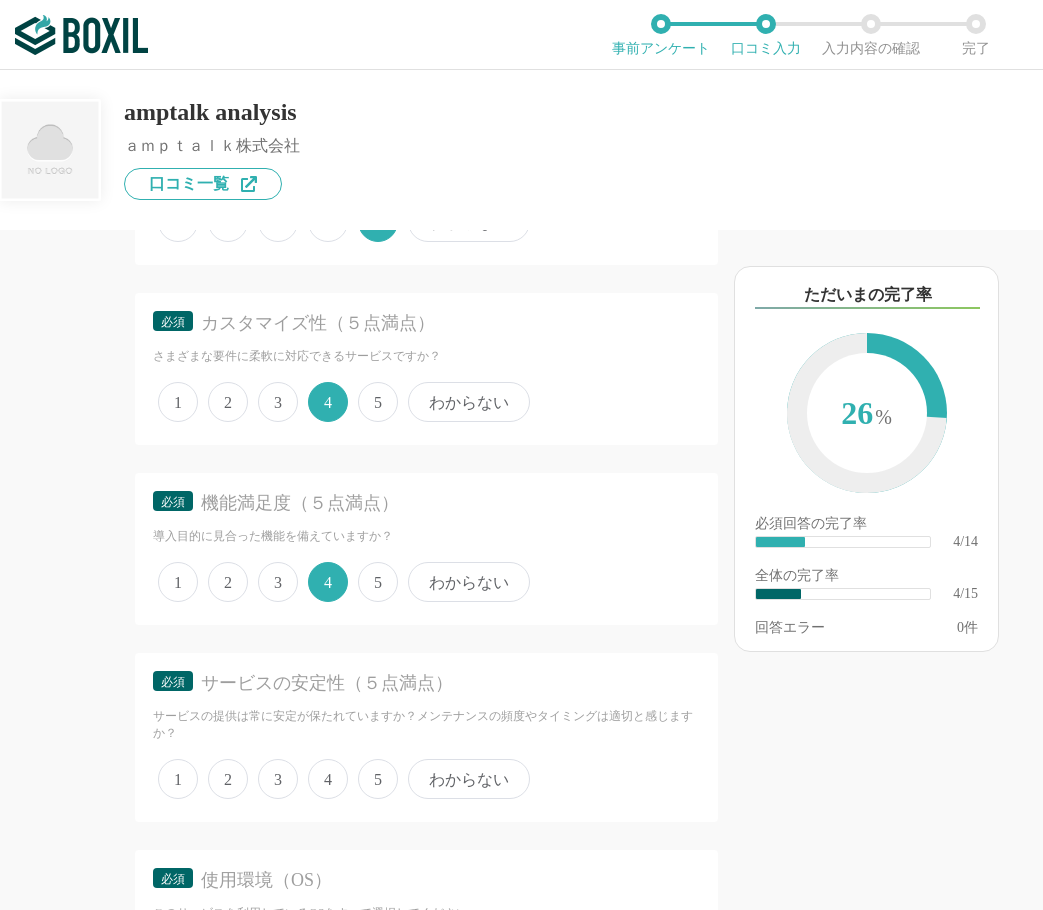 click on "4" at bounding box center [328, 779] 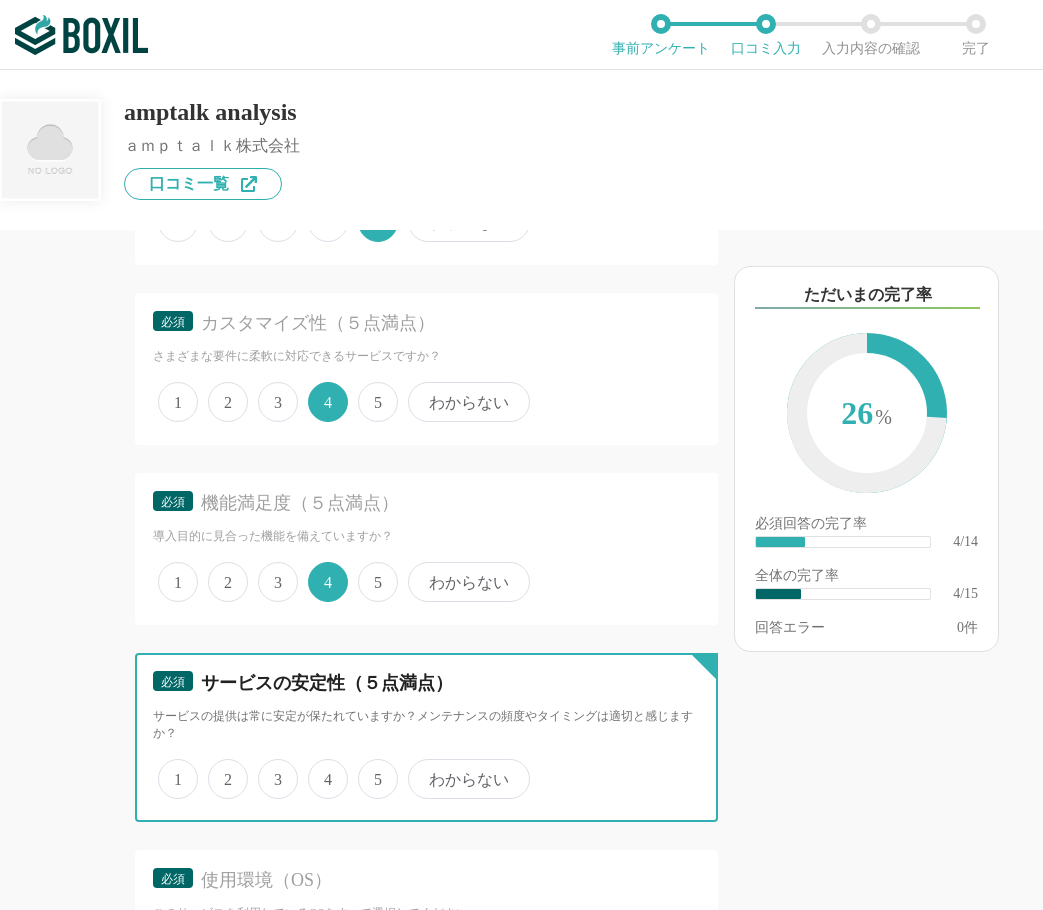 click on "4" at bounding box center (319, 768) 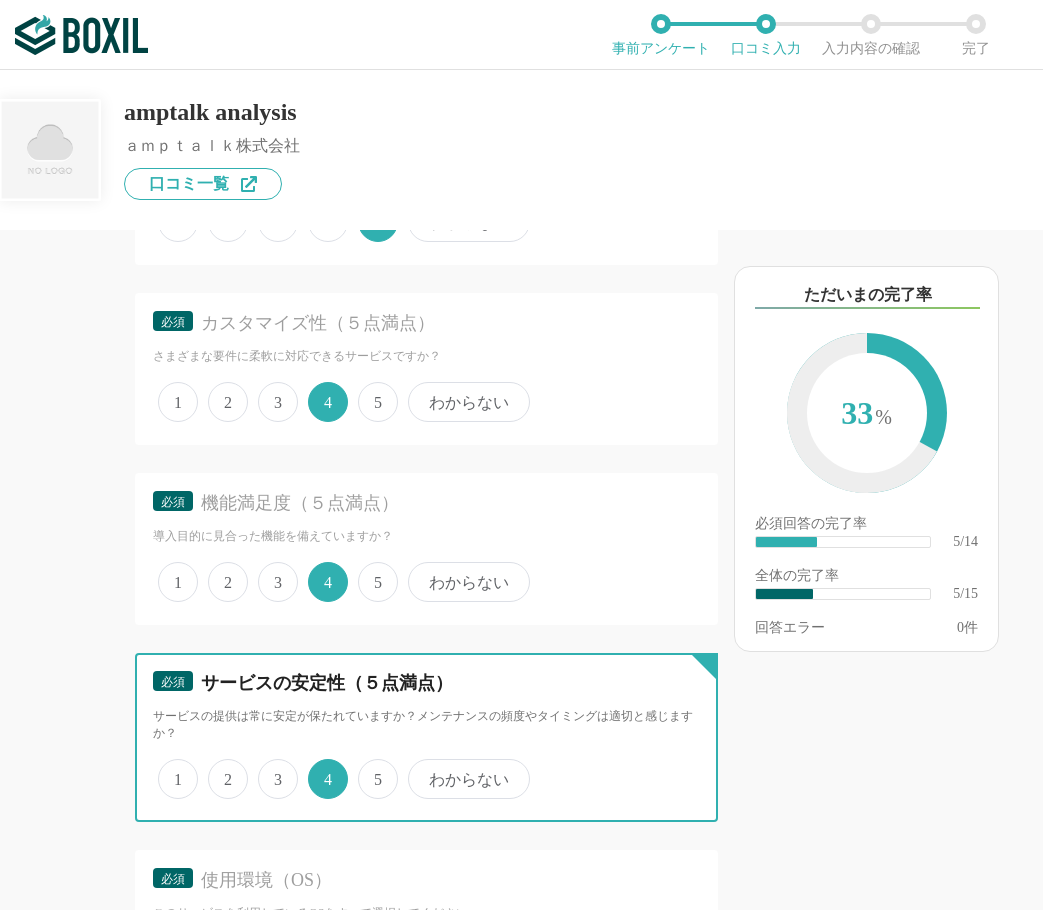 scroll, scrollTop: 1000, scrollLeft: 0, axis: vertical 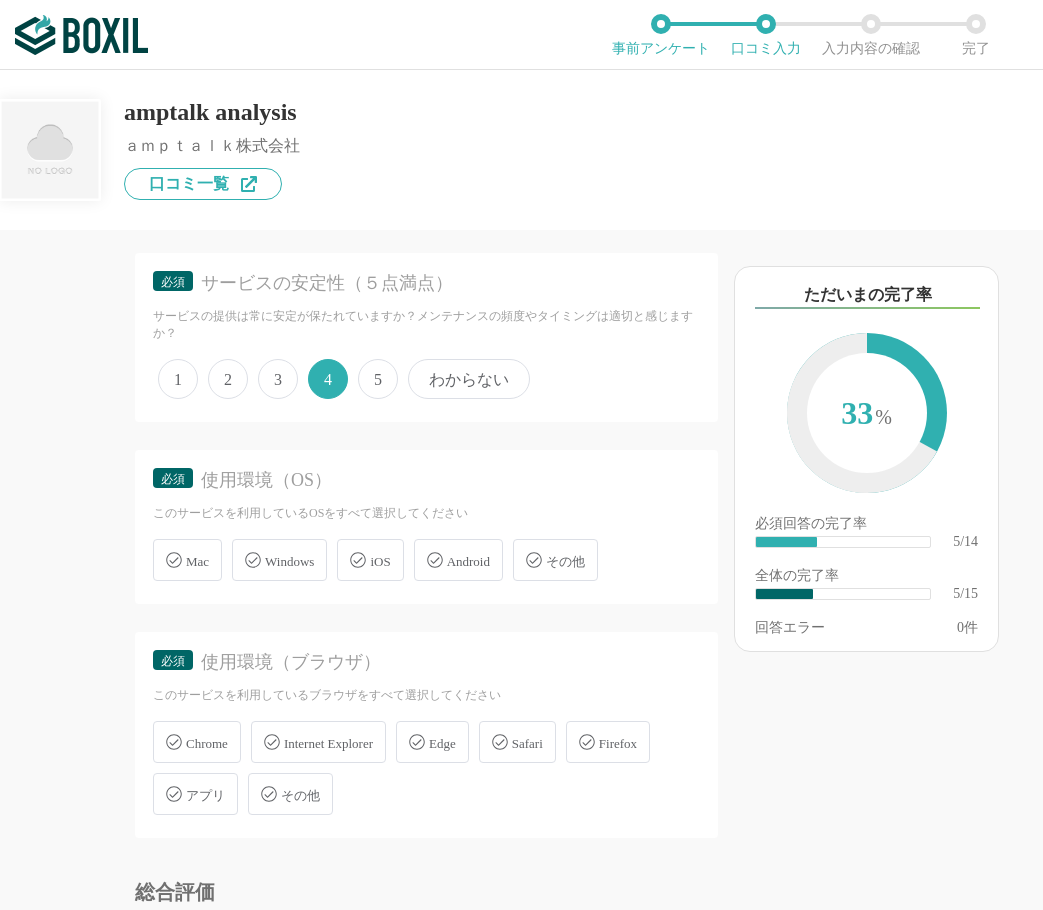 click on "Windows" at bounding box center (289, 561) 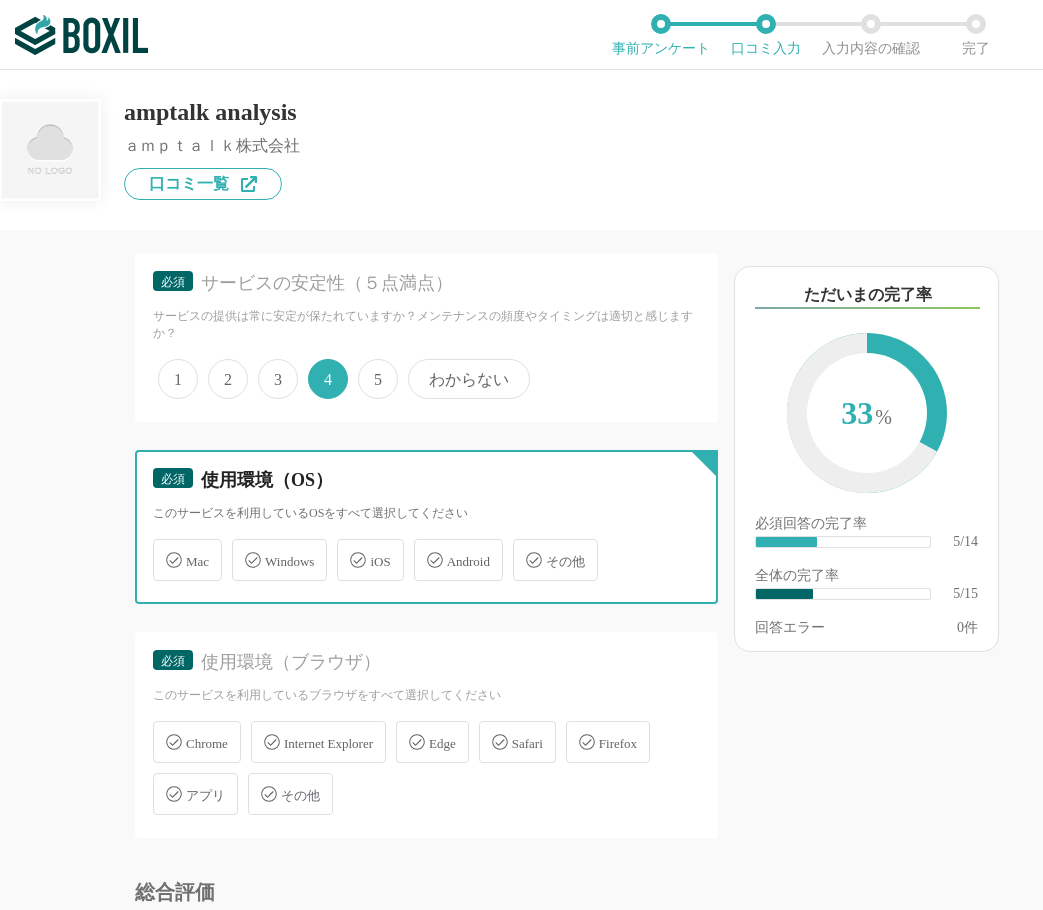 click on "Windows" at bounding box center [242, 548] 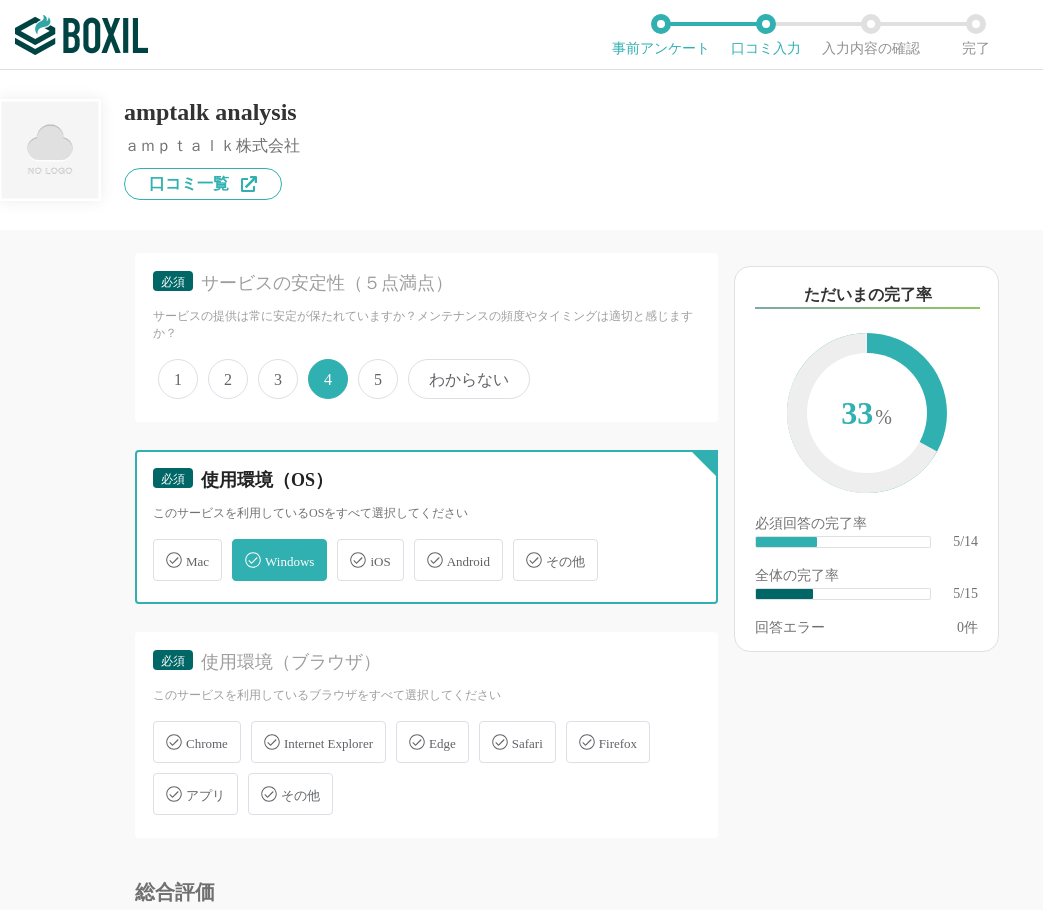 checkbox on "true" 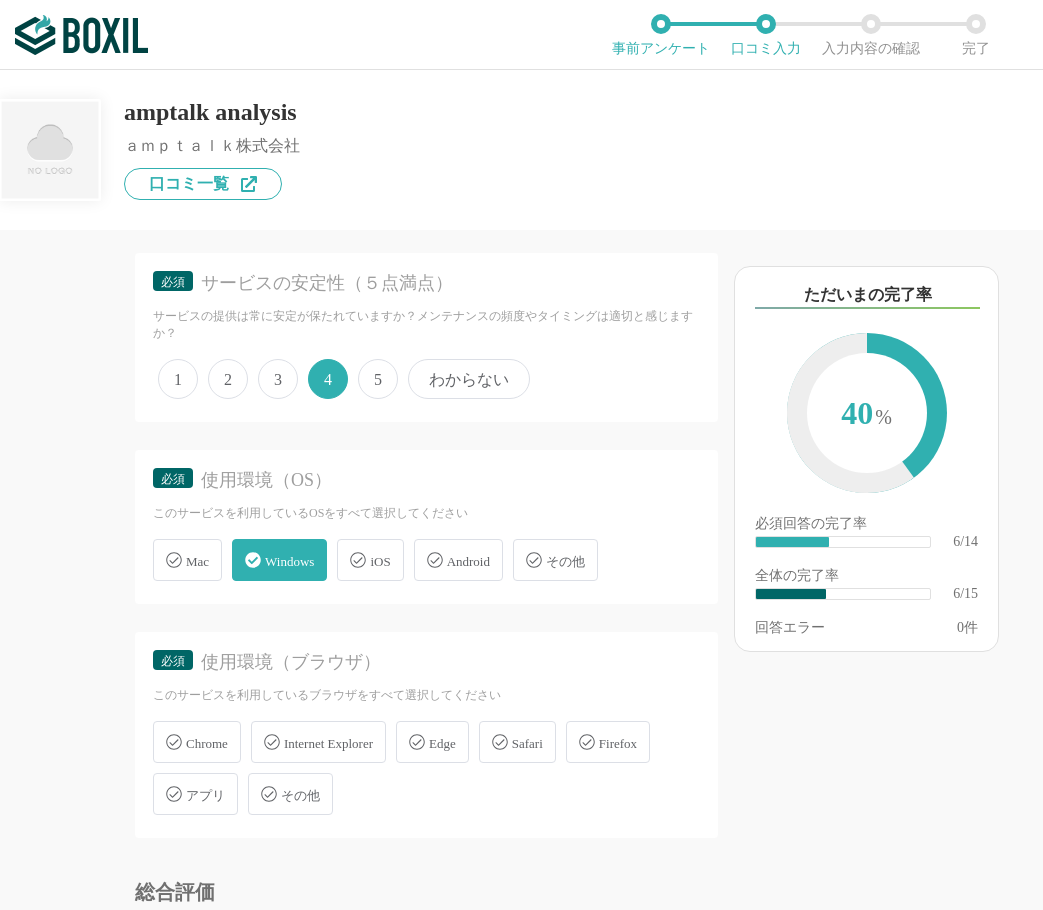 click on "Chrome" at bounding box center (207, 743) 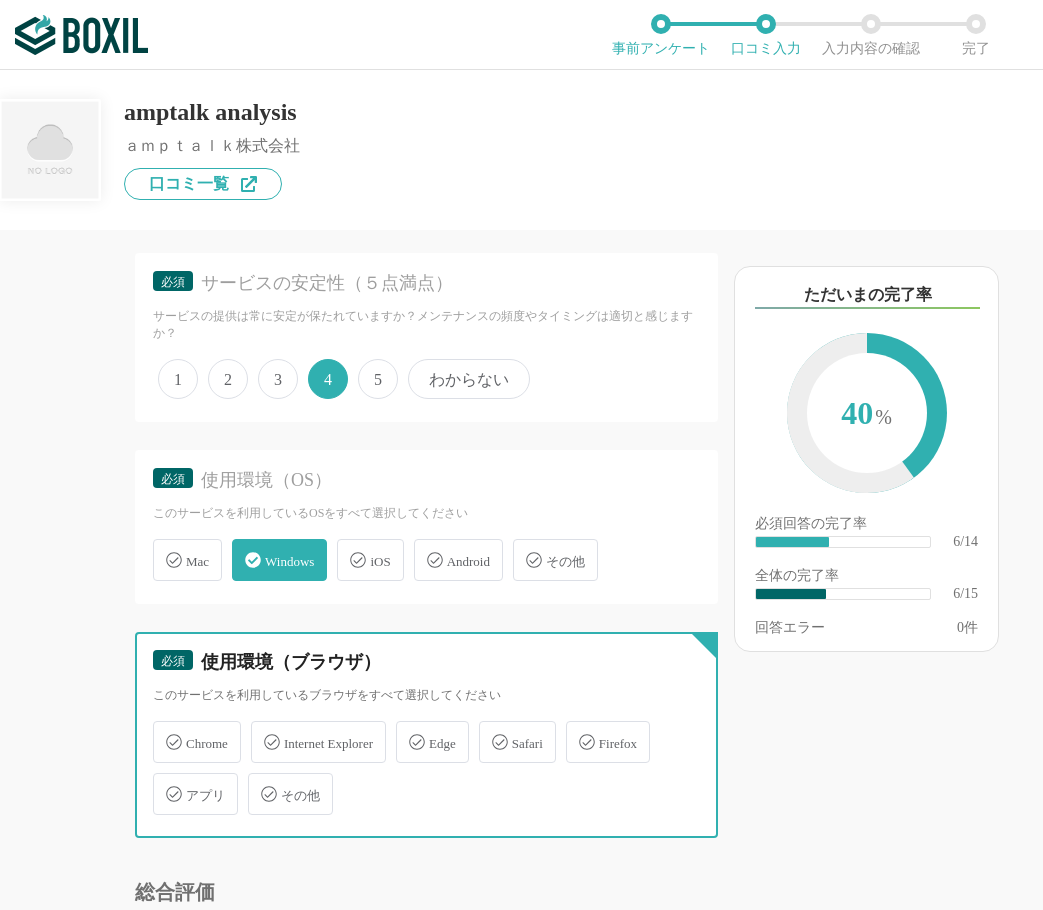 click on "Chrome" at bounding box center [163, 730] 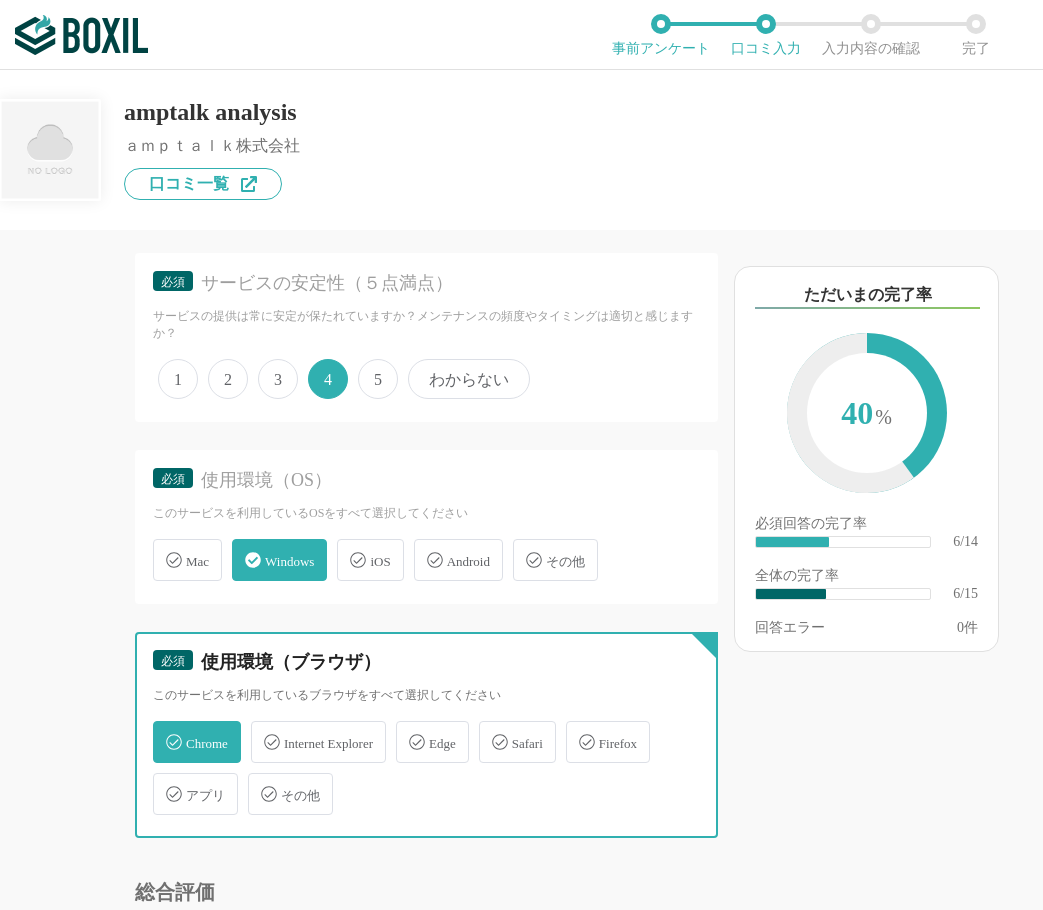 checkbox on "true" 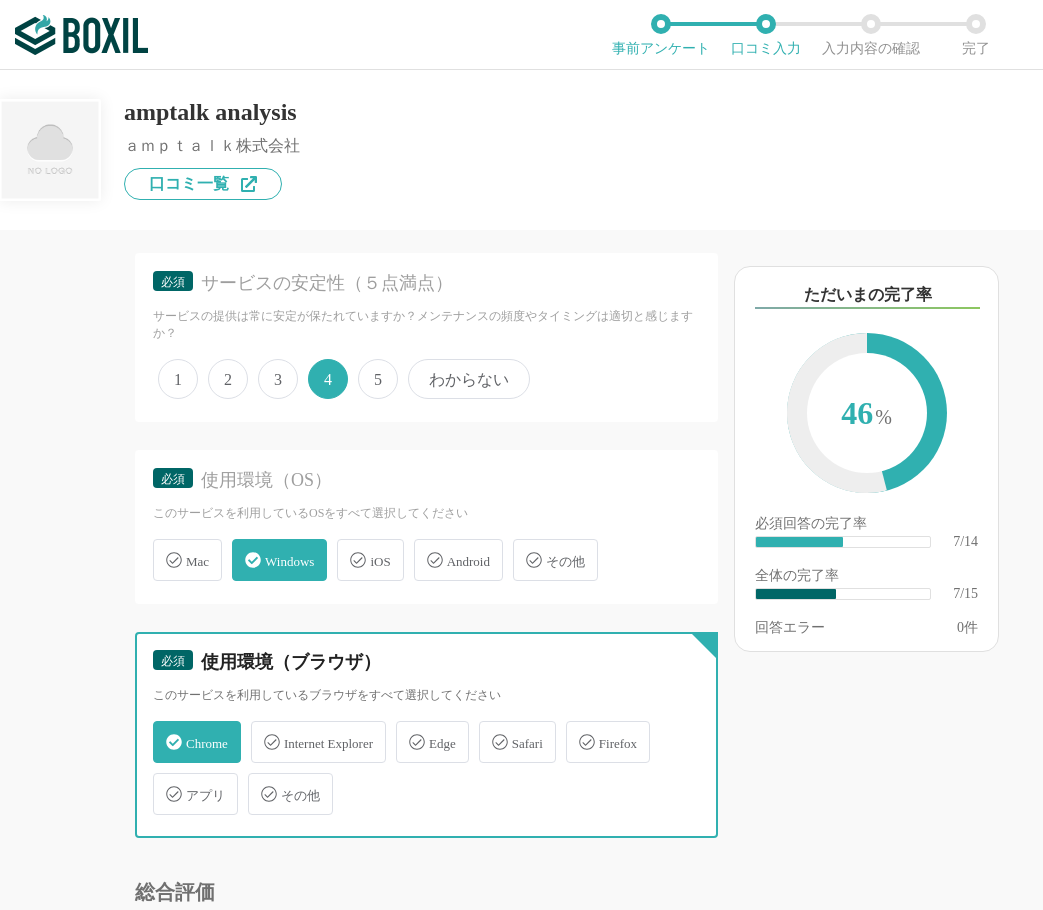 scroll, scrollTop: 1500, scrollLeft: 0, axis: vertical 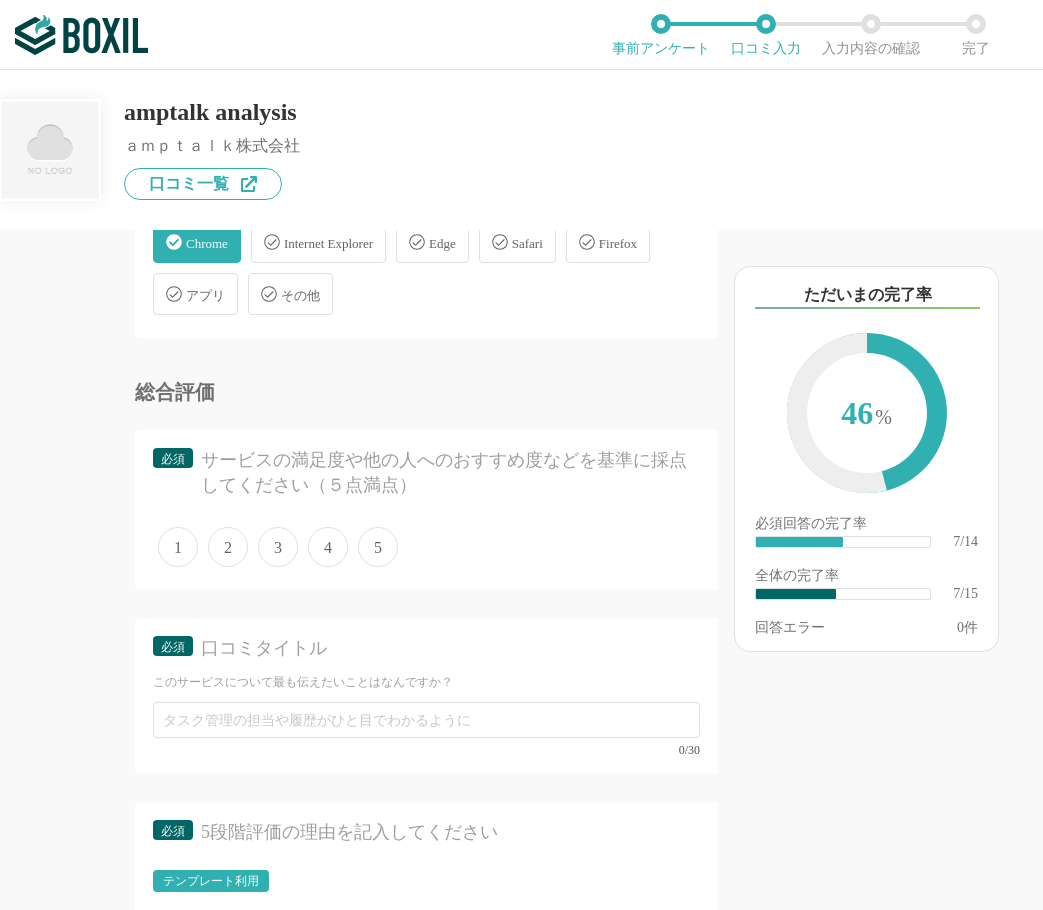click on "4" at bounding box center (328, 547) 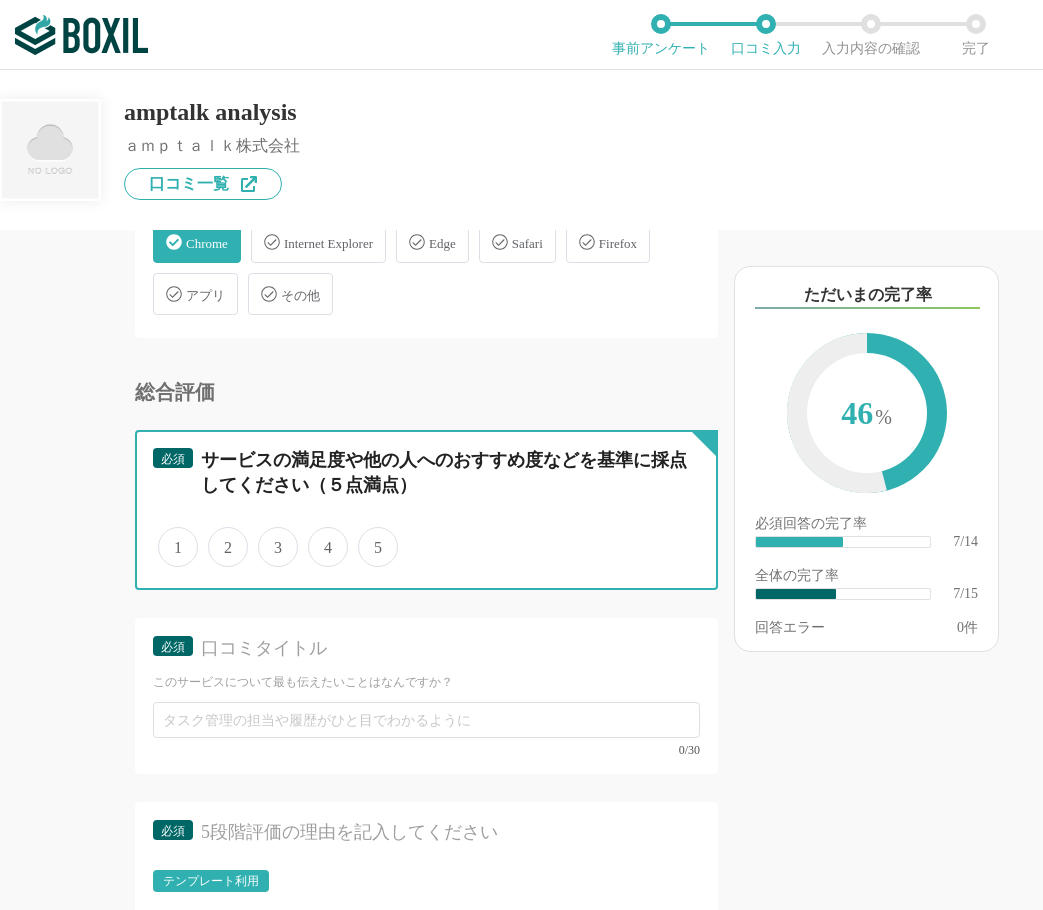 click on "4" at bounding box center [319, 536] 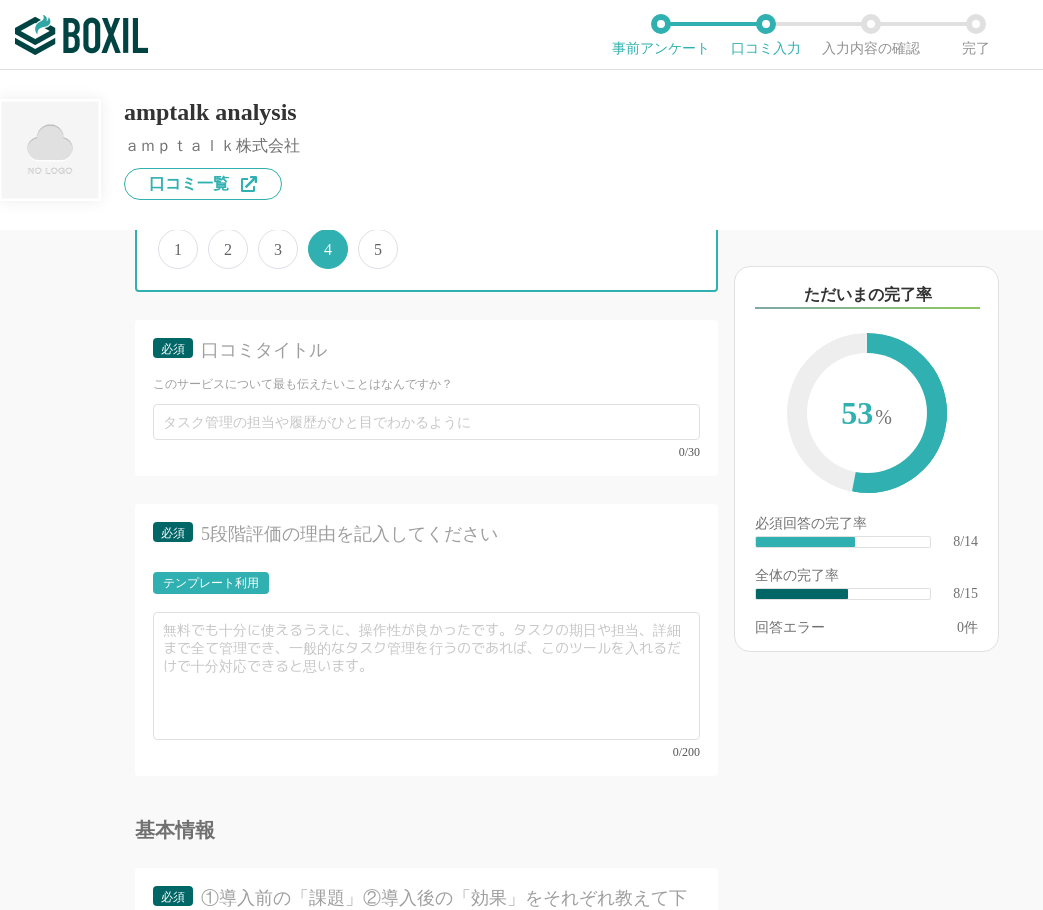 scroll, scrollTop: 1800, scrollLeft: 0, axis: vertical 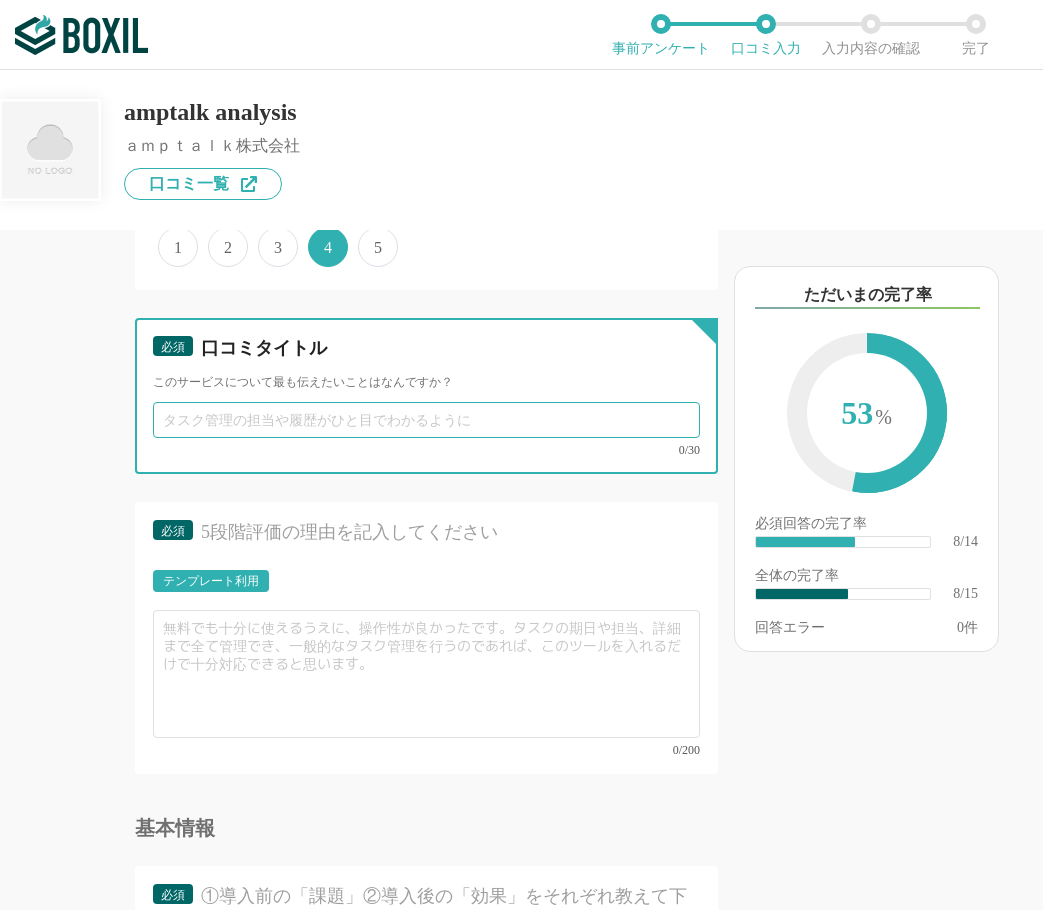 click at bounding box center [426, 420] 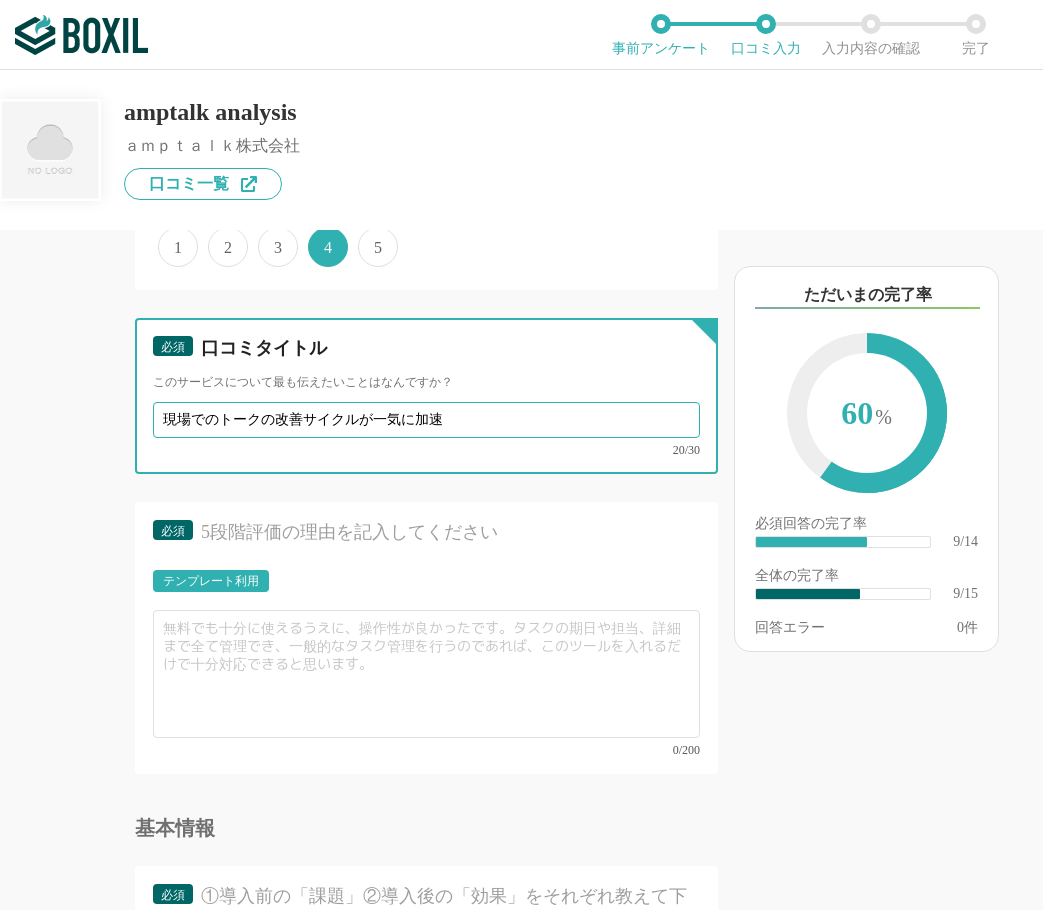 type on "現場でのトークの改善サイクルが一気に加速" 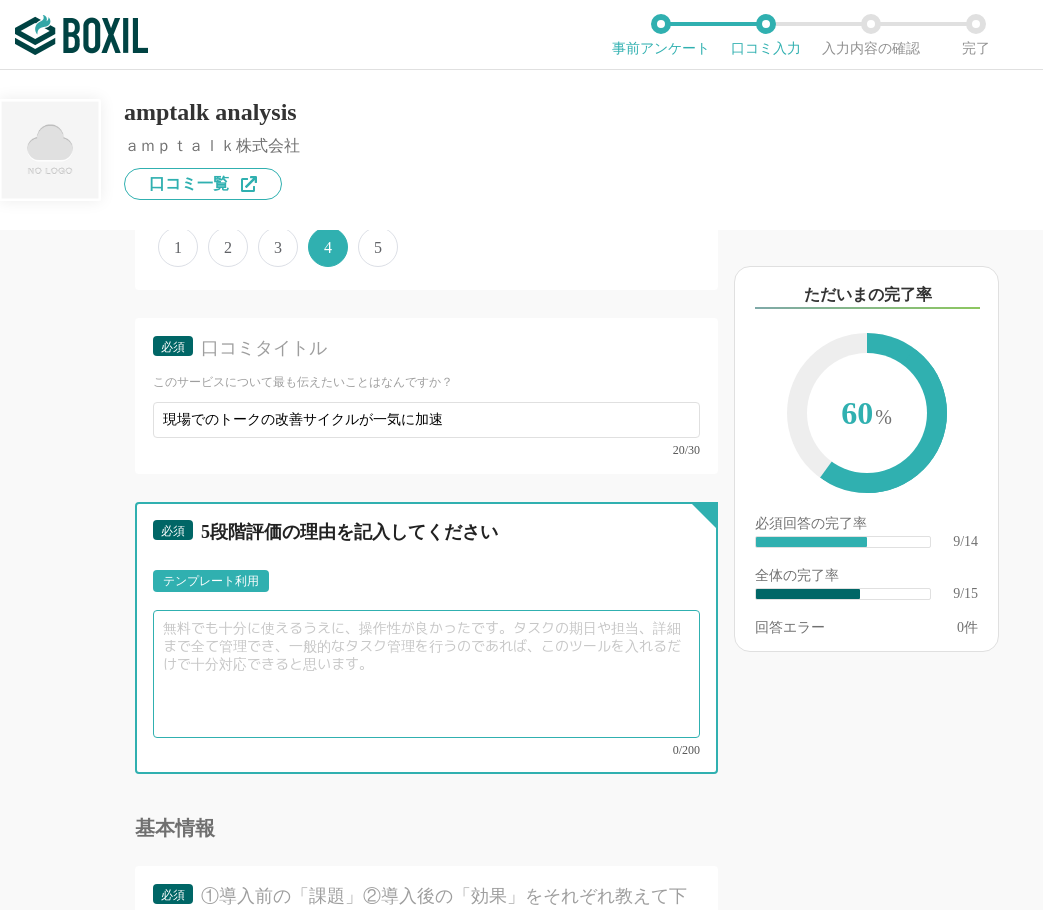 click at bounding box center [426, 674] 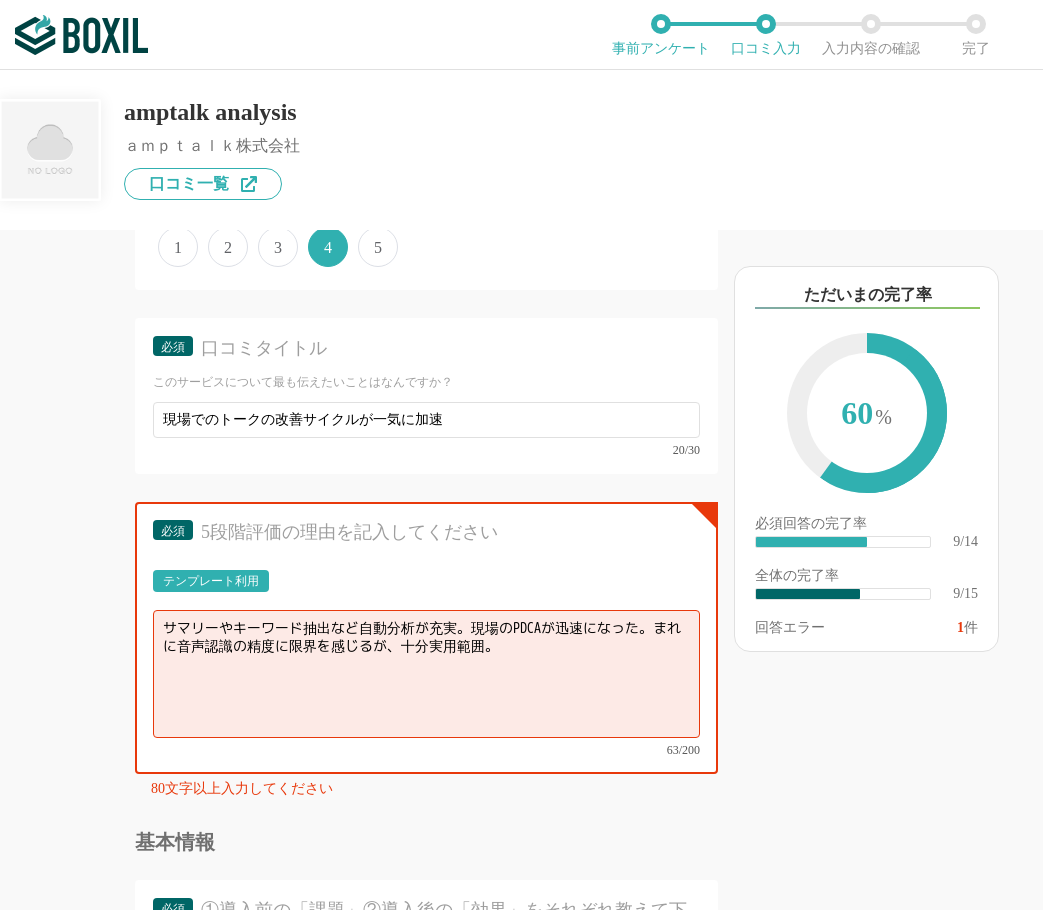 click on "amptalk analysis" at bounding box center [212, 112] 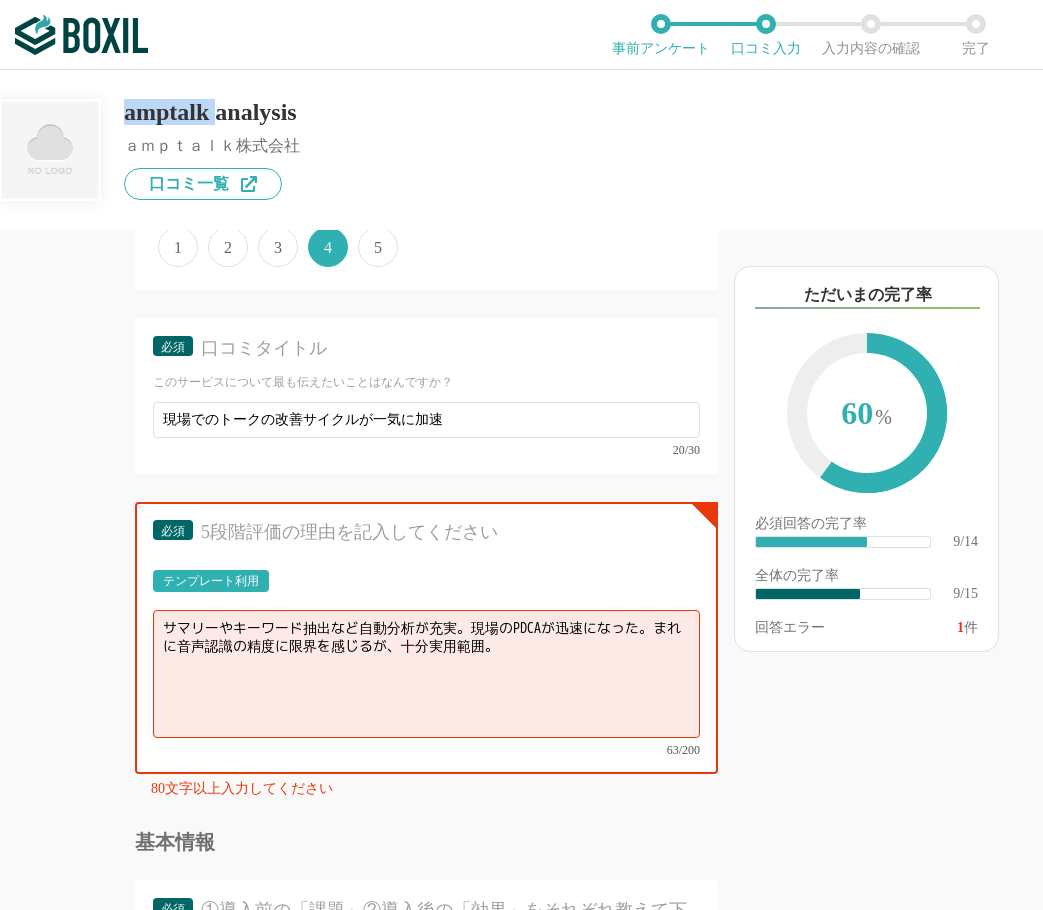 click on "amptalk analysis" at bounding box center [212, 112] 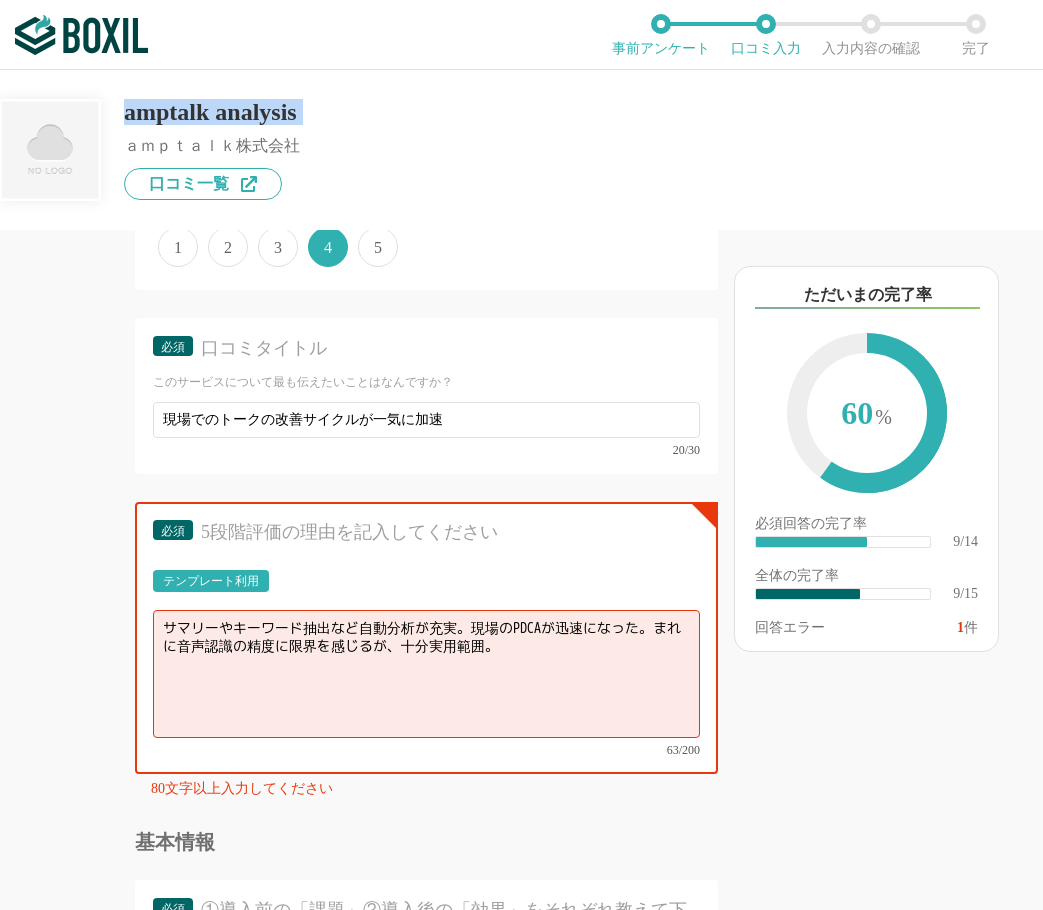 click on "amptalk analysis ａｍｐｔａｌｋ株式会社 口コミ一覧" at bounding box center [585, 135] 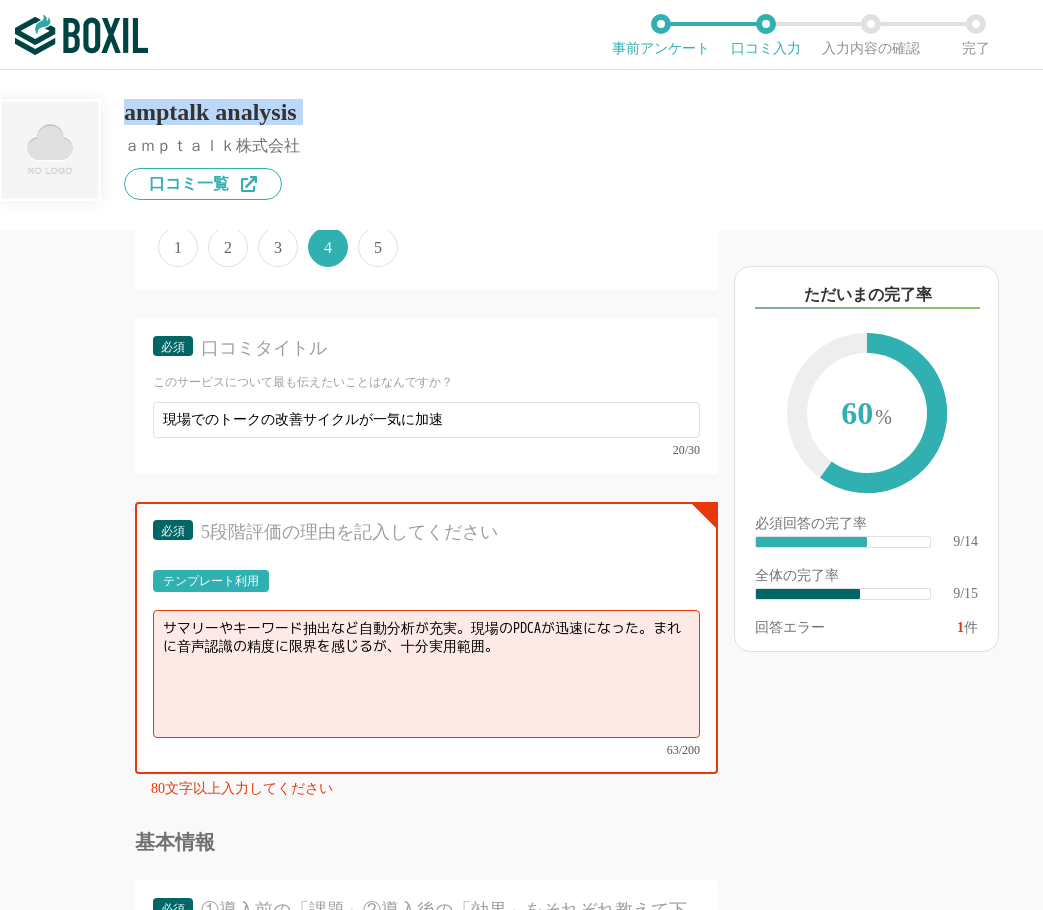 scroll, scrollTop: 1900, scrollLeft: 0, axis: vertical 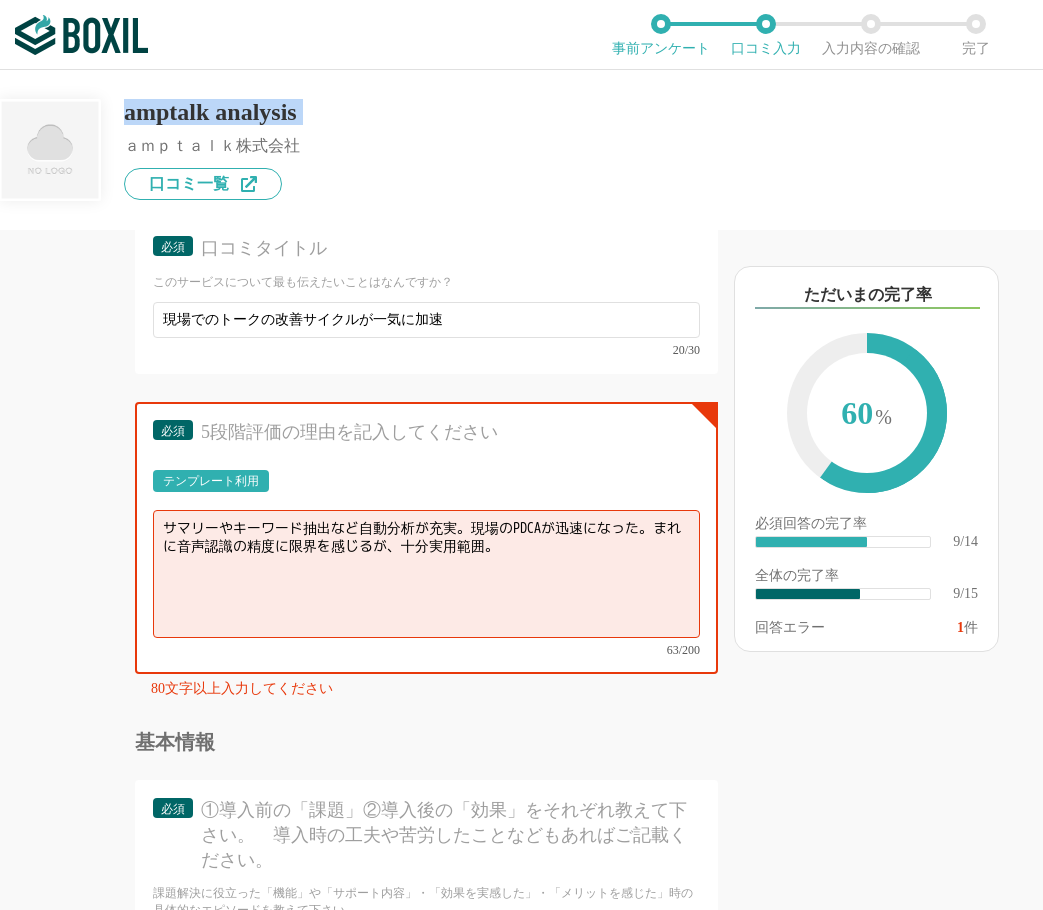 copy on "amptalk analysis" 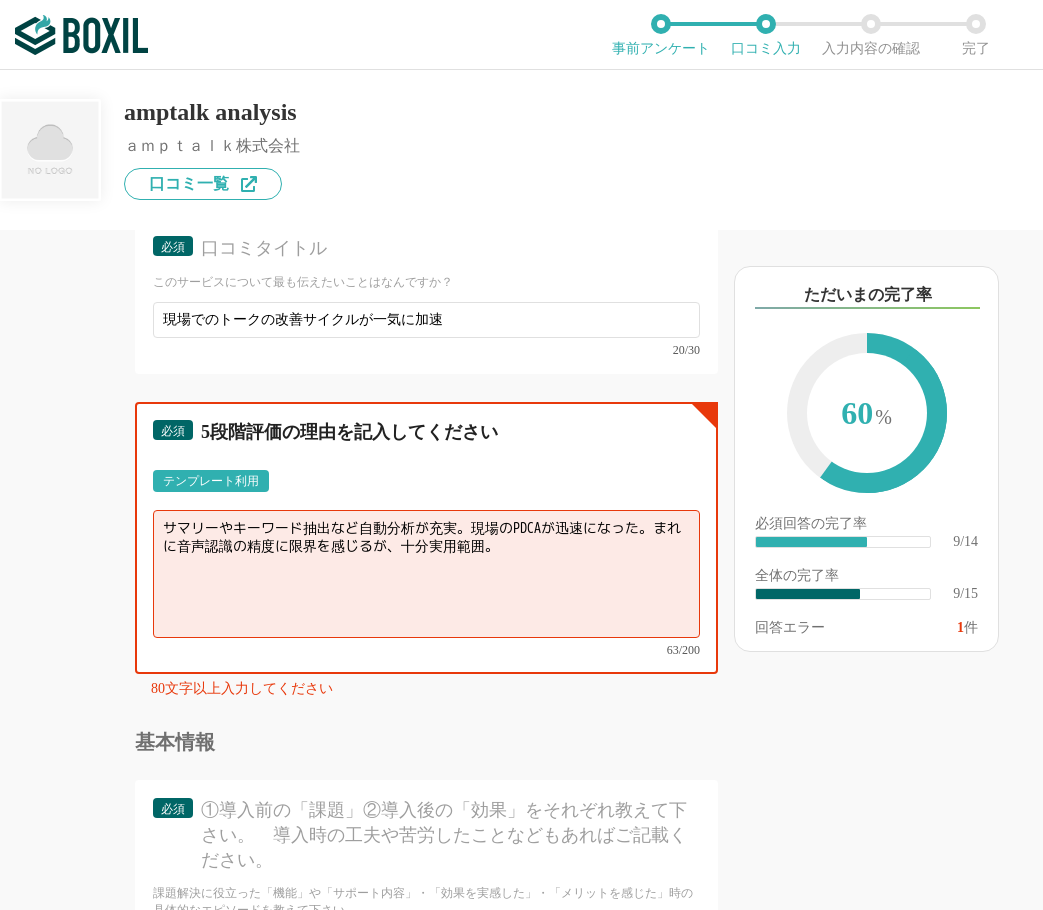 click on "サマリーやキーワード抽出など自動分析が充実。現場のPDCAが迅速になった。まれに音声認識の精度に限界を感じるが、十分実用範囲。" at bounding box center [426, 574] 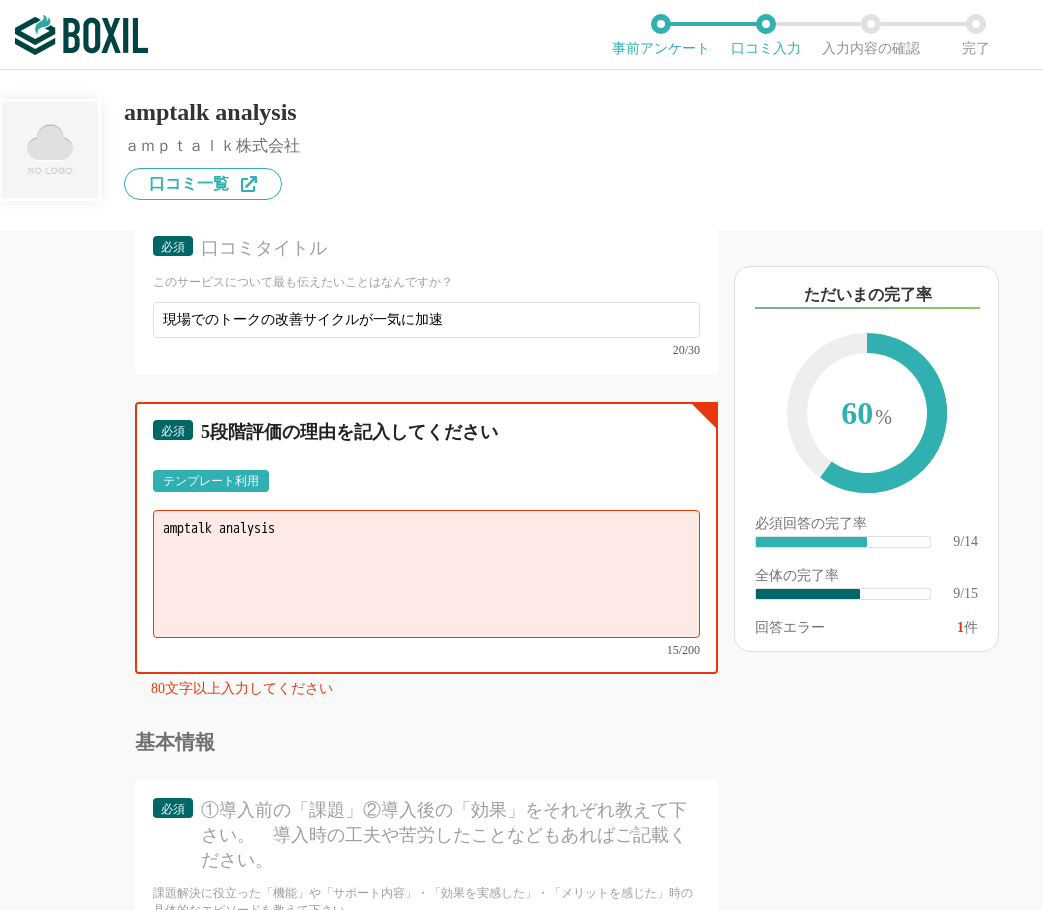 type on "amptalk analysis" 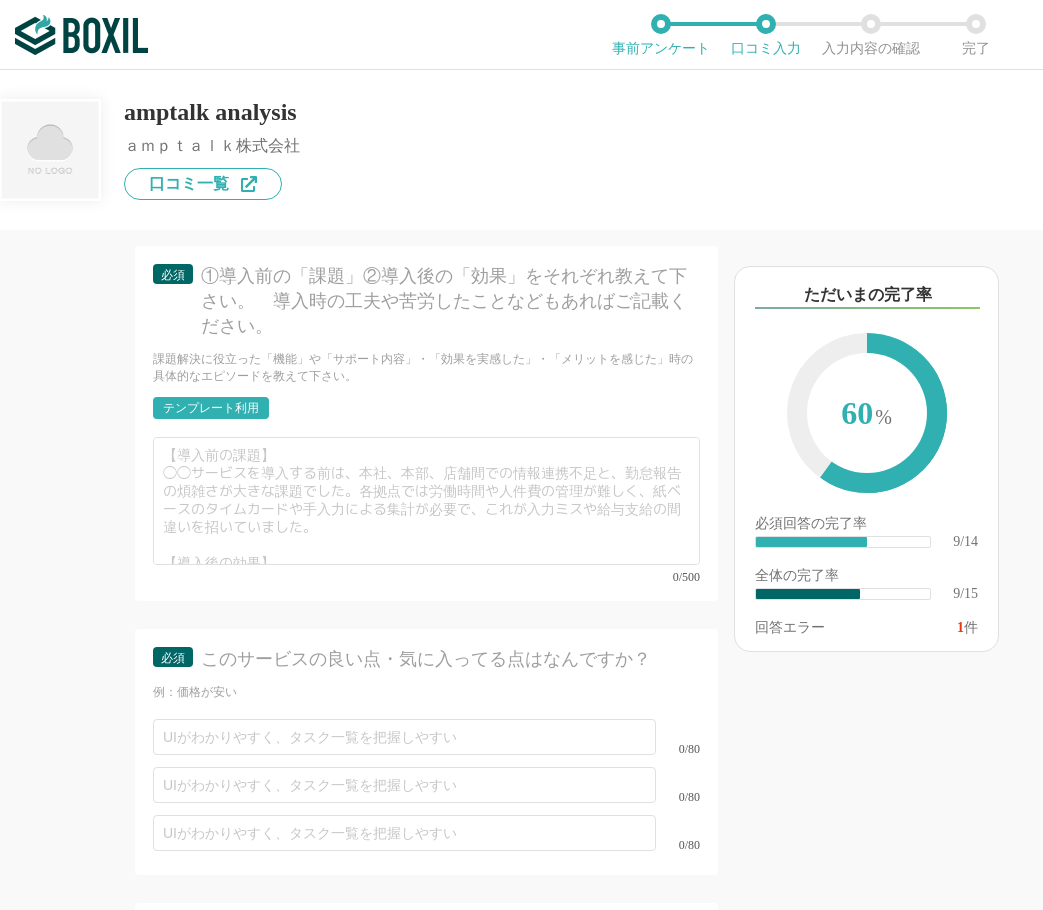 scroll, scrollTop: 2500, scrollLeft: 0, axis: vertical 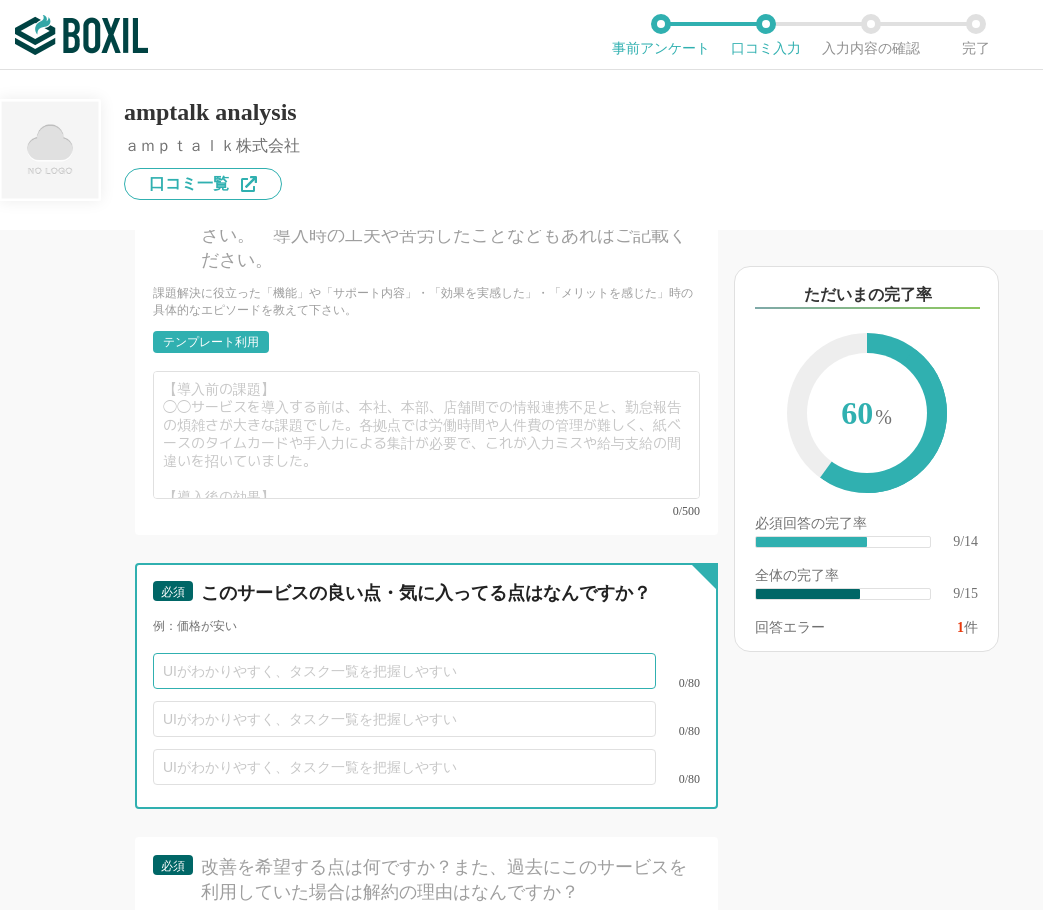click at bounding box center (404, 671) 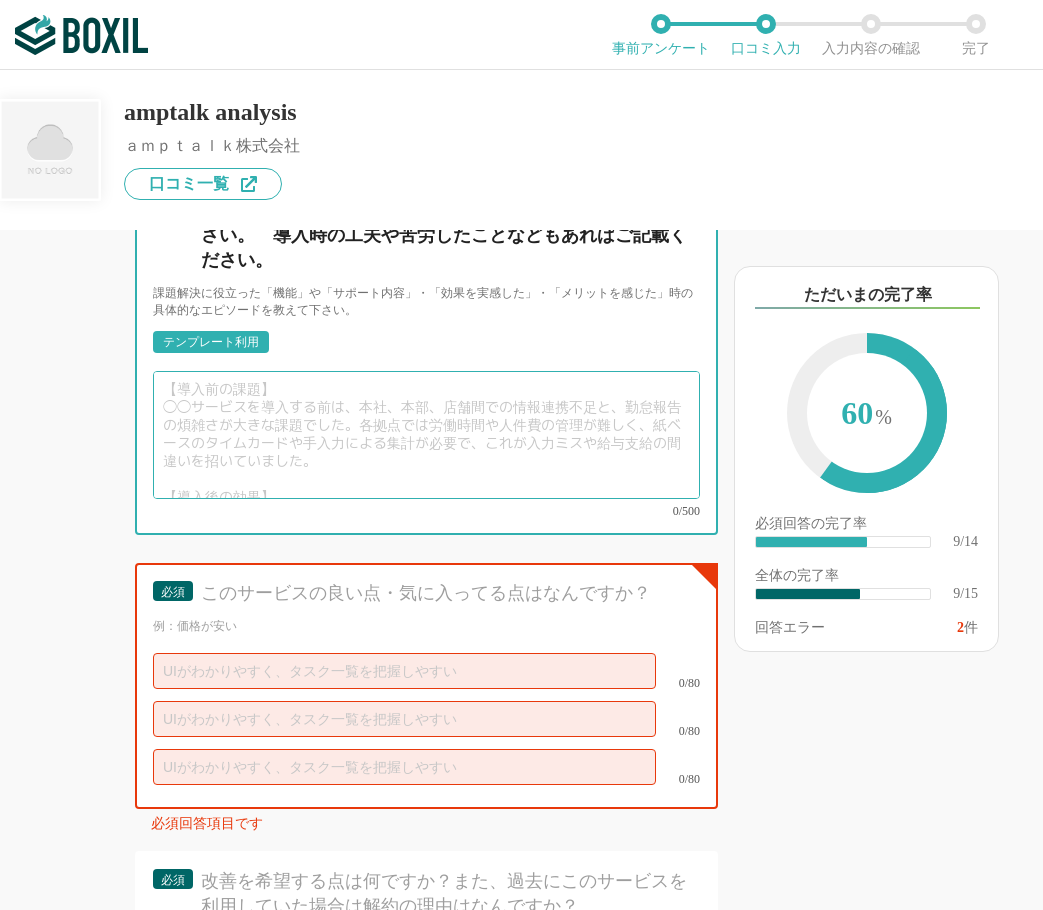 click at bounding box center (426, 435) 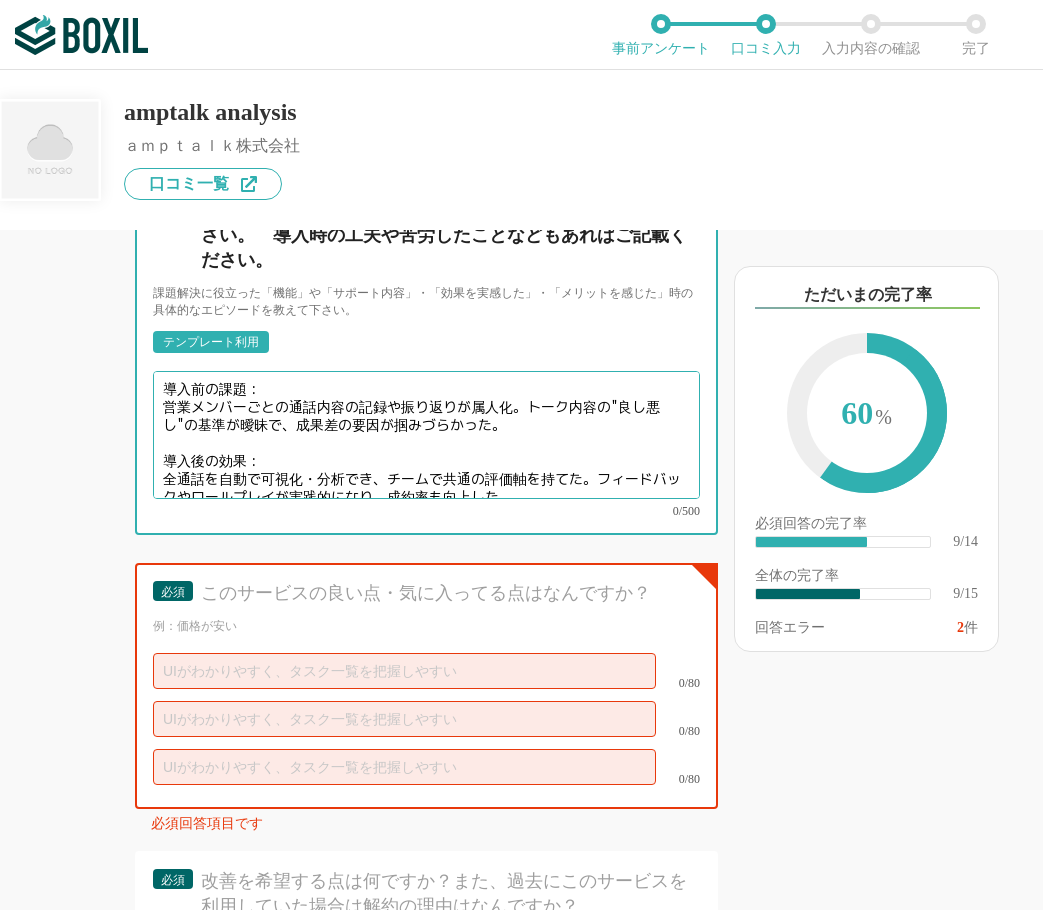 scroll, scrollTop: 5, scrollLeft: 0, axis: vertical 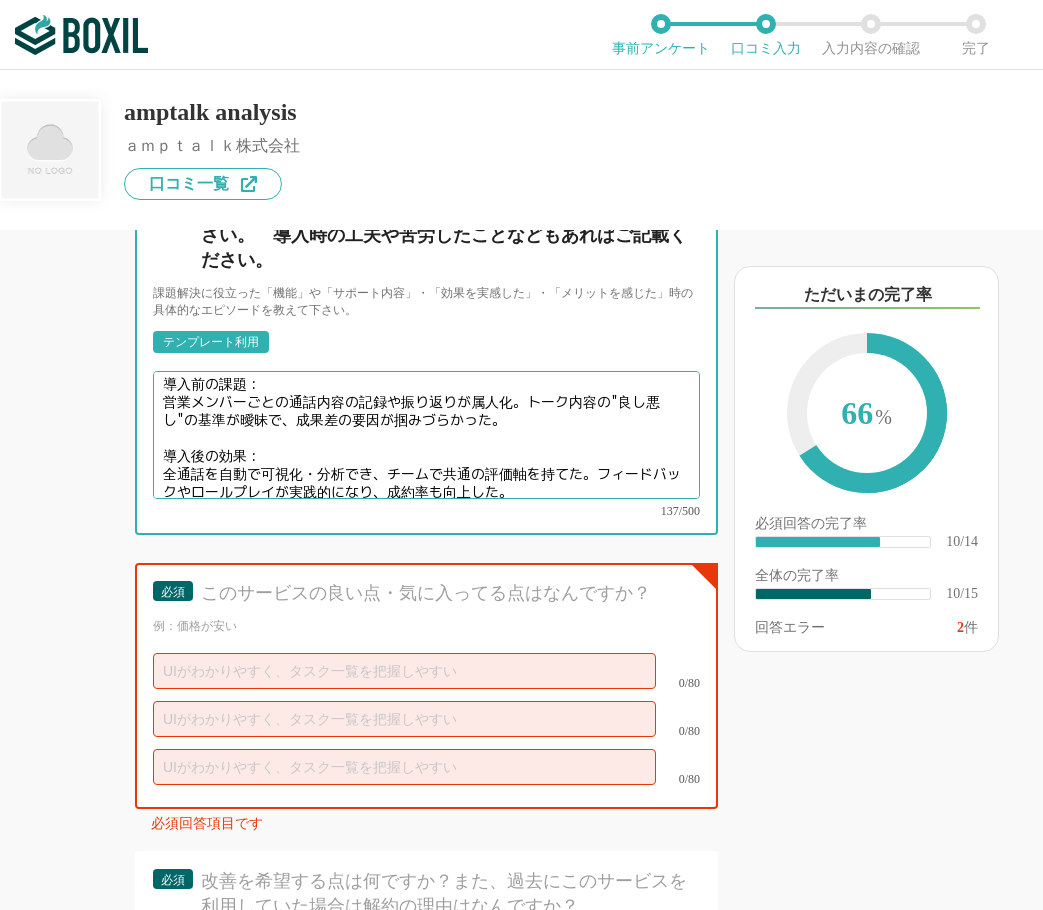 type on "導入前の課題：
営業メンバーごとの通話内容の記録や振り返りが属人化。トーク内容の"良し悪し"の基準が曖昧で、成果差の要因が掴みづらかった。
導入後の効果：
全通話を自動で可視化・分析でき、チームで共通の評価軸を持てた。フィードバックやロールプレイが実践的になり、成約率も向上した。" 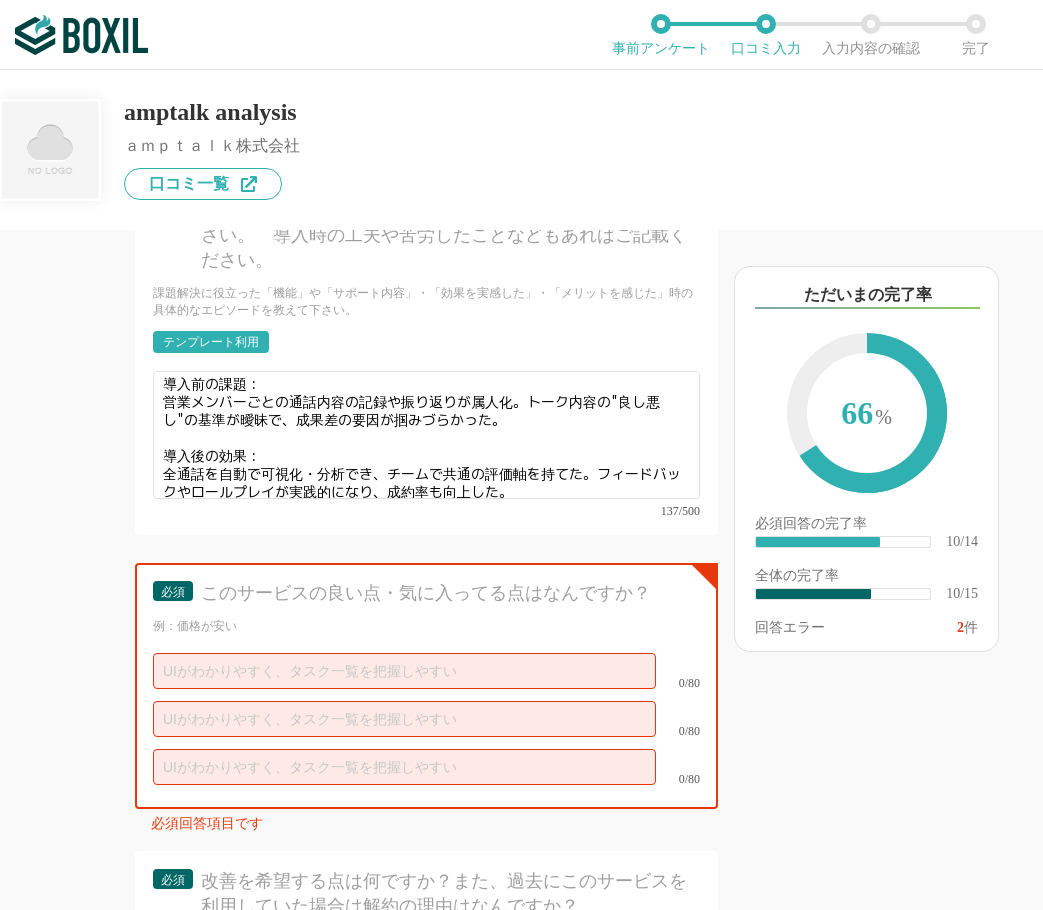 scroll, scrollTop: 0, scrollLeft: 0, axis: both 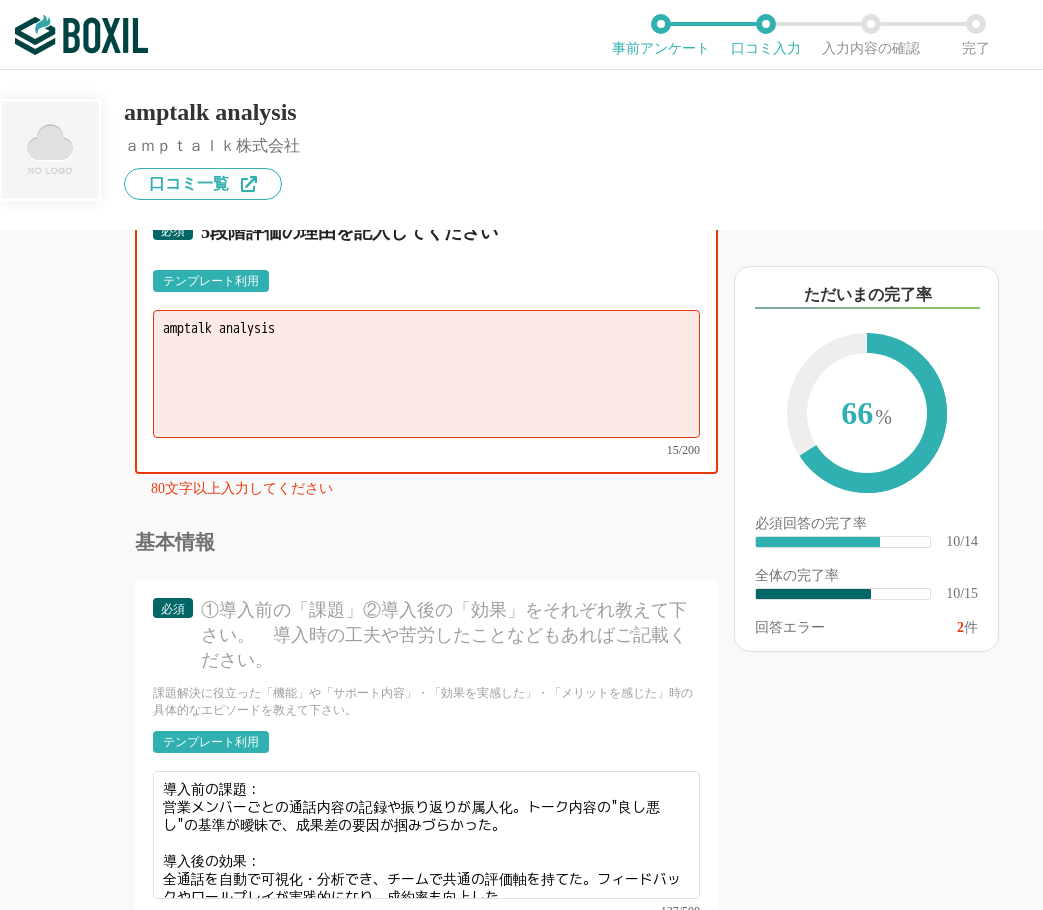 click on "amptalk analysis" at bounding box center [426, 374] 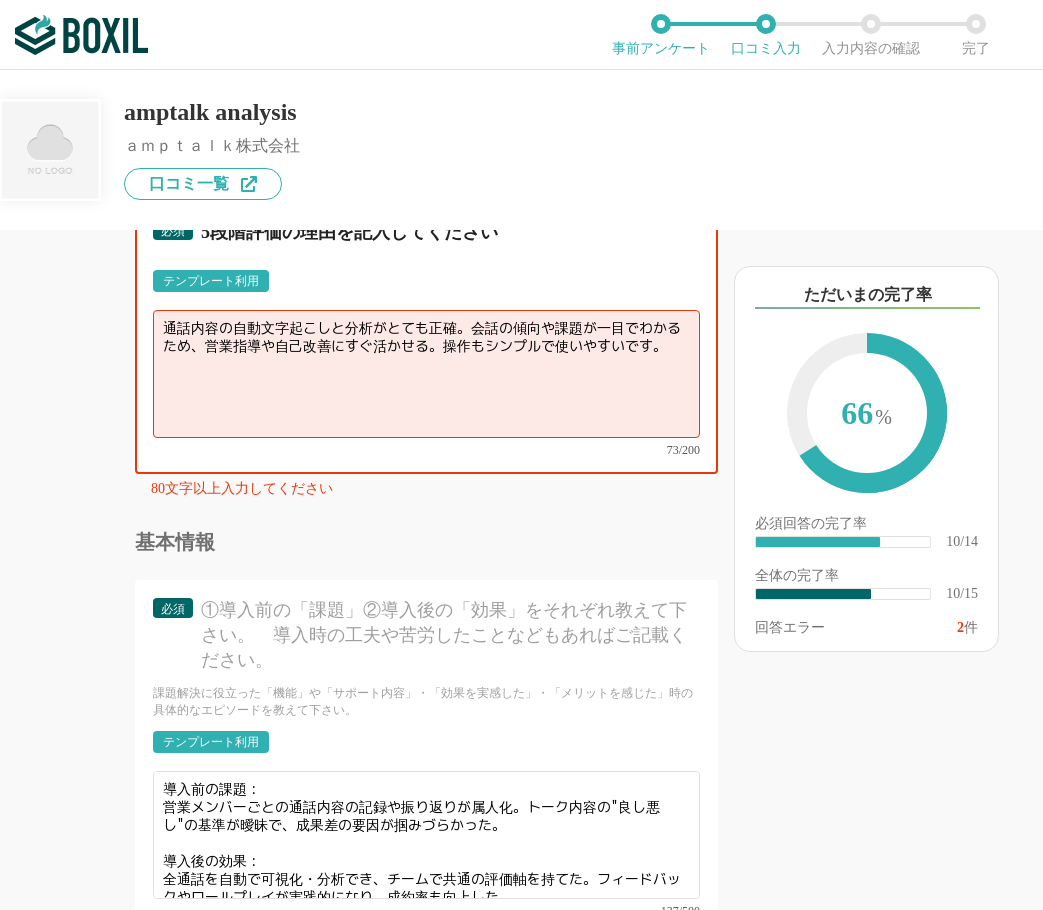 type on "通話内容の自動文字起こしと分析がとても正確。会話の傾向や課題が一目でわかるため、営業指導や自己改善にすぐ活かせる。操作もシンプルで使いやすいです。" 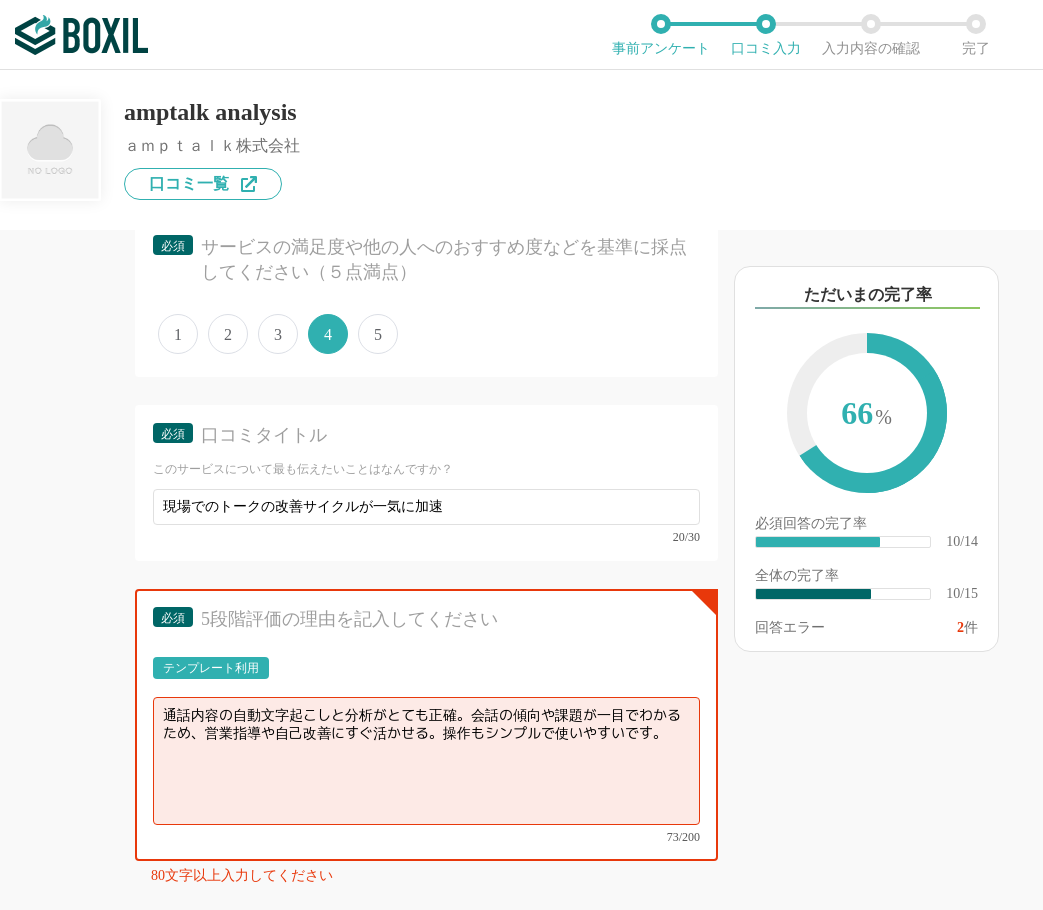 scroll, scrollTop: 1700, scrollLeft: 0, axis: vertical 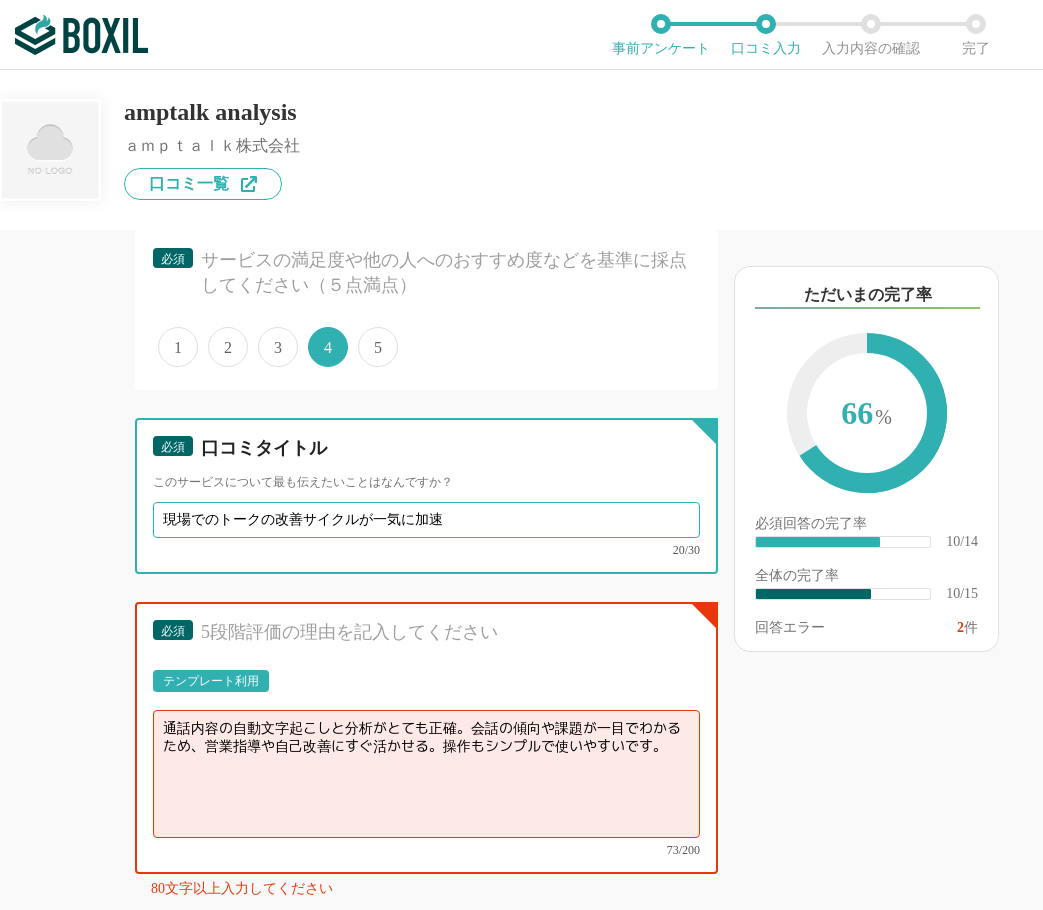 click on "現場でのトークの改善サイクルが一気に加速" at bounding box center (426, 520) 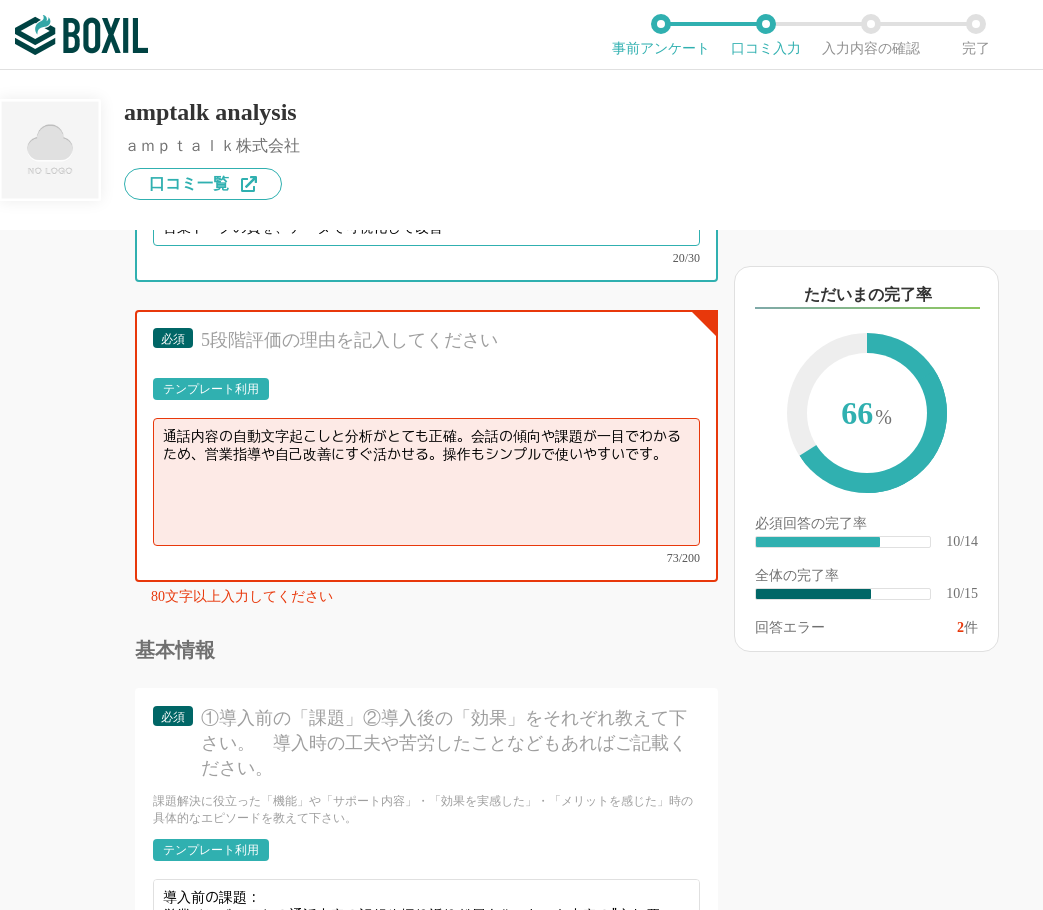 scroll, scrollTop: 1700, scrollLeft: 0, axis: vertical 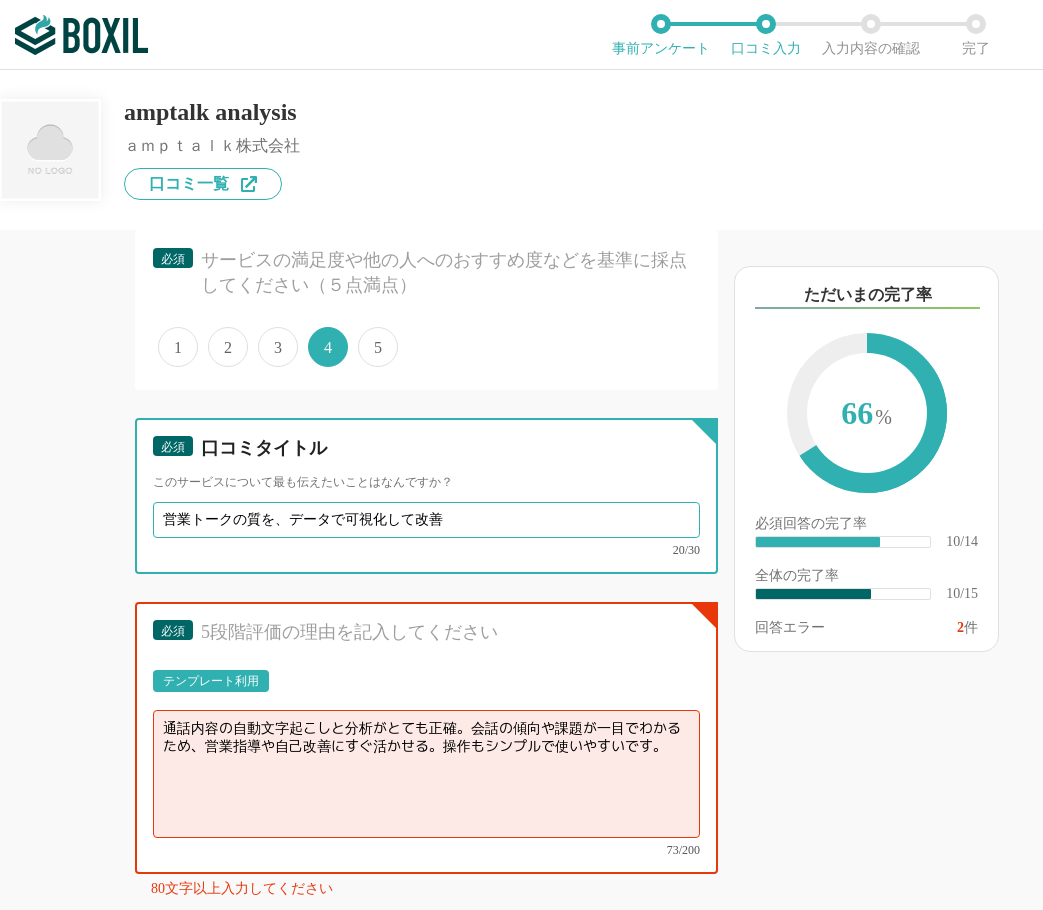 type on "営業トークの質を、データで可視化して改善" 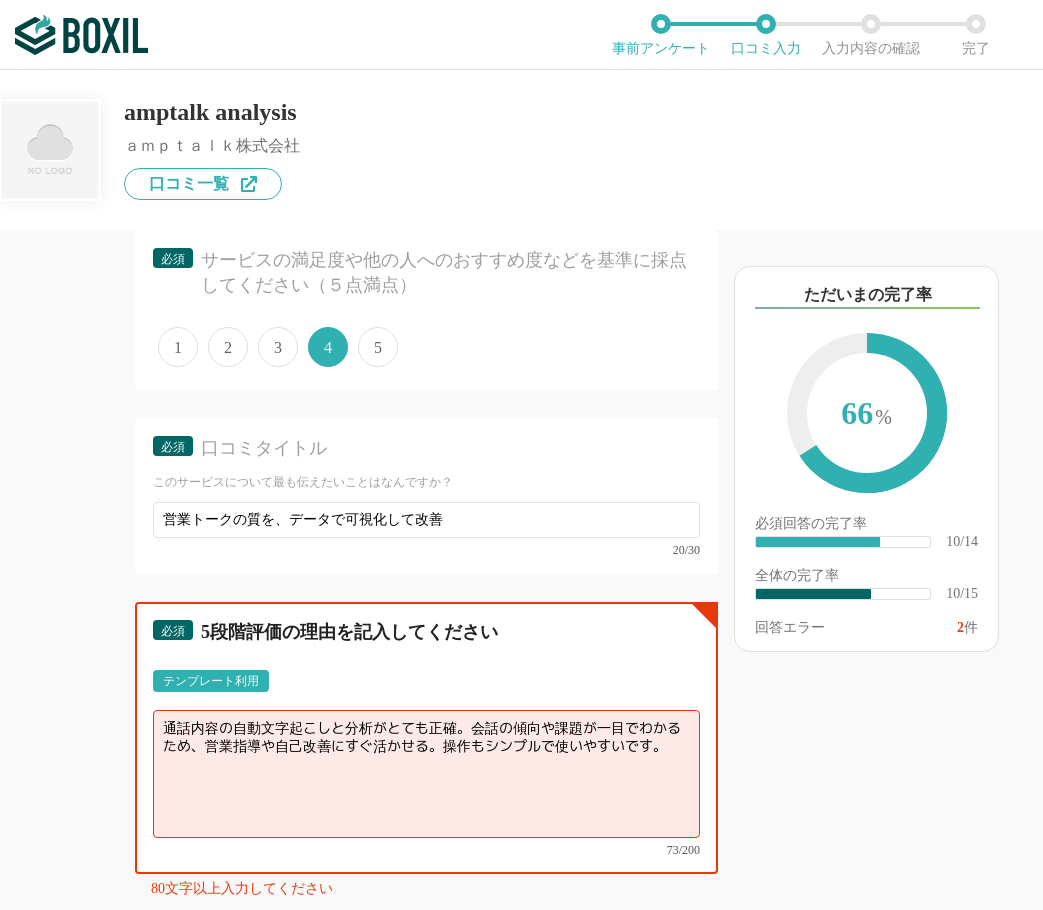click on "通話内容の自動文字起こしと分析がとても正確。会話の傾向や課題が一目でわかるため、営業指導や自己改善にすぐ活かせる。操作もシンプルで使いやすいです。" at bounding box center [426, 774] 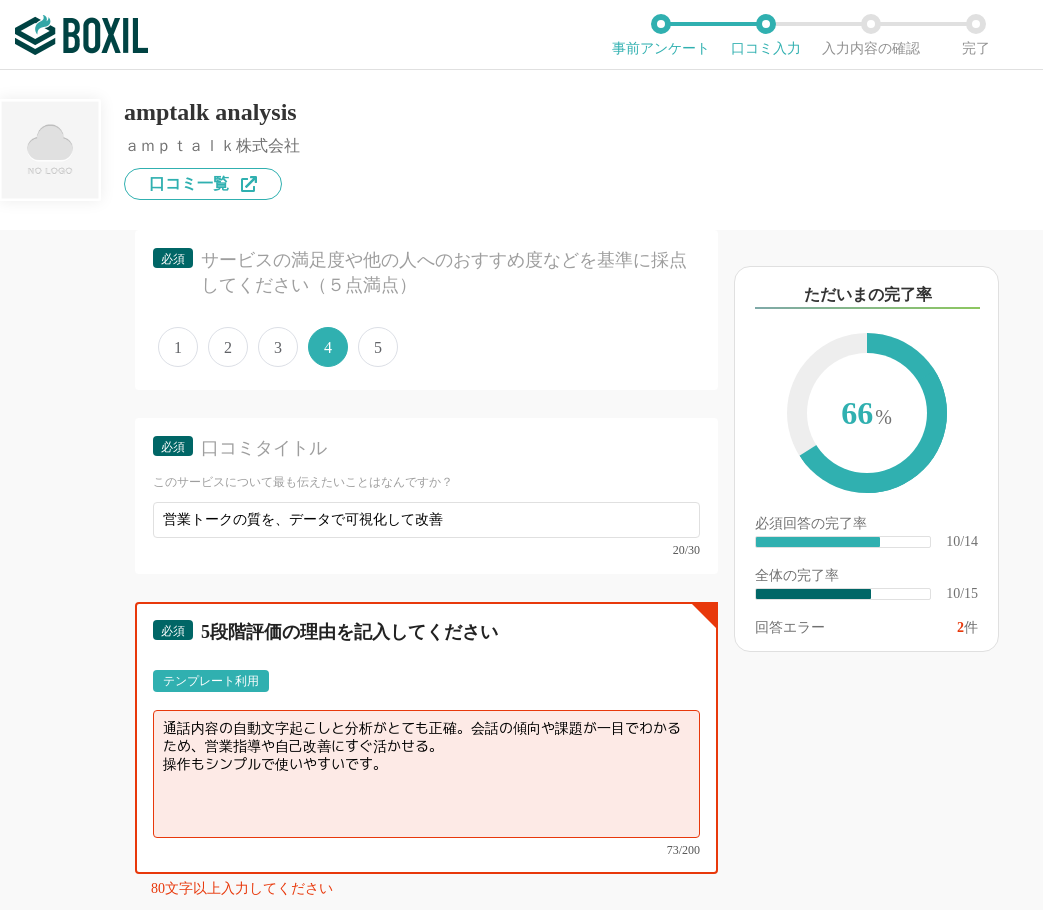 paste on "豊富な会話データをストックし、検索も容易。担当者が変わっても商談履歴が見える化されてナレッジ継承しやすい点が良い。録音データの再生速度変更機能が追加されるとさらに良い。" 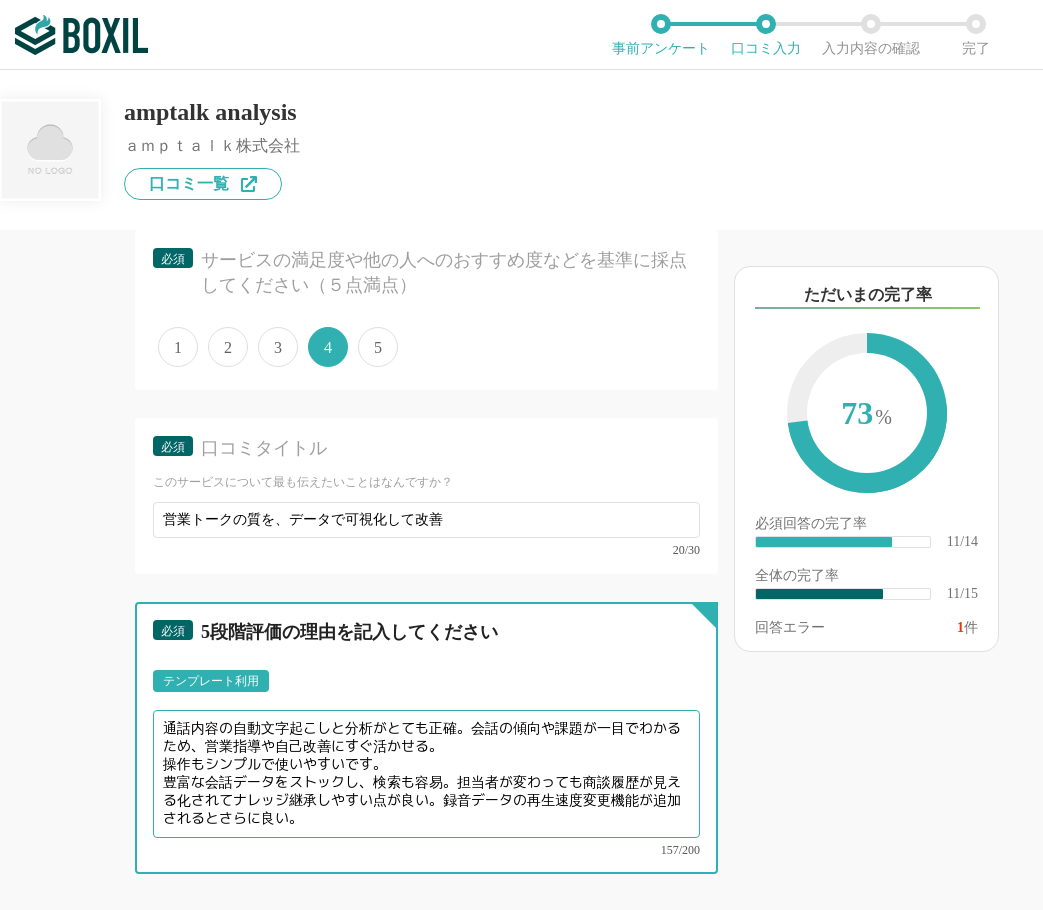 drag, startPoint x: 451, startPoint y: 771, endPoint x: 192, endPoint y: 772, distance: 259.00192 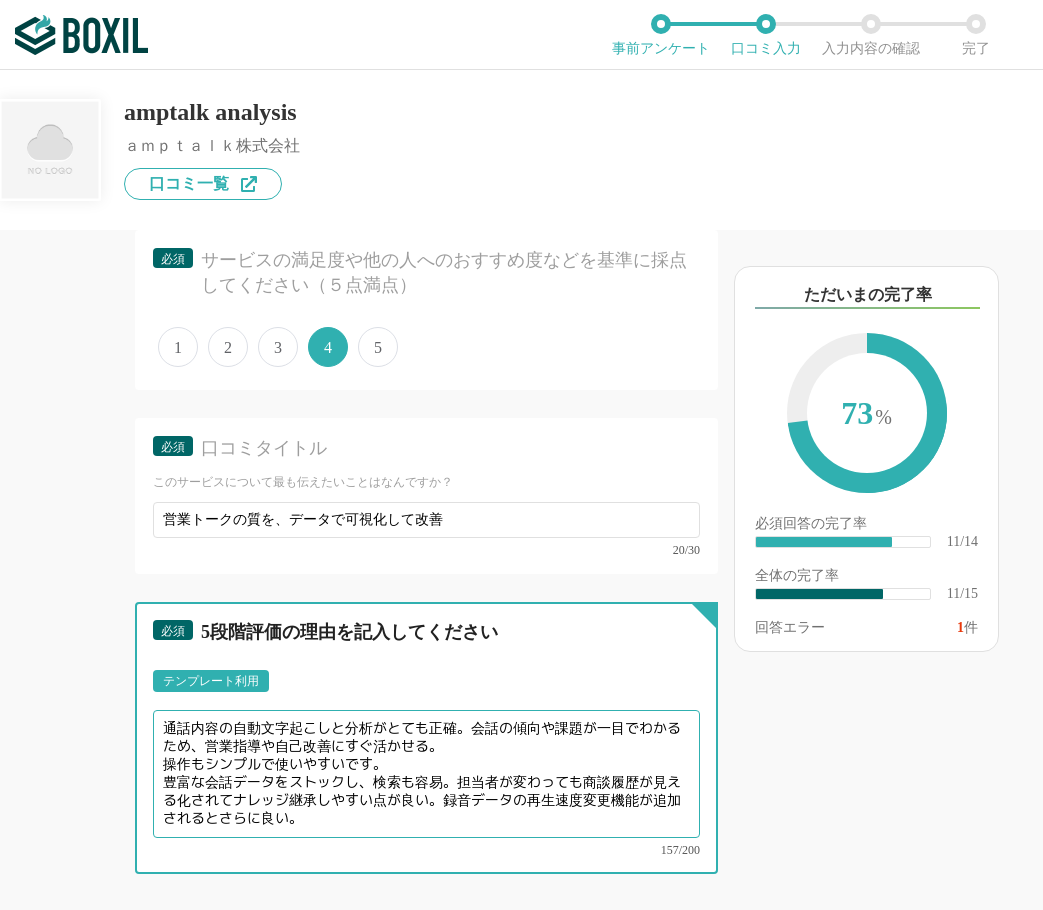 click on "通話内容の自動文字起こしと分析がとても正確。会話の傾向や課題が一目でわかるため、営業指導や自己改善にすぐ活かせる。
操作もシンプルで使いやすいです。
豊富な会話データをストックし、検索も容易。担当者が変わっても商談履歴が見える化されてナレッジ継承しやすい点が良い。録音データの再生速度変更機能が追加されるとさらに良い。" at bounding box center [426, 774] 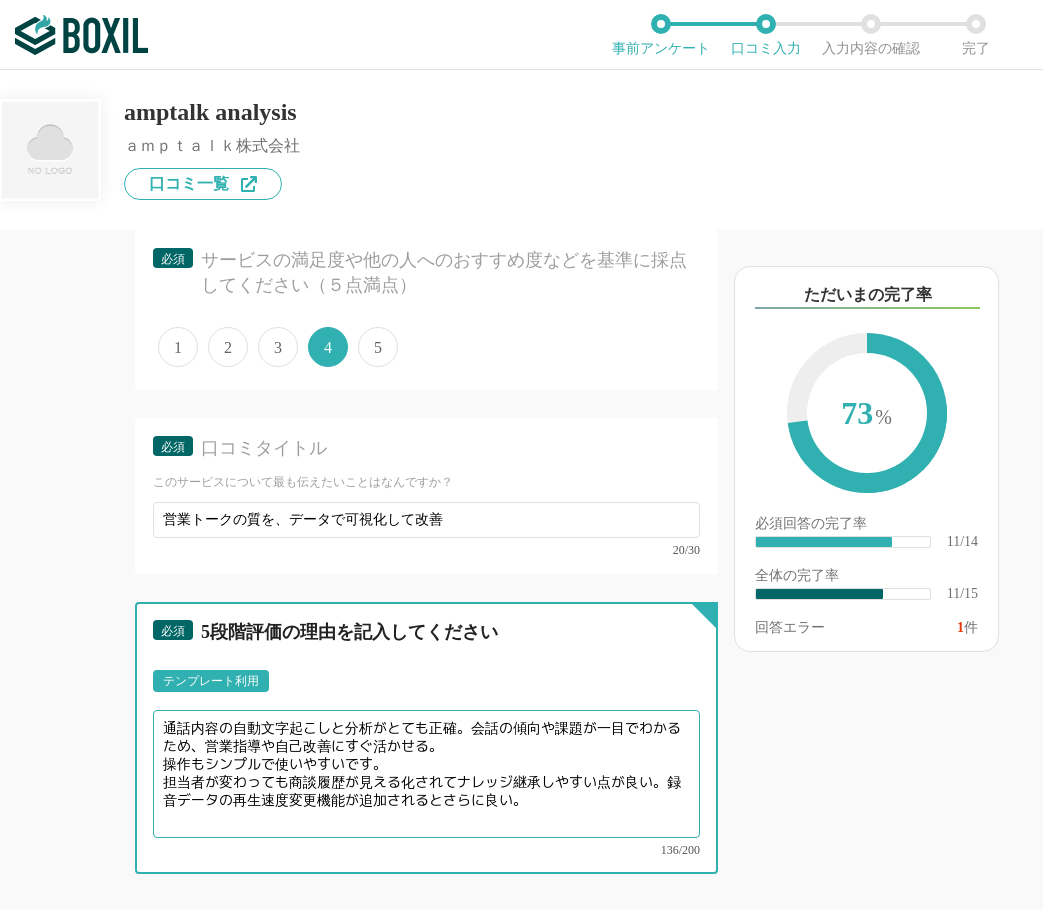 click on "通話内容の自動文字起こしと分析がとても正確。会話の傾向や課題が一目でわかるため、営業指導や自己改善にすぐ活かせる。
操作もシンプルで使いやすいです。
担当者が変わっても商談履歴が見える化されてナレッジ継承しやすい点が良い。録音データの再生速度変更機能が追加されるとさらに良い。" at bounding box center (426, 774) 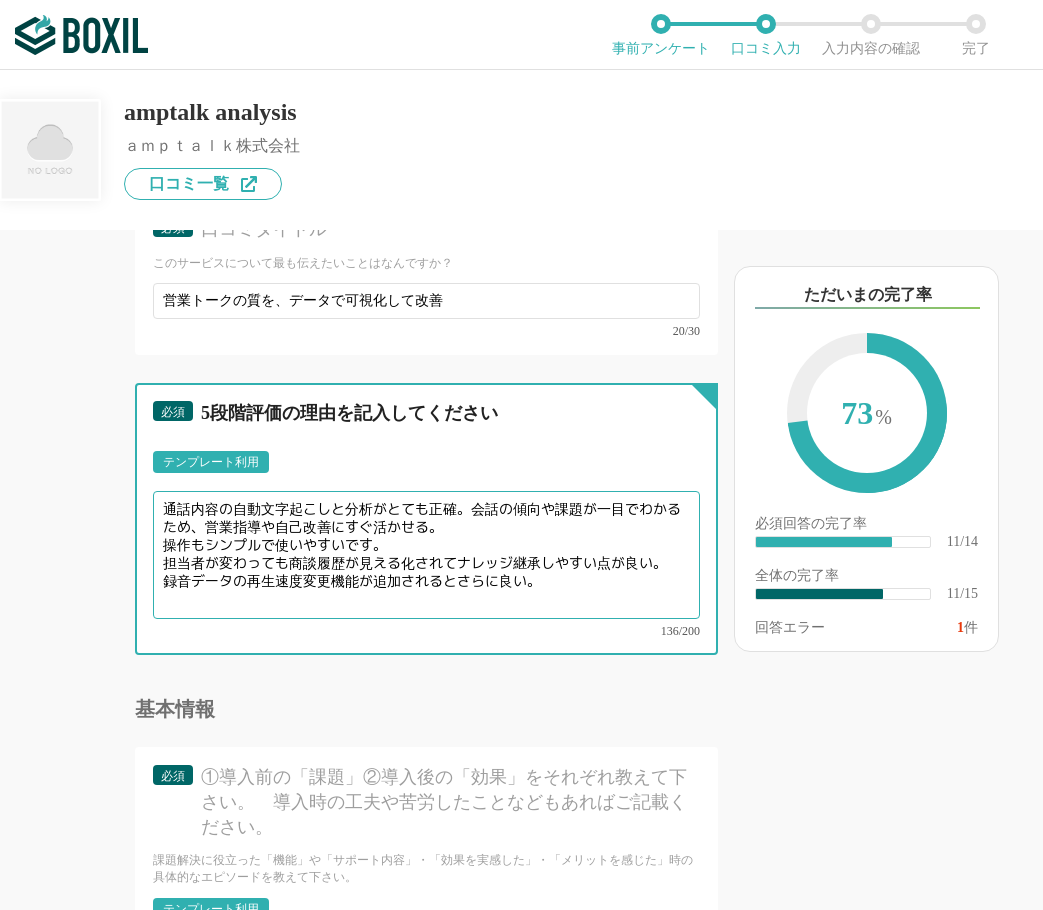 scroll, scrollTop: 2000, scrollLeft: 0, axis: vertical 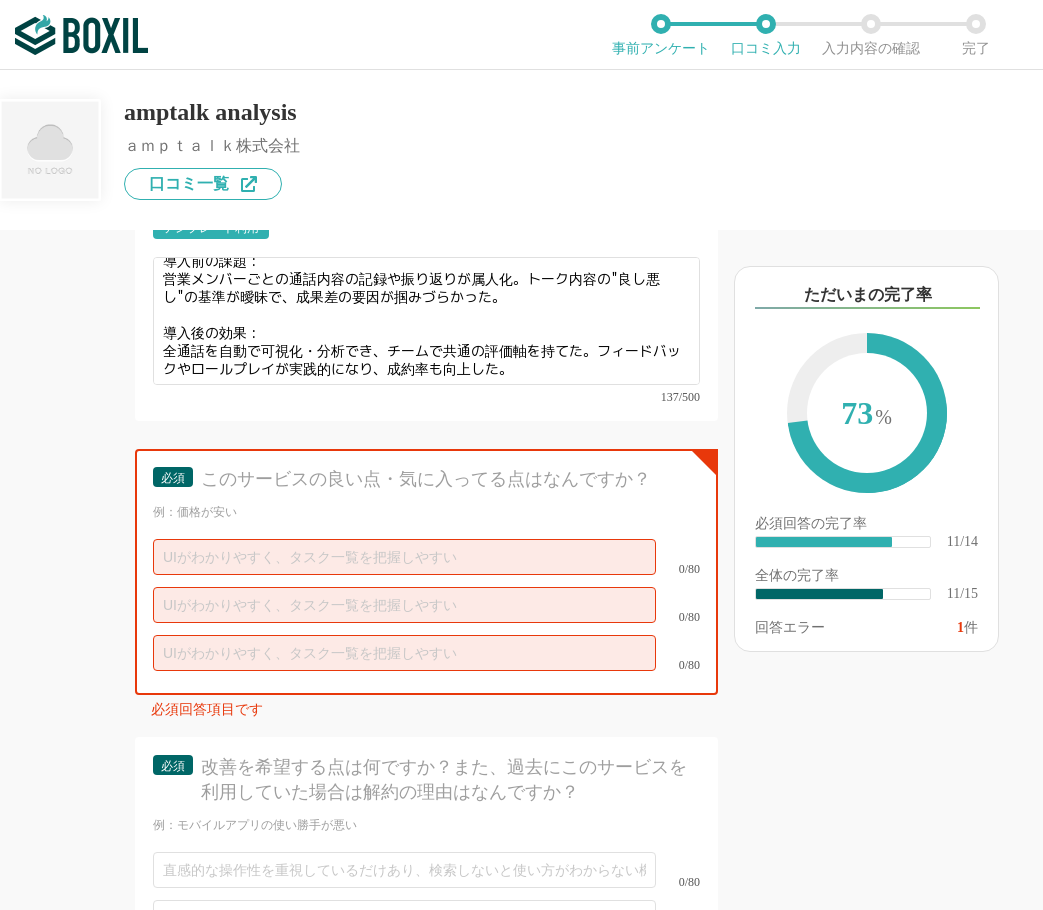 type on "通話内容の自動文字起こしと分析がとても正確。会話の傾向や課題が一目でわかるため、営業指導や自己改善にすぐ活かせる。
操作もシンプルで使いやすいです。
担当者が変わっても商談履歴が見える化されてナレッジ継承しやすい点が良い。
録音データの再生速度変更機能が追加されるとさらに良い。" 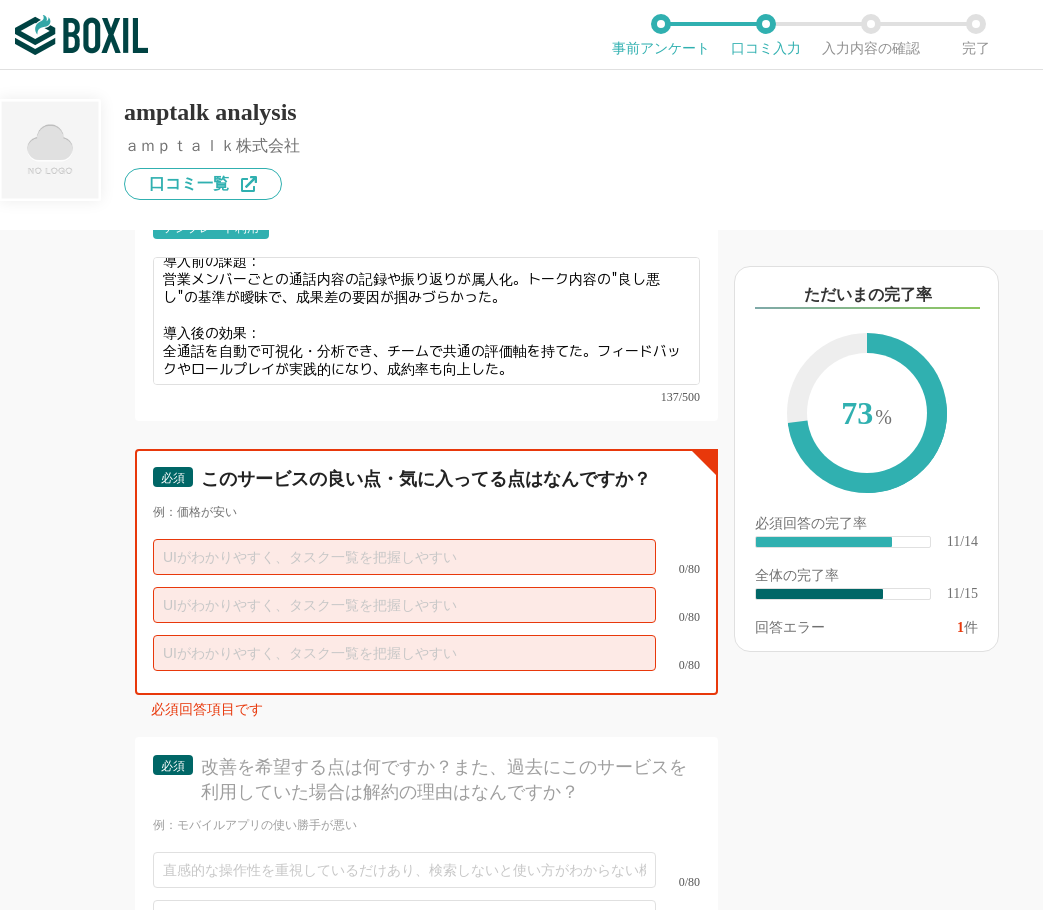 click at bounding box center [404, 557] 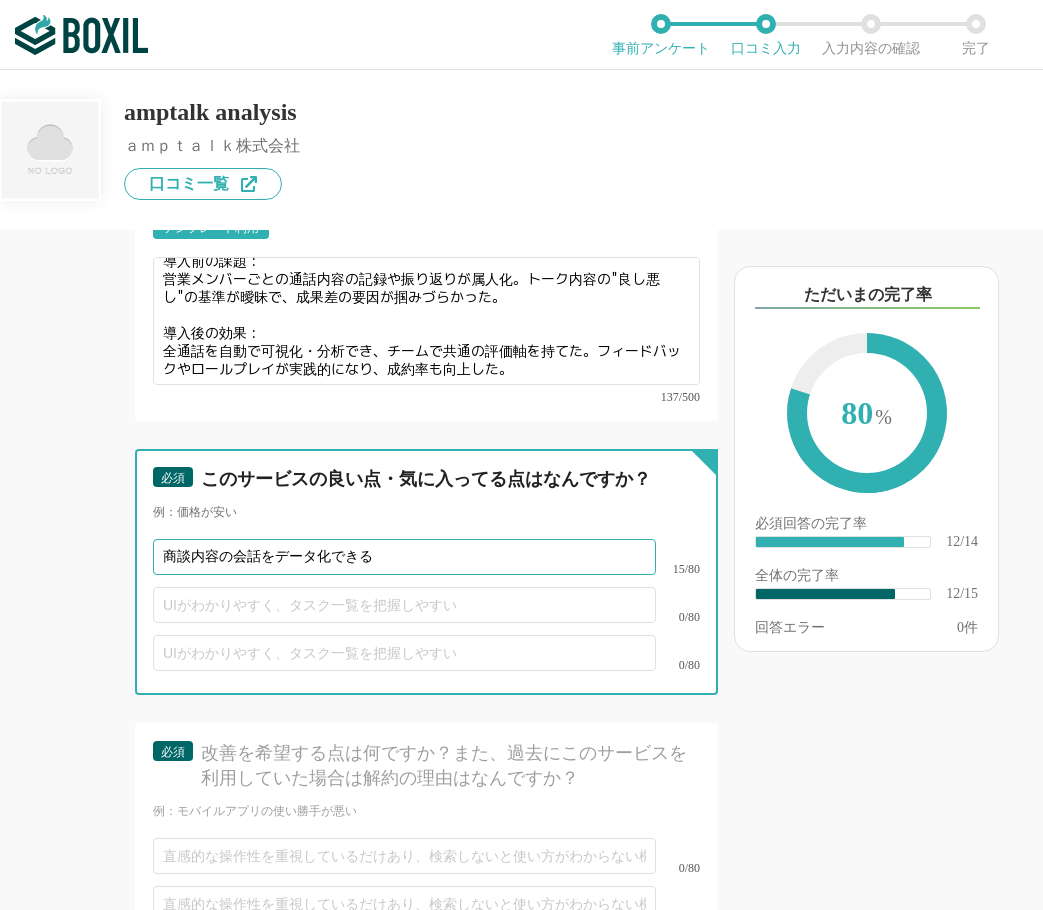 type on "商談内容の会話をデータ化できる" 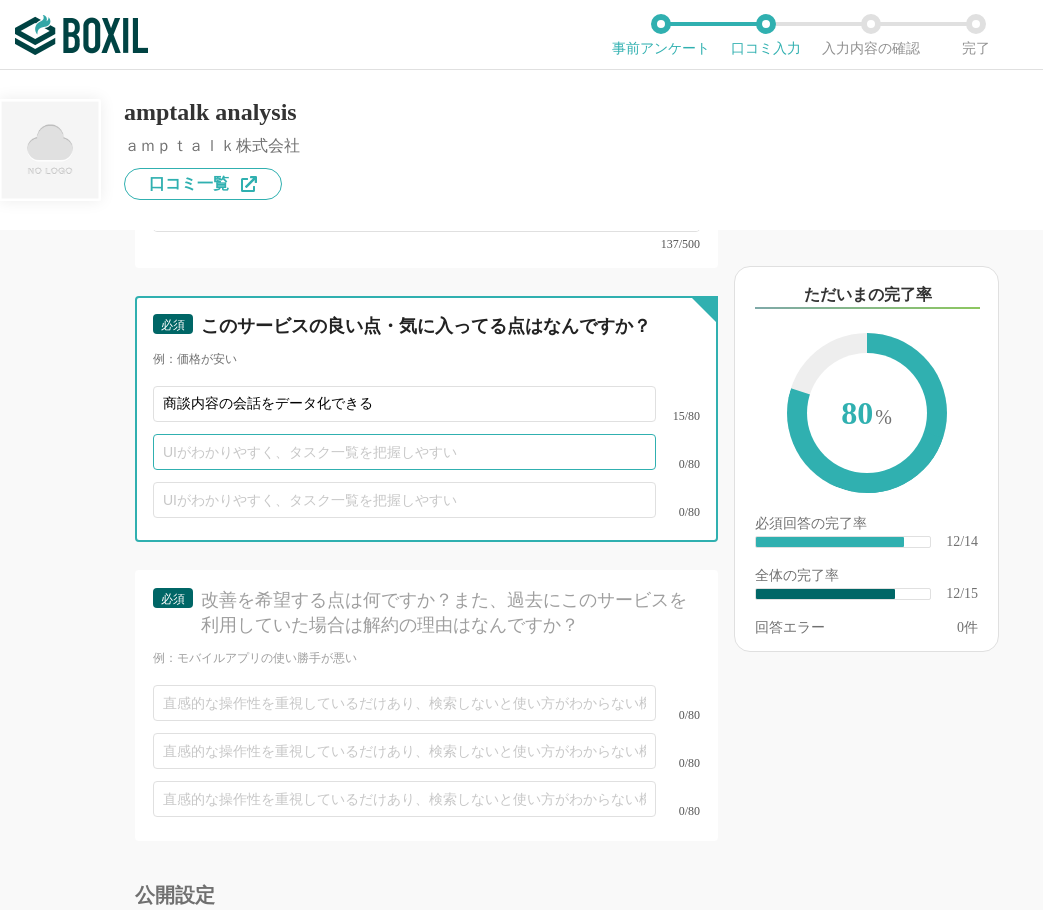 scroll, scrollTop: 2800, scrollLeft: 0, axis: vertical 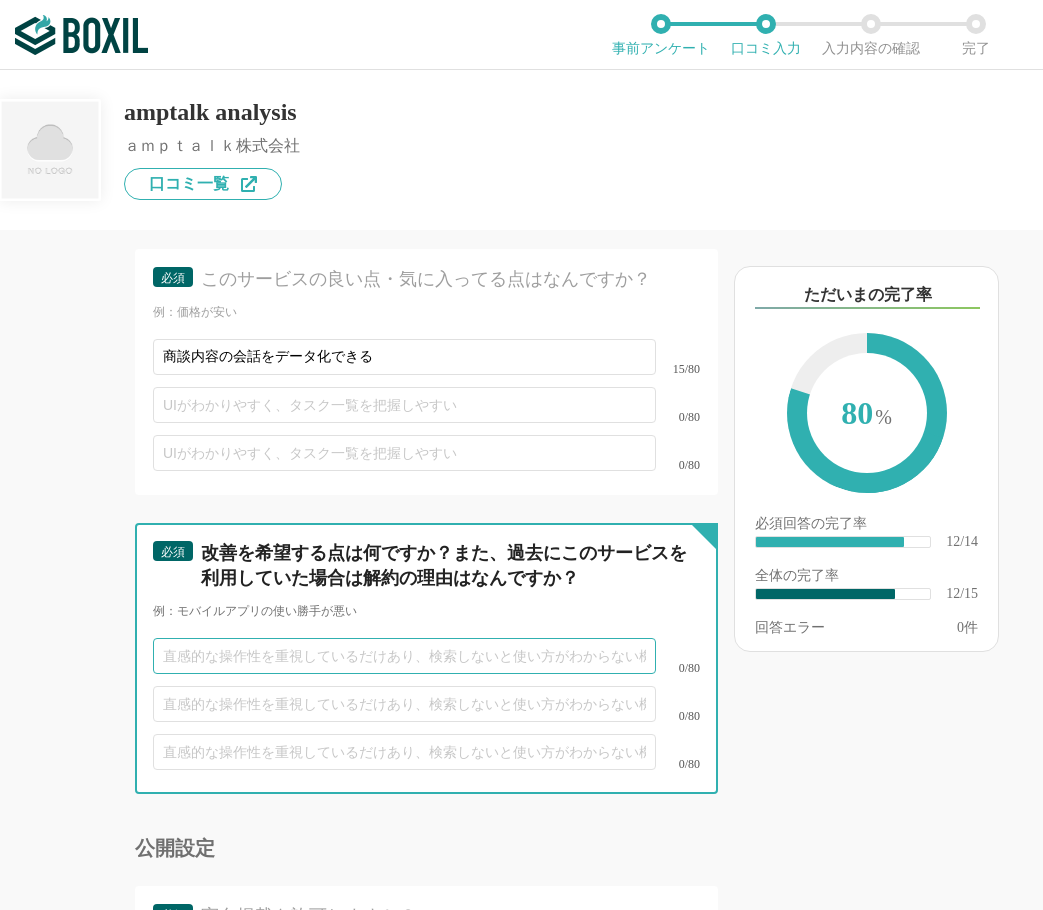 click at bounding box center (404, 656) 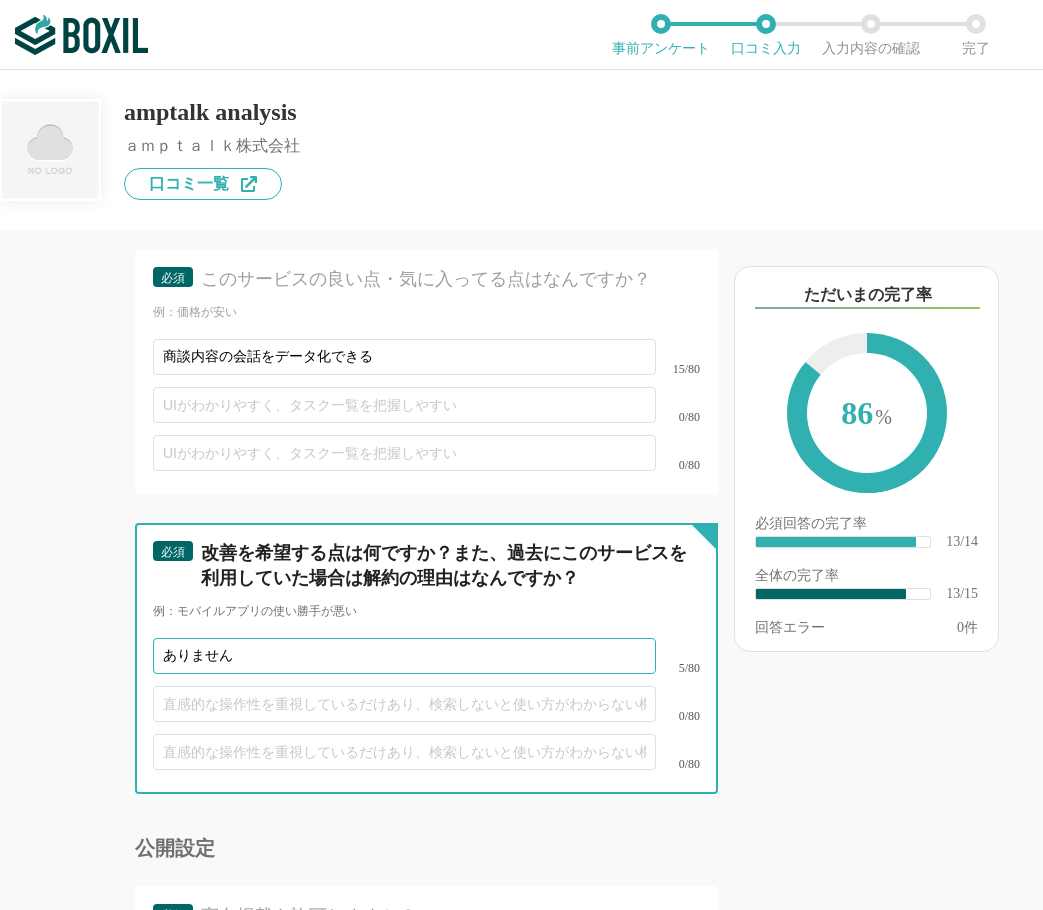 scroll, scrollTop: 2985, scrollLeft: 0, axis: vertical 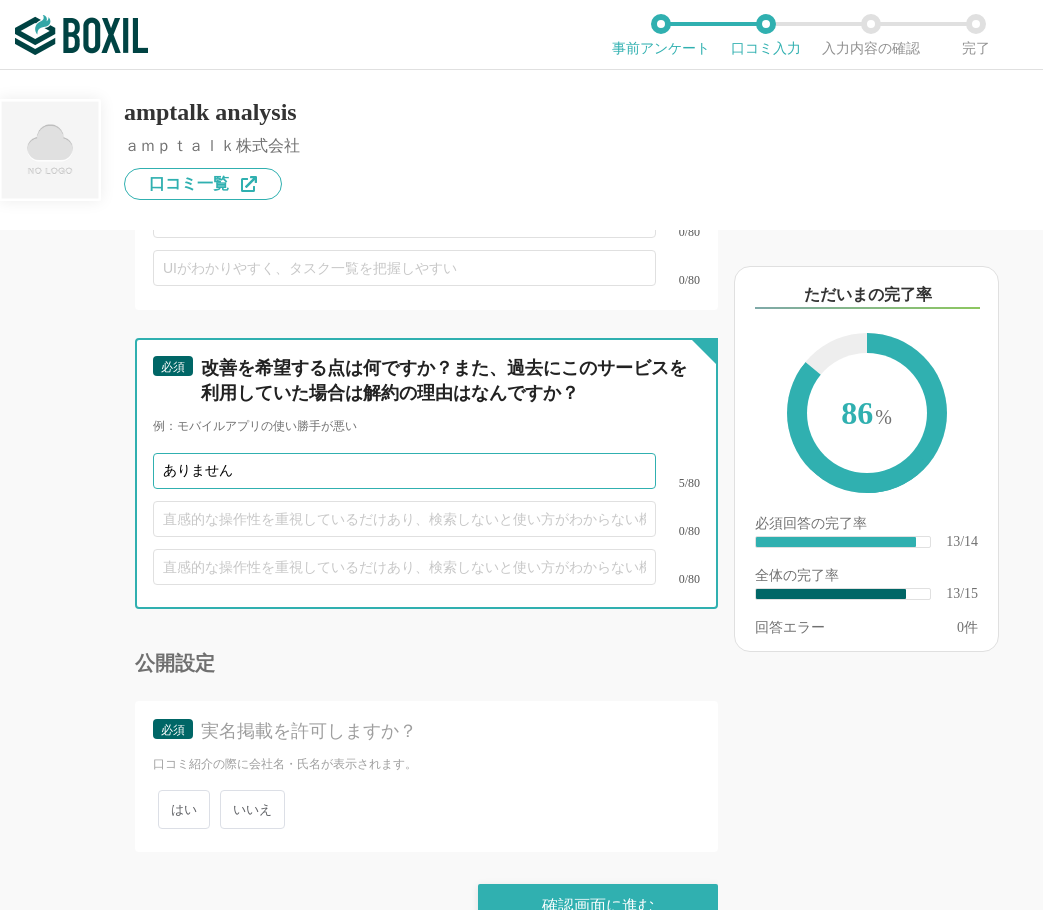 type on "ありません" 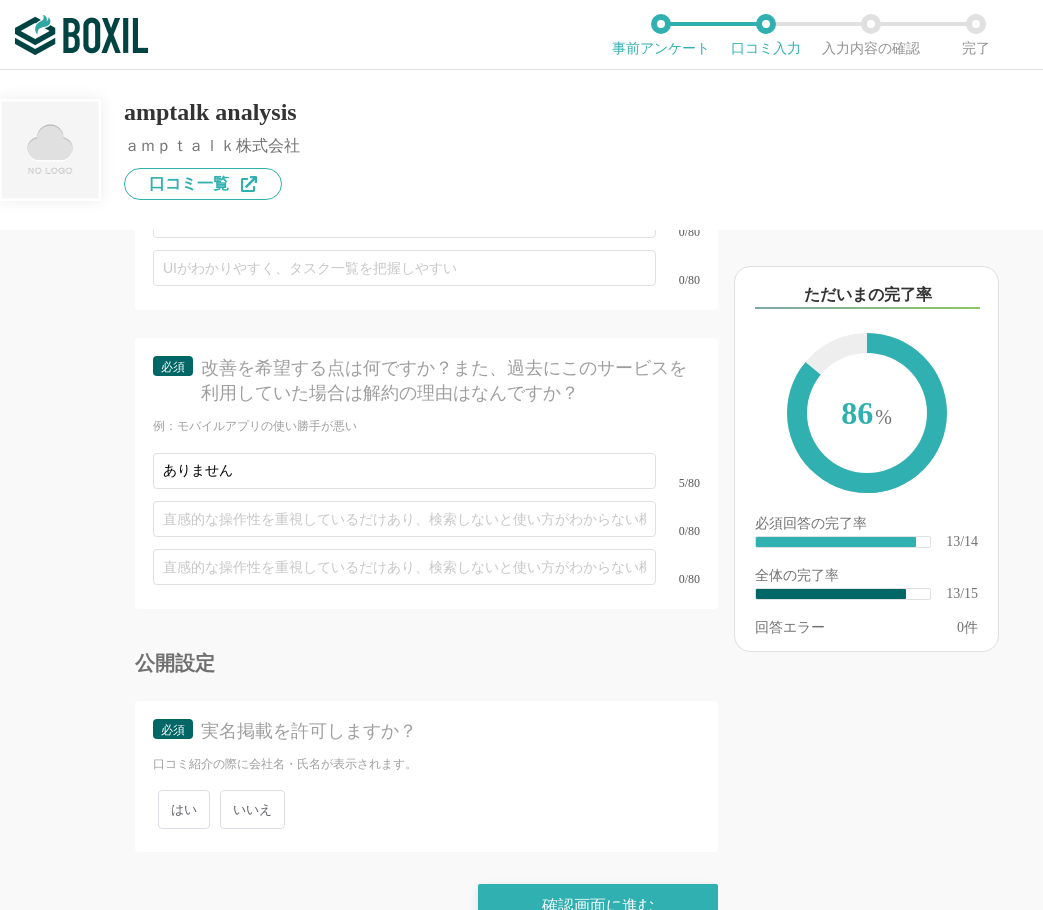 click on "いいえ" at bounding box center [252, 809] 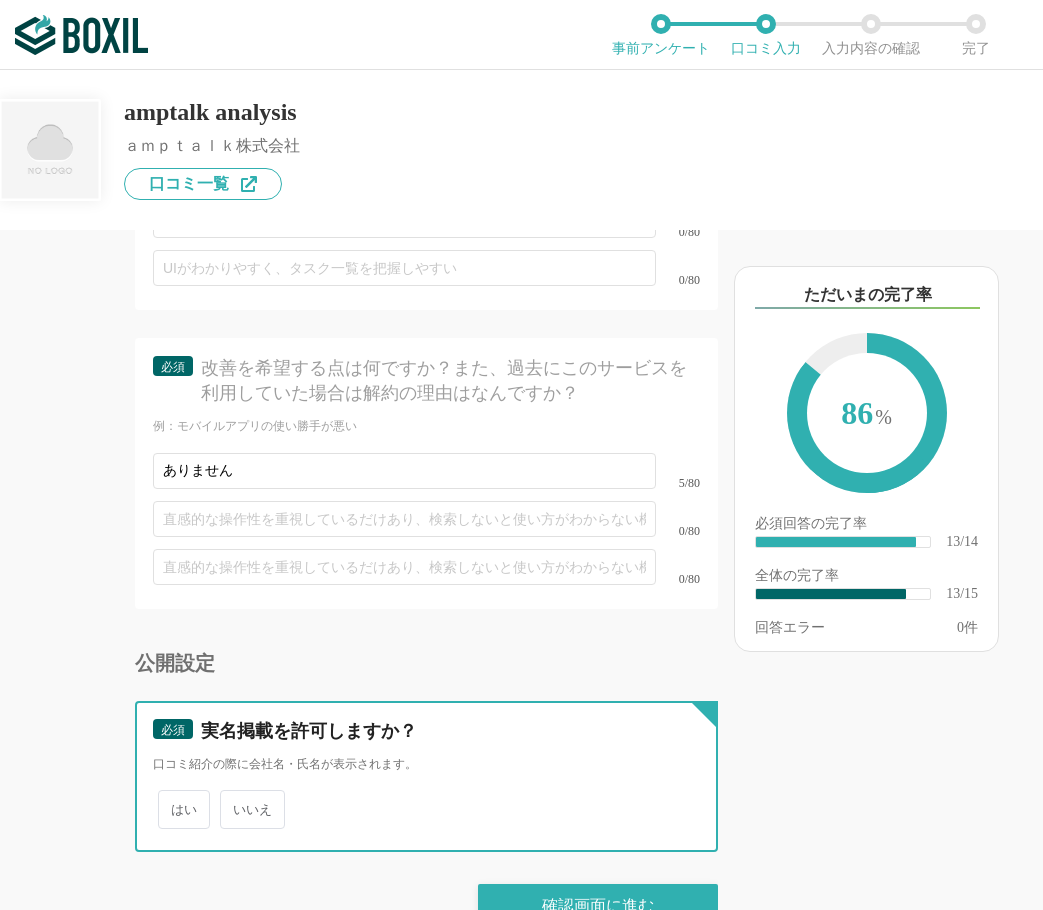 click on "いいえ" at bounding box center [231, 799] 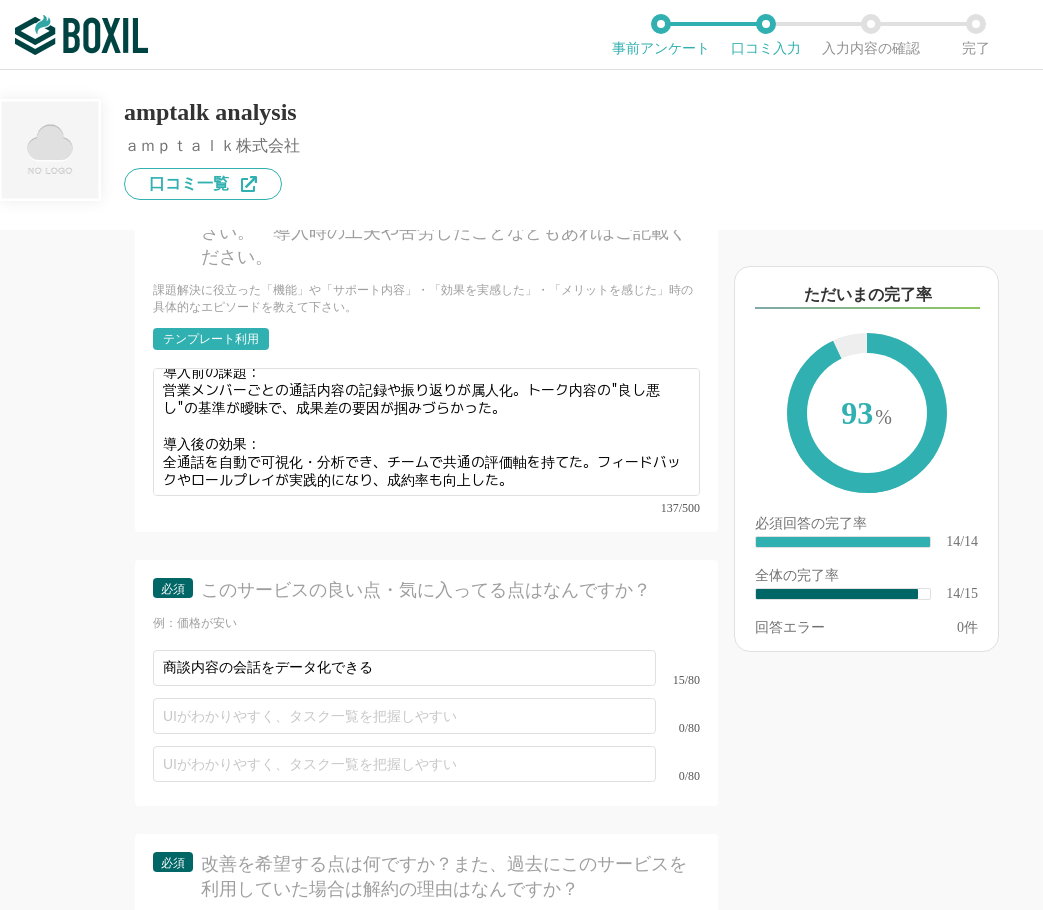 scroll, scrollTop: 2485, scrollLeft: 0, axis: vertical 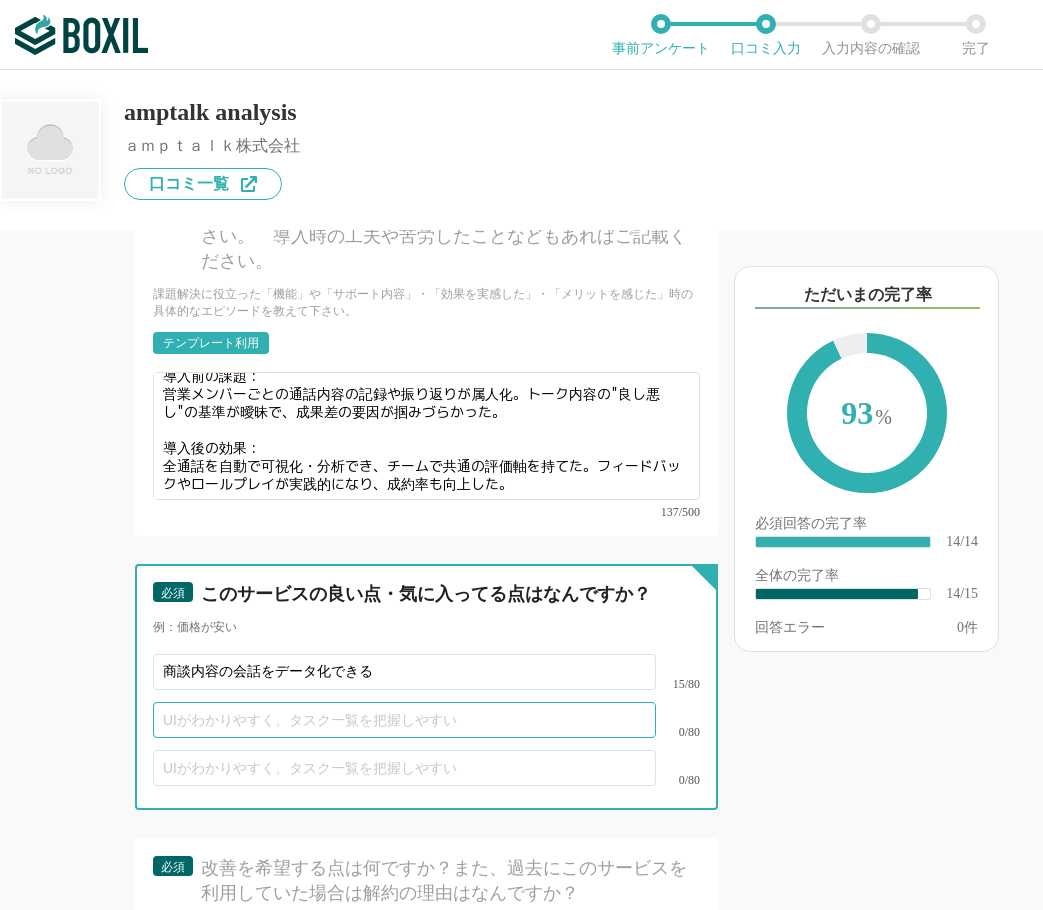click at bounding box center (404, 720) 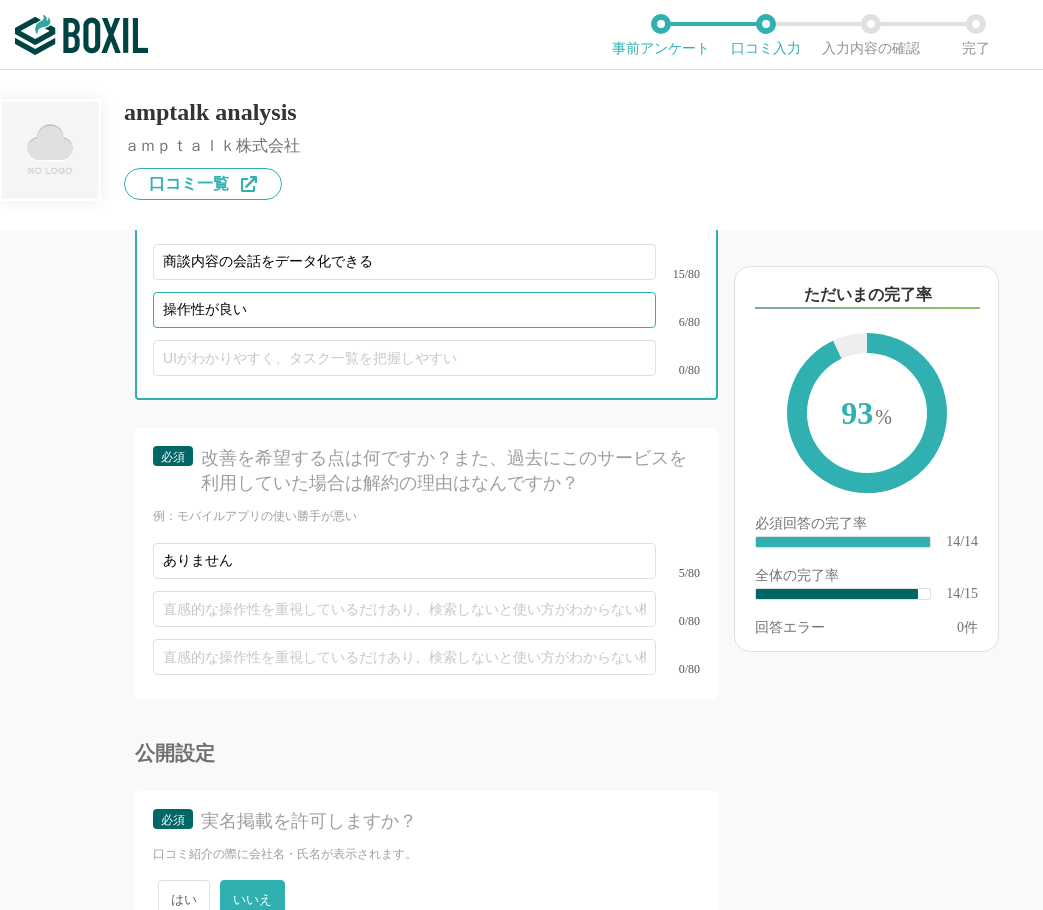 scroll, scrollTop: 2985, scrollLeft: 0, axis: vertical 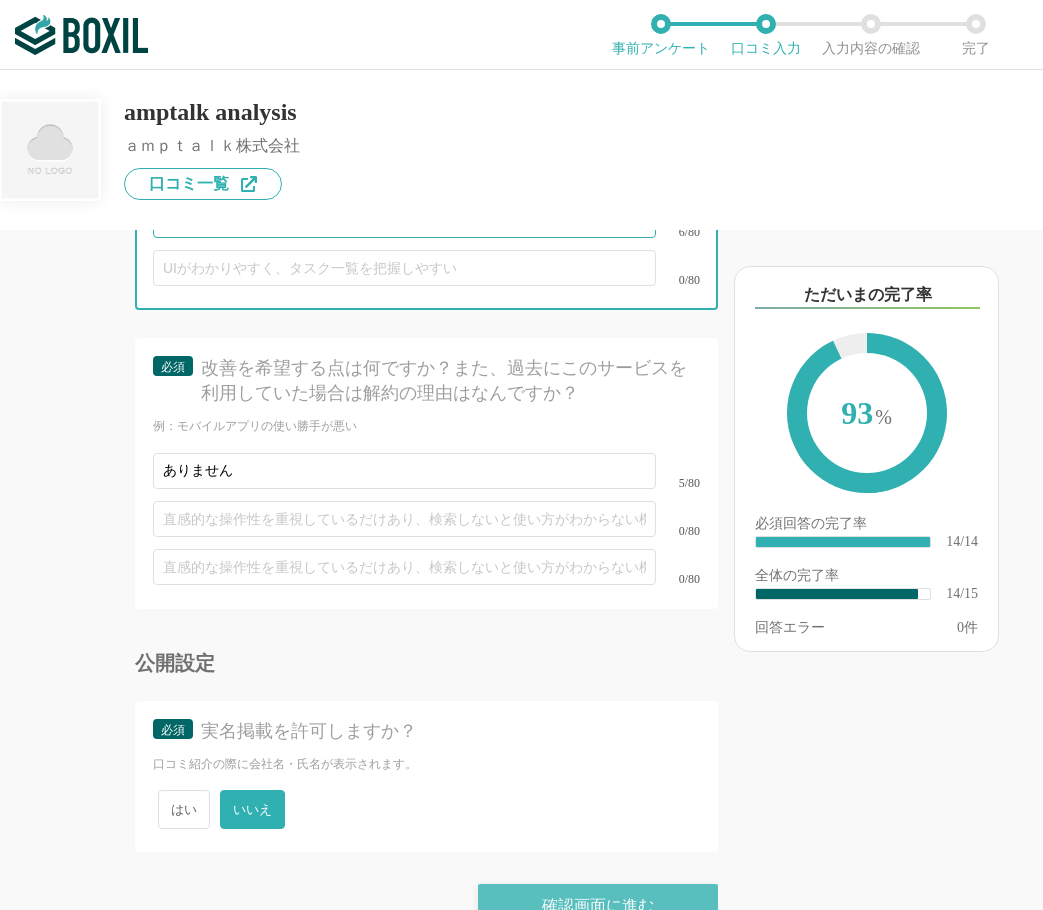 type on "操作性が良い" 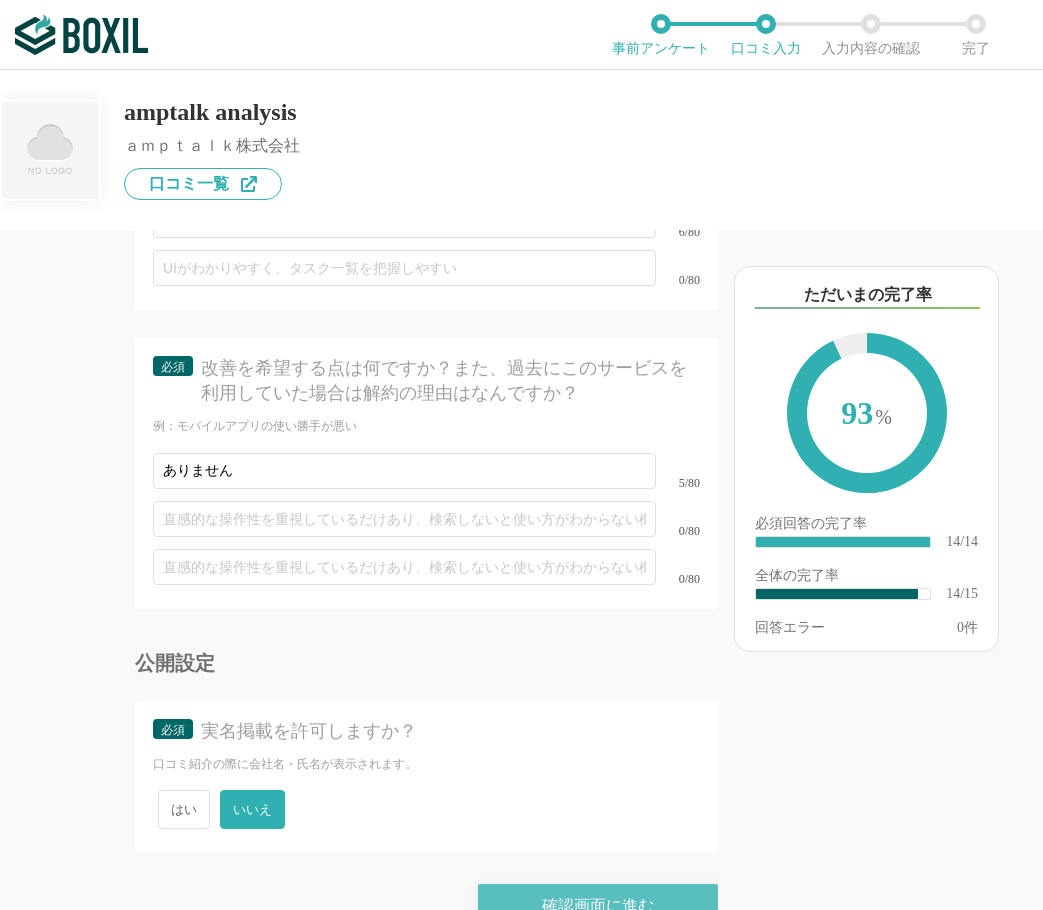 click on "確認画面に進む" at bounding box center (598, 906) 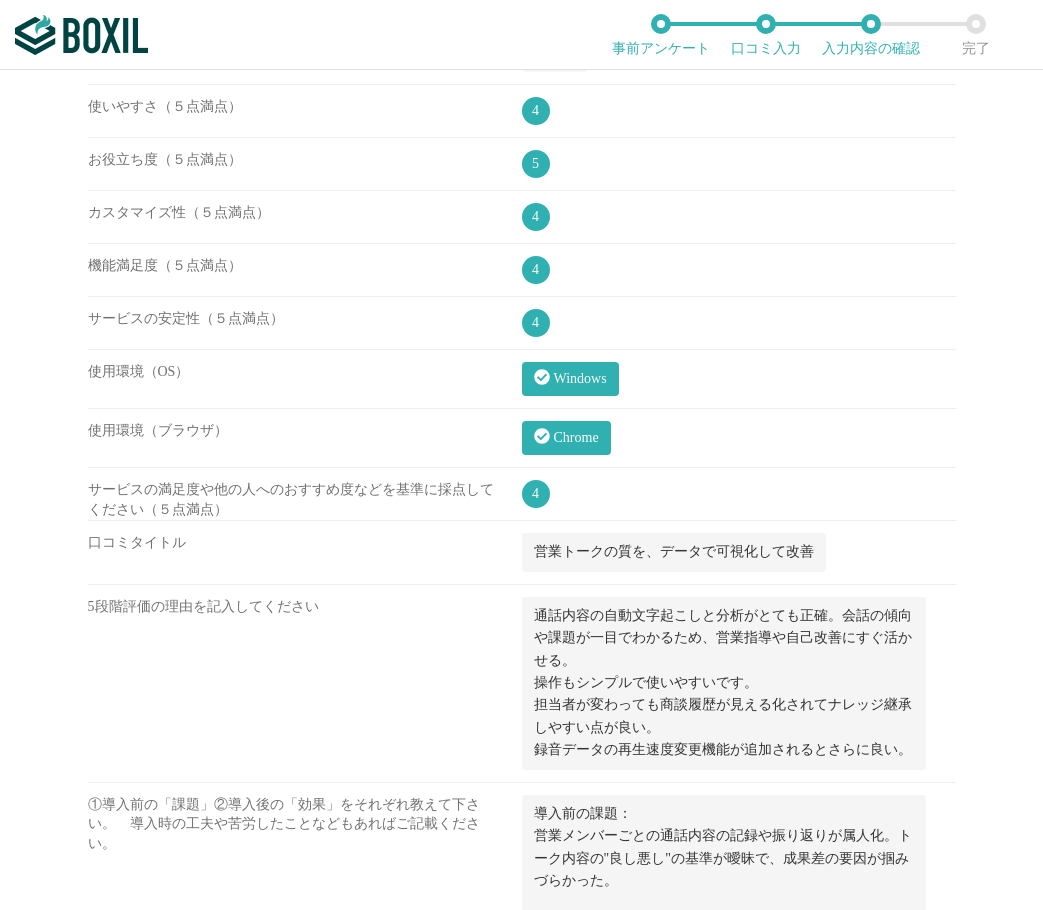 scroll, scrollTop: 1437, scrollLeft: 0, axis: vertical 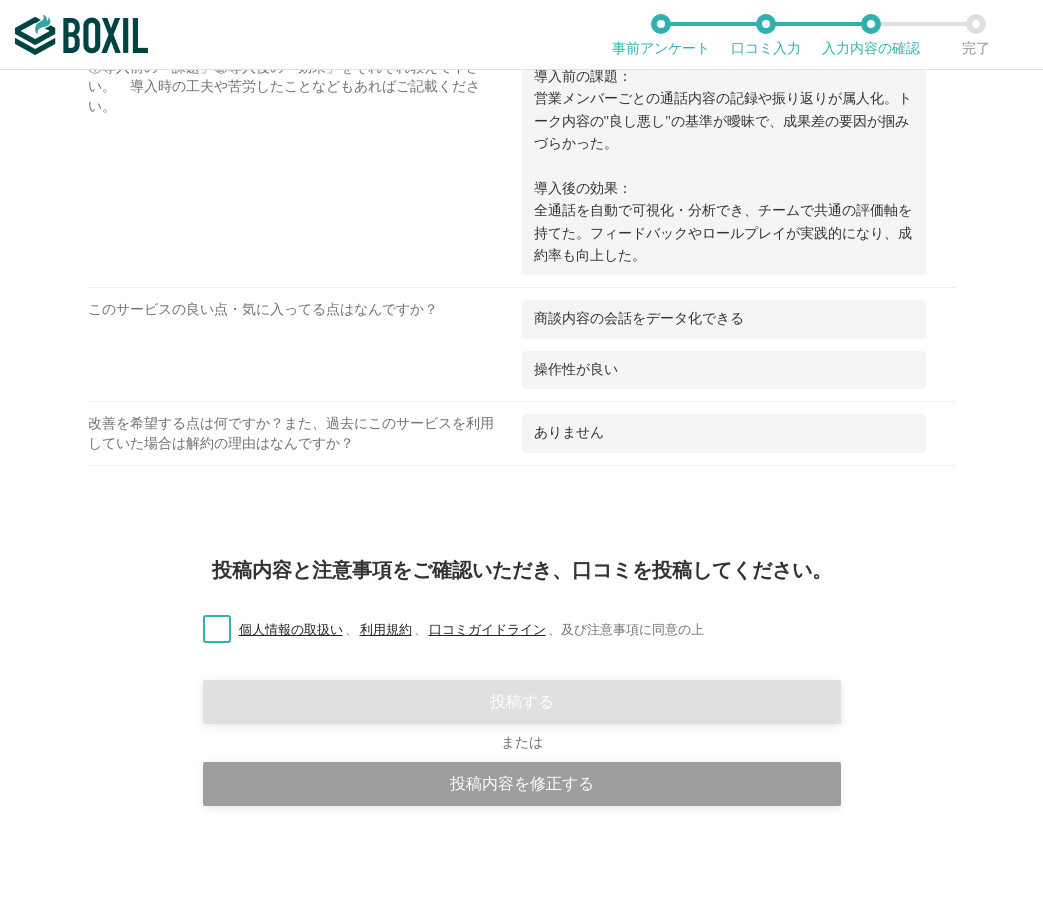 click on "個人情報の取扱い 、 利用規約 、 口コミガイドライン 、 及び注意事項に同意の上" at bounding box center (445, 630) 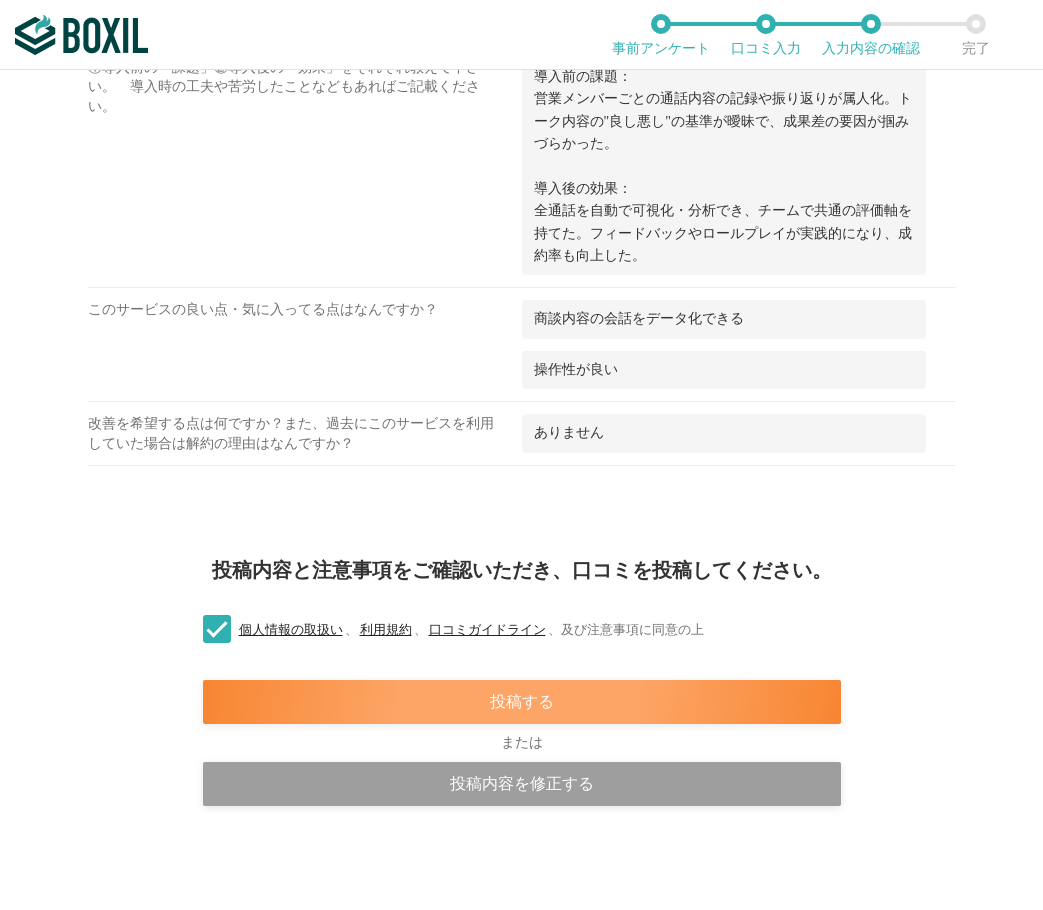 click on "投稿する" at bounding box center [522, 702] 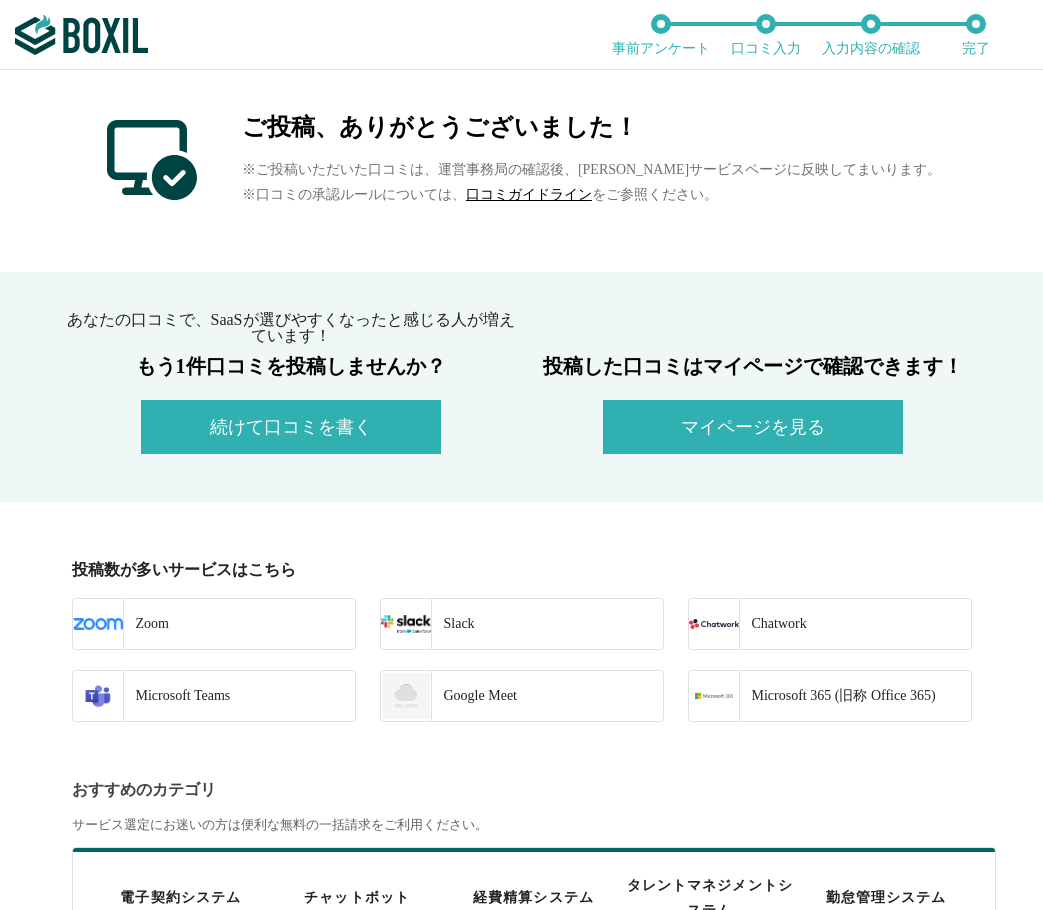 scroll, scrollTop: 700, scrollLeft: 0, axis: vertical 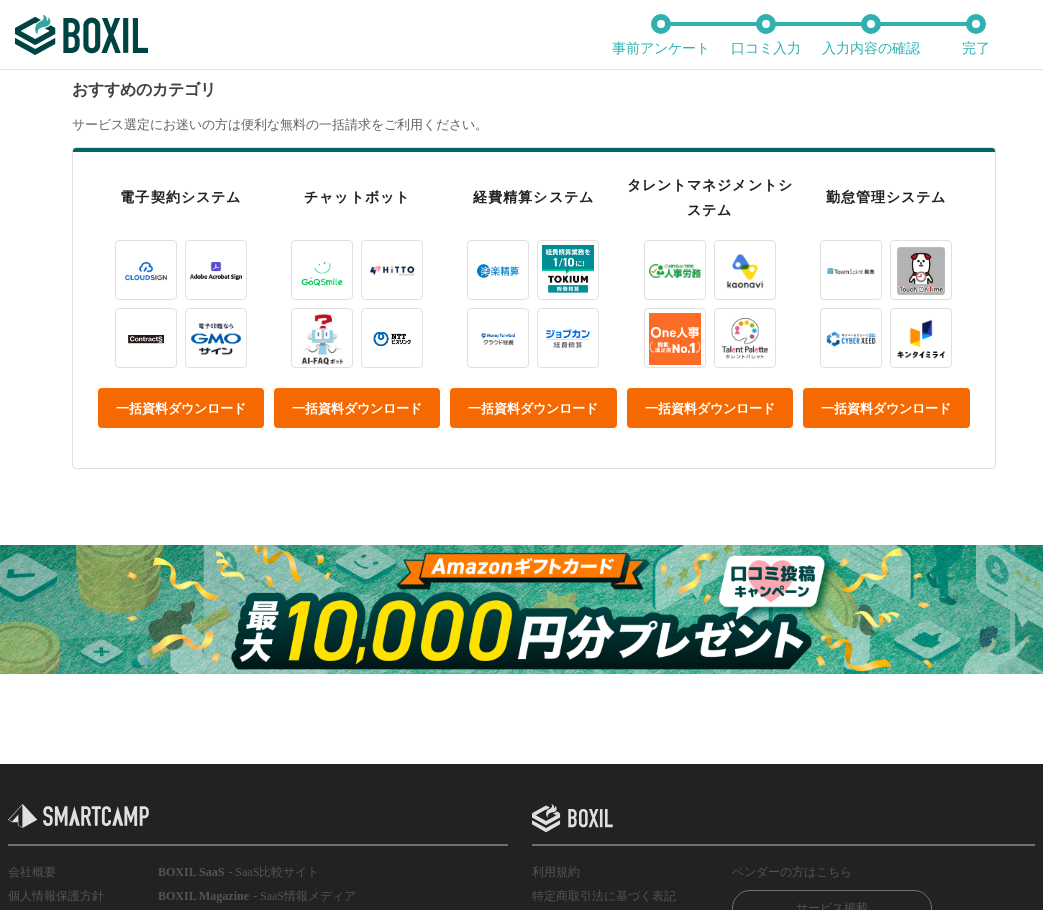 click at bounding box center (521, 609) 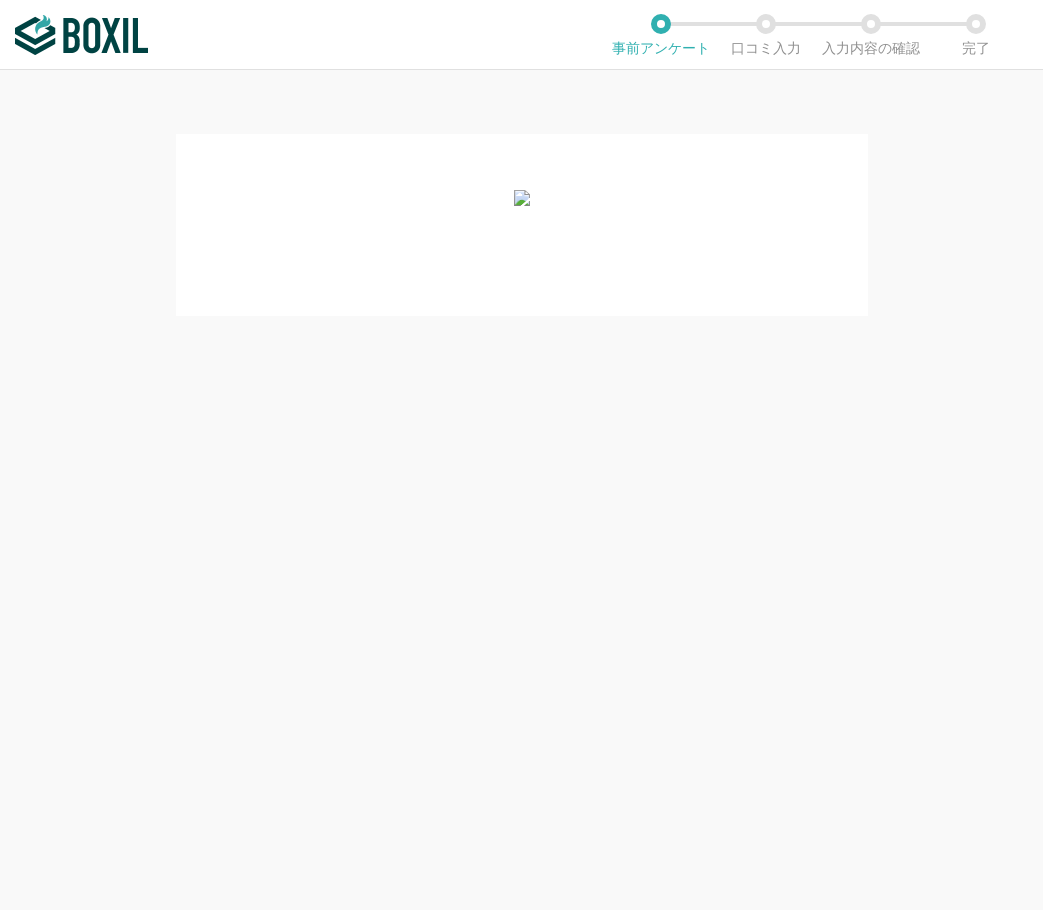 scroll, scrollTop: 0, scrollLeft: 0, axis: both 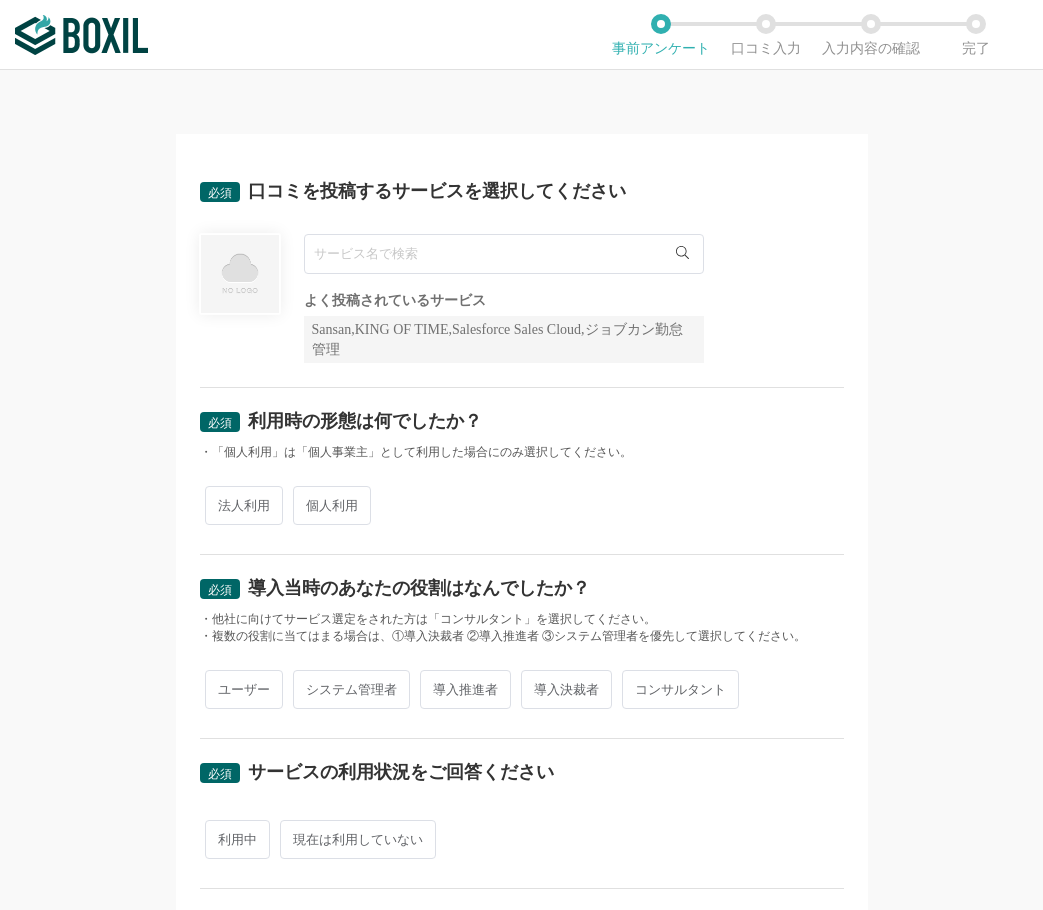click at bounding box center (504, 254) 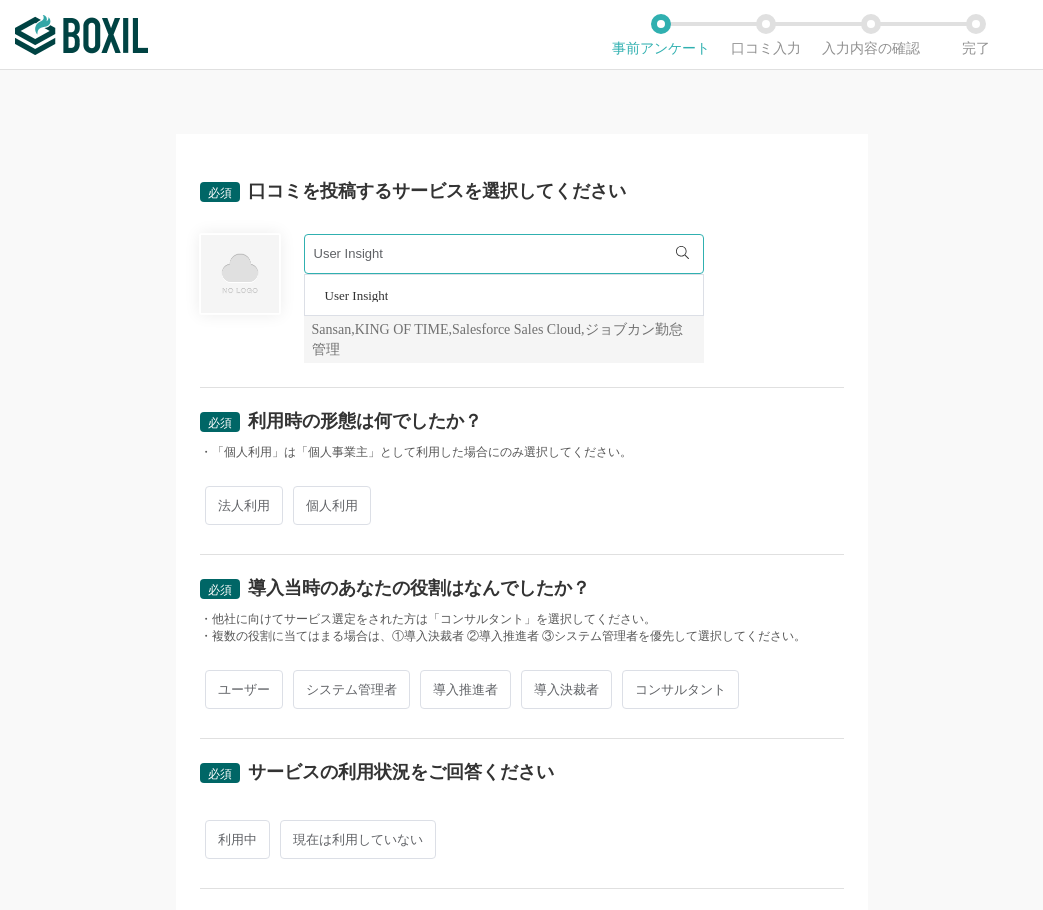 type on "User Insight" 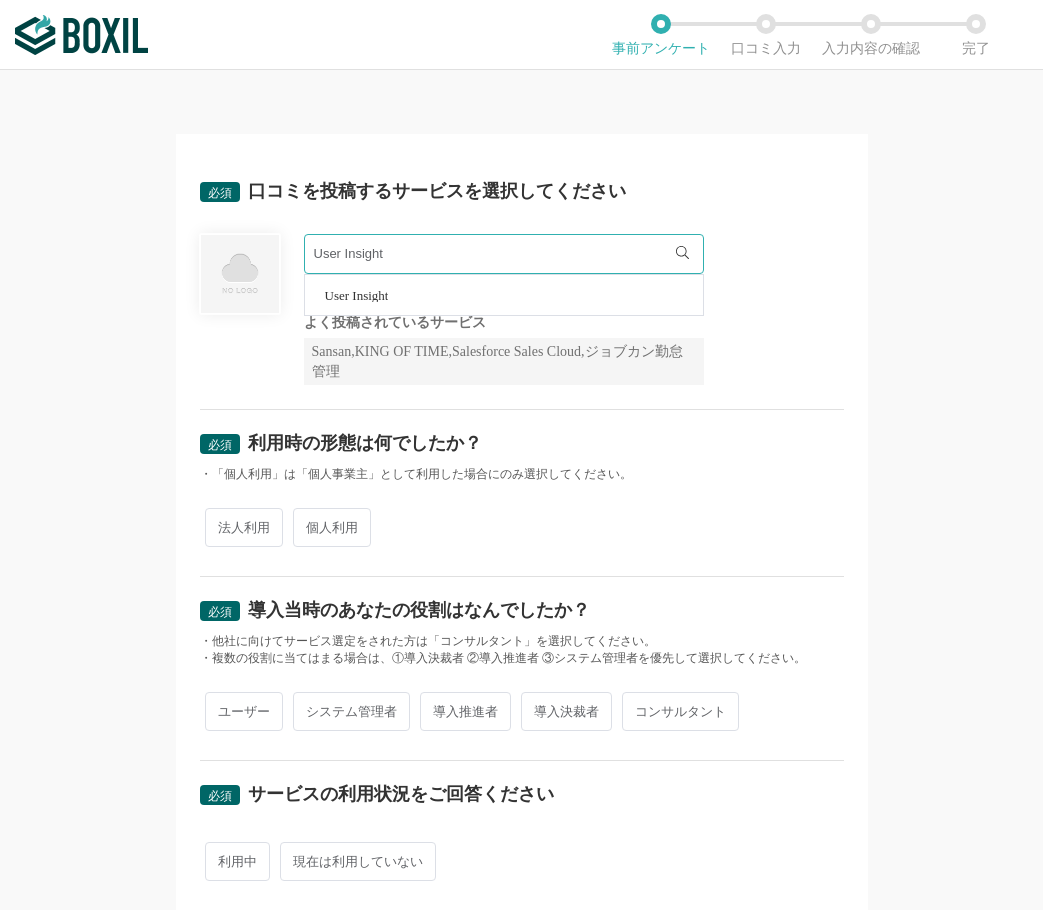 click on "User Insight" at bounding box center [357, 295] 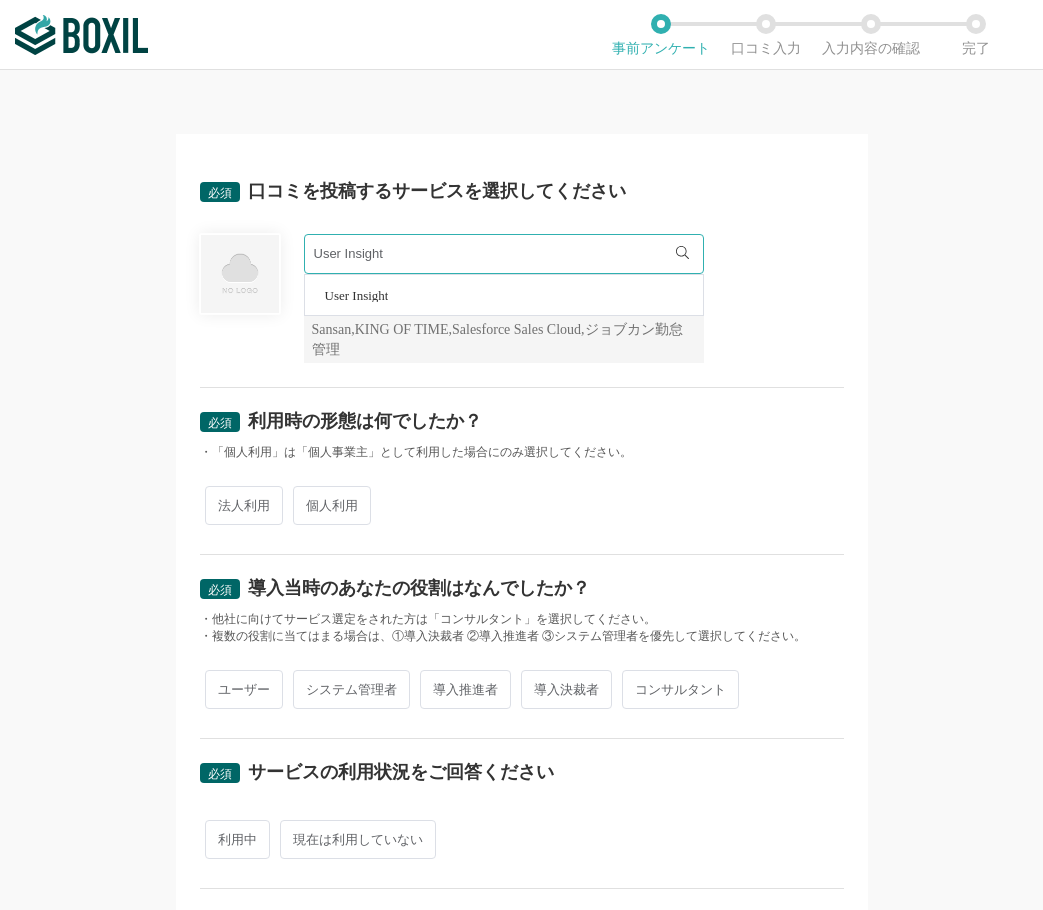 click on "法人利用" at bounding box center (244, 505) 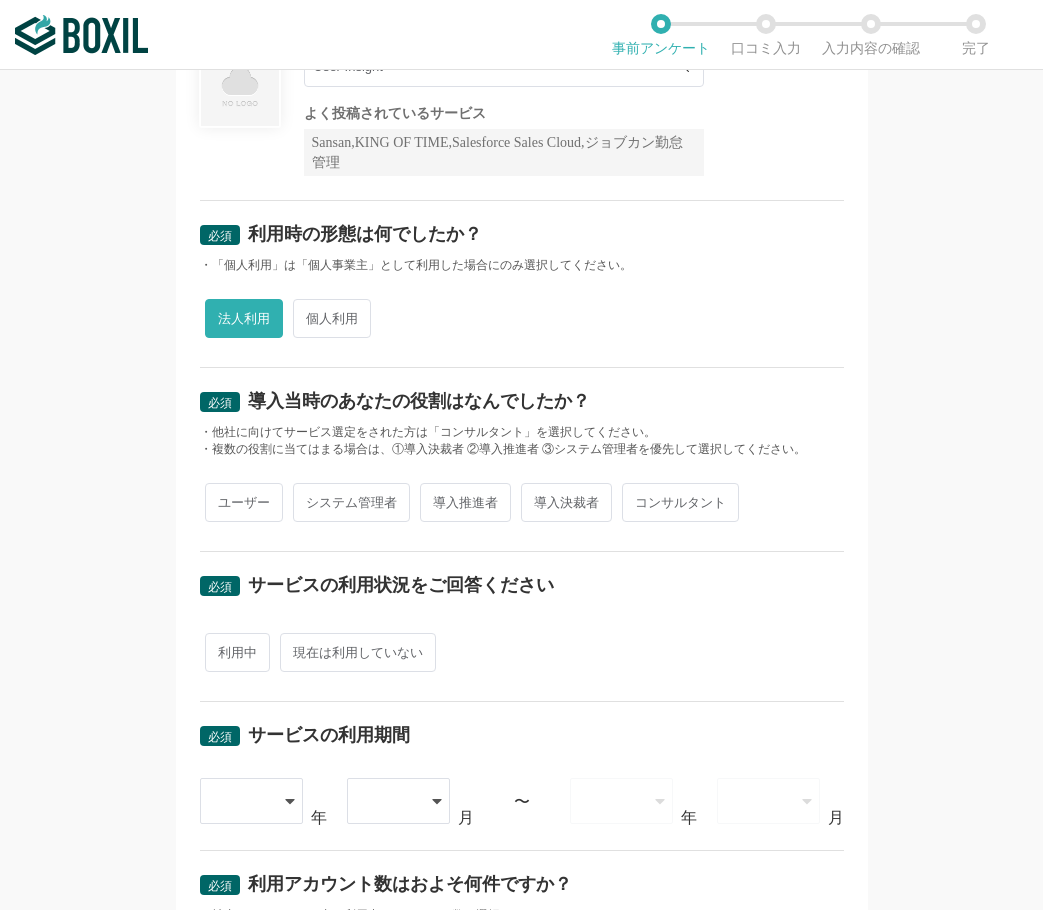 scroll, scrollTop: 200, scrollLeft: 0, axis: vertical 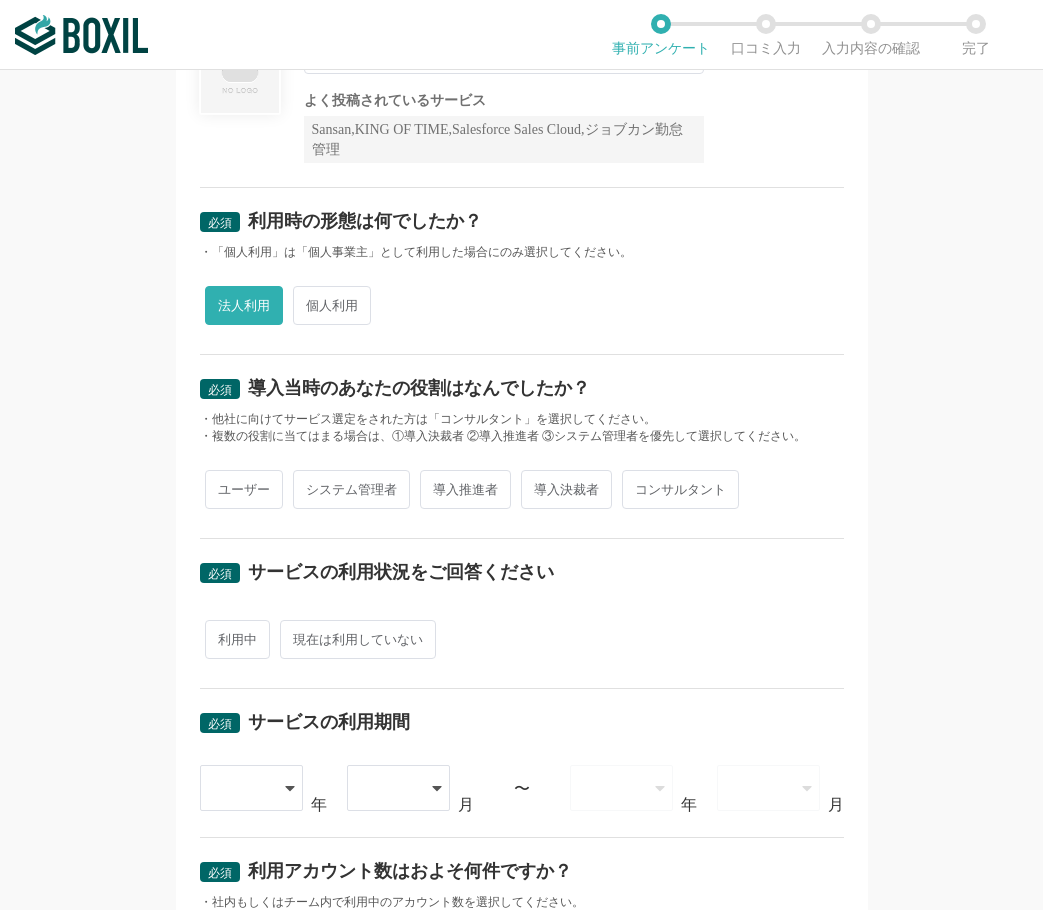 click on "ユーザー" at bounding box center (244, 489) 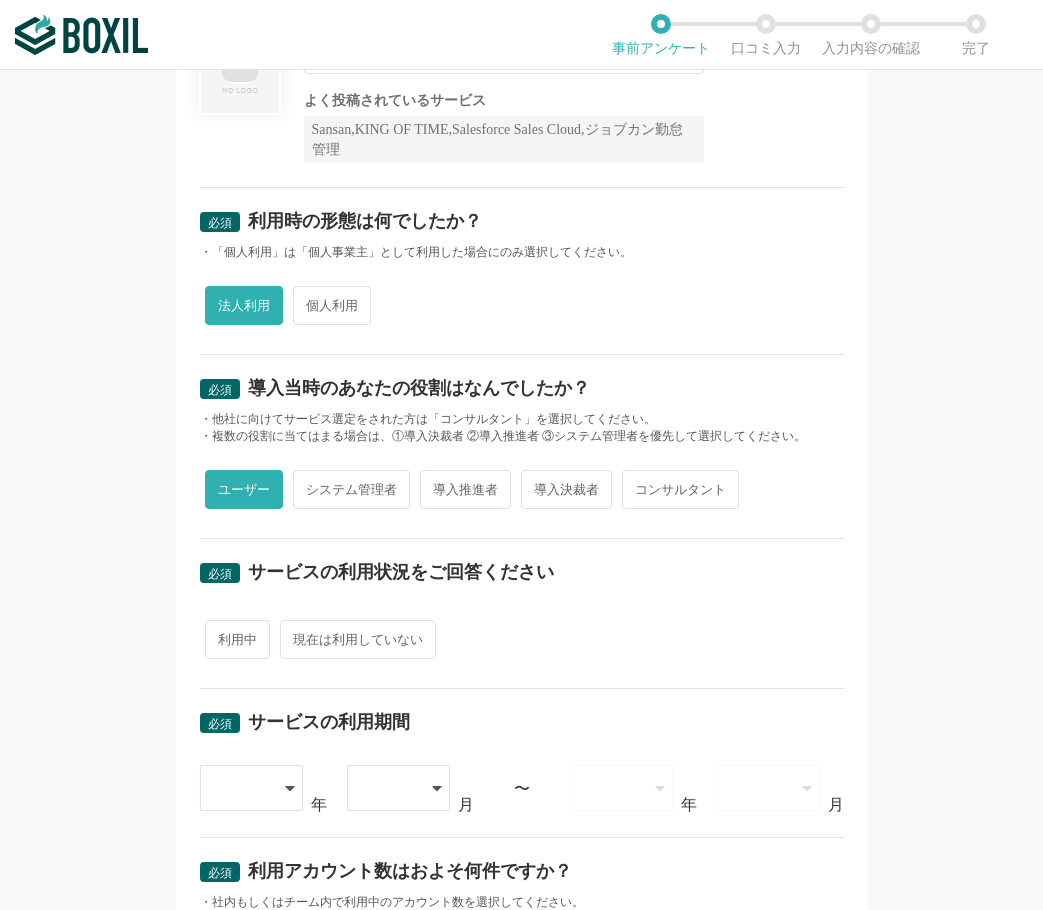 click on "利用中 現在は利用していない" at bounding box center [522, 639] 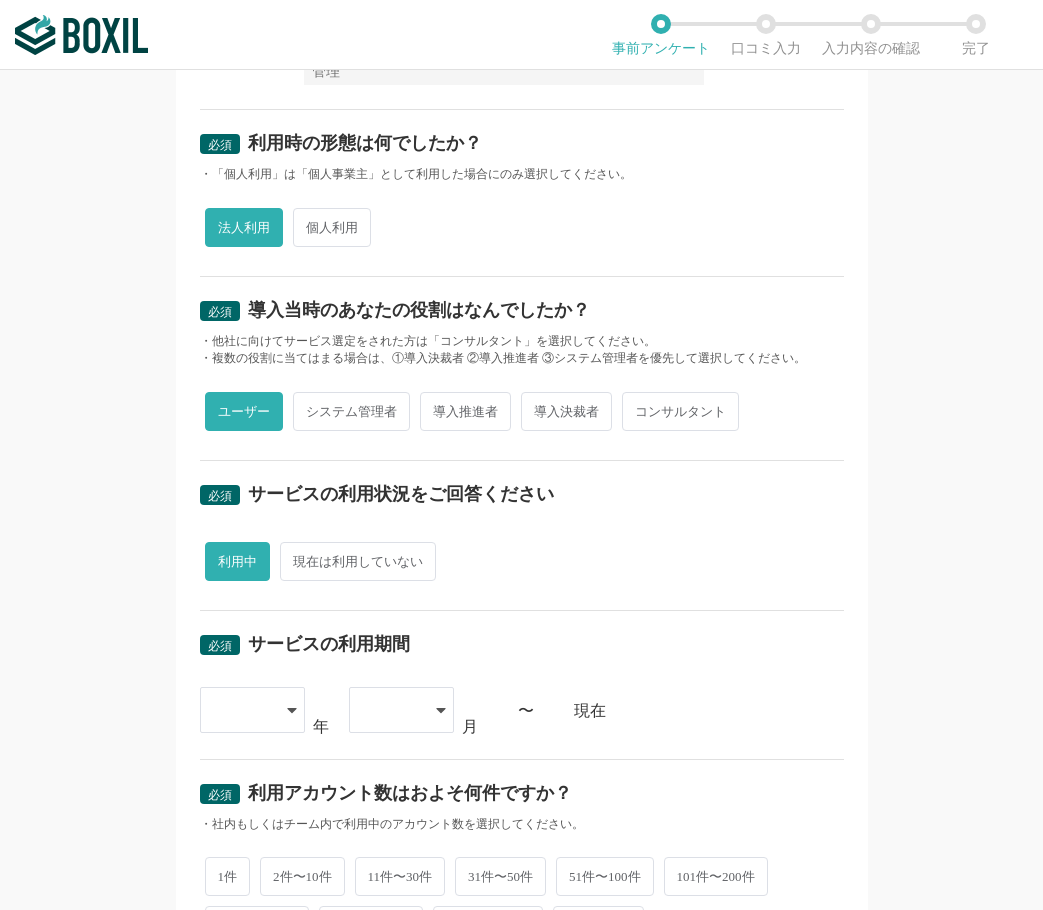 scroll, scrollTop: 600, scrollLeft: 0, axis: vertical 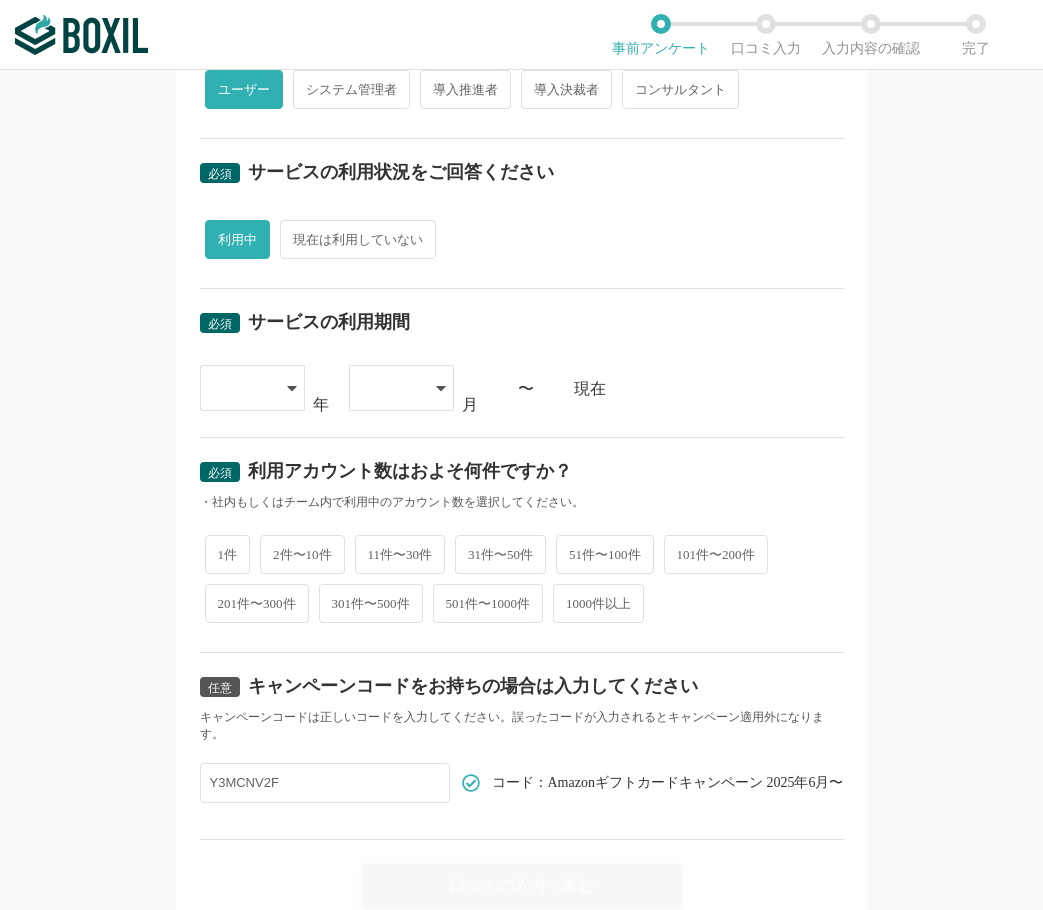 click at bounding box center (252, 388) 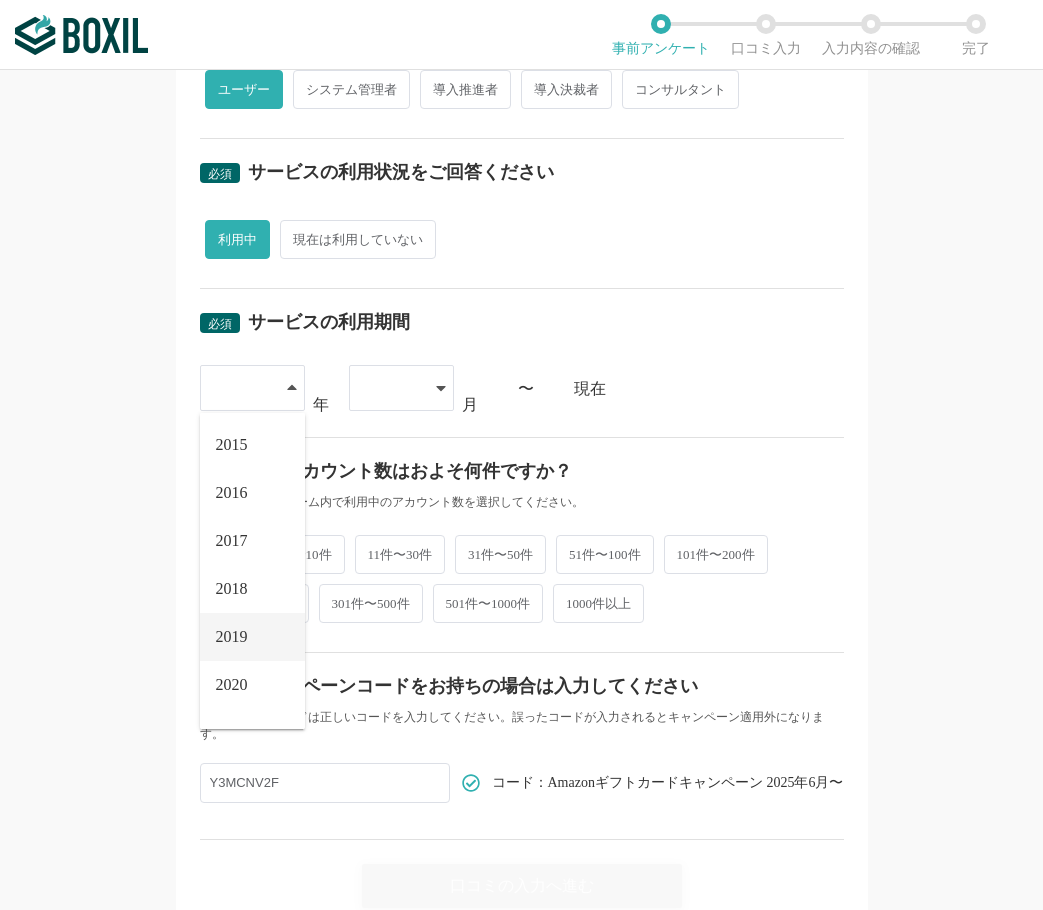 scroll, scrollTop: 228, scrollLeft: 0, axis: vertical 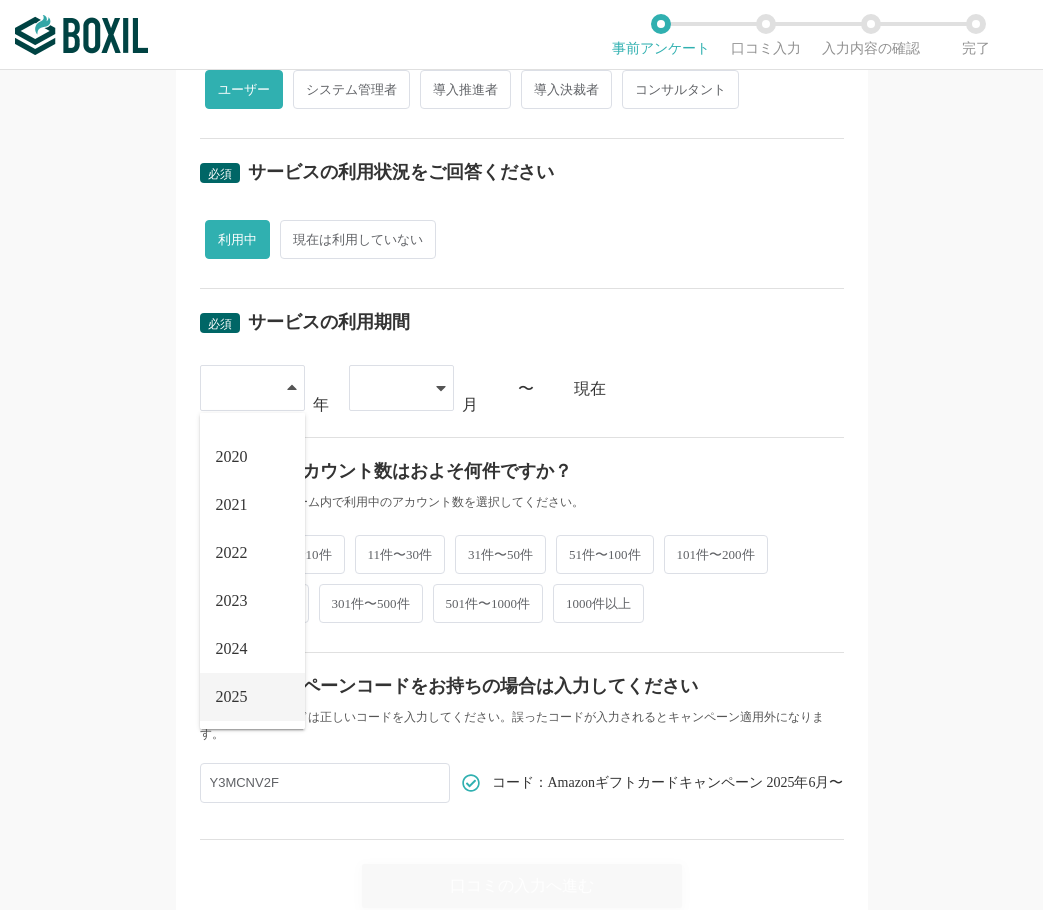 click on "2025" at bounding box center (232, 697) 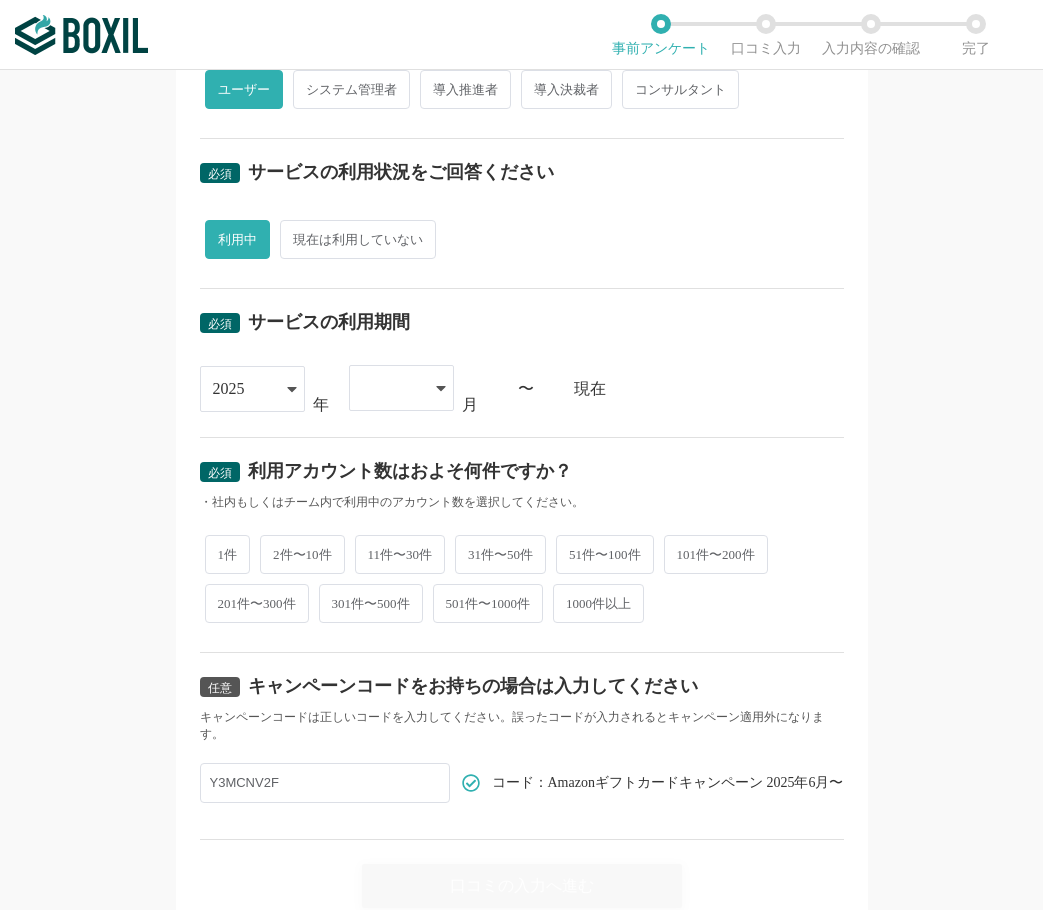 click at bounding box center (391, 388) 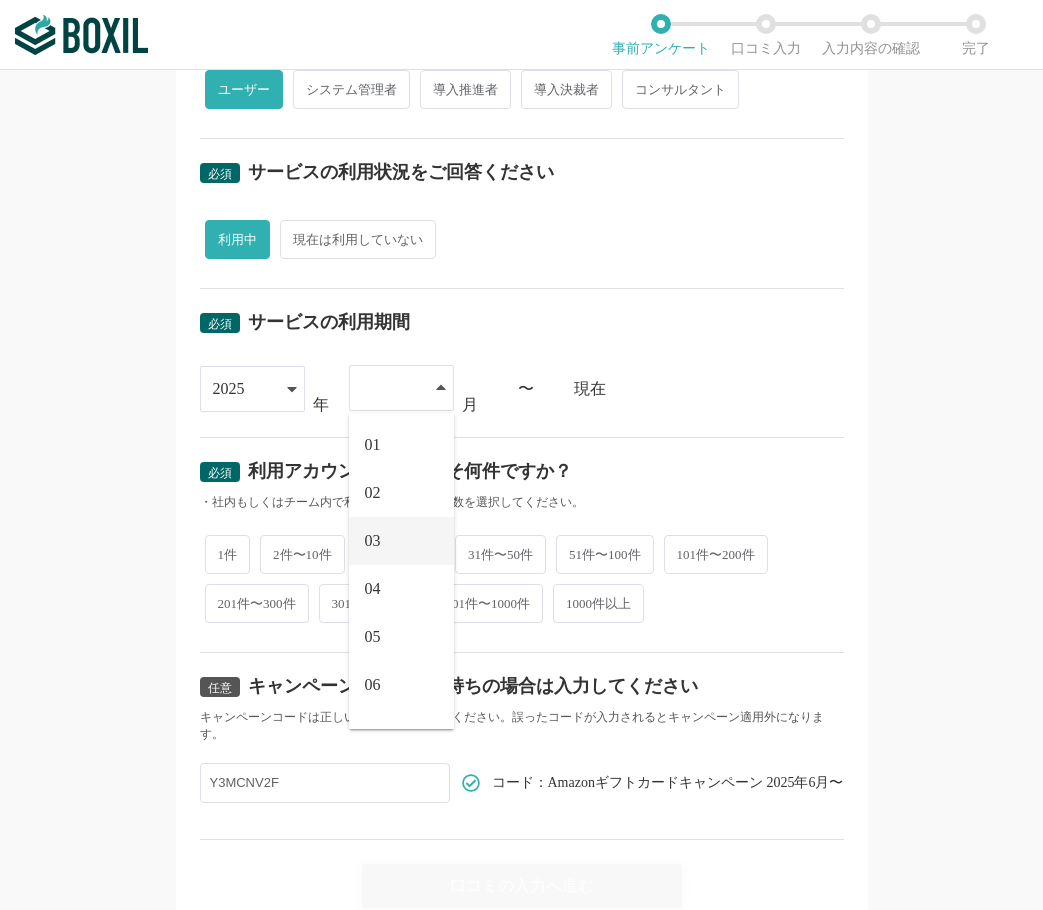 click on "03" at bounding box center [401, 541] 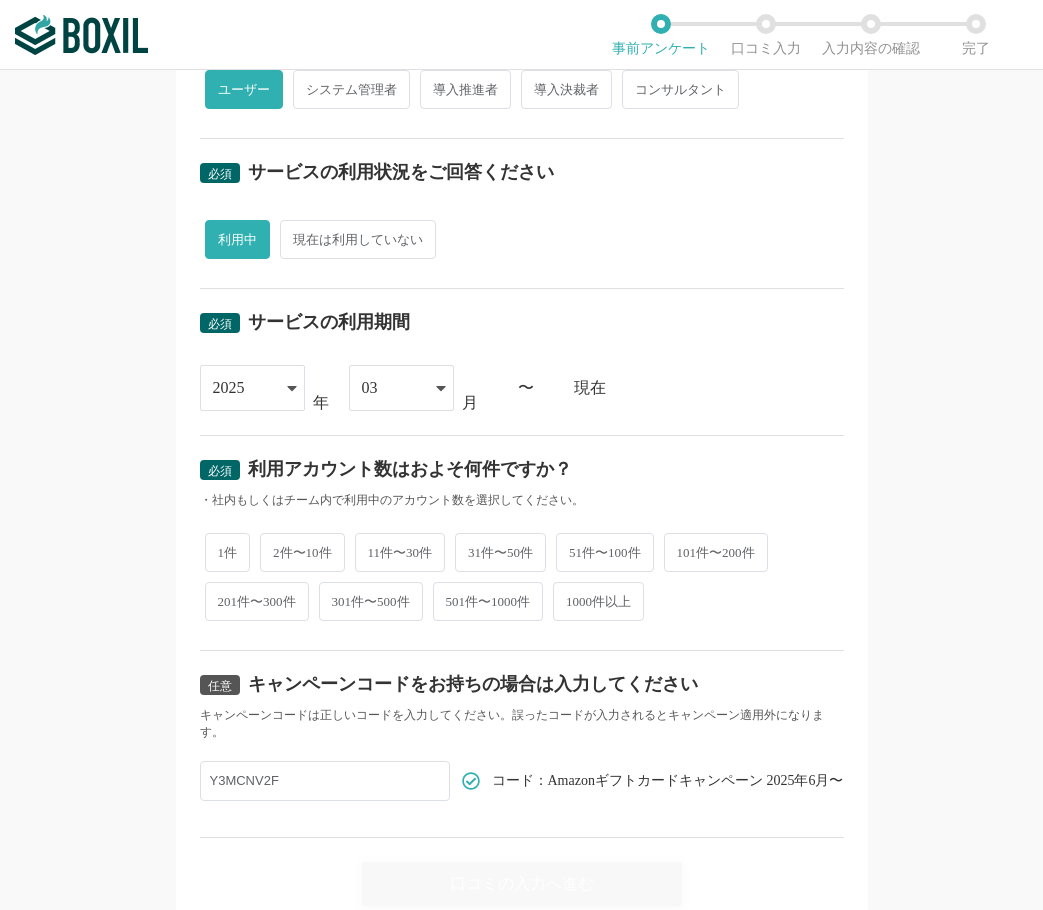 click on "2件〜10件" at bounding box center (302, 552) 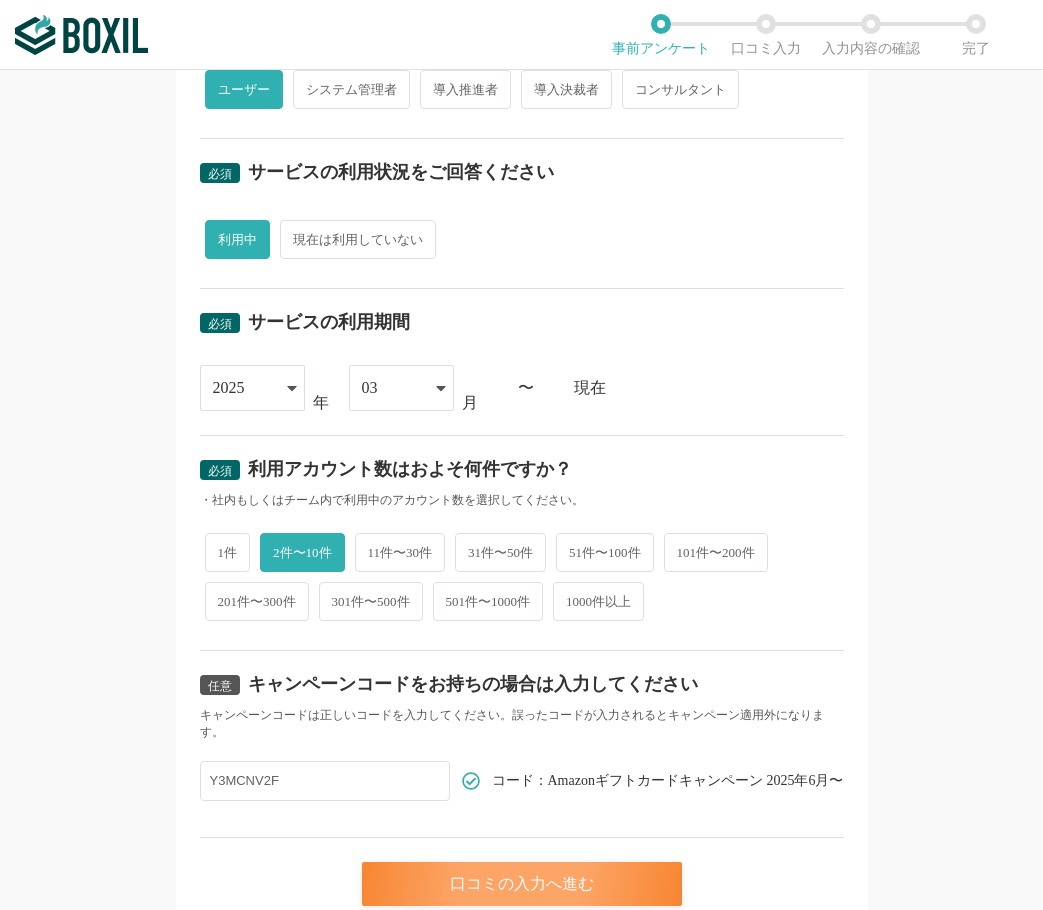 click on "口コミの入力へ進む" at bounding box center [522, 884] 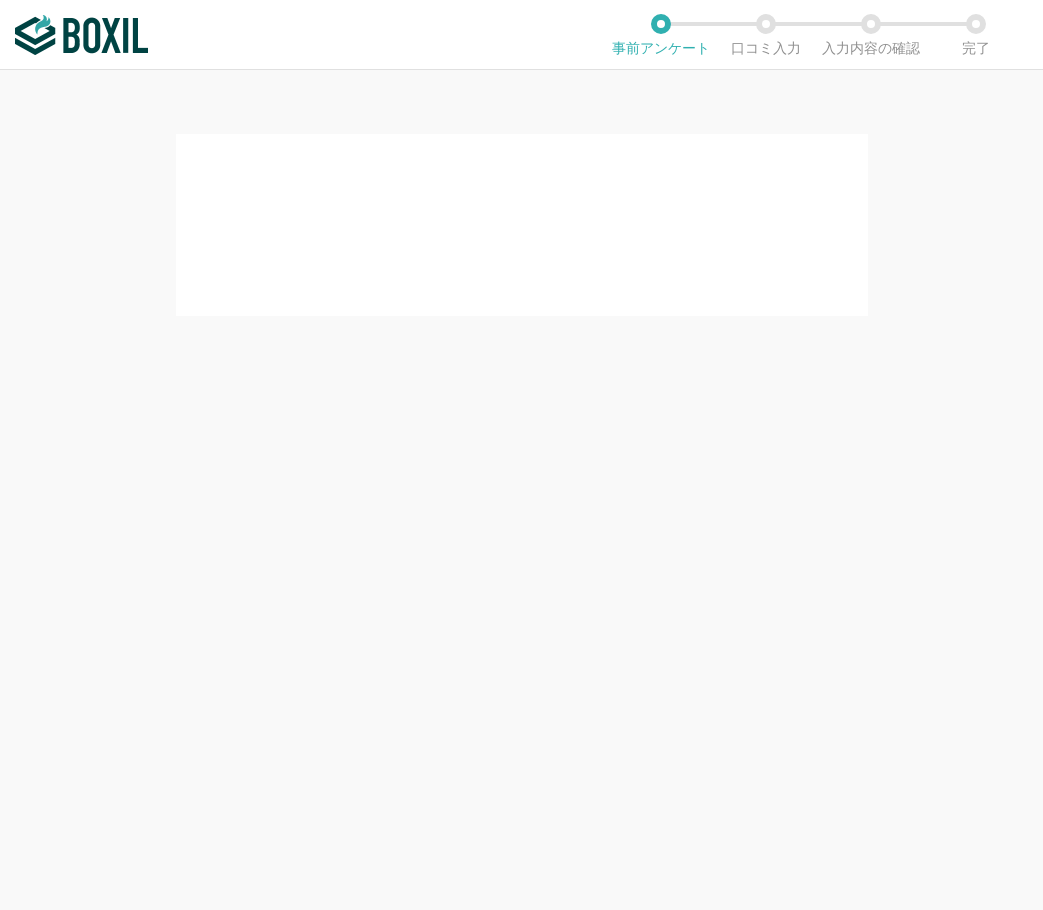 scroll, scrollTop: 0, scrollLeft: 0, axis: both 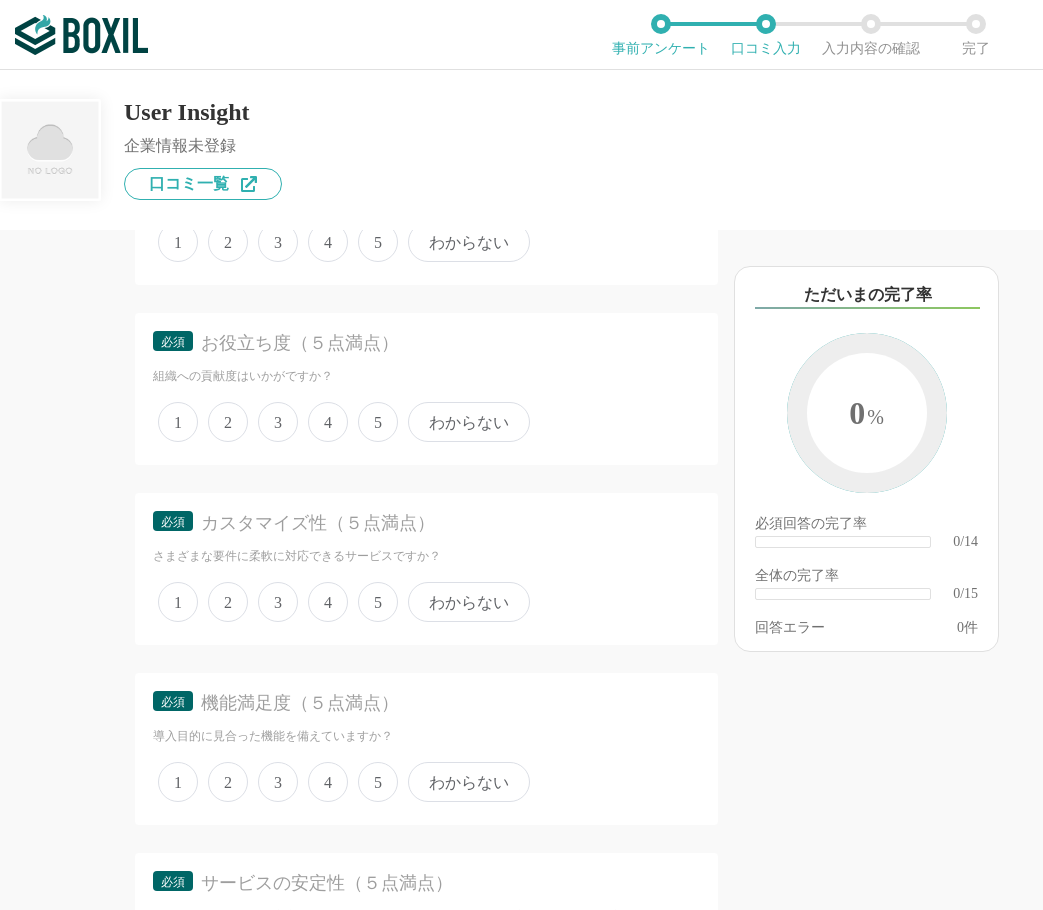 click on "4" at bounding box center [328, 422] 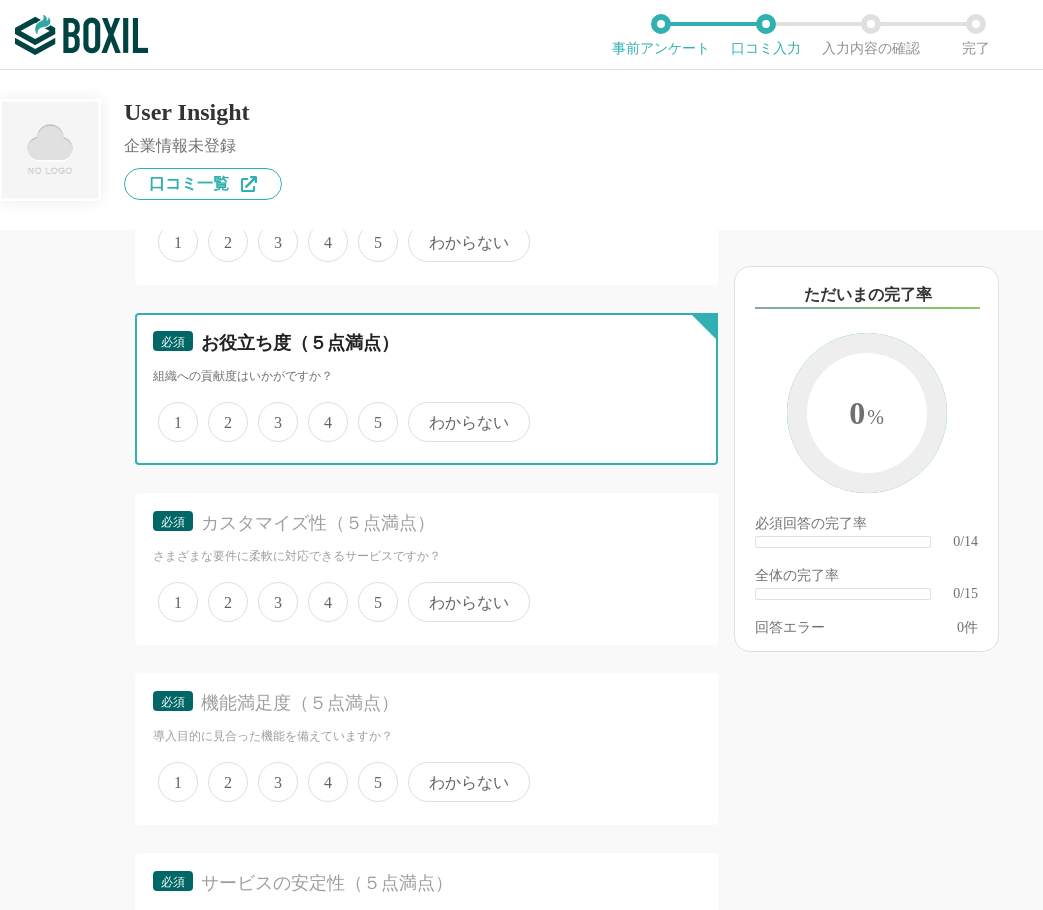 click on "4" at bounding box center (319, 411) 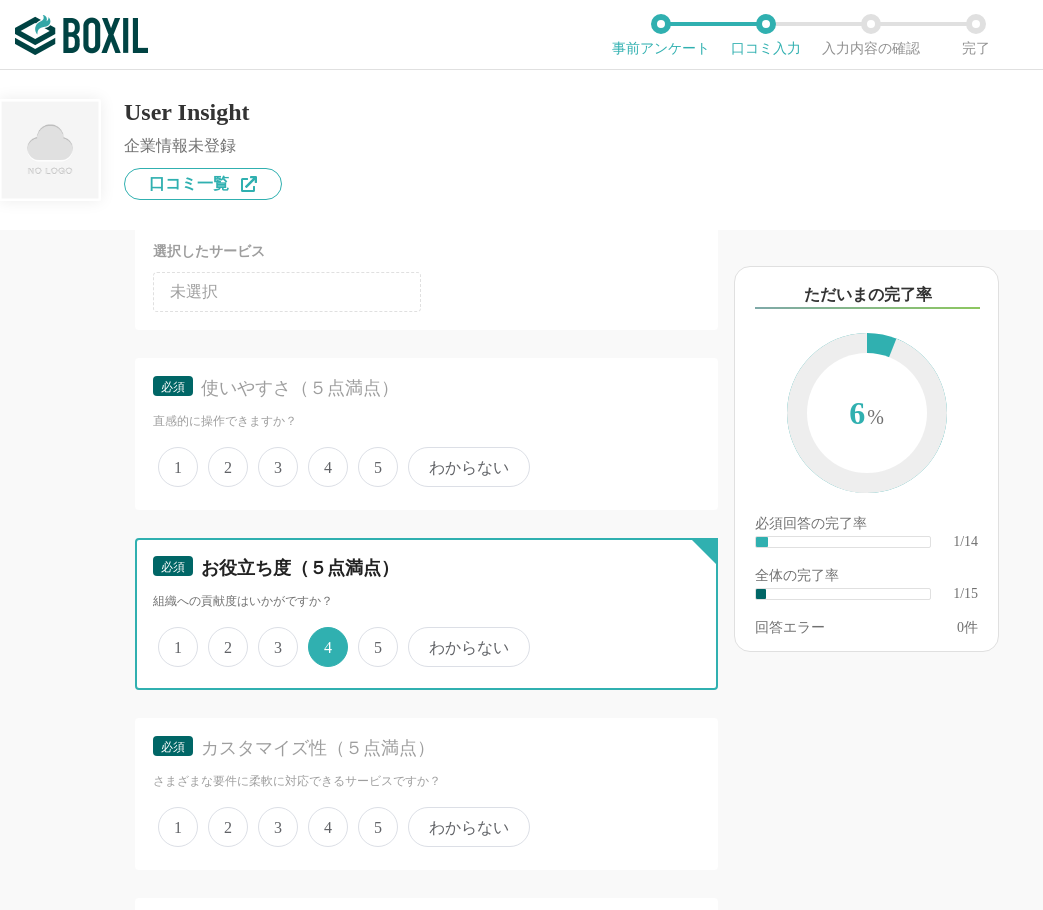 scroll, scrollTop: 100, scrollLeft: 0, axis: vertical 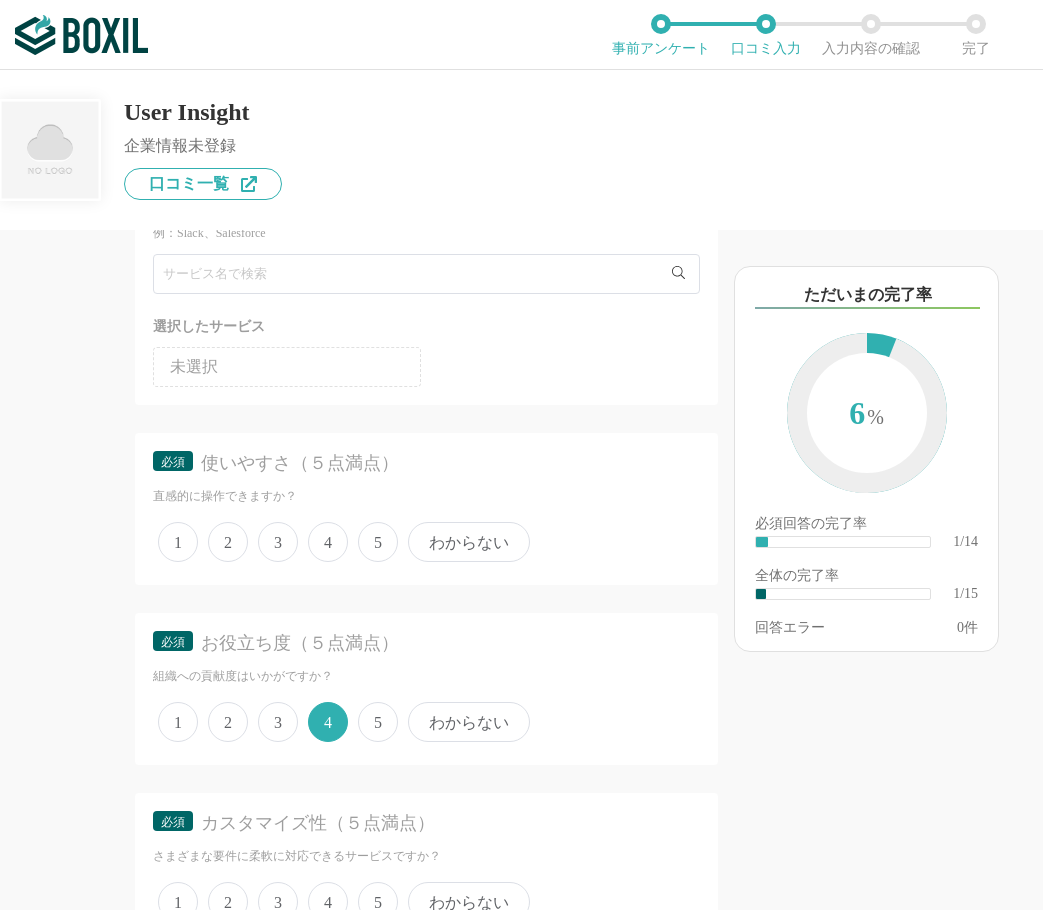 click on "1 2 3 4 5 わからない" at bounding box center [426, 542] 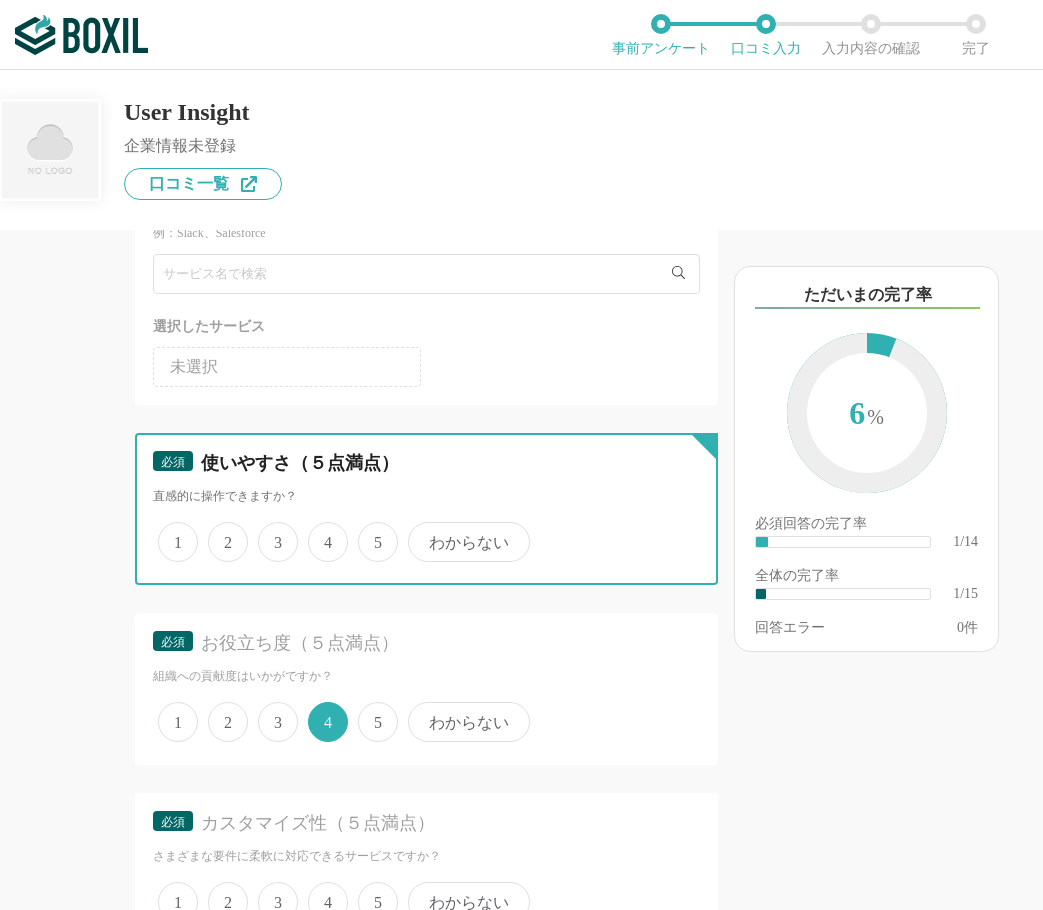 click on "4" at bounding box center (319, 531) 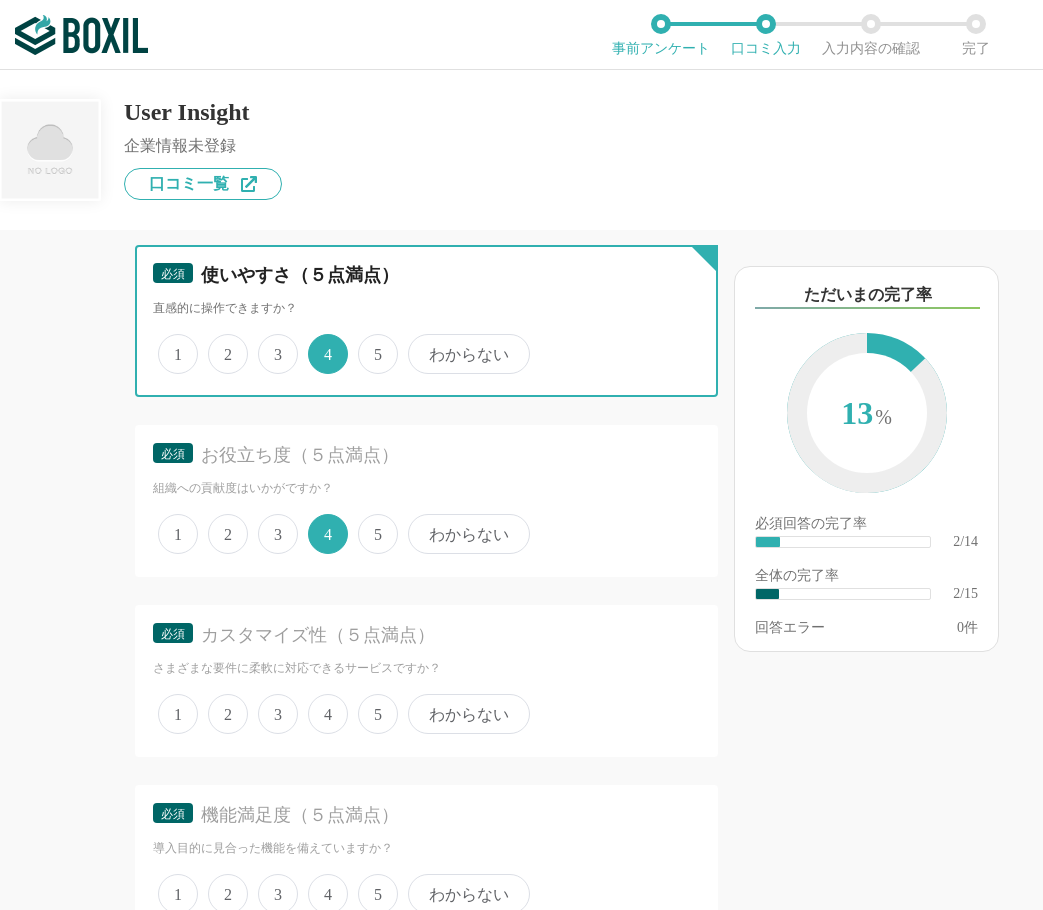 scroll, scrollTop: 500, scrollLeft: 0, axis: vertical 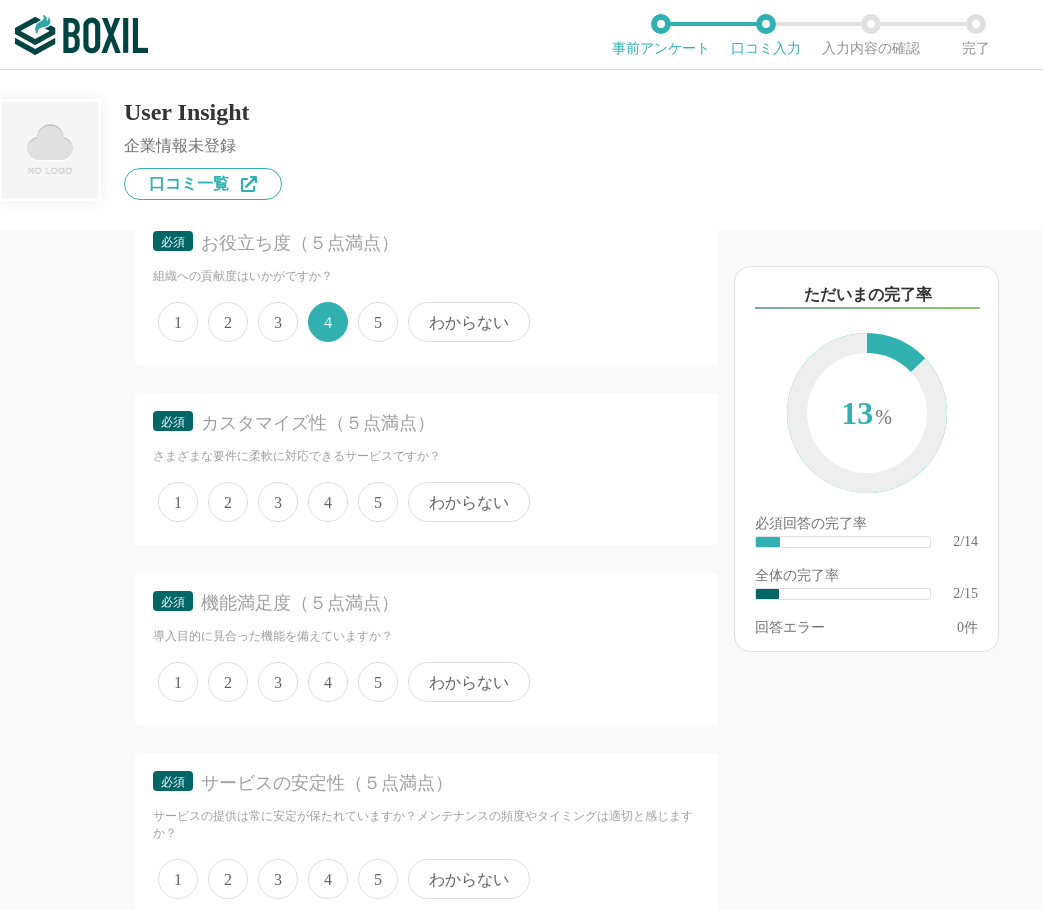 click on "4" at bounding box center [328, 502] 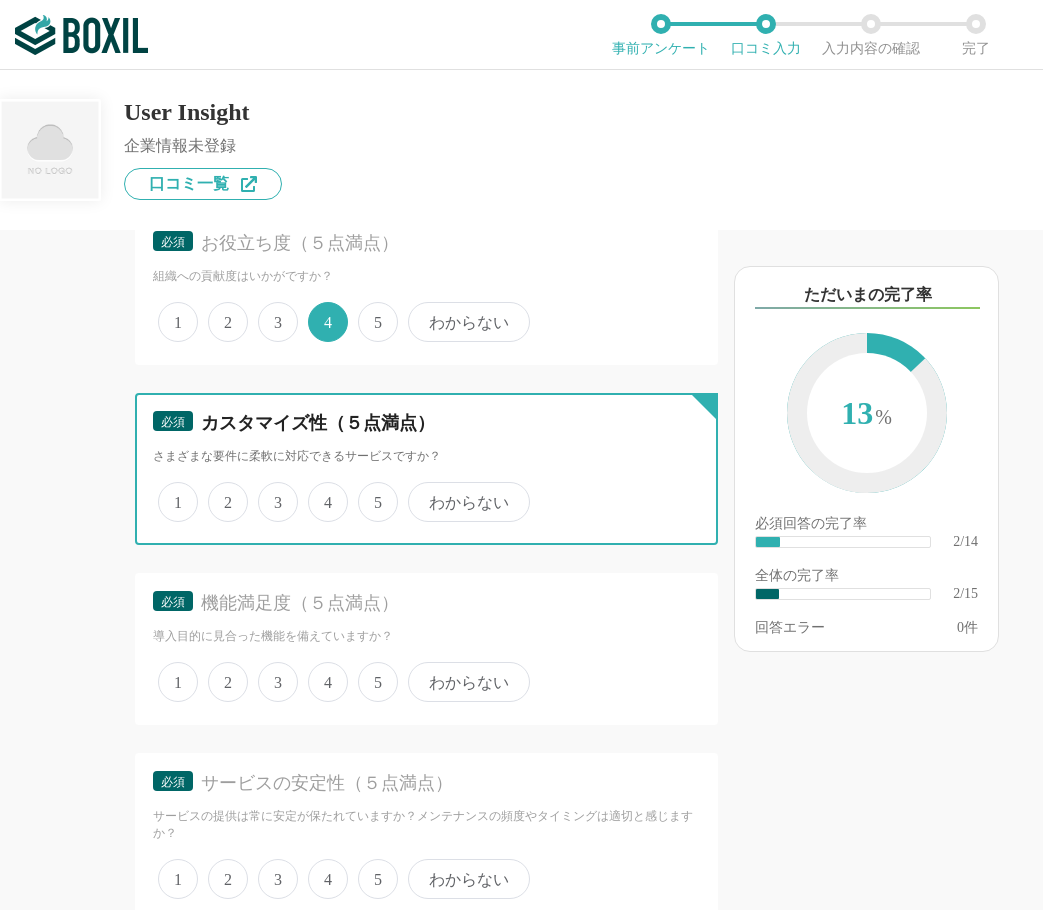click on "4" at bounding box center (319, 491) 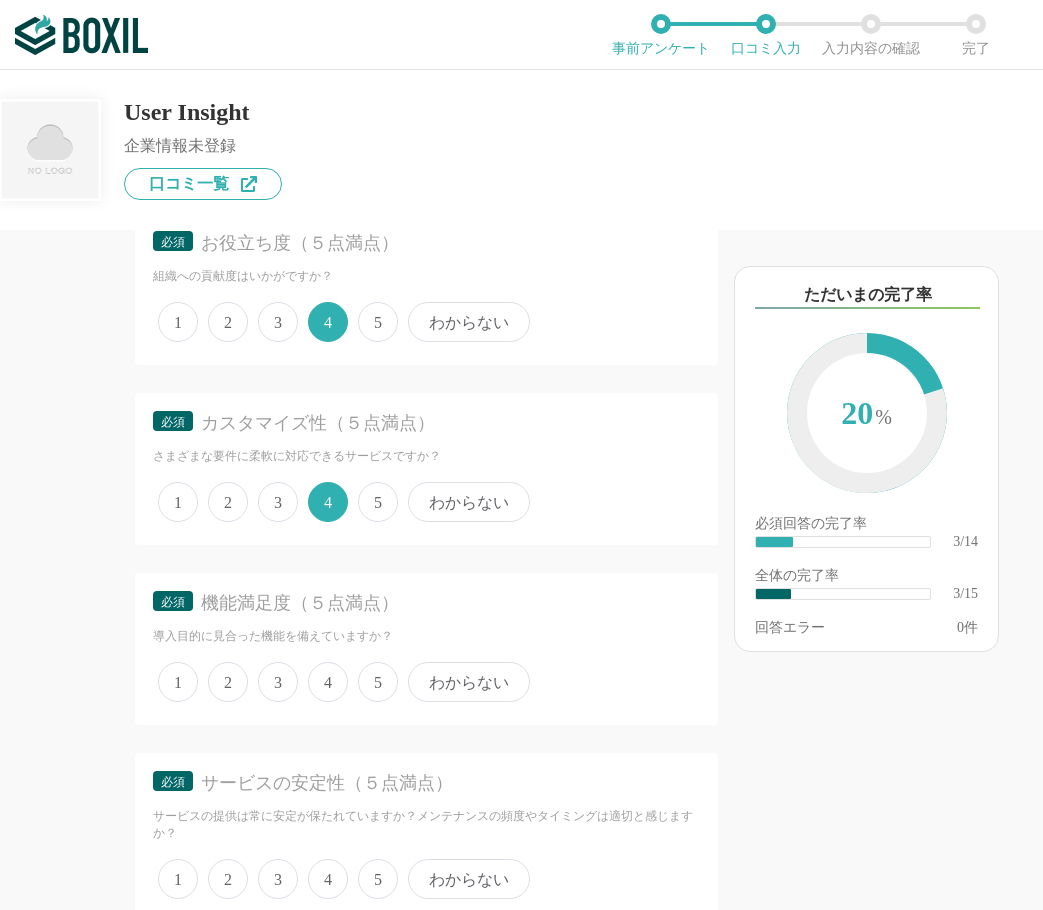 click on "4" at bounding box center (328, 682) 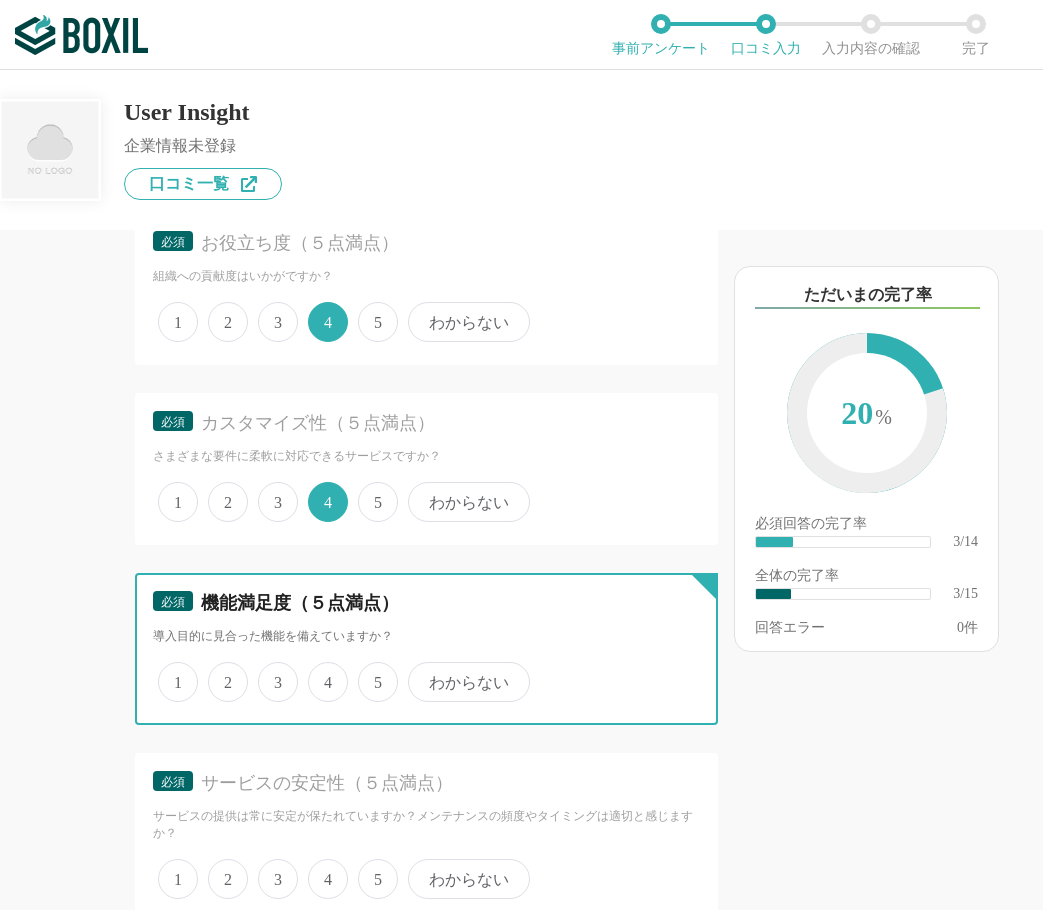 click on "4" at bounding box center [319, 671] 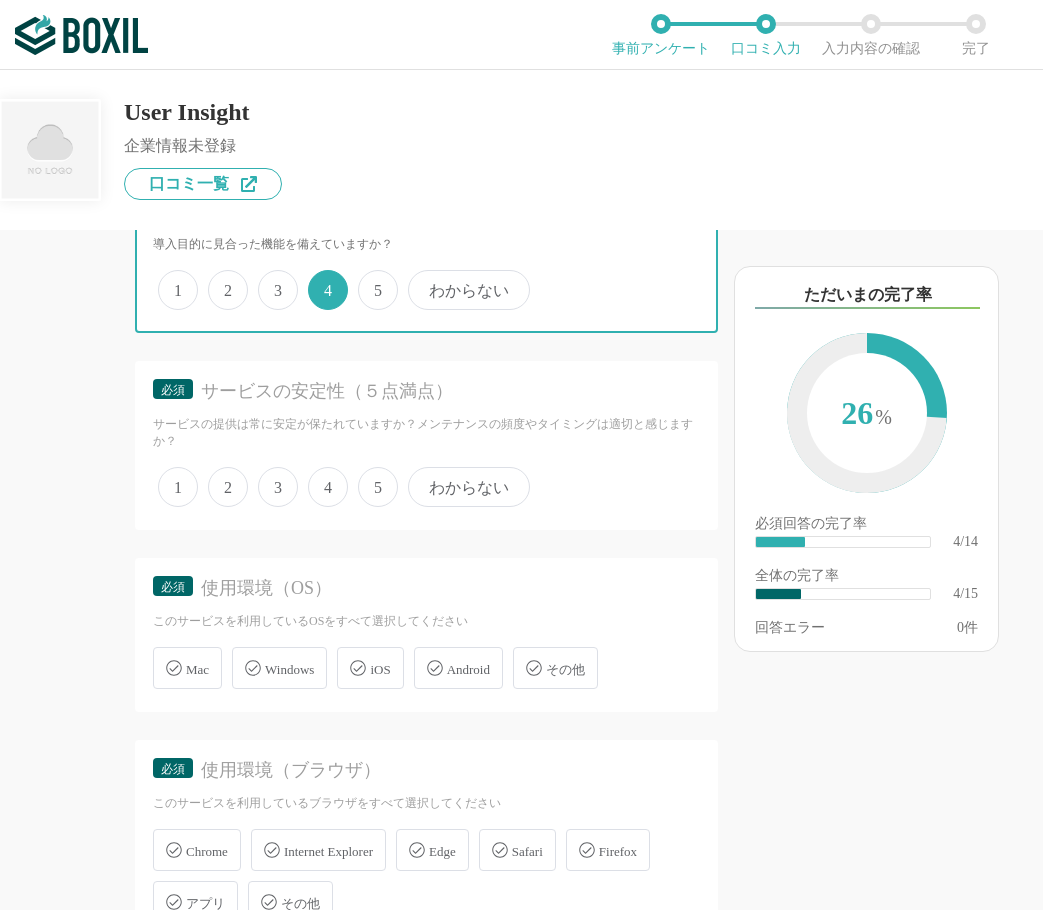 scroll, scrollTop: 900, scrollLeft: 0, axis: vertical 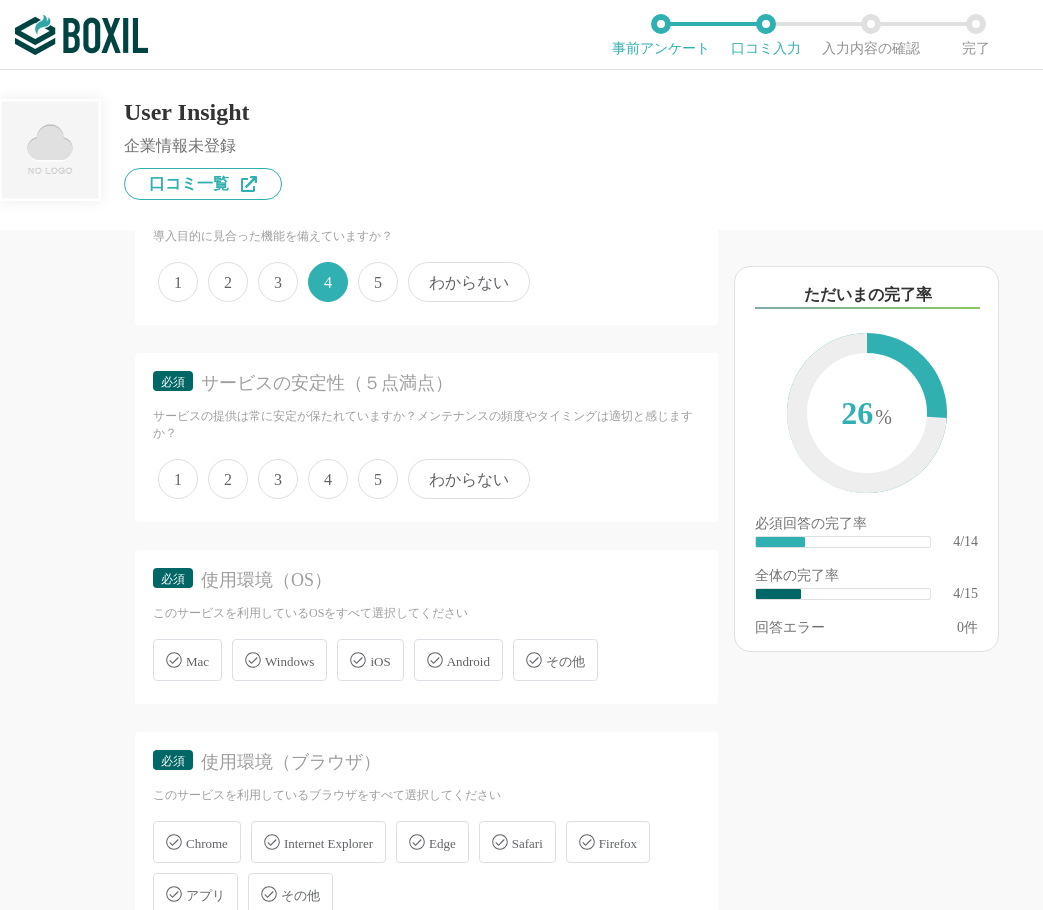 click on "4" at bounding box center [328, 479] 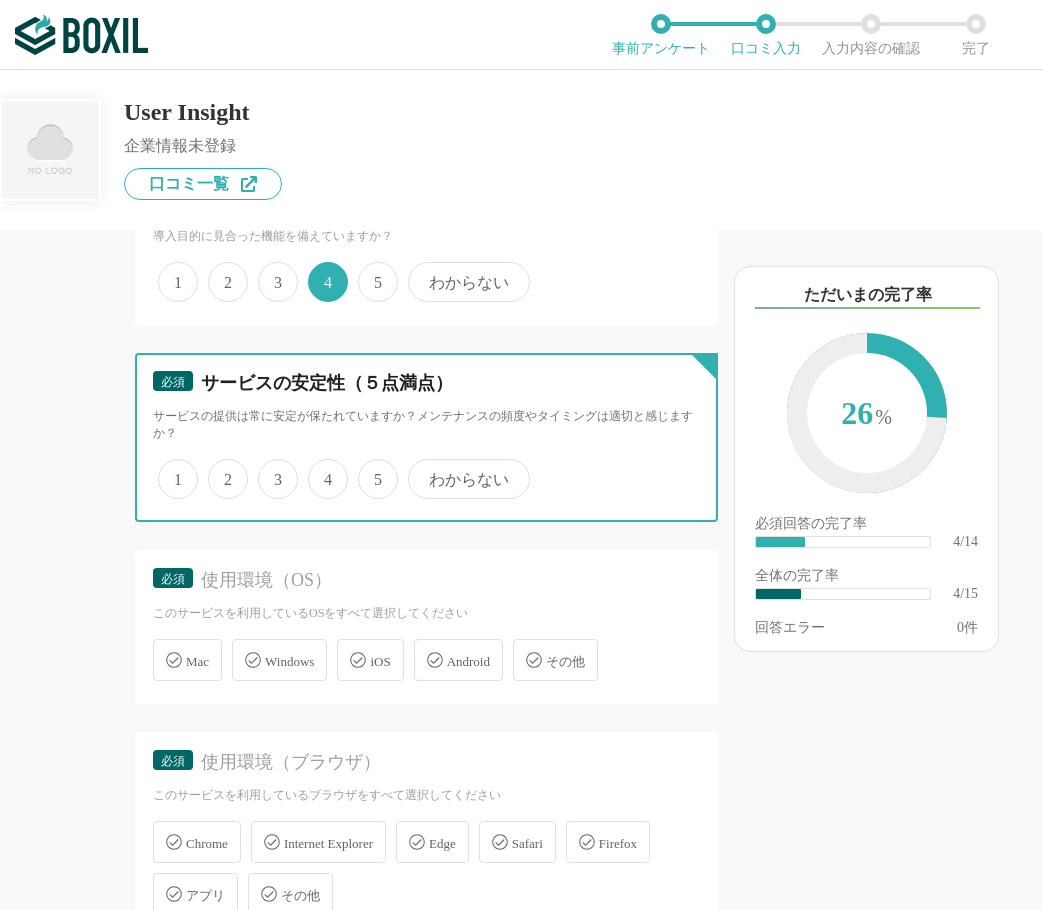 click on "4" at bounding box center (319, 468) 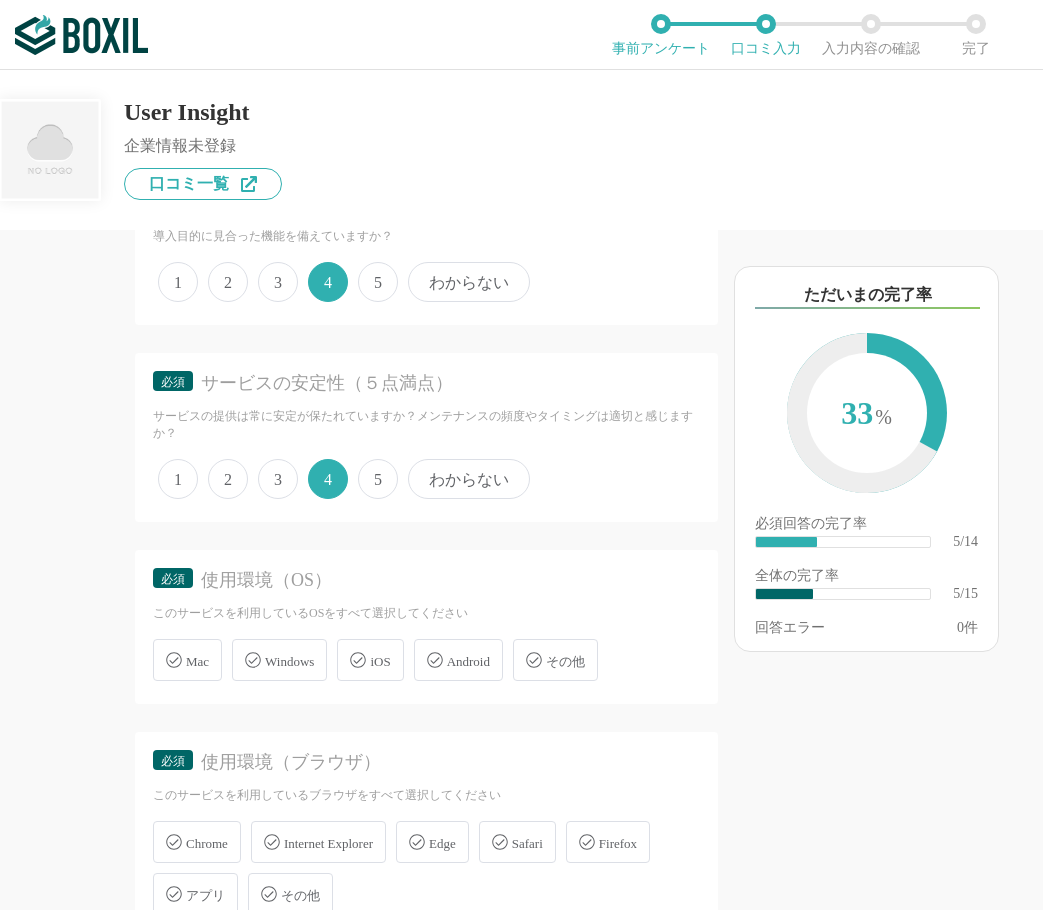 click on "Windows" at bounding box center (279, 660) 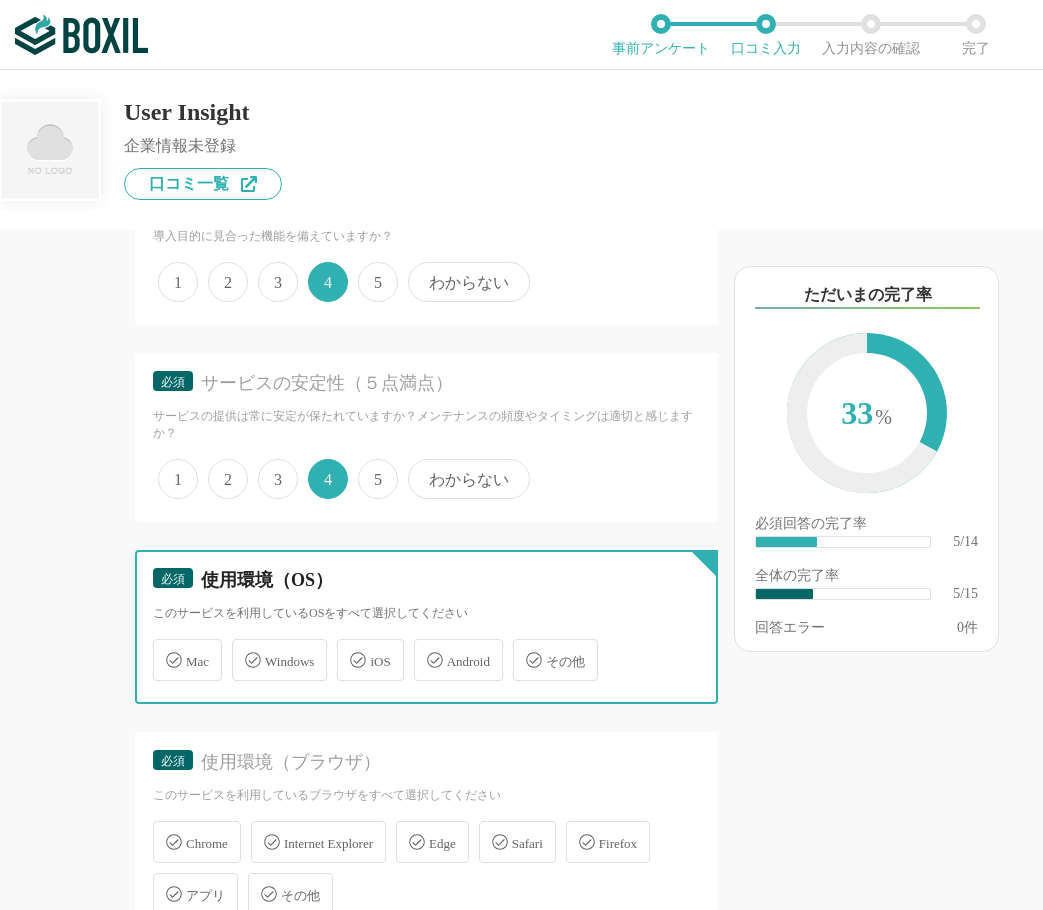 click on "Windows" at bounding box center [242, 648] 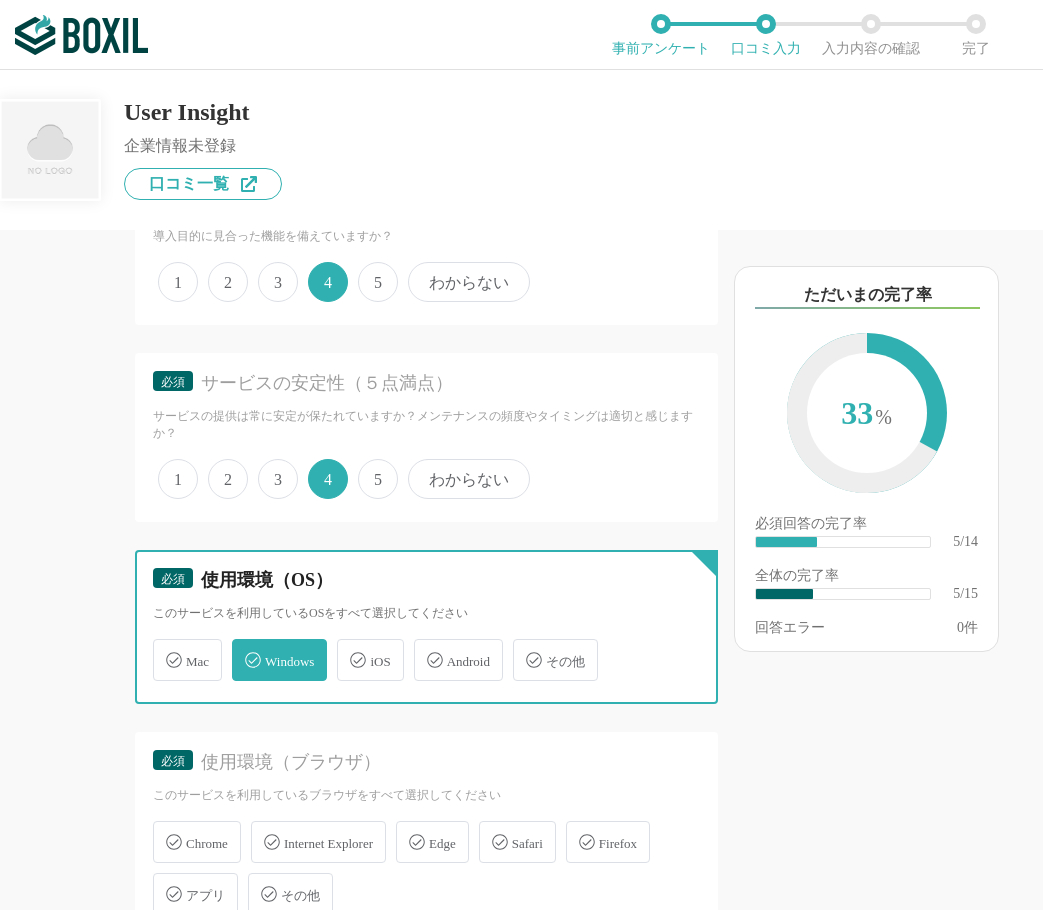checkbox on "true" 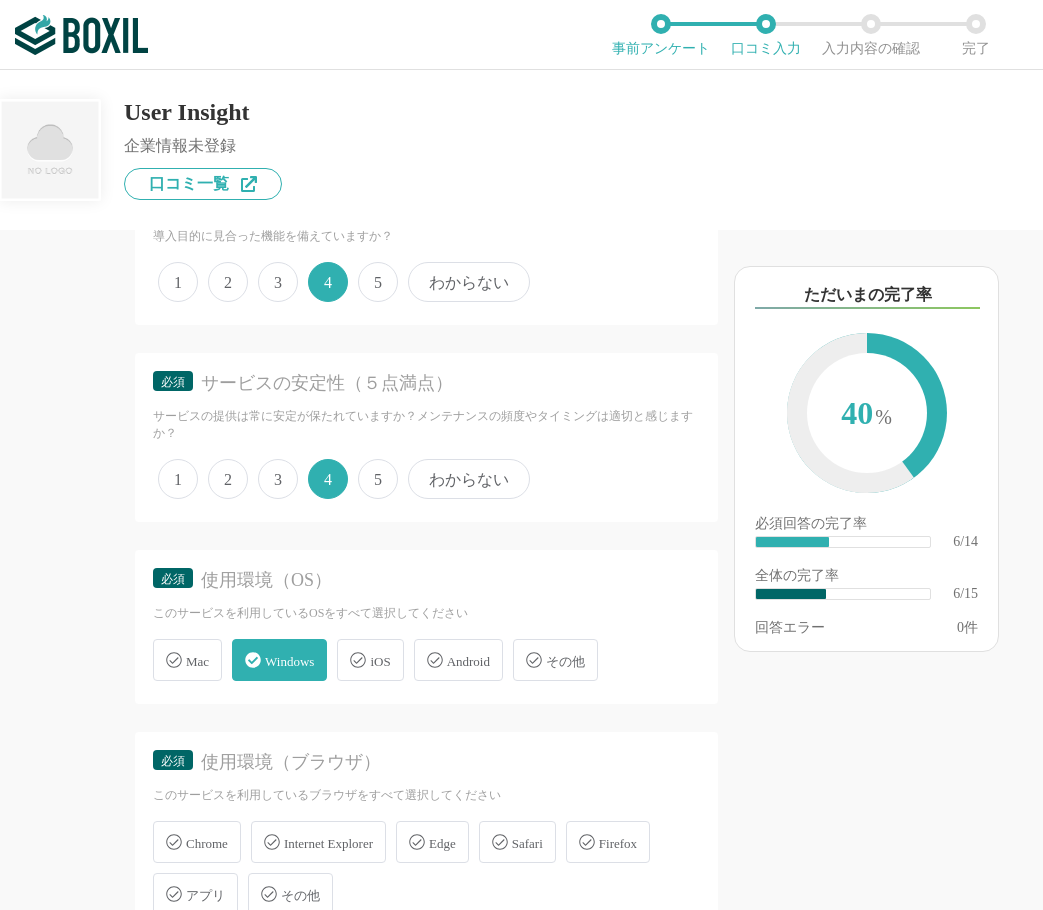 click on "Chrome" at bounding box center (207, 843) 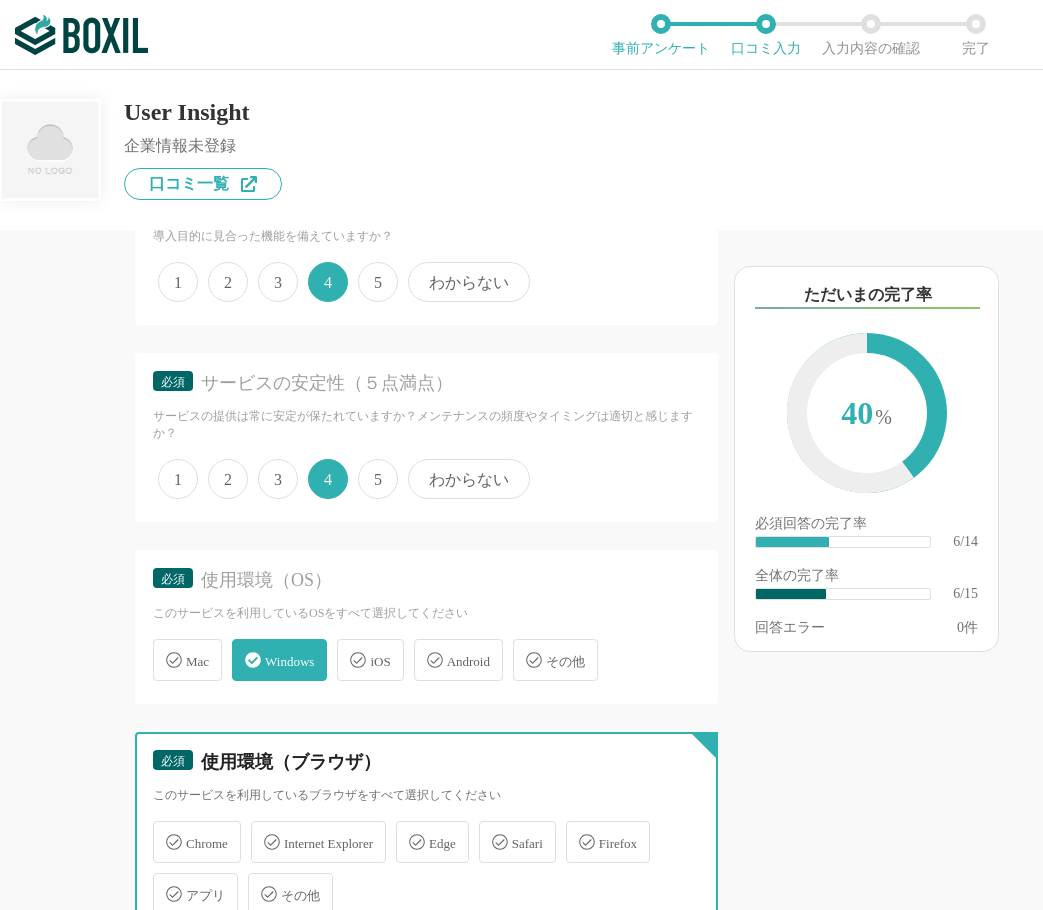 click on "Chrome" at bounding box center (163, 830) 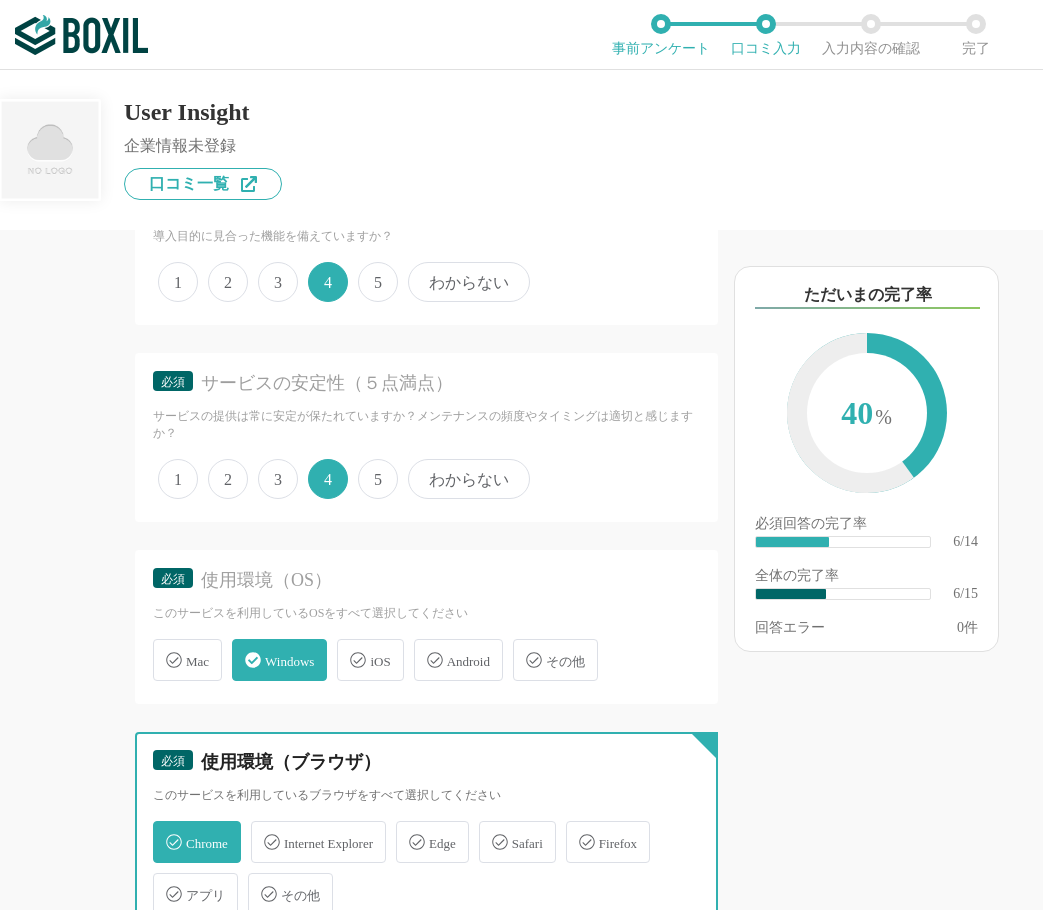 checkbox on "true" 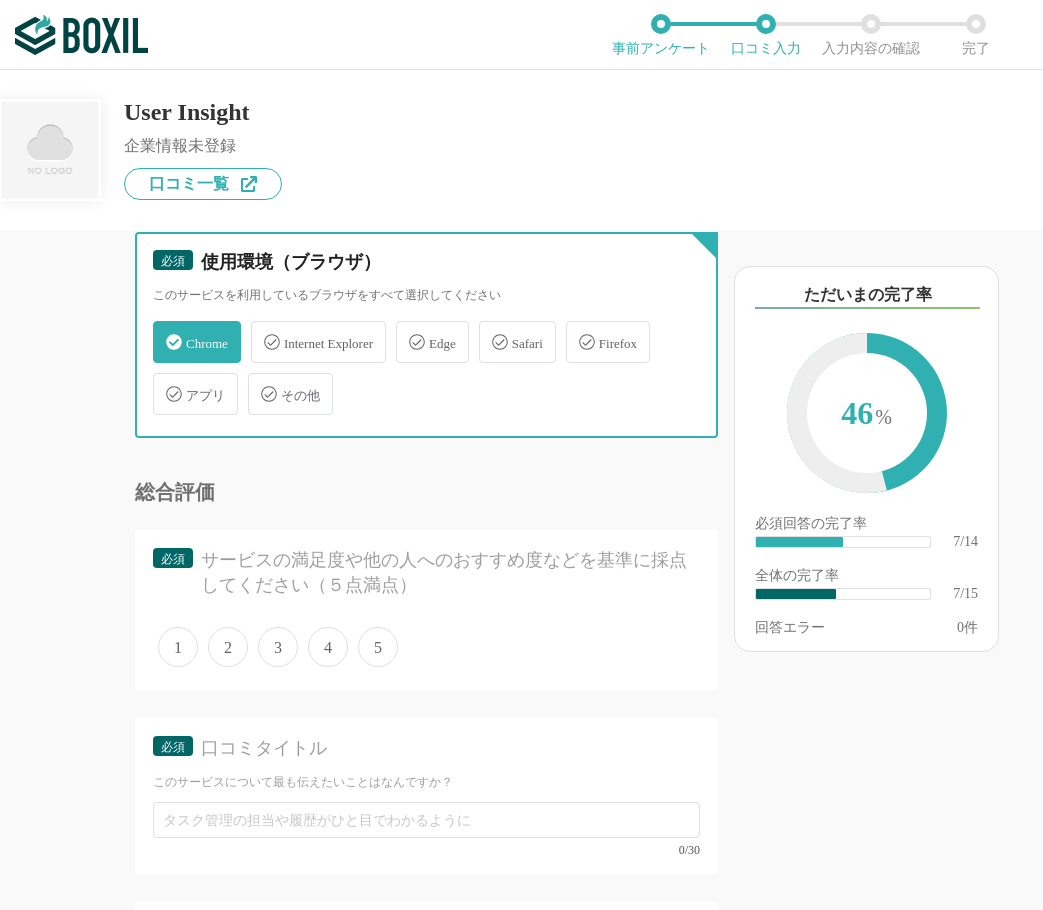 scroll, scrollTop: 1600, scrollLeft: 0, axis: vertical 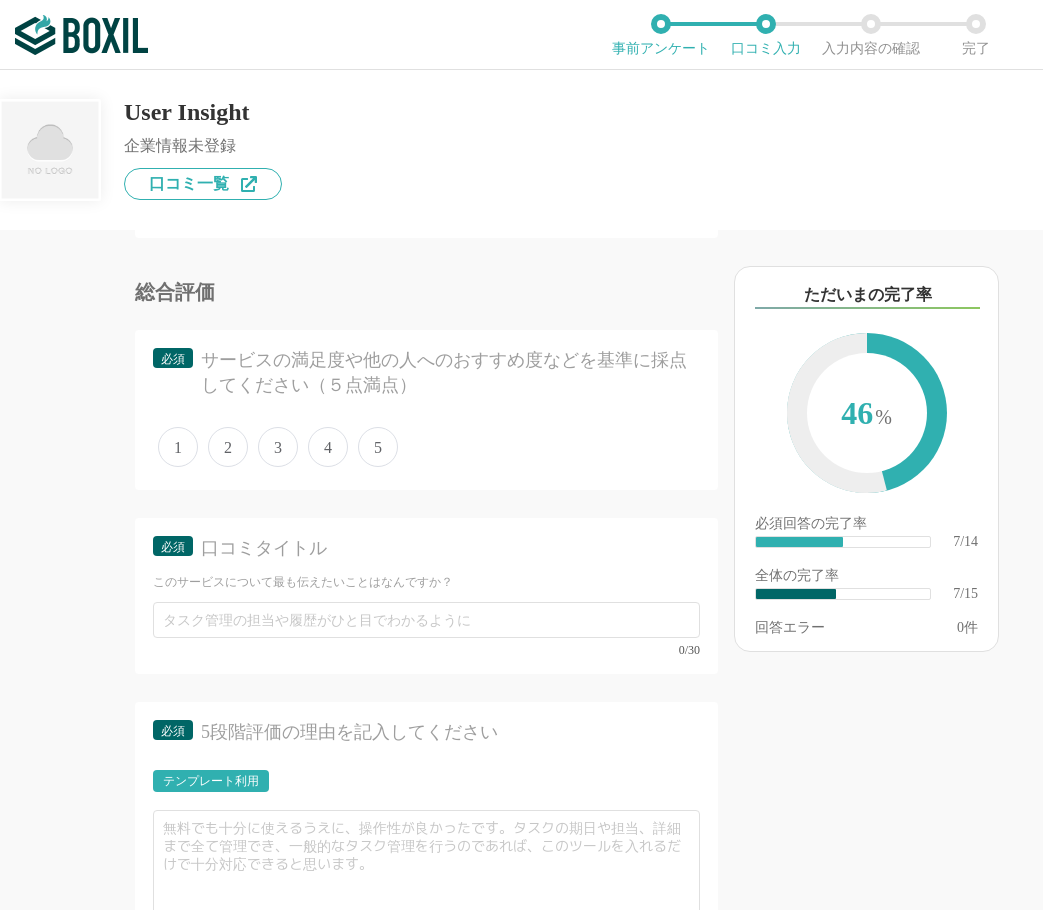 click on "4" at bounding box center (328, 447) 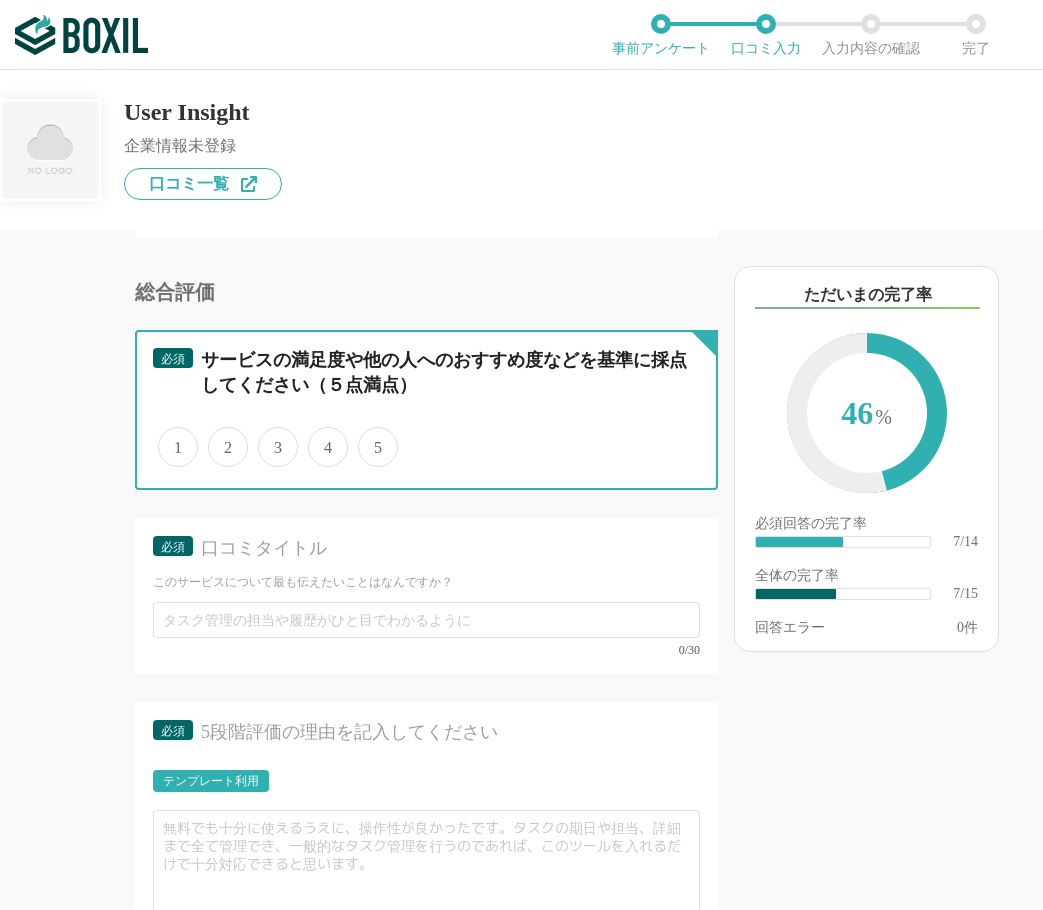 click on "4" at bounding box center [319, 436] 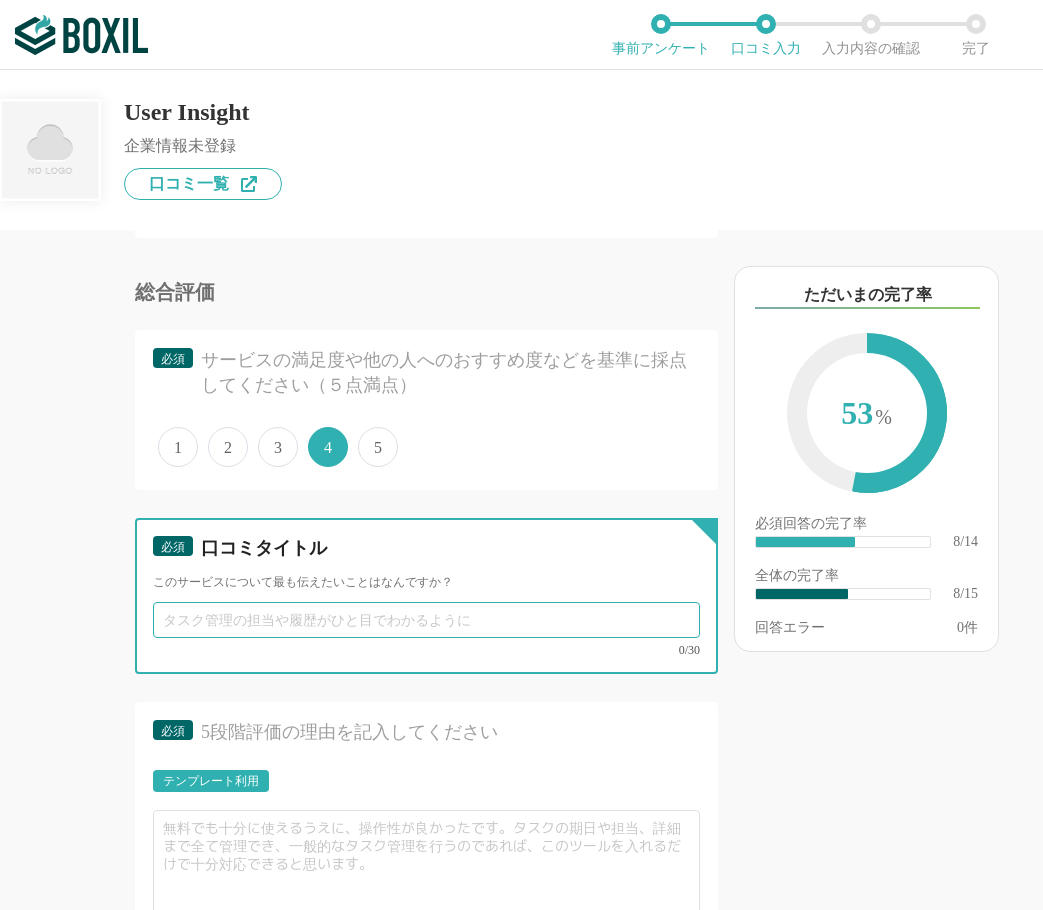 click at bounding box center [426, 620] 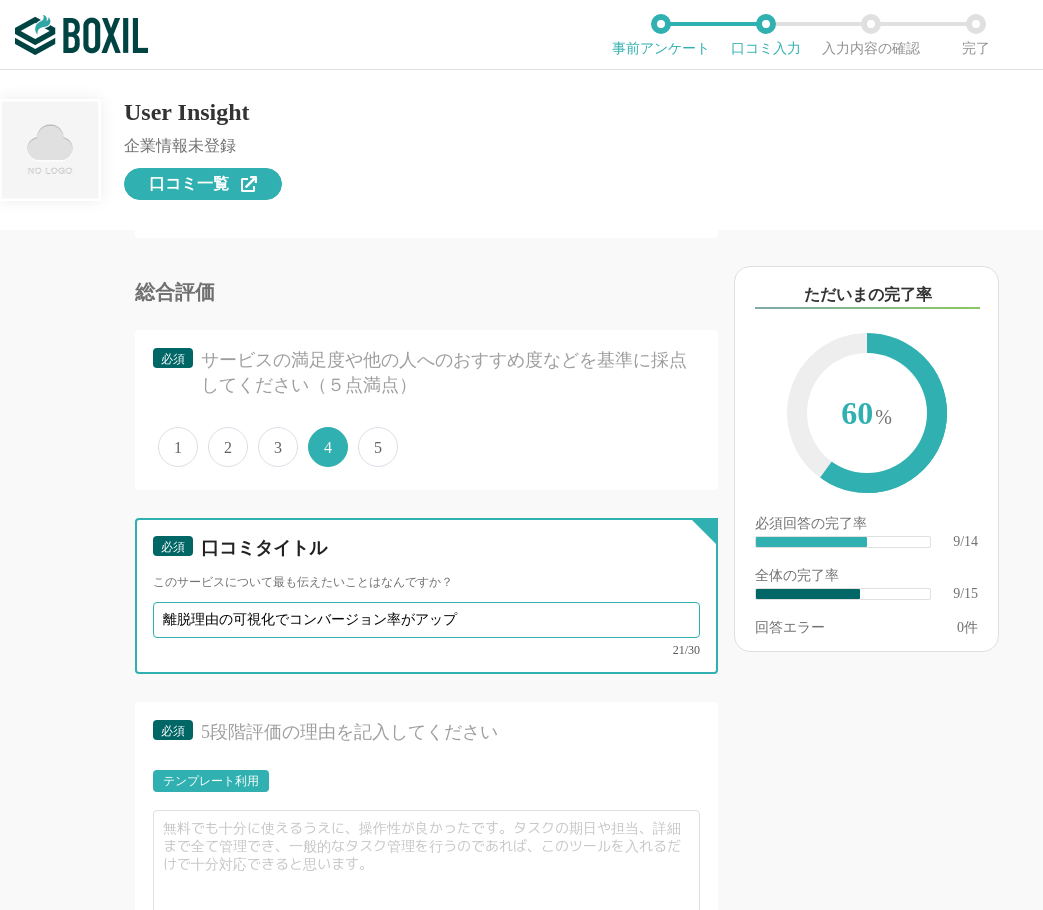 type on "離脱理由の可視化でコンバージョン率がアップ" 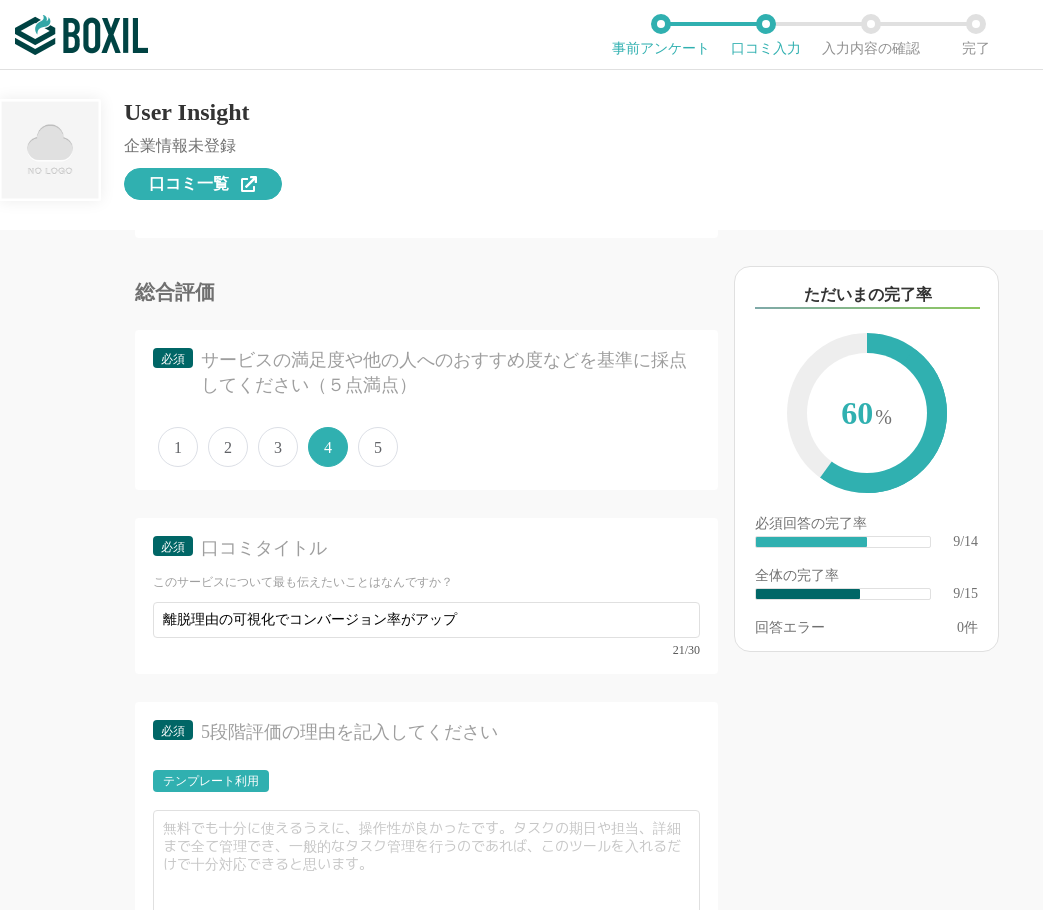 click on "口コミ一覧" at bounding box center (189, 184) 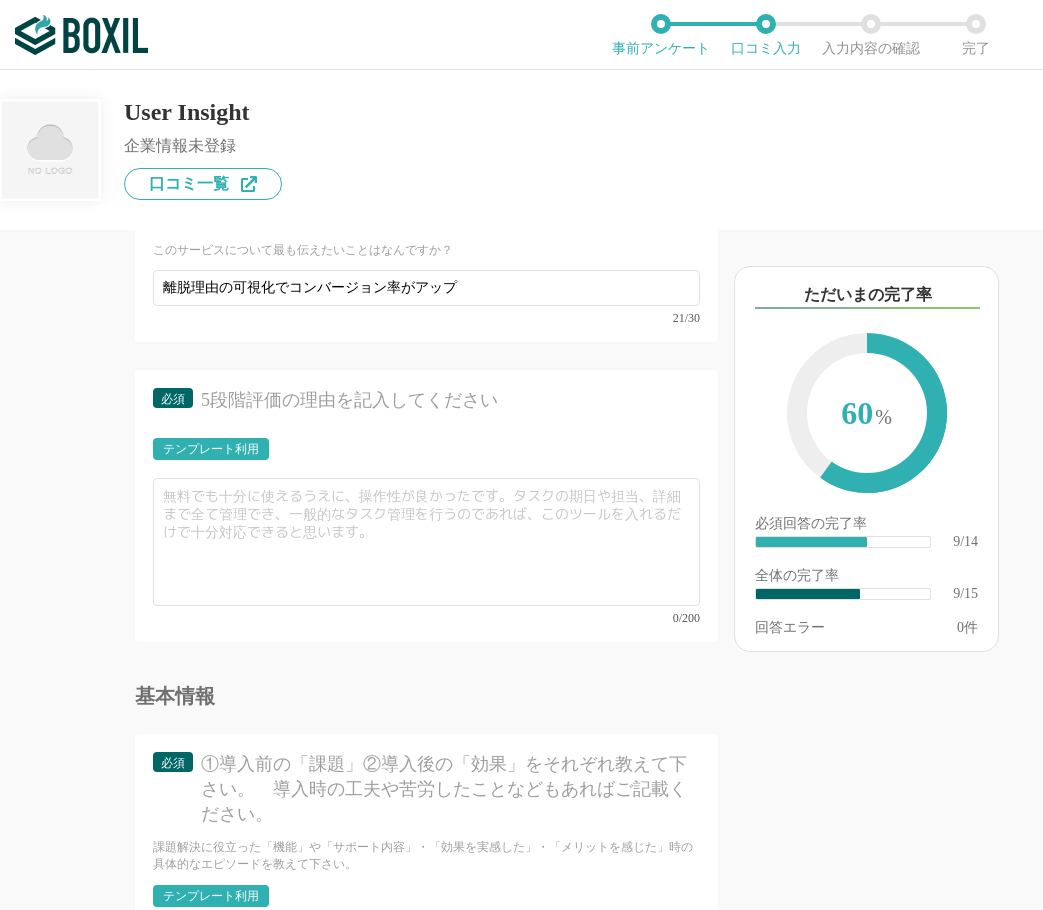 scroll, scrollTop: 2000, scrollLeft: 0, axis: vertical 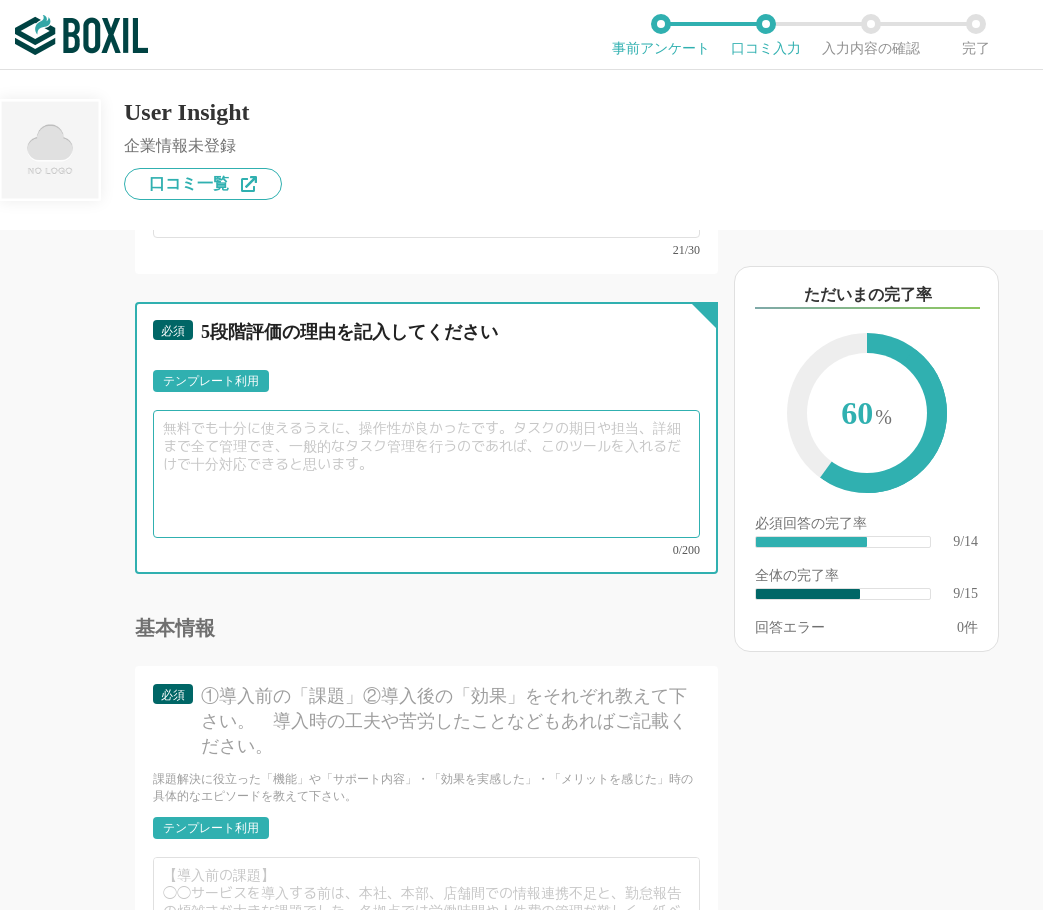 click at bounding box center [426, 474] 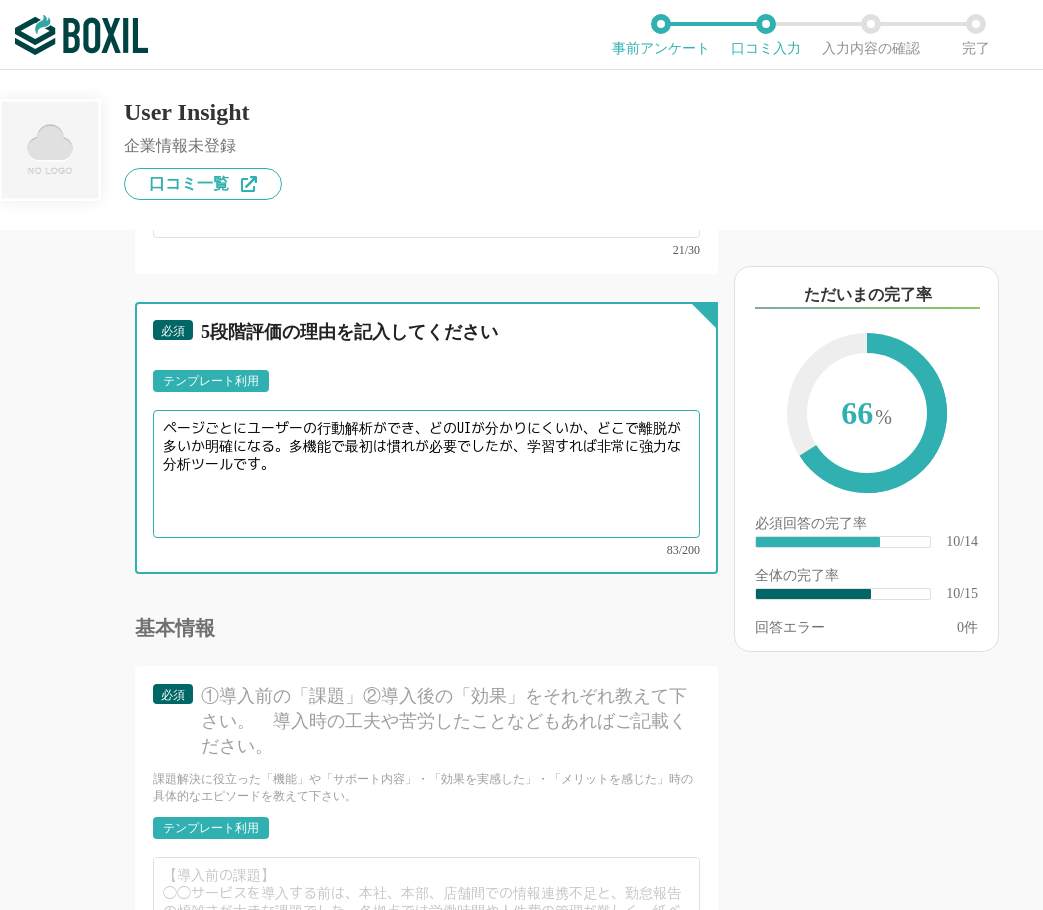 click on "ページごとにユーザーの行動解析ができ、どのUIが分かりにくいか、どこで離脱が多いか明確になる。多機能で最初は慣れが必要でしたが、学習すれば非常に強力な分析ツールです。" at bounding box center (426, 474) 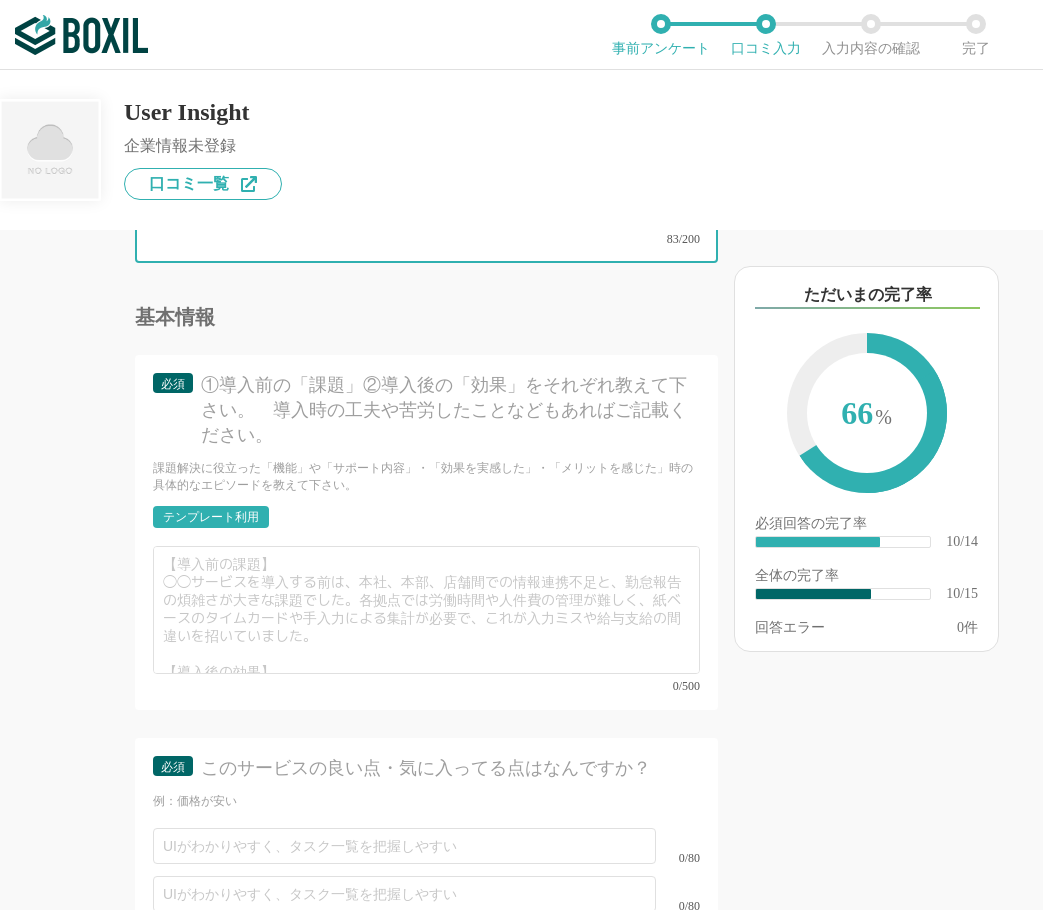 scroll, scrollTop: 2300, scrollLeft: 0, axis: vertical 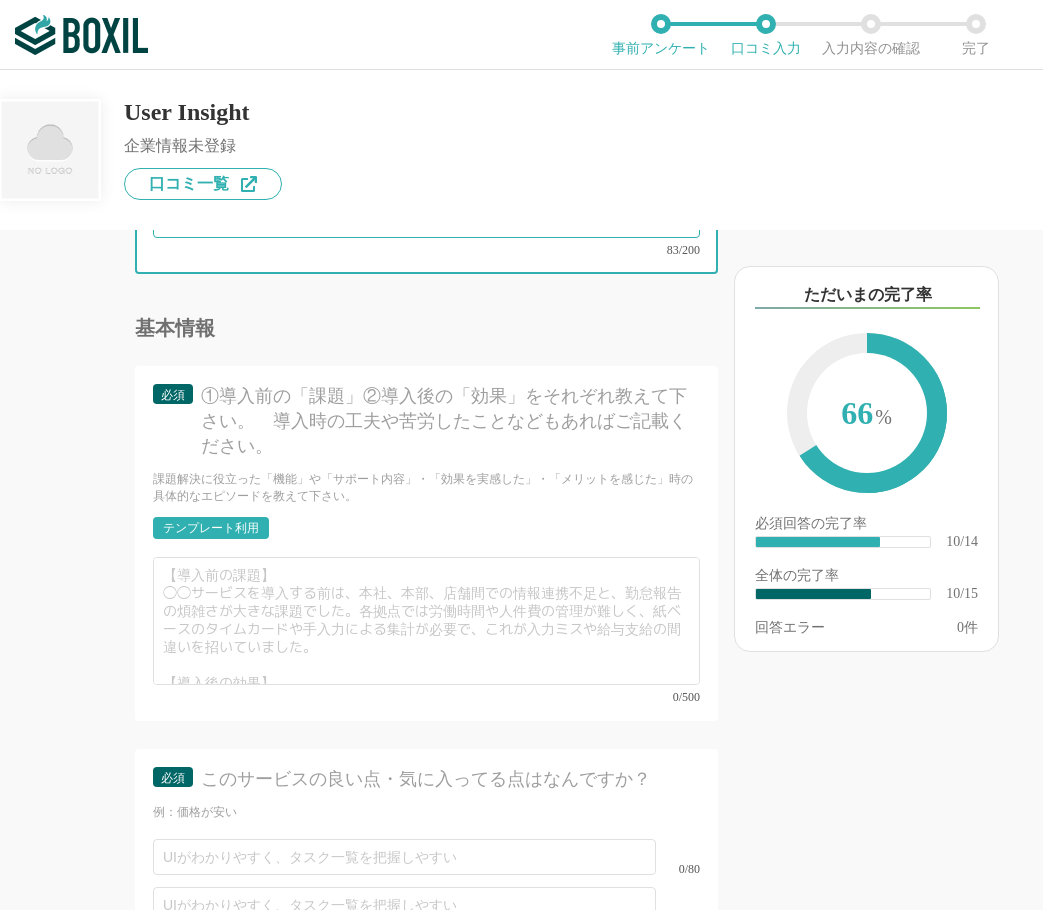 type on "ページごとにユーザーの行動解析ができ、どのUIが分かりにくいか、どこで離脱が多いか明確になる。
多機能で最初は慣れが必要でしたが、学習すれば非常に強力な分析ツールです。" 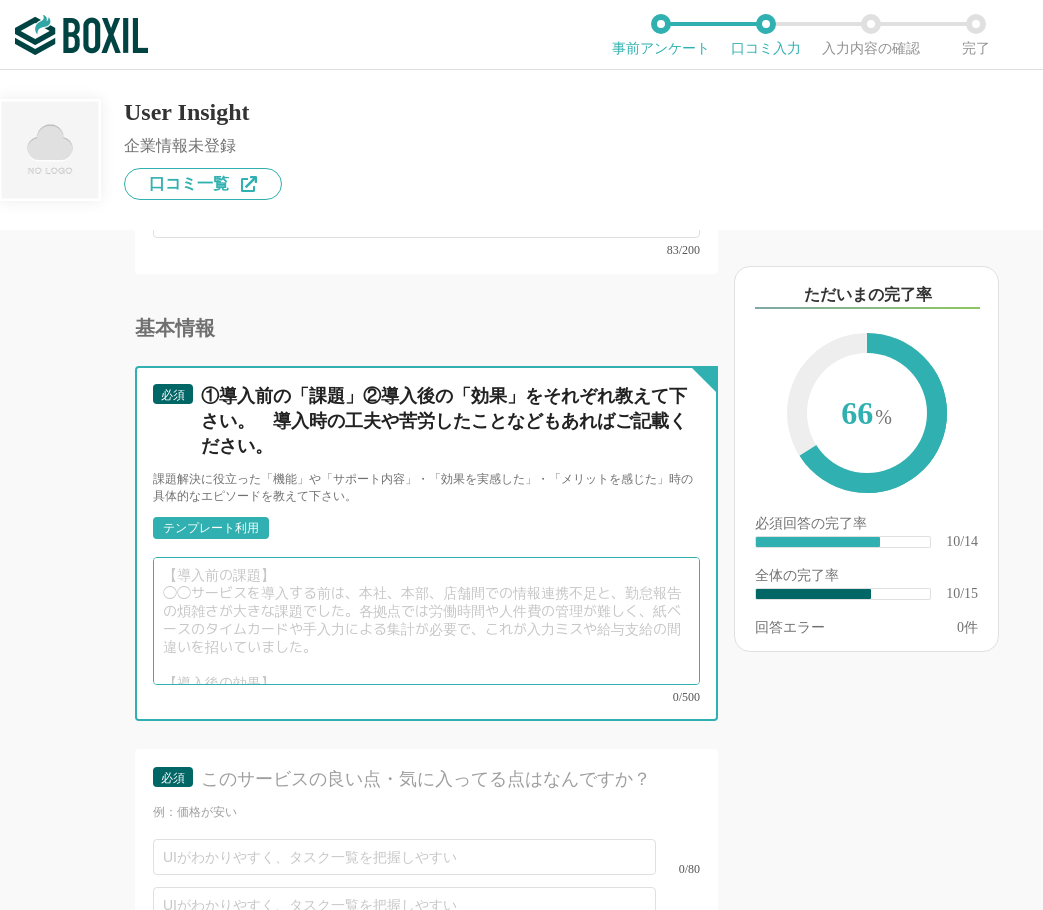 click at bounding box center (426, 621) 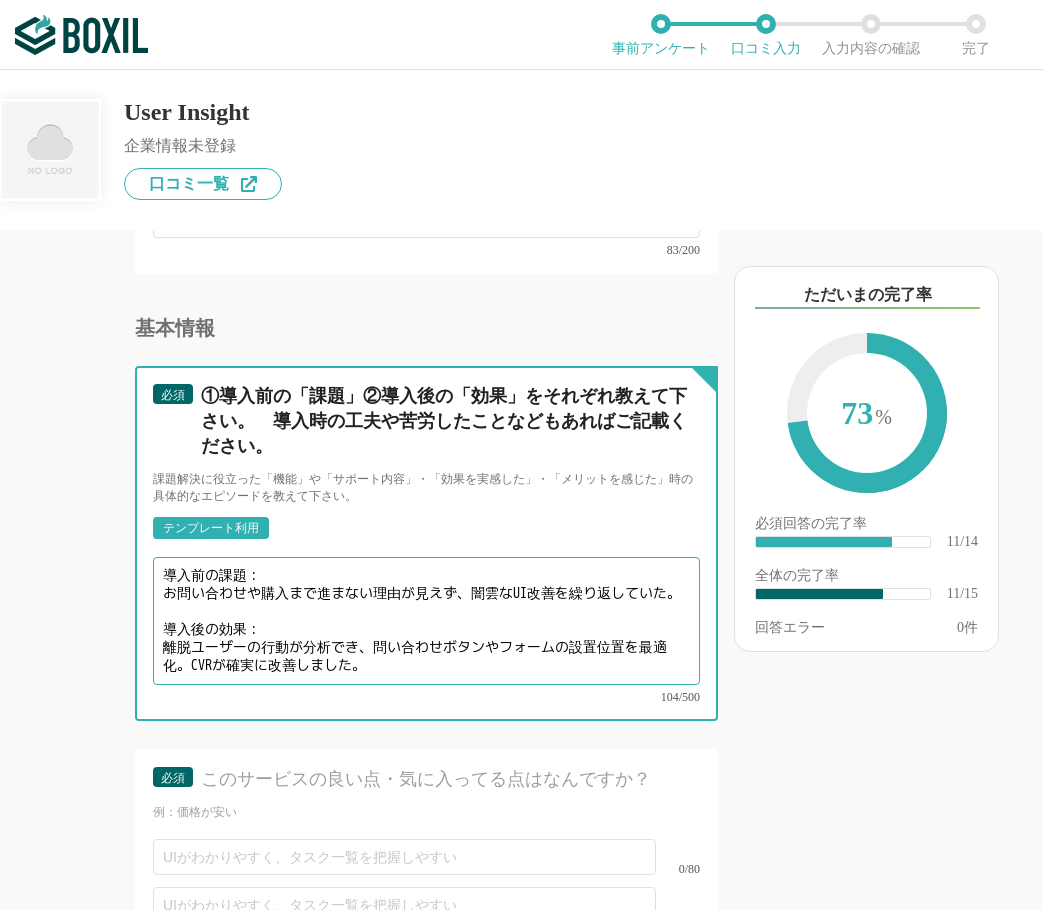 scroll, scrollTop: 0, scrollLeft: 0, axis: both 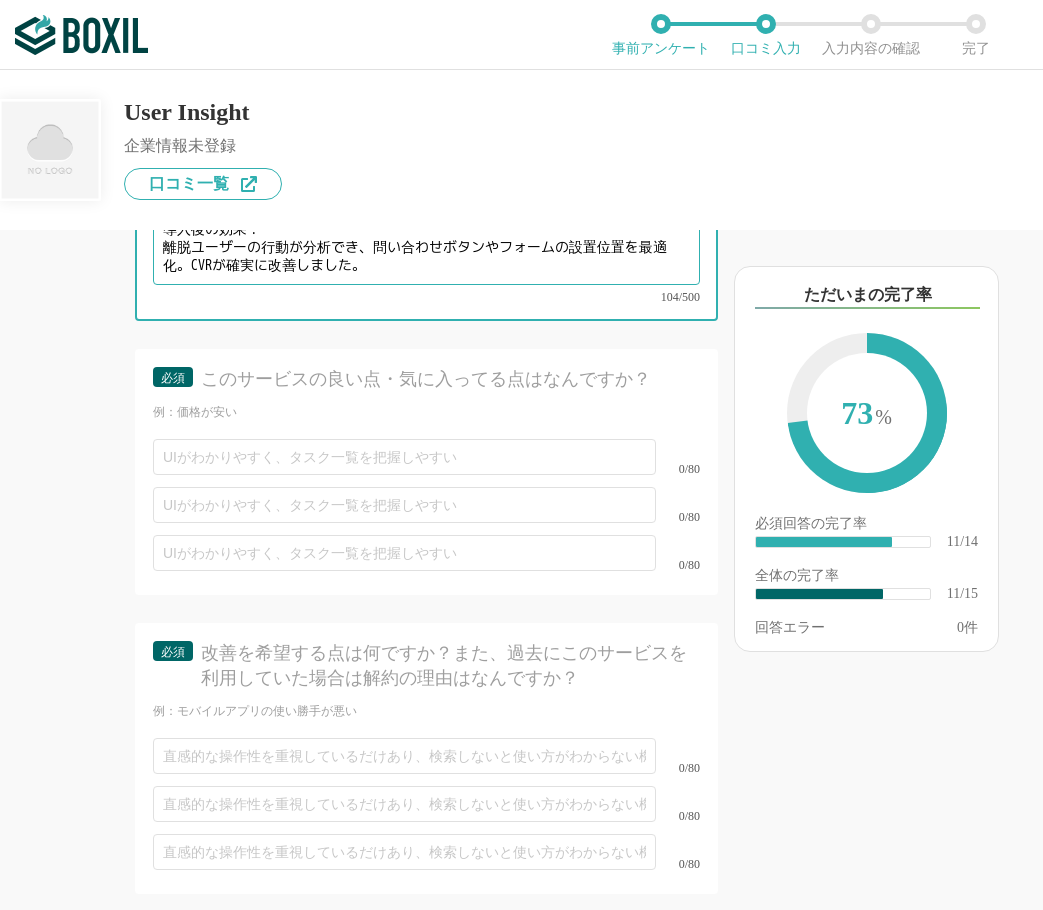 type on "導入前の課題：
お問い合わせや購入まで進まない理由が見えず、闇雲なUI改善を繰り返していた。
導入後の効果：
離脱ユーザーの行動が分析でき、問い合わせボタンやフォームの設置位置を最適化。CVRが確実に改善しました。" 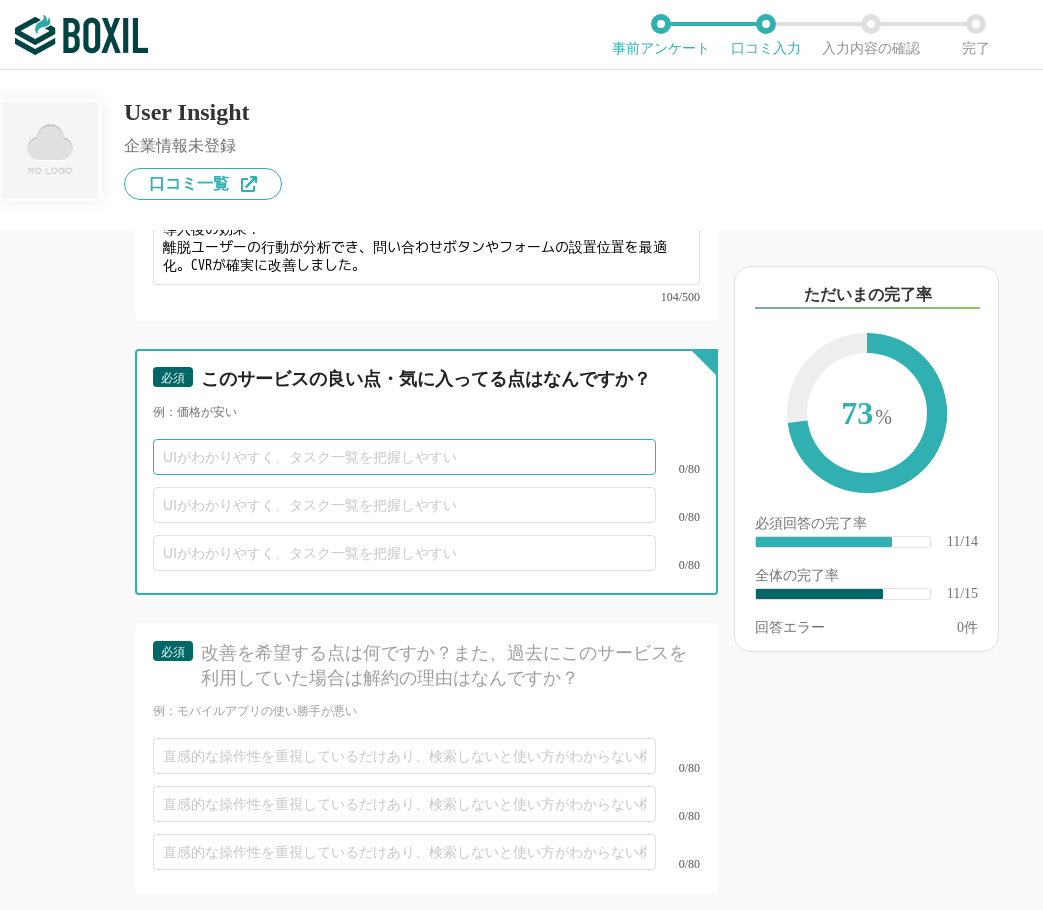 click at bounding box center (404, 457) 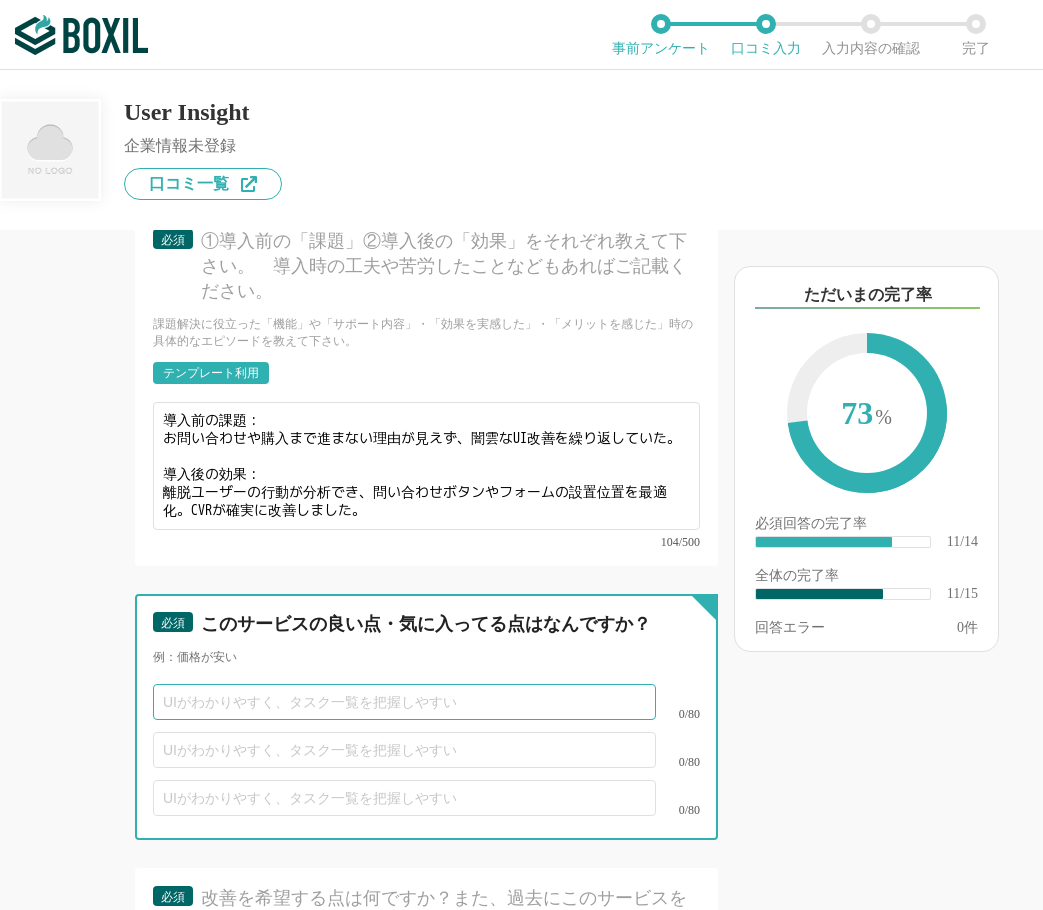 scroll, scrollTop: 2400, scrollLeft: 0, axis: vertical 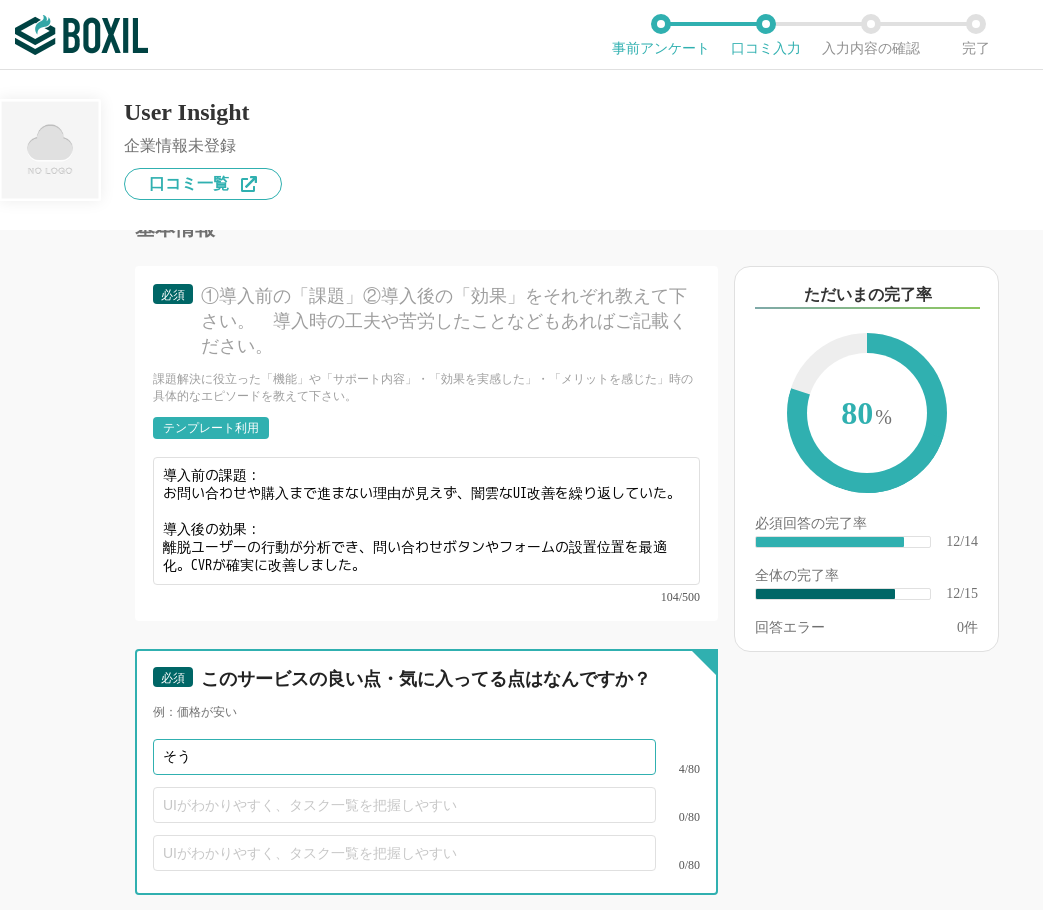 type on "そ" 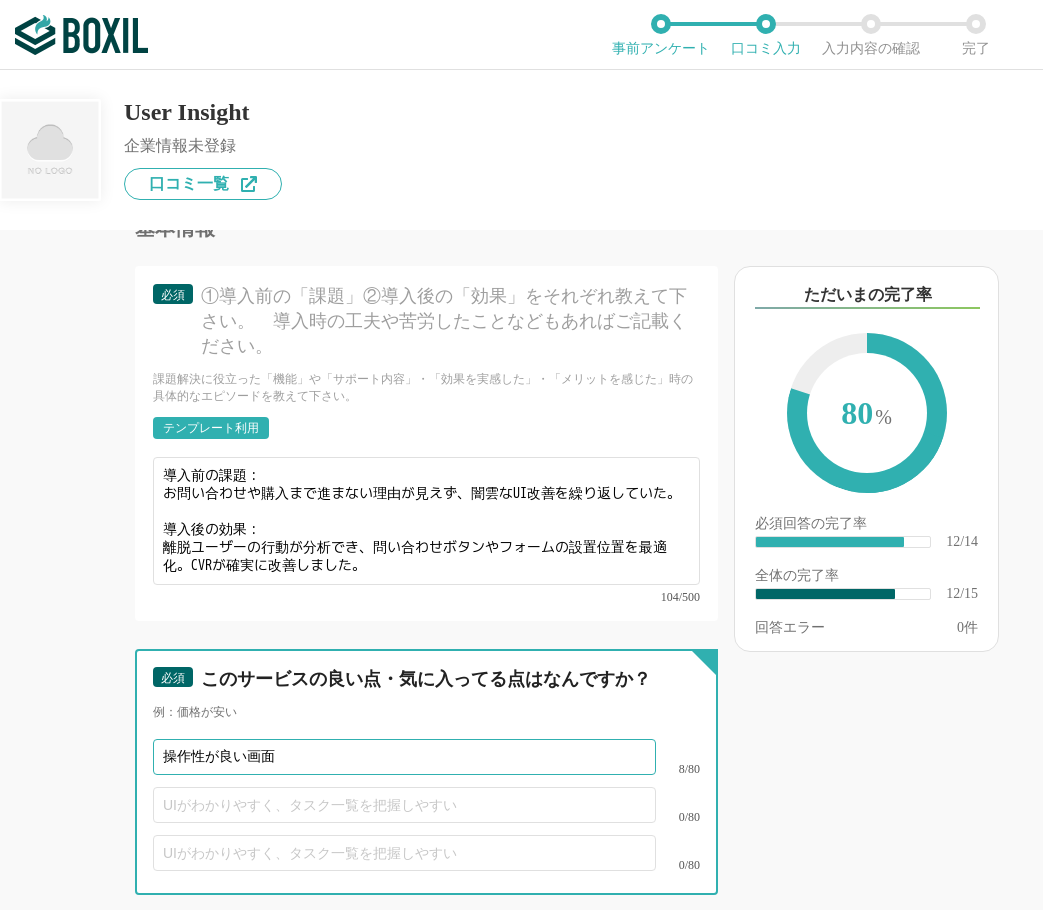 type on "操作性が良い画面" 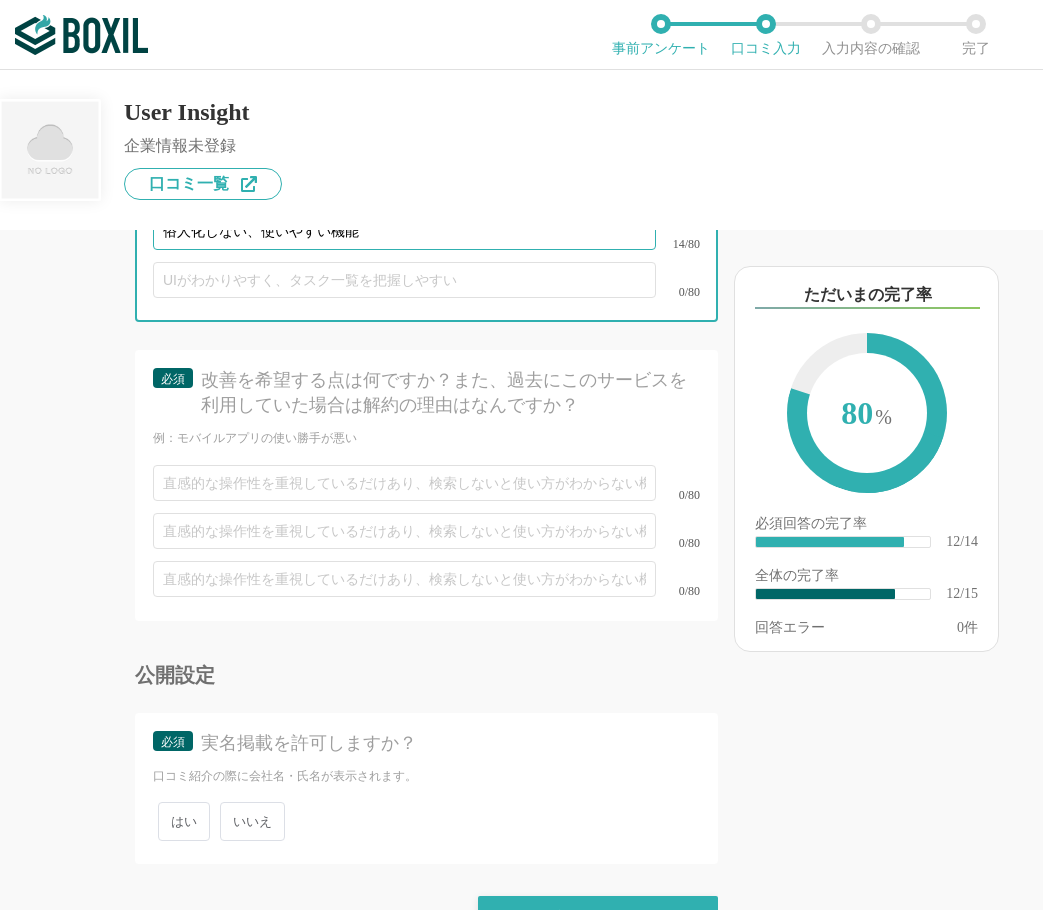 scroll, scrollTop: 2985, scrollLeft: 0, axis: vertical 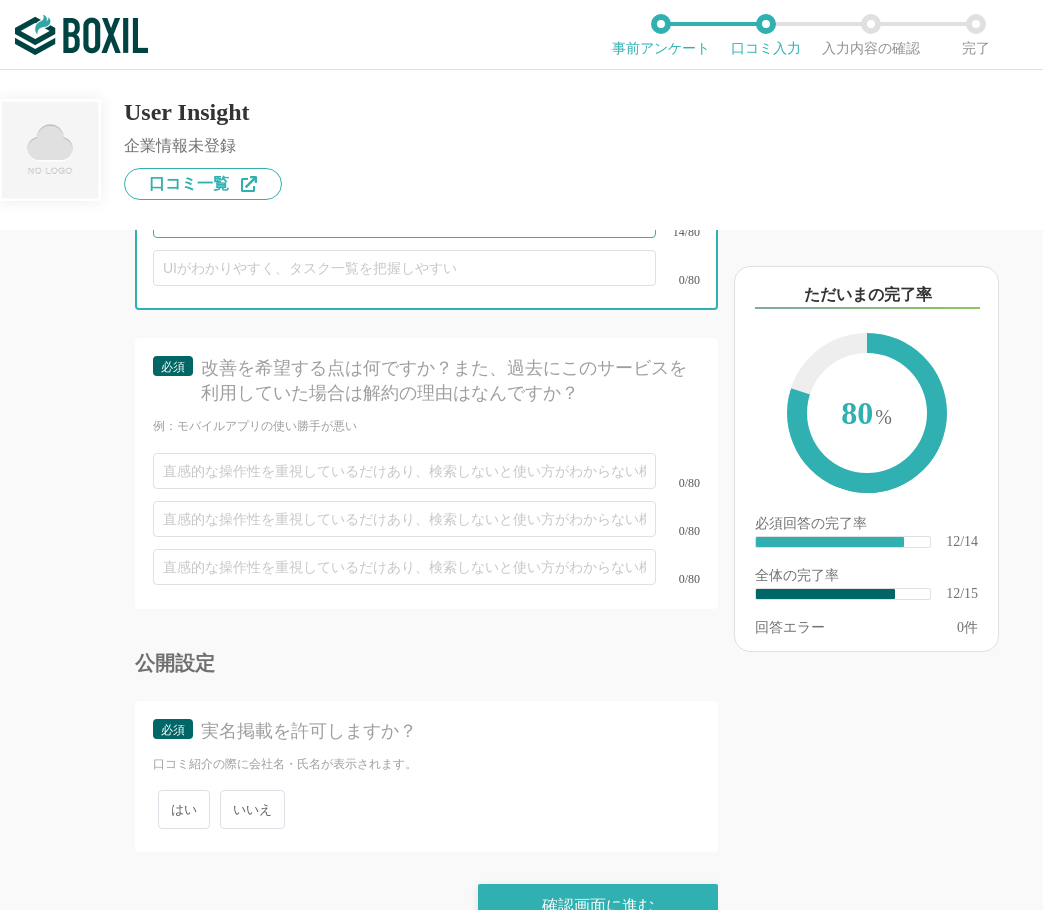 type on "俗人化しない、使いやすい機能" 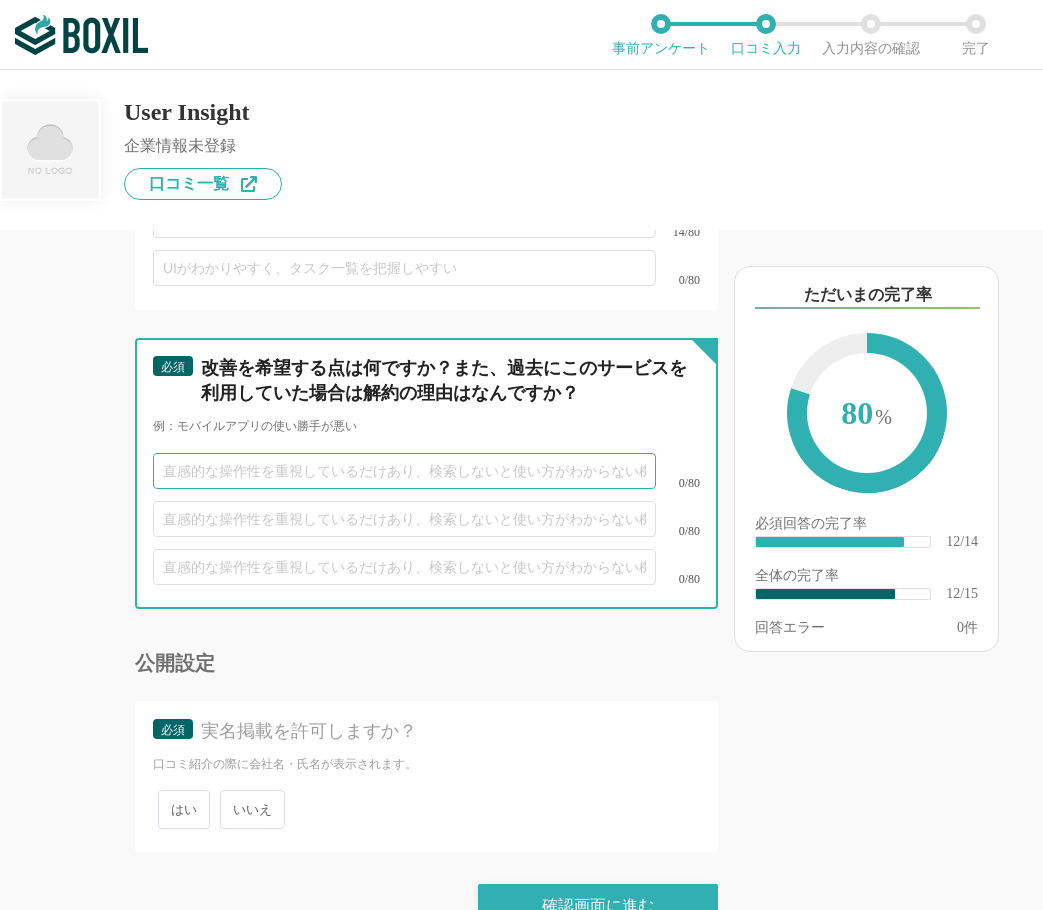 click at bounding box center [404, 471] 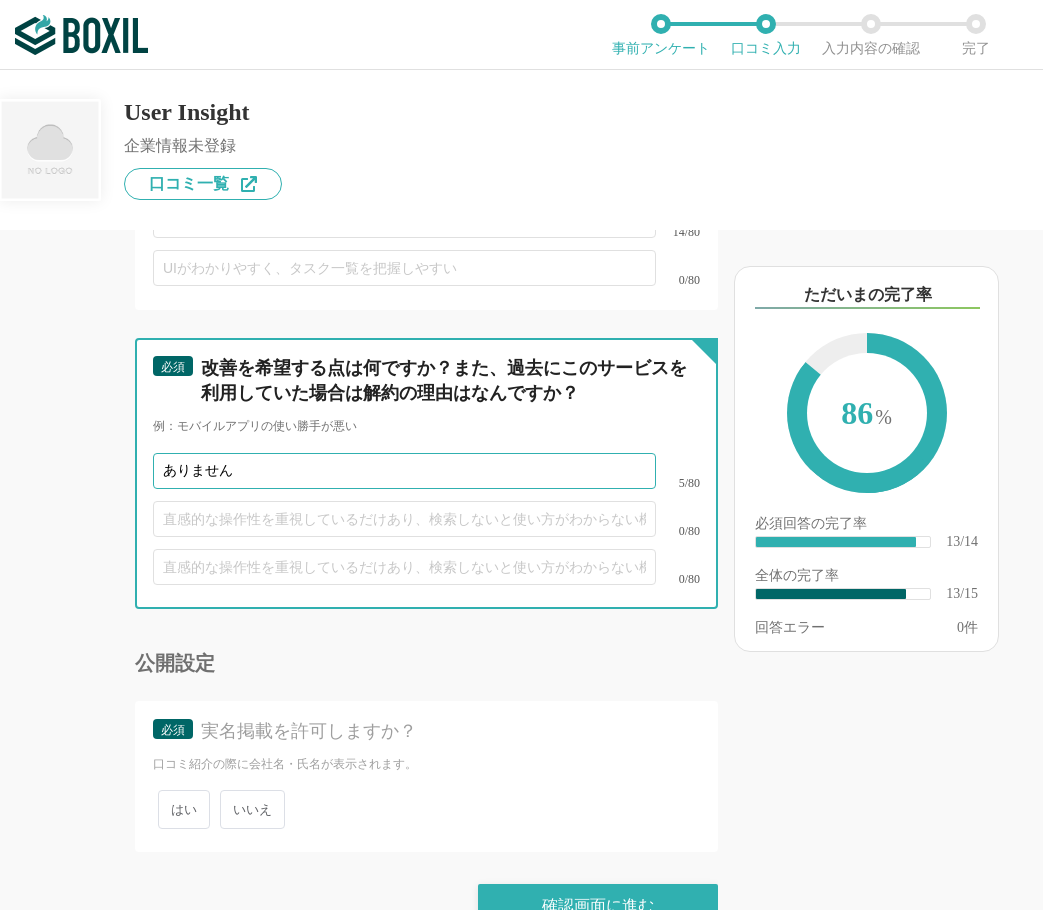 type on "ありません" 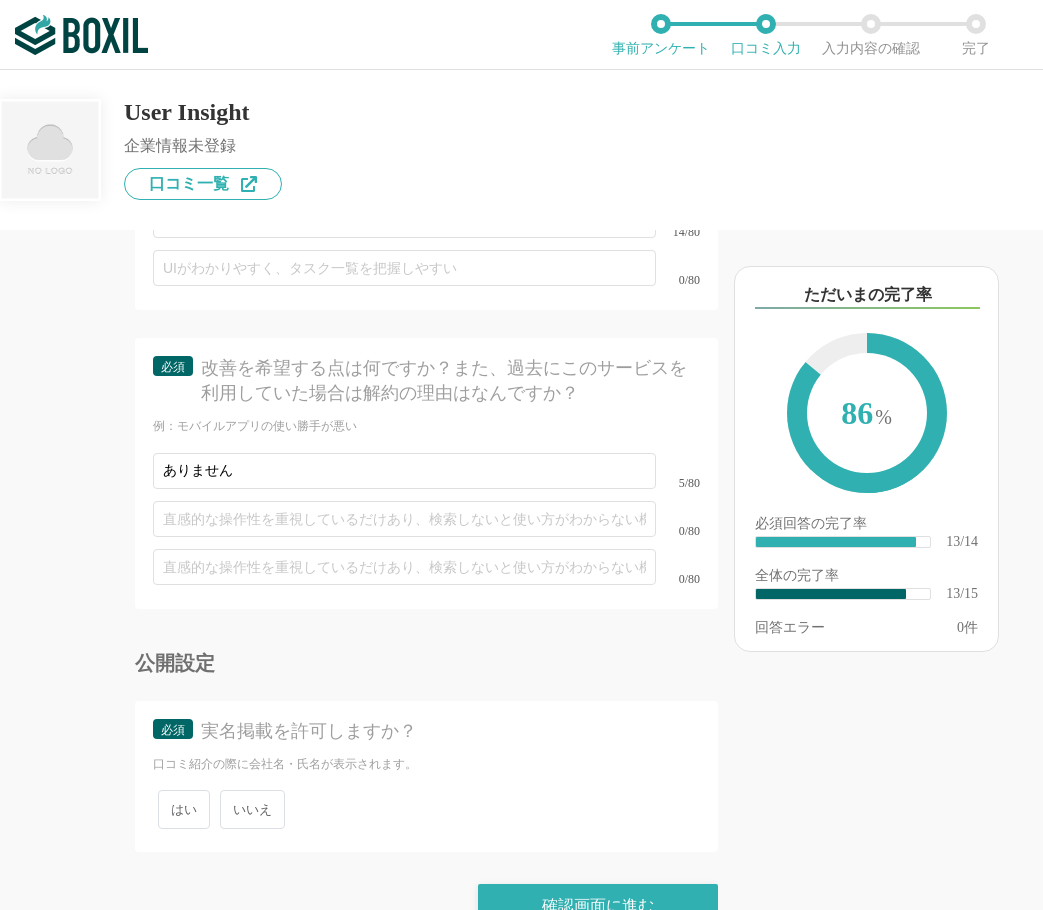 click on "いいえ" at bounding box center [252, 809] 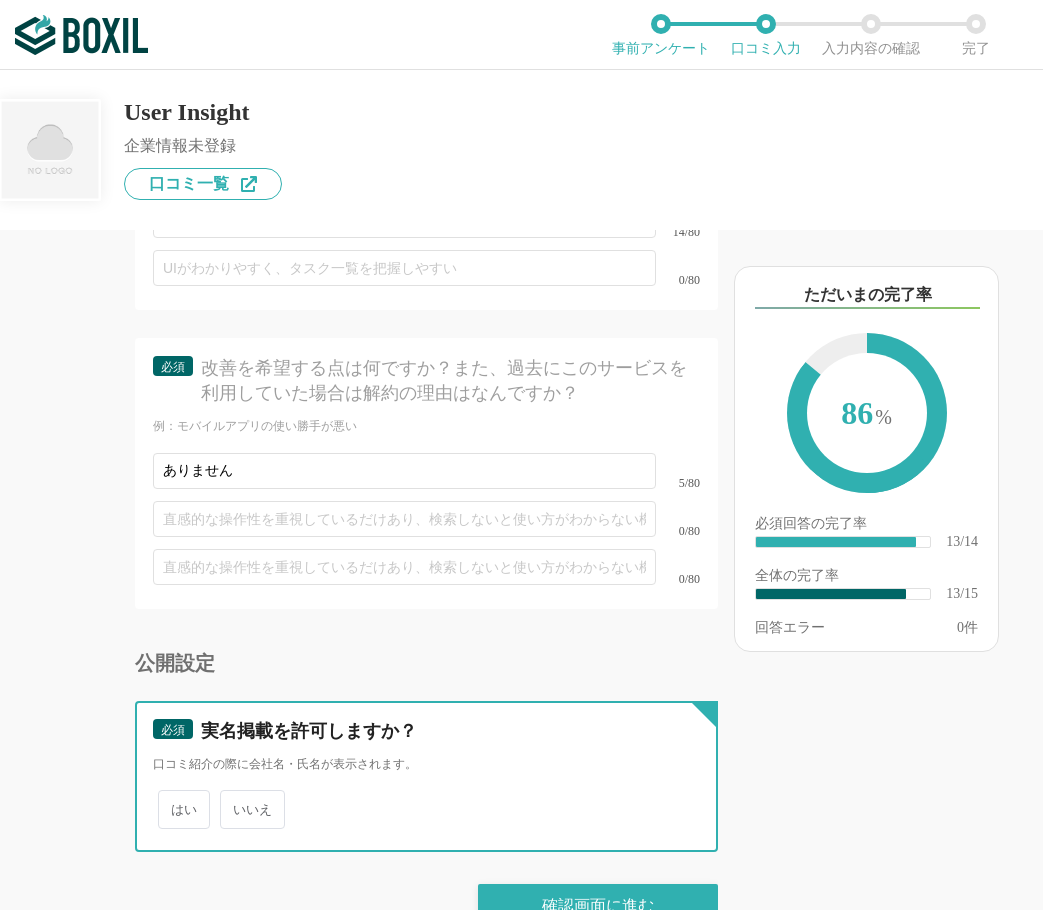 click on "いいえ" at bounding box center (231, 799) 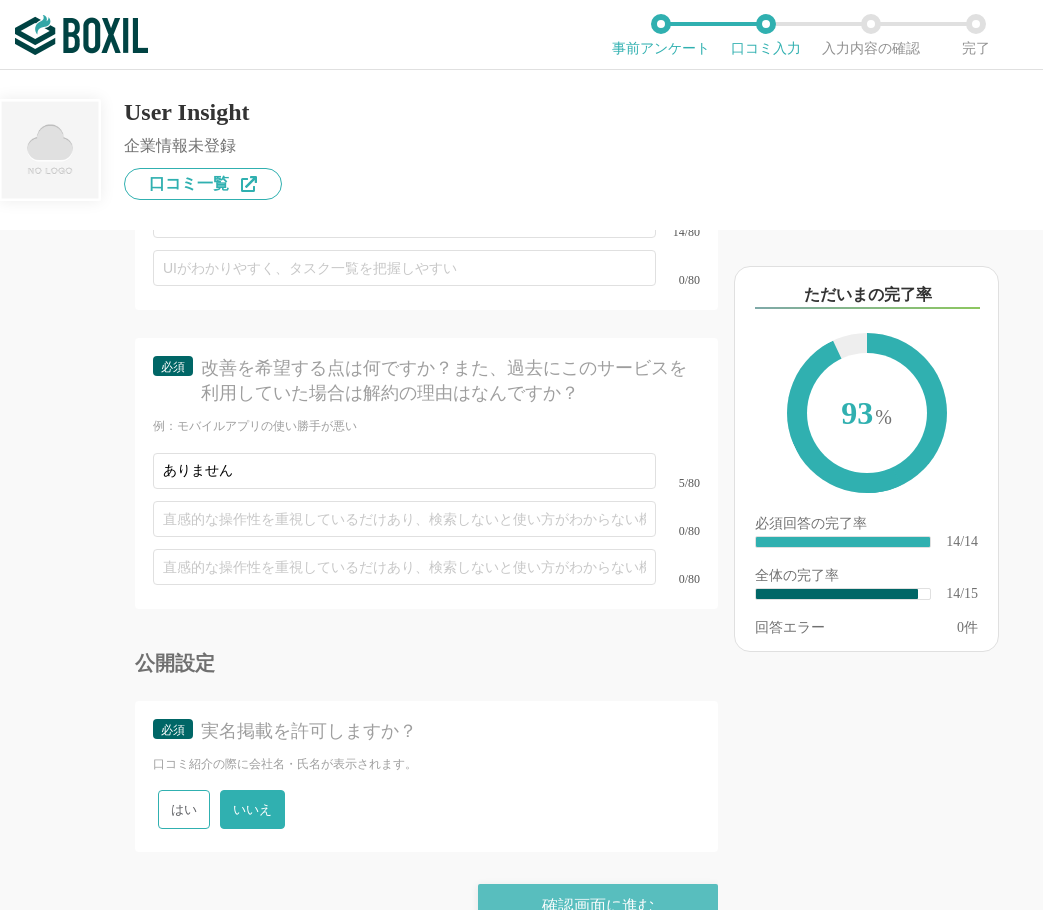 click on "確認画面に進む" at bounding box center [598, 906] 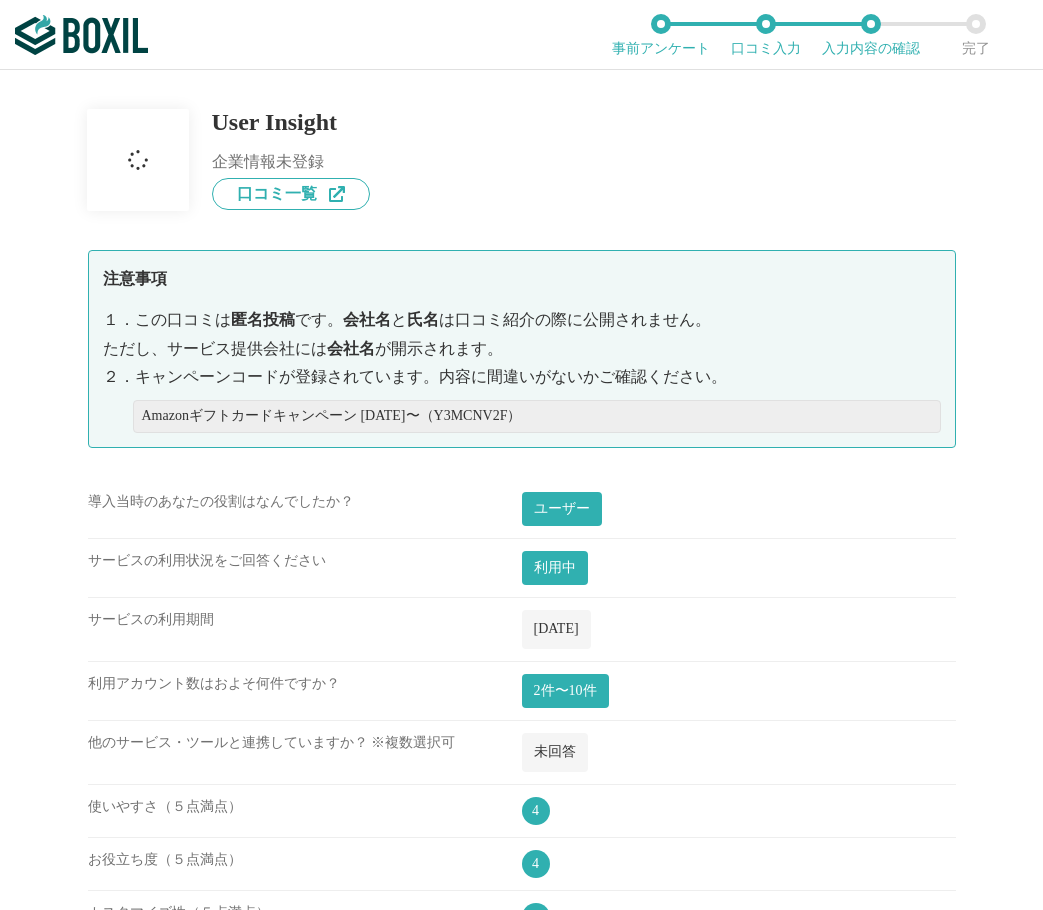 click on "他のサービス・ツールと連携していますか？ ※複数選択可 未回答 使いやすさ（５点満点） 4 お役立ち度（５点満点） 4 カスタマイズ性（５点満点） 4 機能満足度（５点満点） 4 サービスの安定性（５点満点） 4 使用環境（OS） Windows 使用環境（ブラウザ） Chrome サービスの満足度や他の人へのおすすめ度などを基準に採点してください（５点満点） 4 口コミタイトル 離脱理由の可視化でコンバージョン率がアップ 5段階評価の理由を記入してください ページごとにユーザーの行動解析ができ、どのUIが分かりにくいか、どこで離脱が多いか明確になる。
多機能で最初は慣れが必要でしたが、学習すれば非常に強力な分析ツールです。 このサービスの良い点・気に入ってる点はなんですか？ 操作性が良い画面 俗人化しない、使いやすい機能 ありません" at bounding box center (522, 1255) 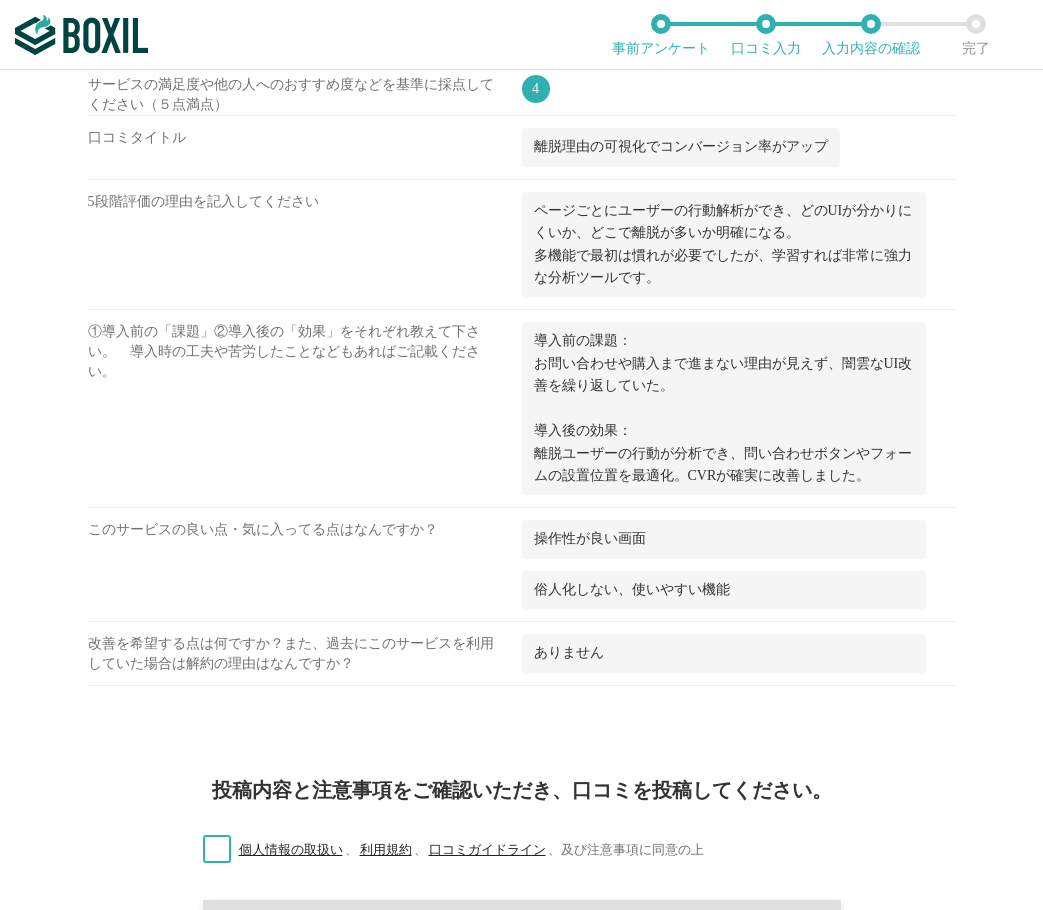 scroll, scrollTop: 1325, scrollLeft: 0, axis: vertical 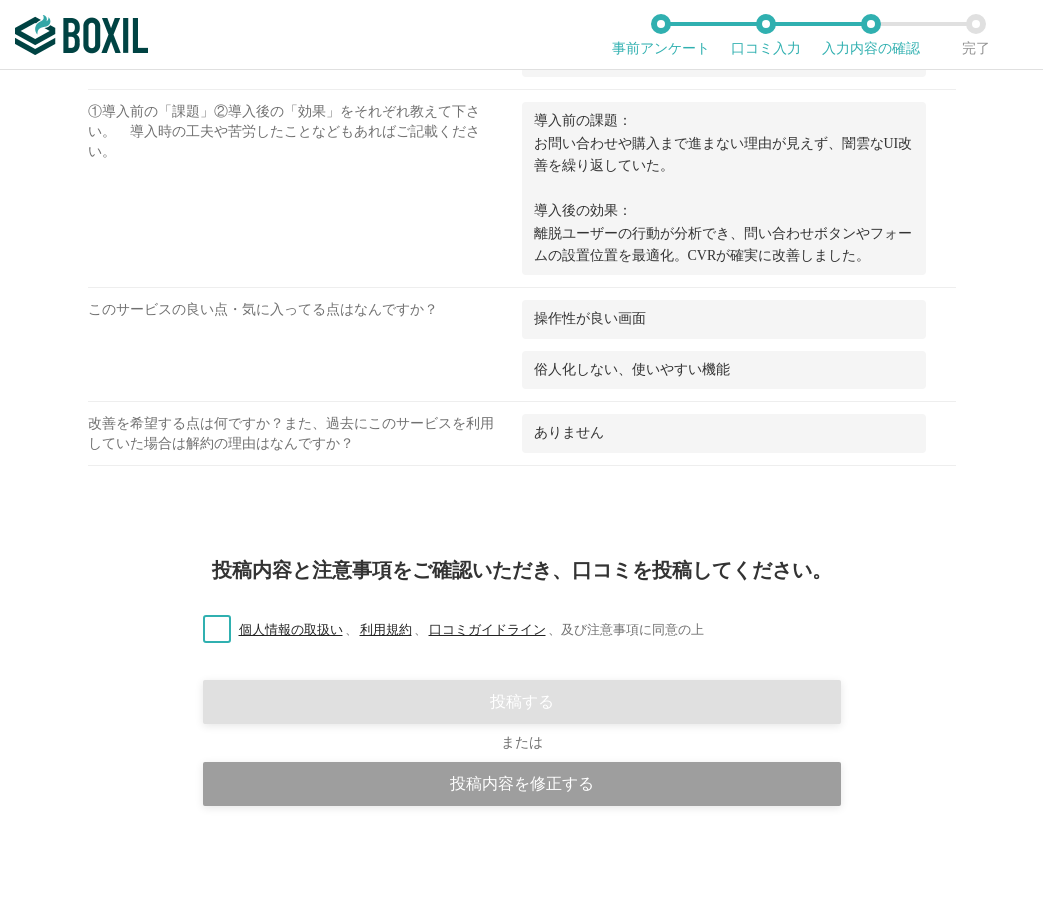 click on "個人情報の取扱い 、 利用規約 、 口コミガイドライン 、 及び注意事項に同意の上" at bounding box center (445, 630) 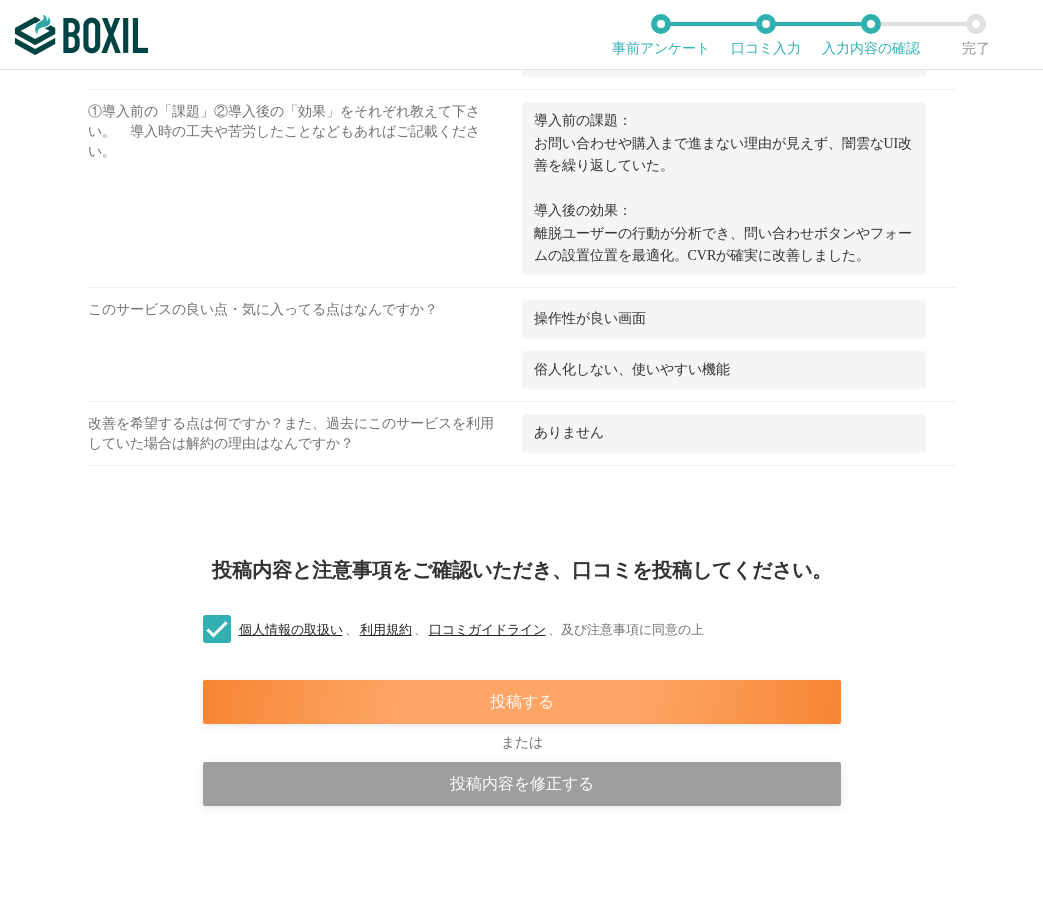 click on "投稿する" at bounding box center (522, 702) 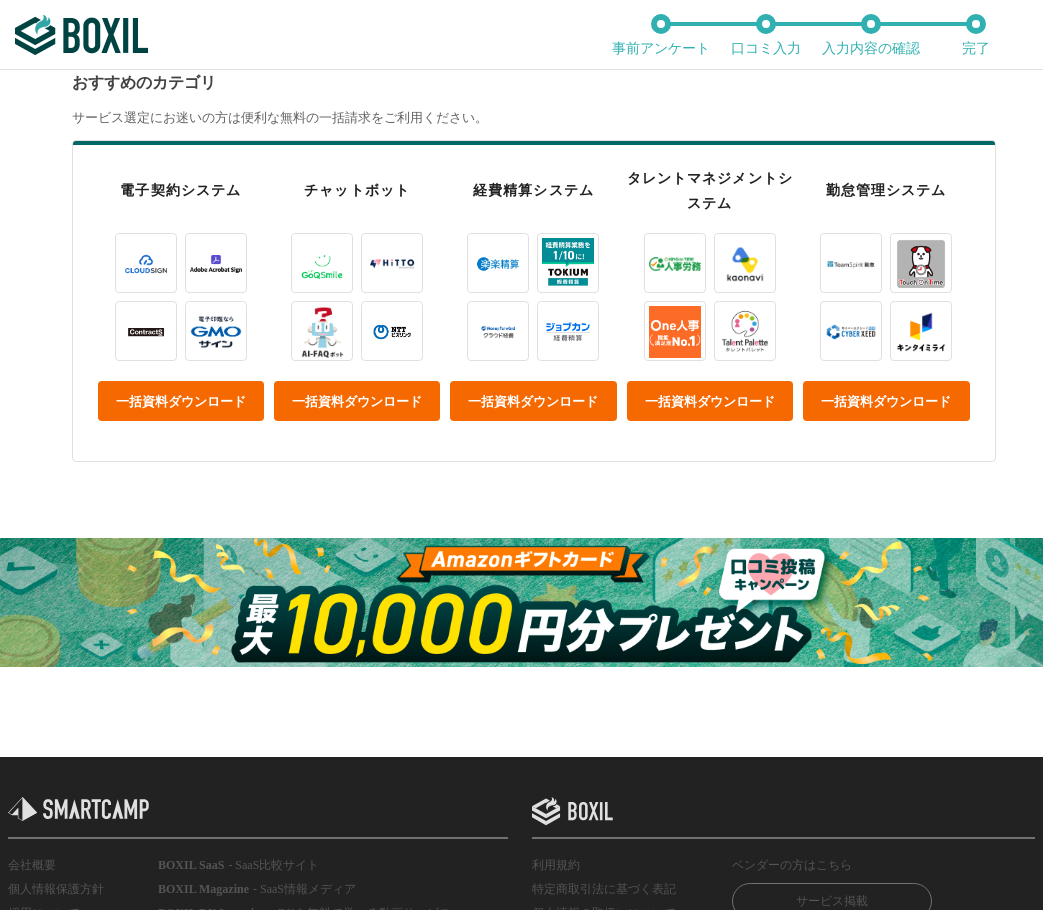 scroll, scrollTop: 700, scrollLeft: 0, axis: vertical 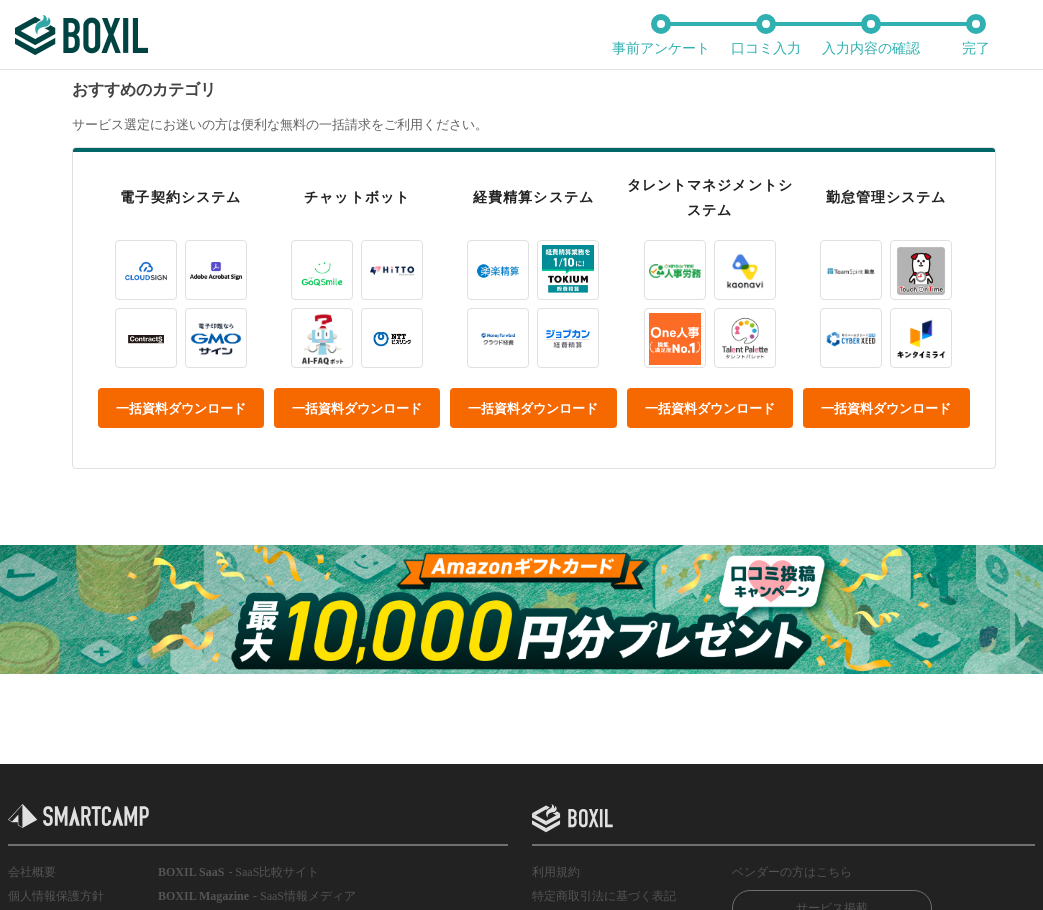 click at bounding box center (521, 609) 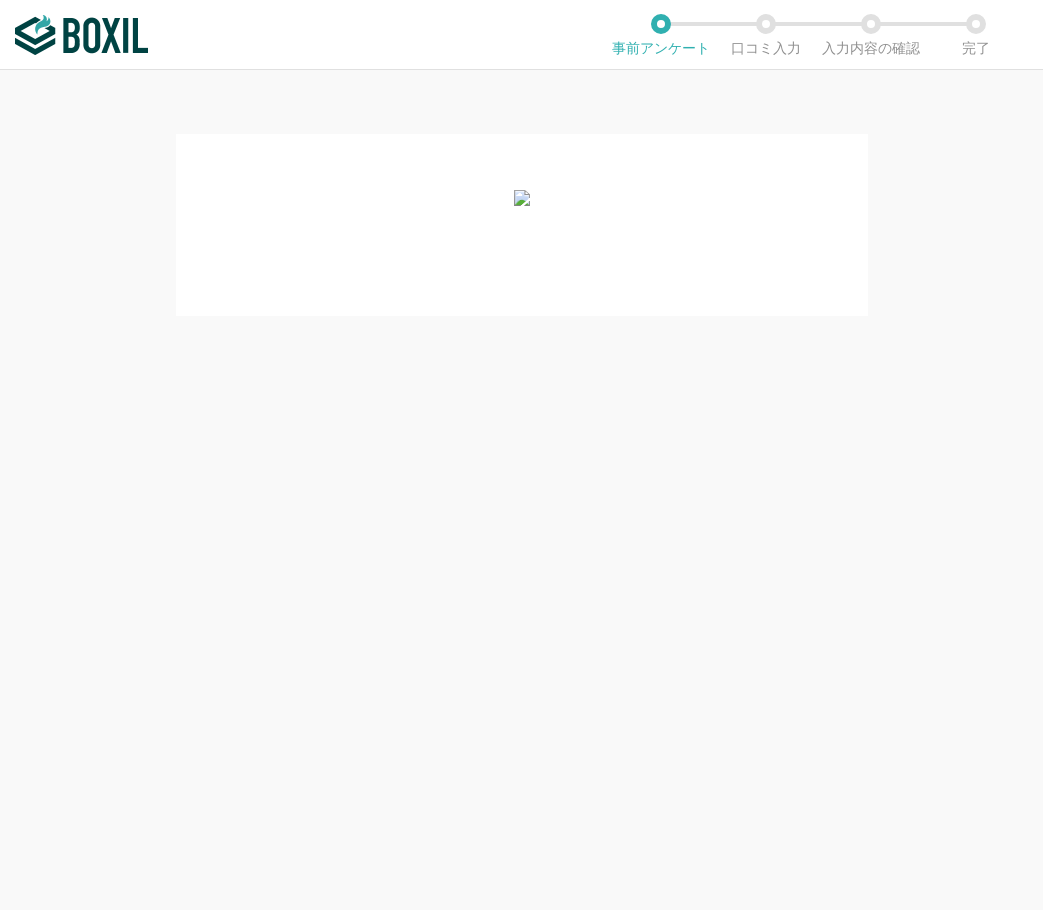 scroll, scrollTop: 0, scrollLeft: 0, axis: both 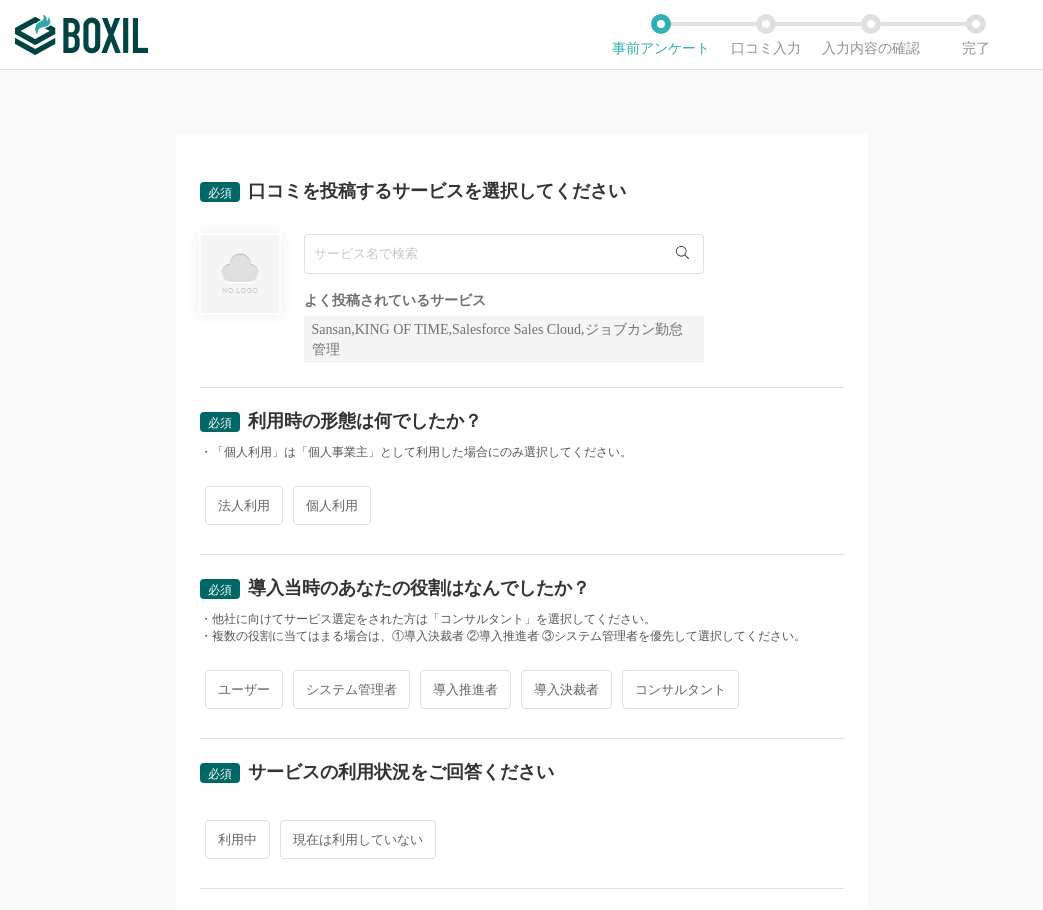 click at bounding box center (504, 254) 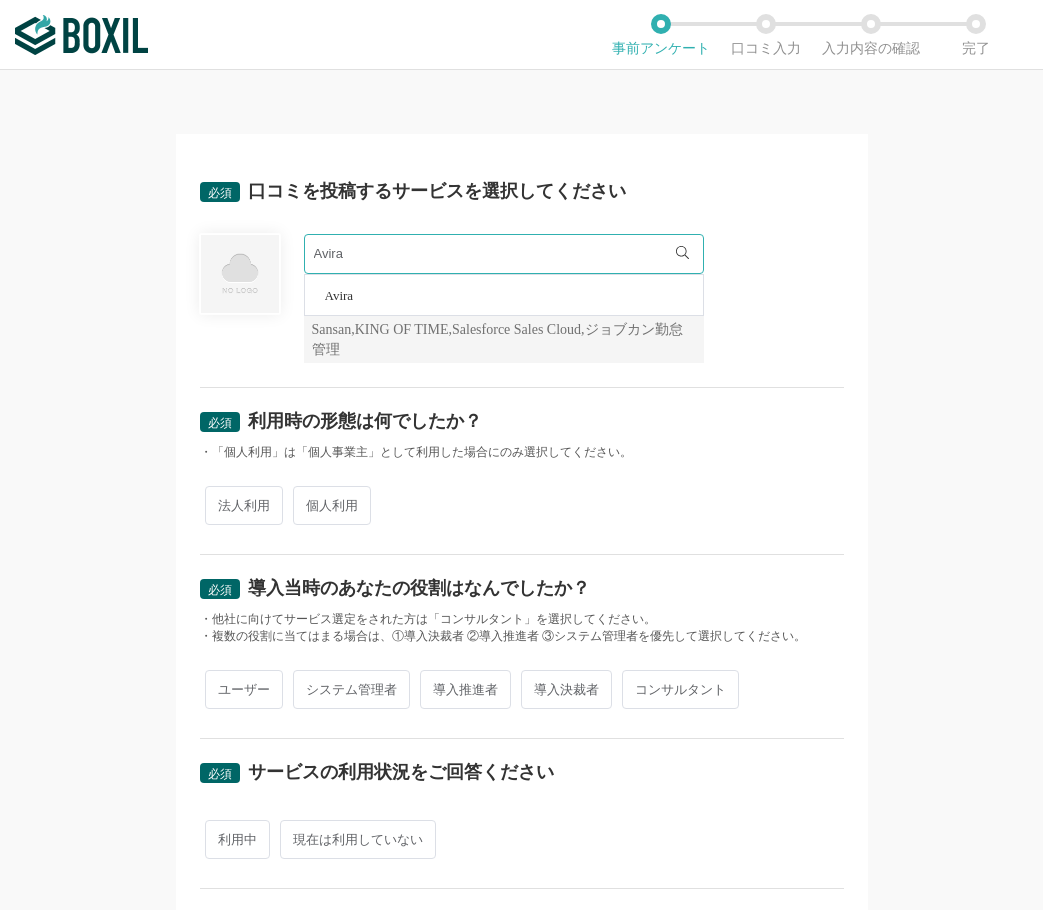 type on "Avira" 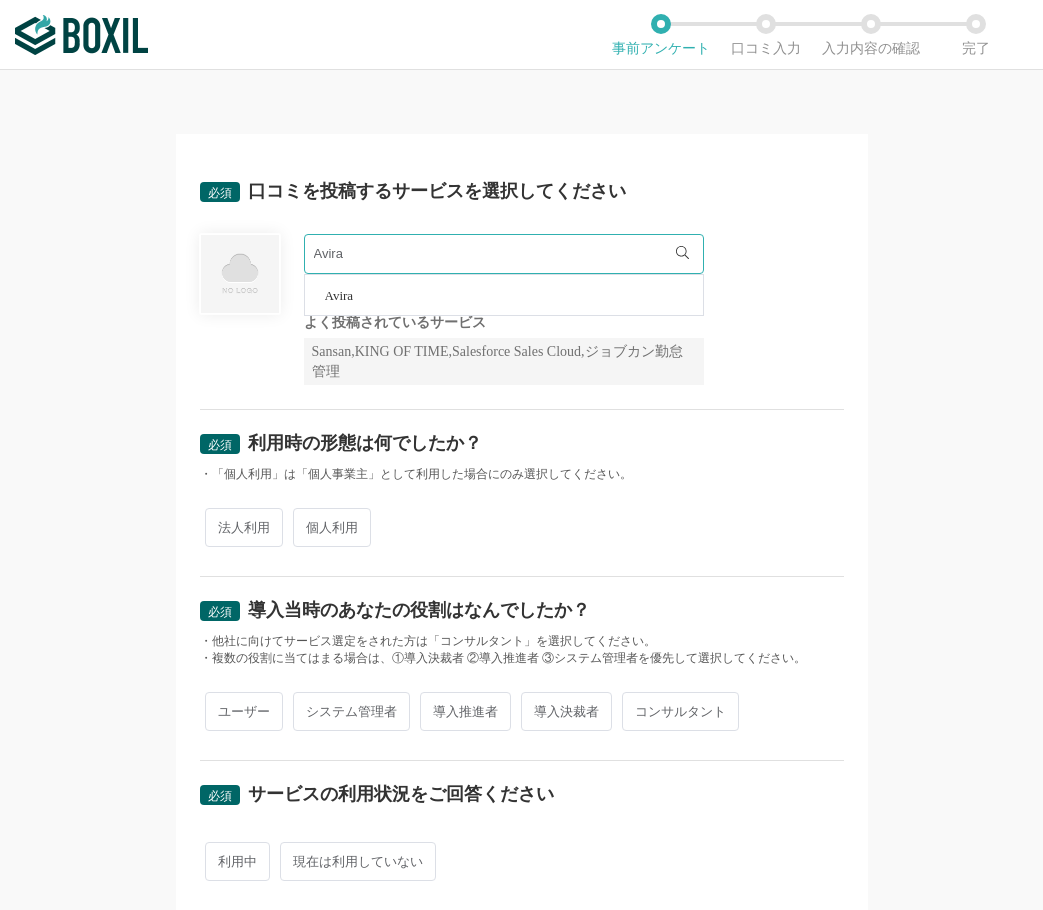 click on "Avira" at bounding box center (339, 295) 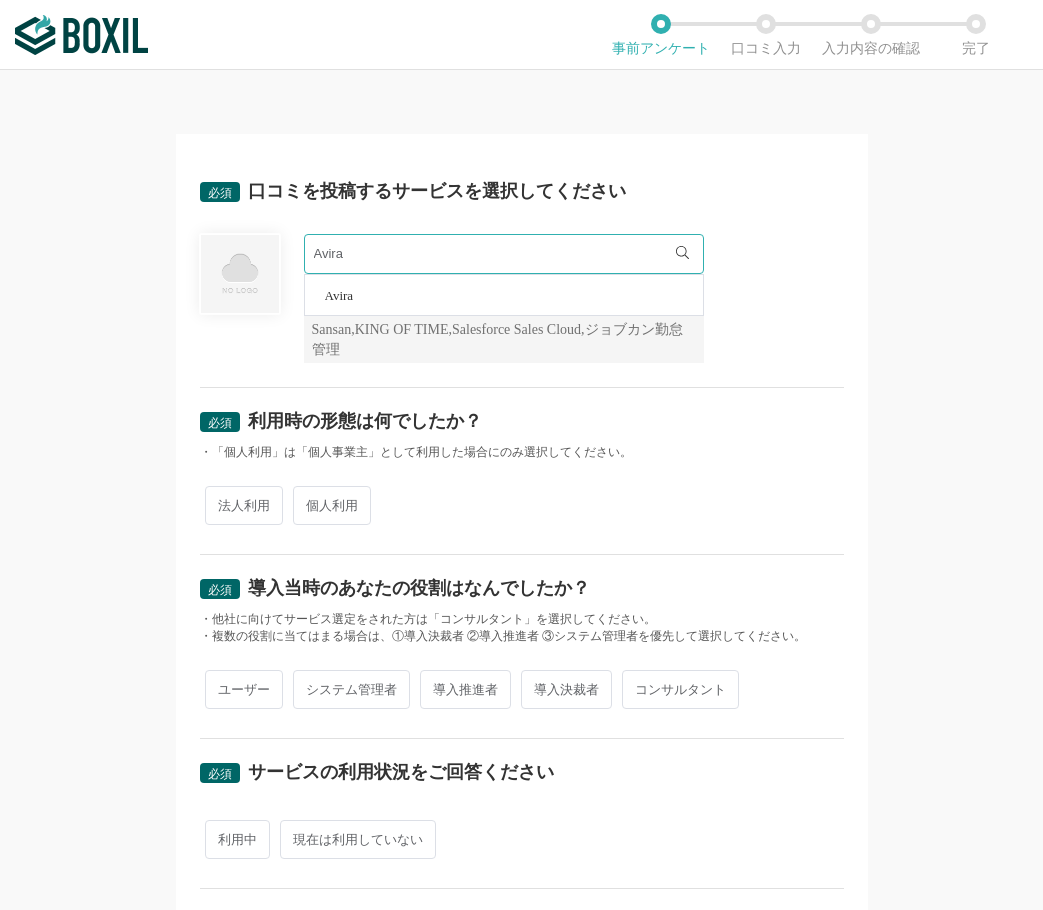 click on "法人利用" at bounding box center (244, 505) 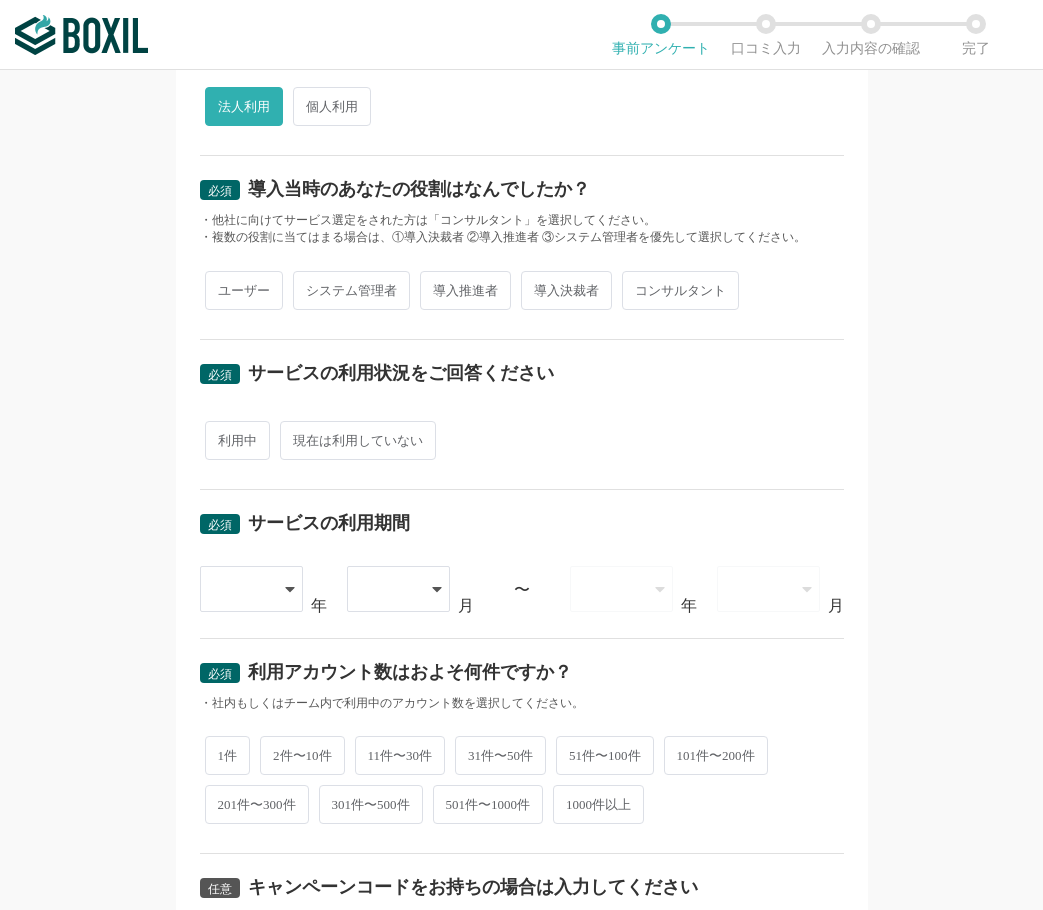 scroll, scrollTop: 400, scrollLeft: 0, axis: vertical 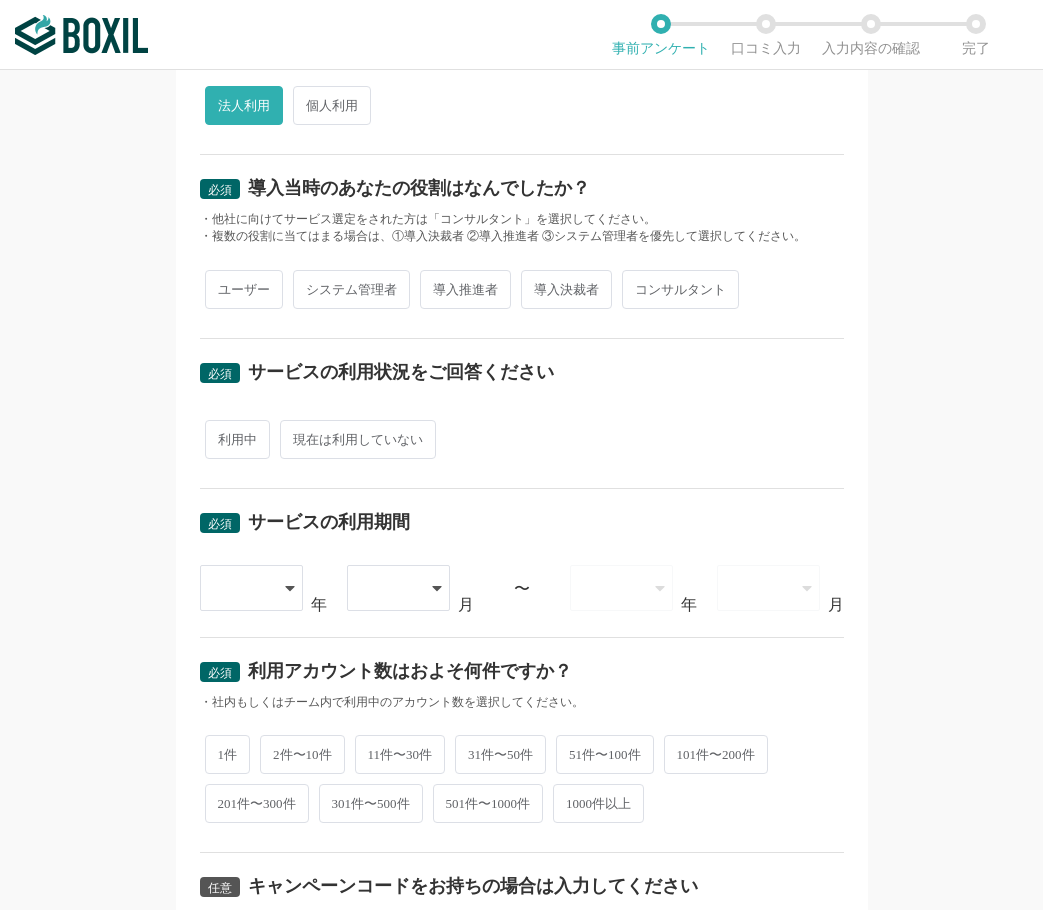 drag, startPoint x: 249, startPoint y: 302, endPoint x: 246, endPoint y: 324, distance: 22.203604 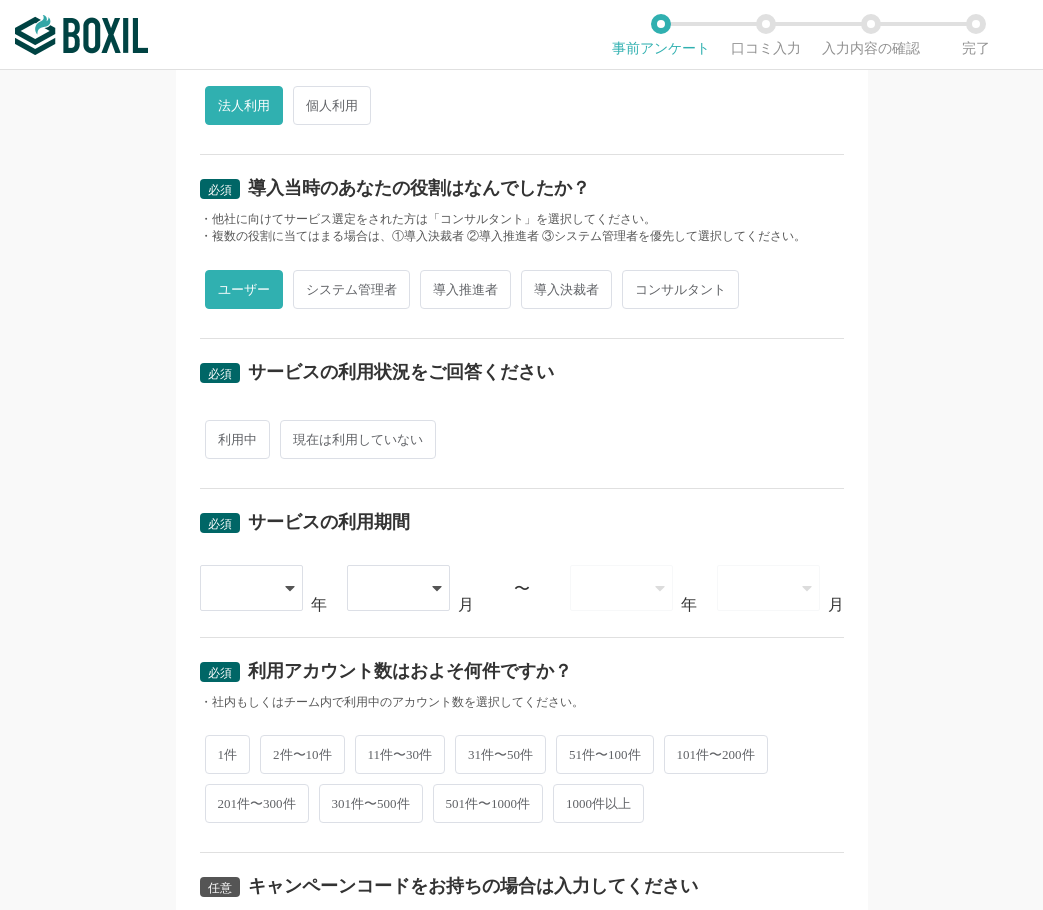 click on "利用中" at bounding box center (237, 439) 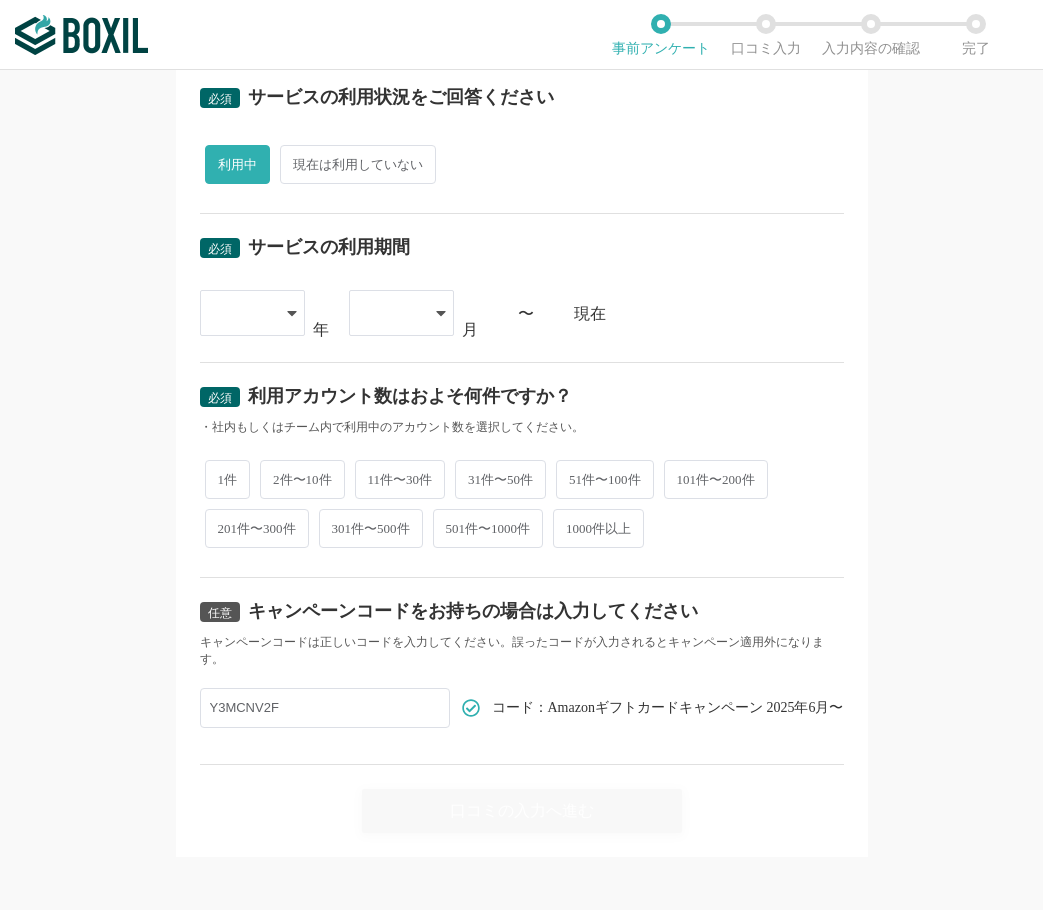 scroll, scrollTop: 684, scrollLeft: 0, axis: vertical 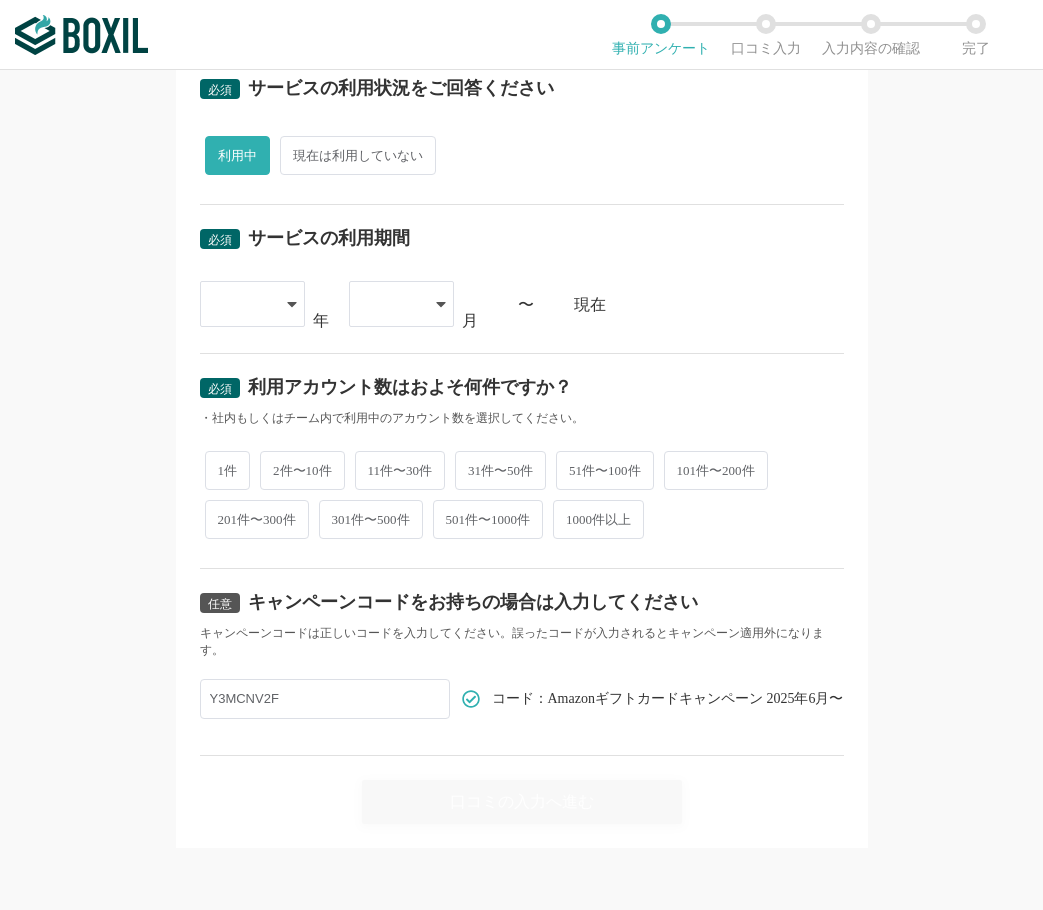 click at bounding box center [242, 304] 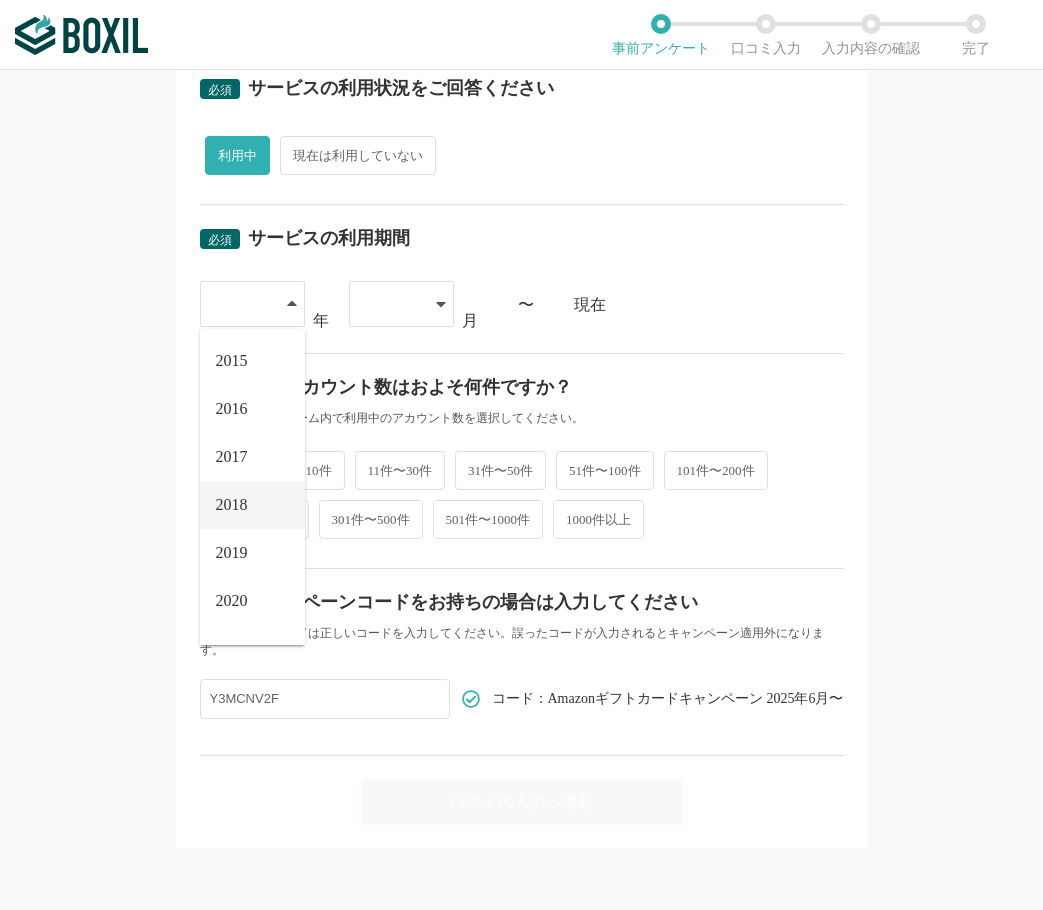 scroll, scrollTop: 228, scrollLeft: 0, axis: vertical 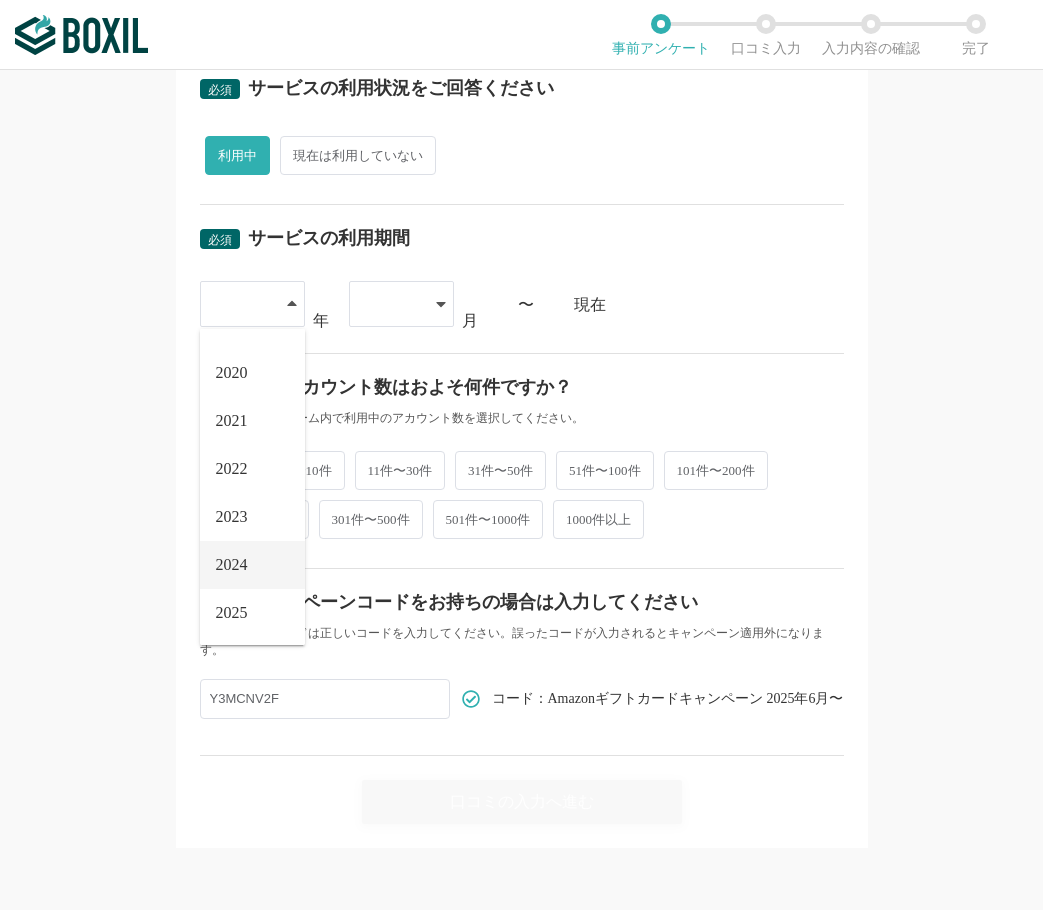 click on "2024" at bounding box center [232, 565] 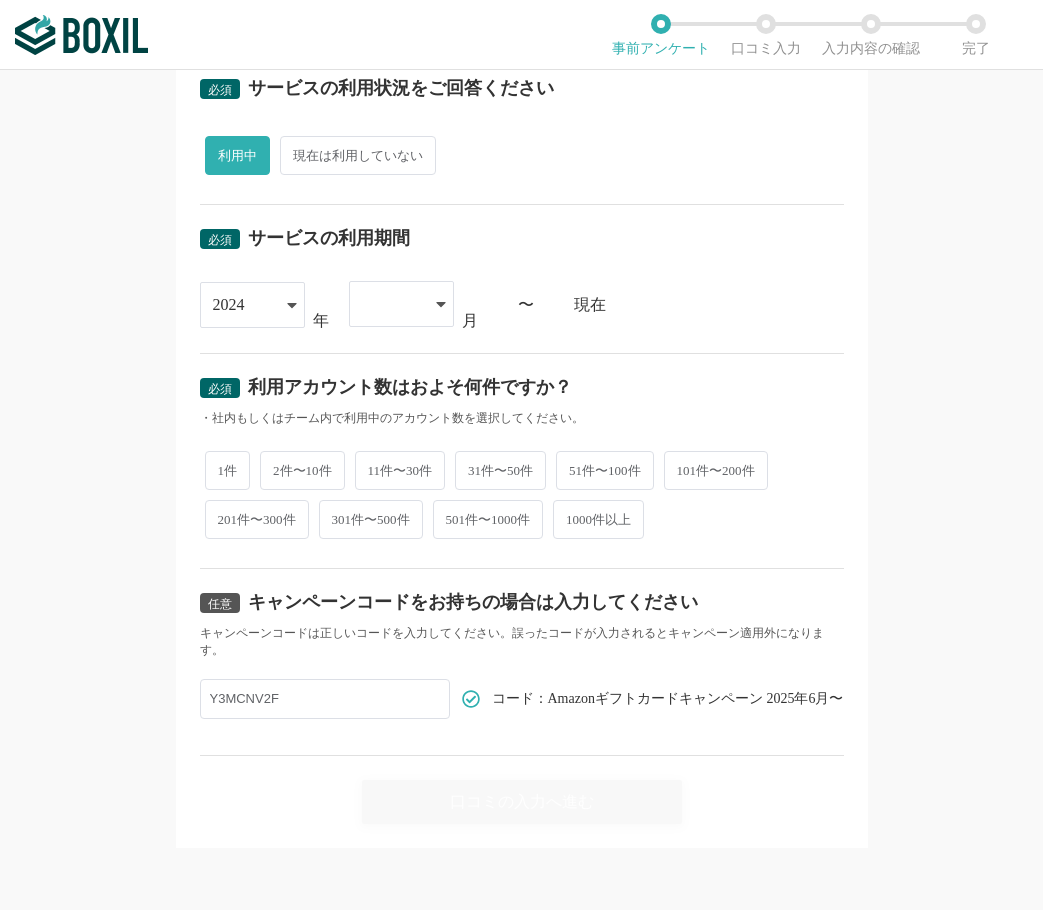 click at bounding box center (391, 304) 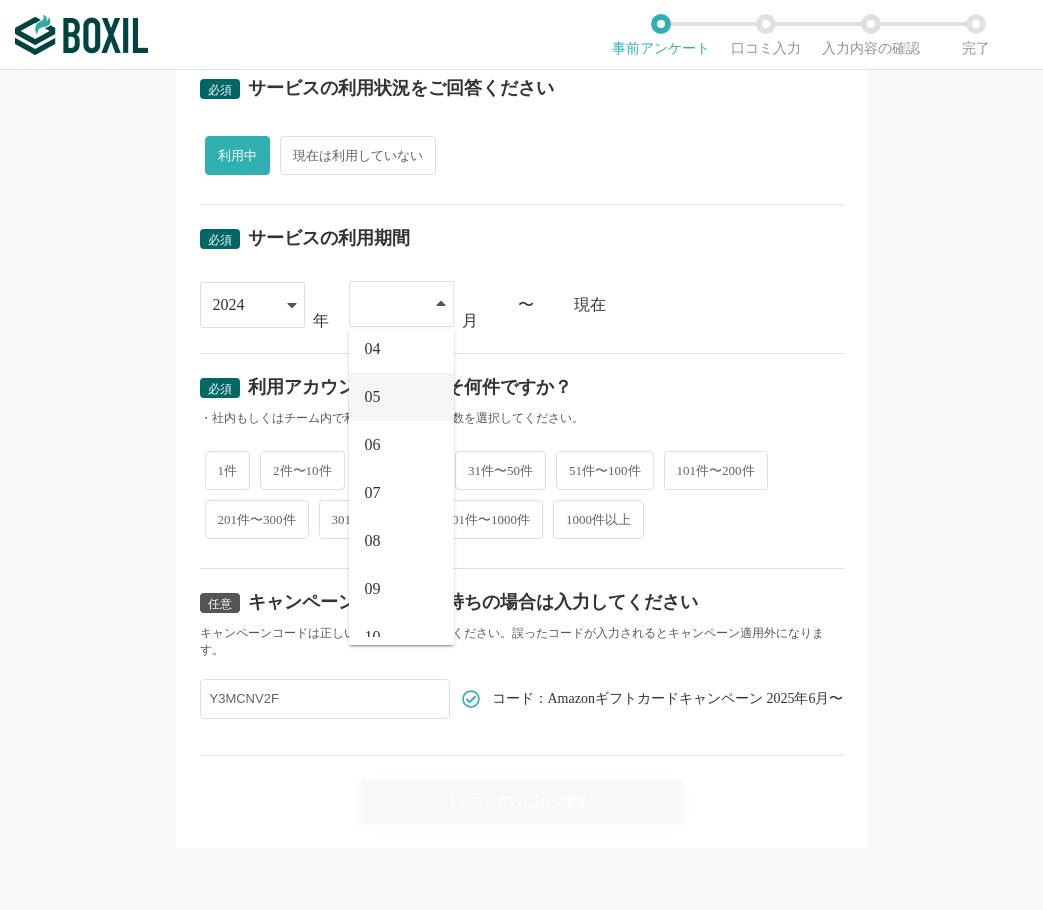 scroll, scrollTop: 276, scrollLeft: 0, axis: vertical 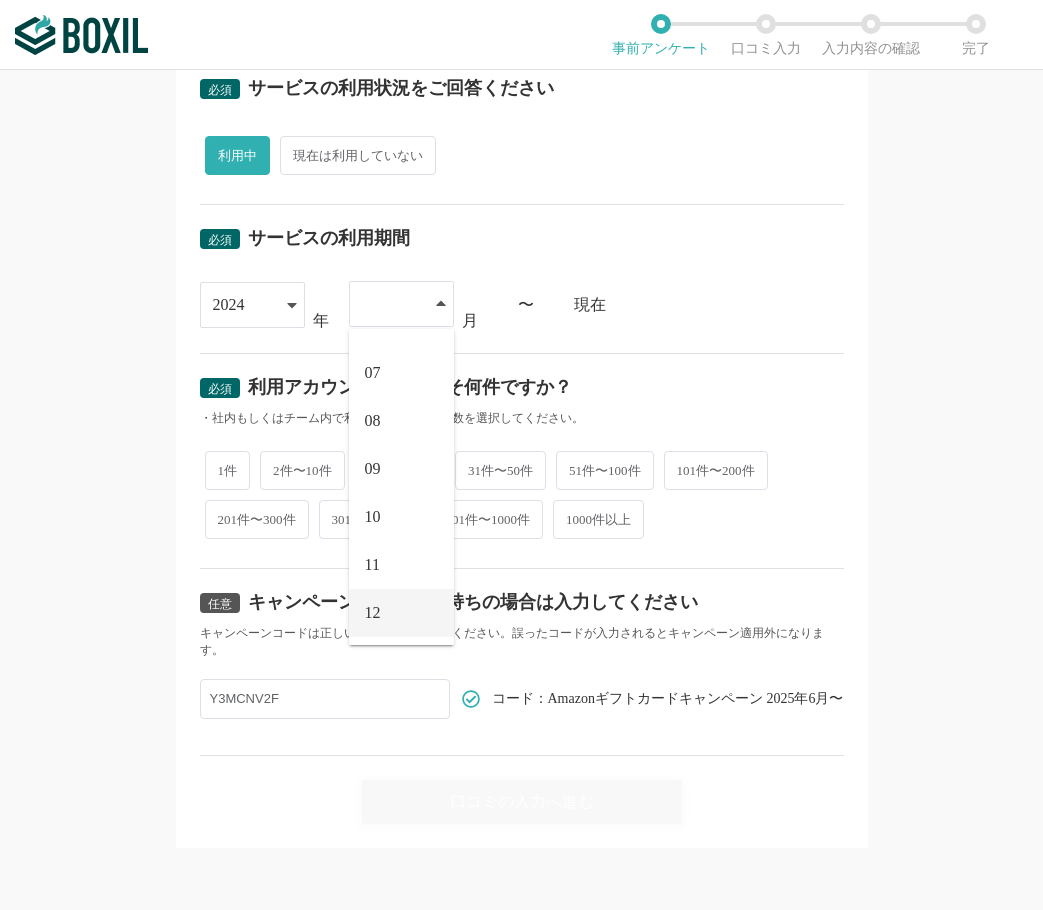 click on "12" at bounding box center [401, 613] 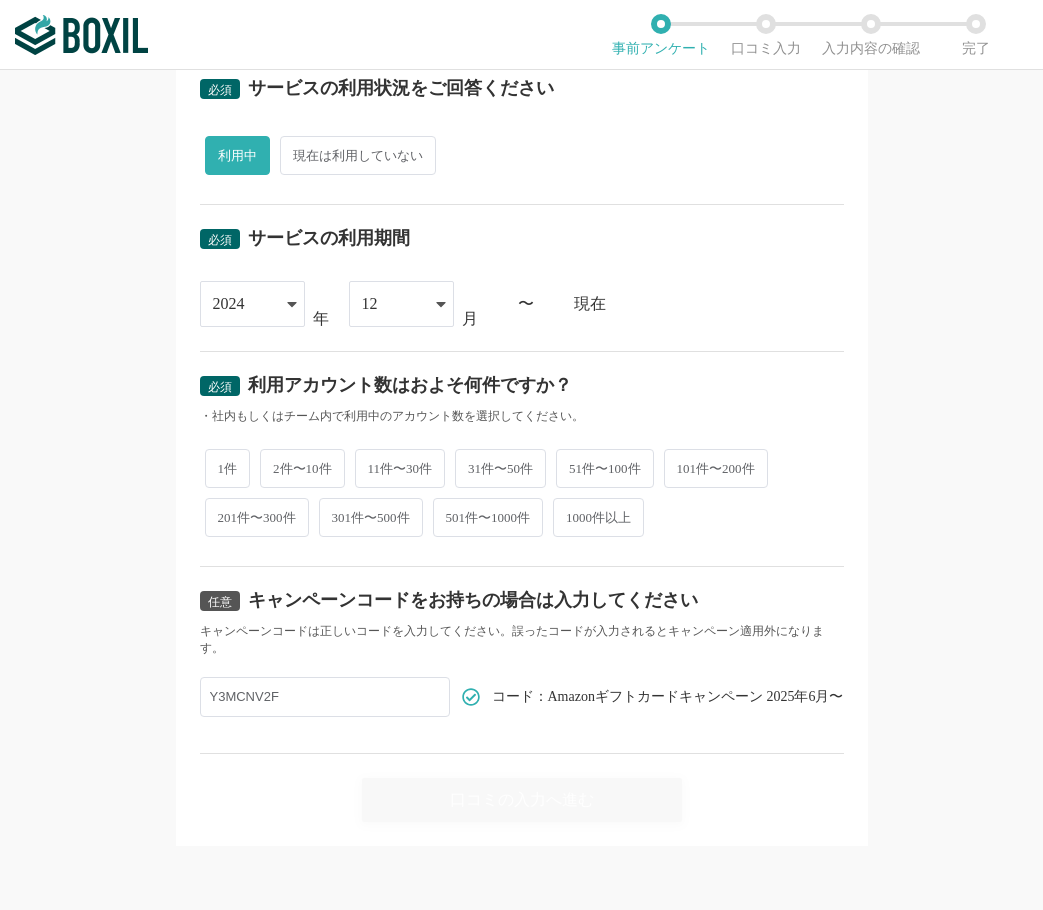 click on "1件" at bounding box center [228, 468] 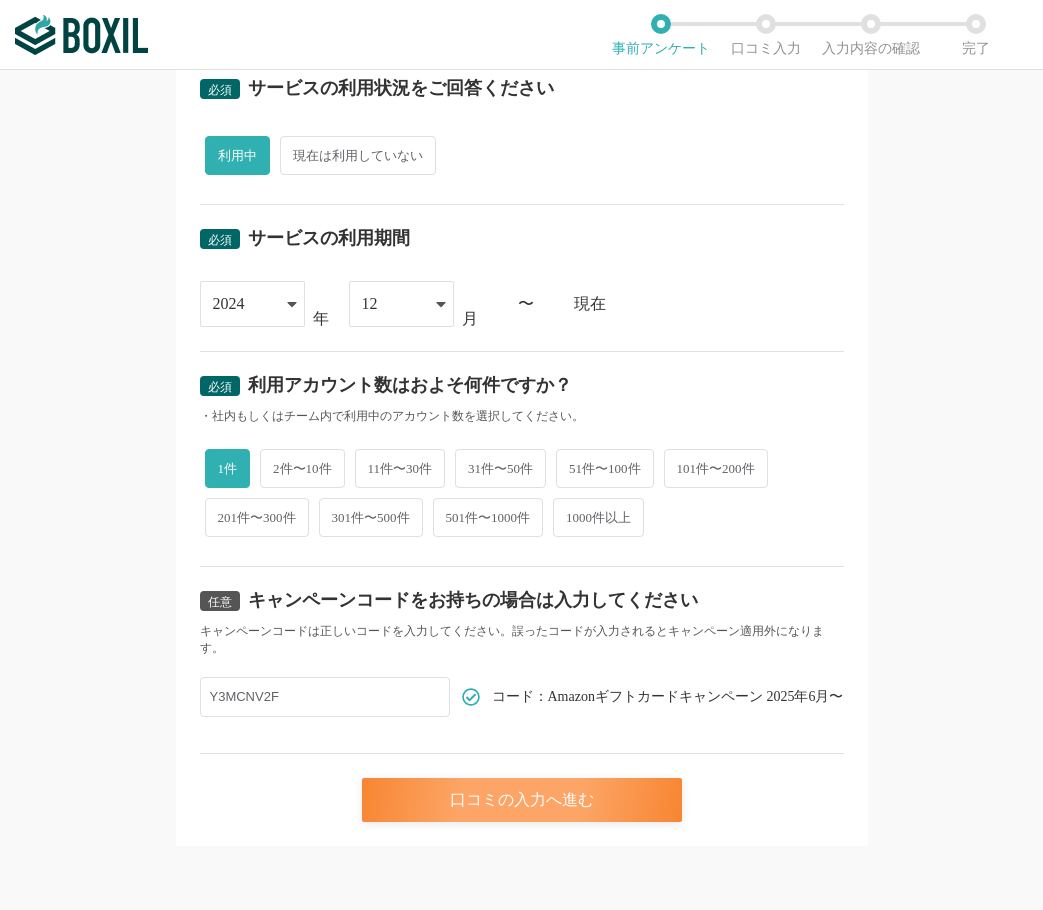 click on "口コミの入力へ進む" at bounding box center [522, 800] 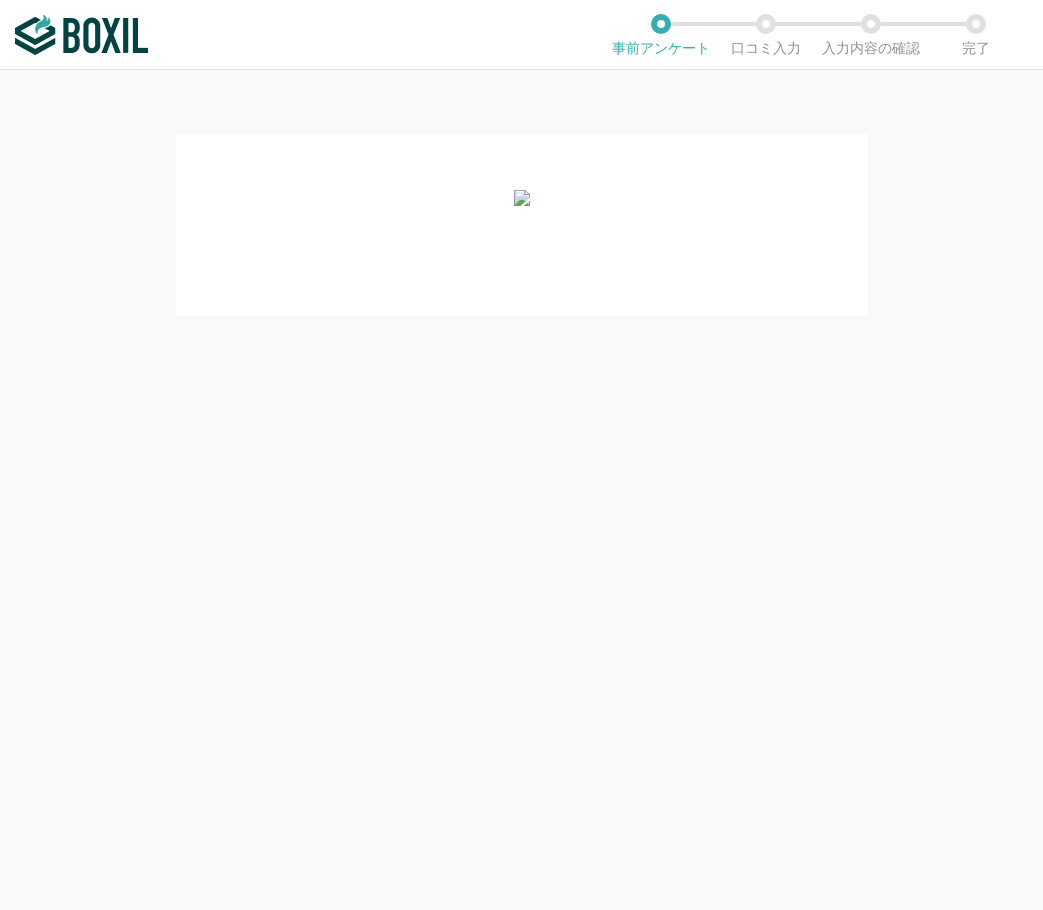 scroll, scrollTop: 0, scrollLeft: 0, axis: both 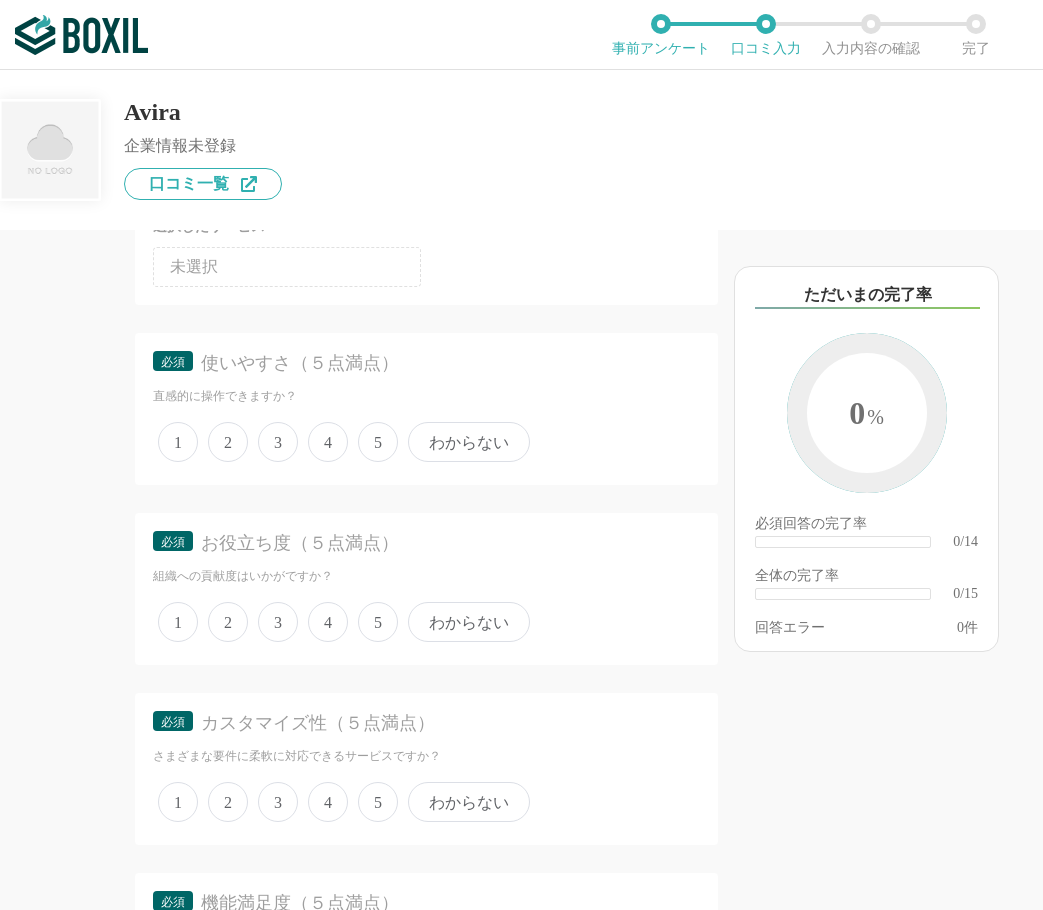 drag, startPoint x: 384, startPoint y: 448, endPoint x: 382, endPoint y: 472, distance: 24.083189 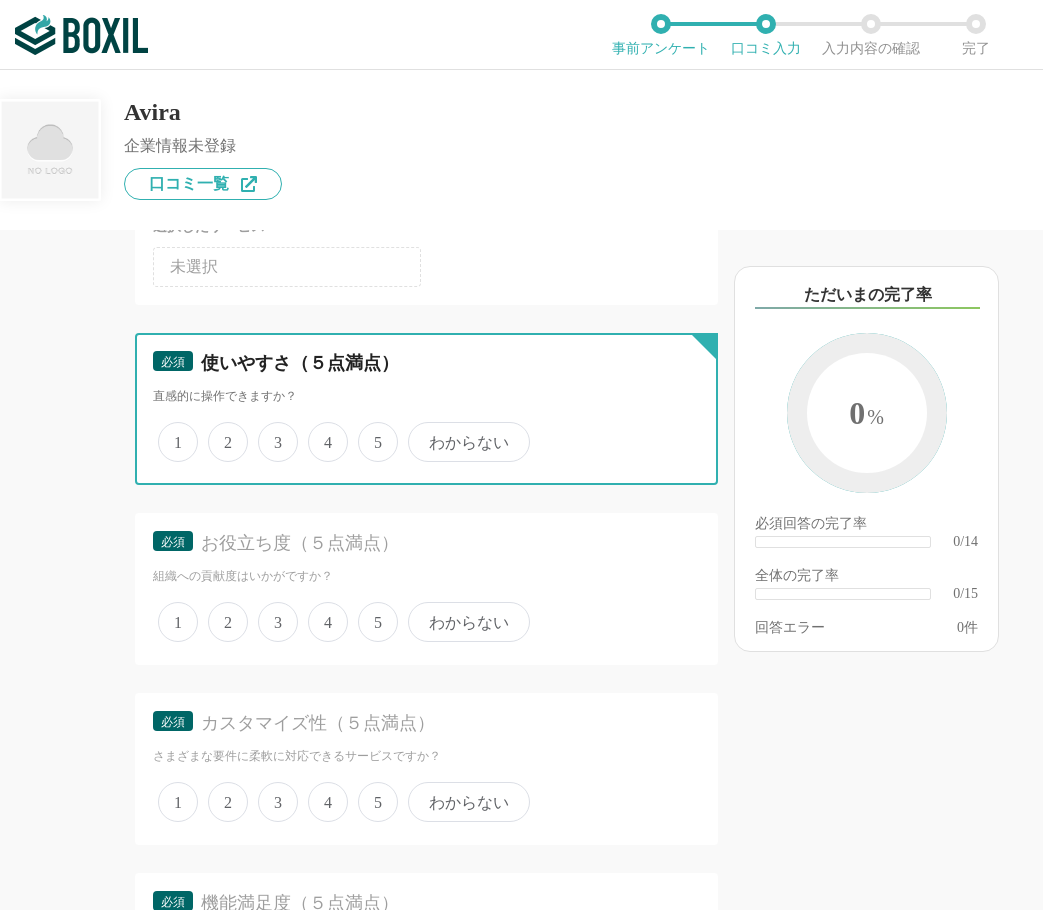 click on "5" at bounding box center (369, 431) 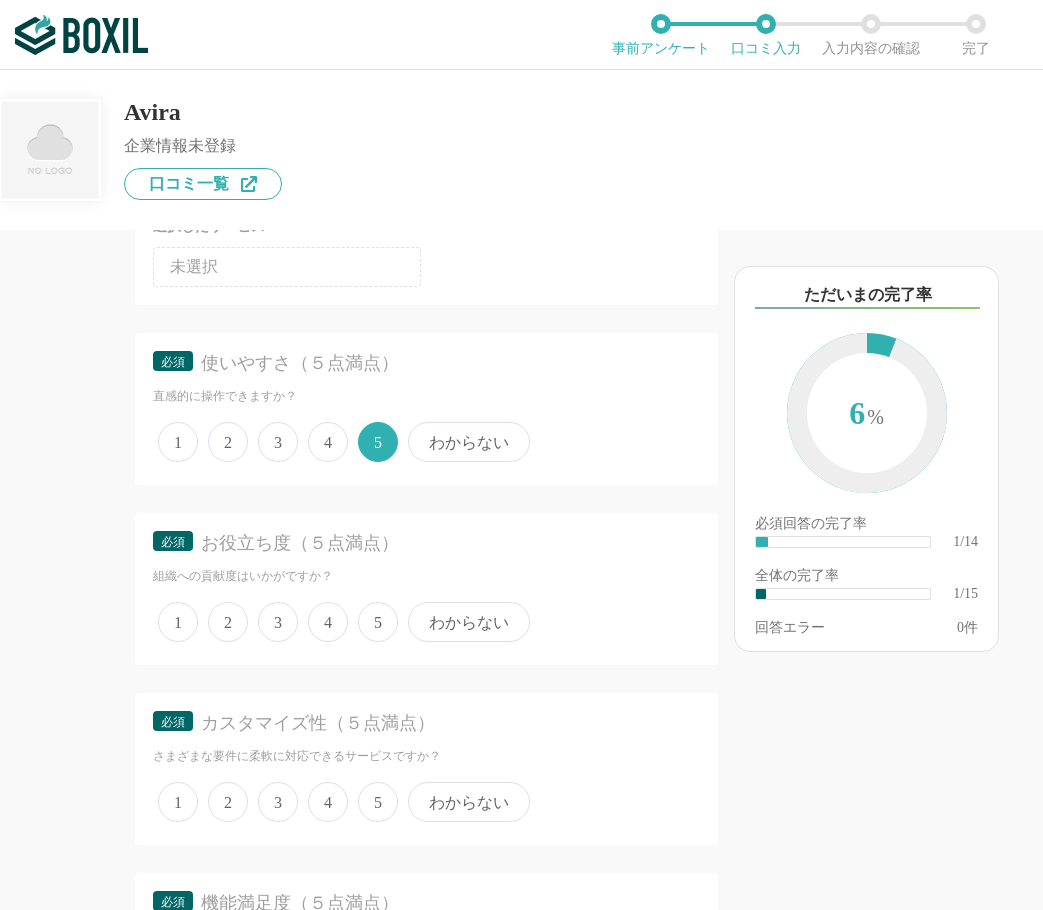 click on "5" at bounding box center [378, 622] 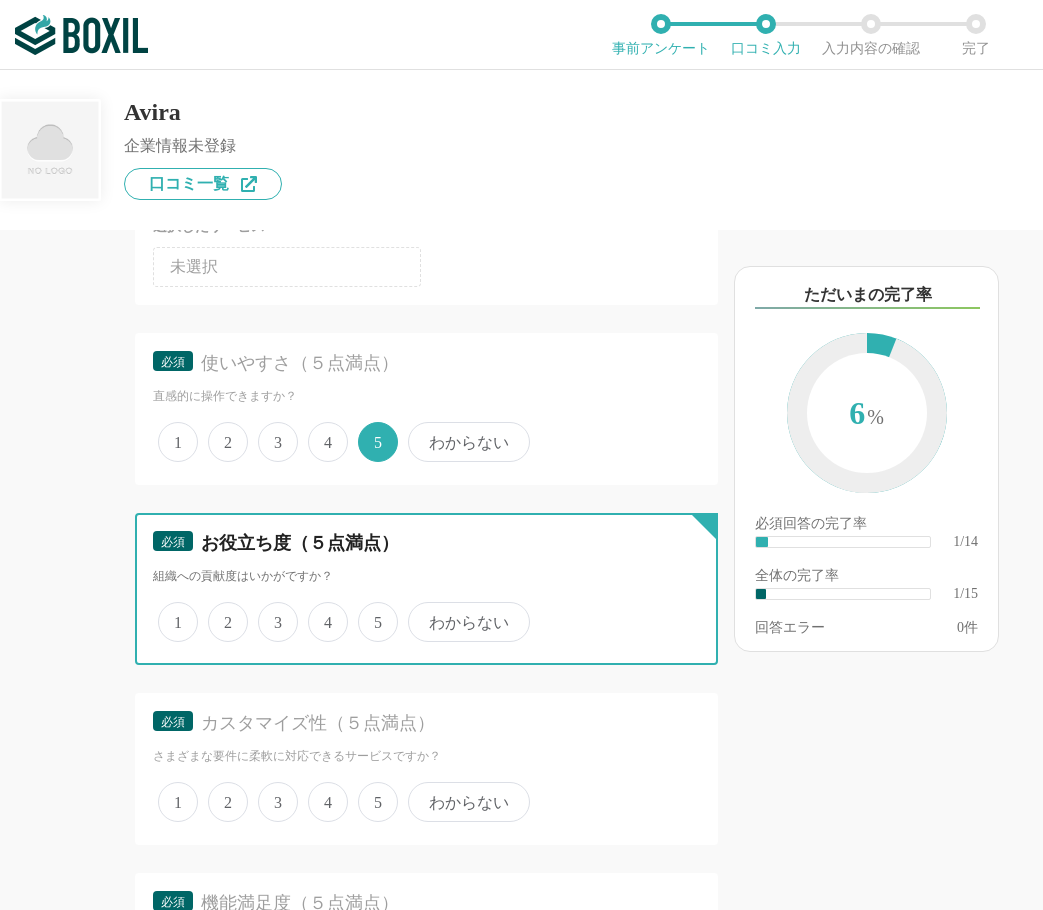click on "5" at bounding box center [369, 611] 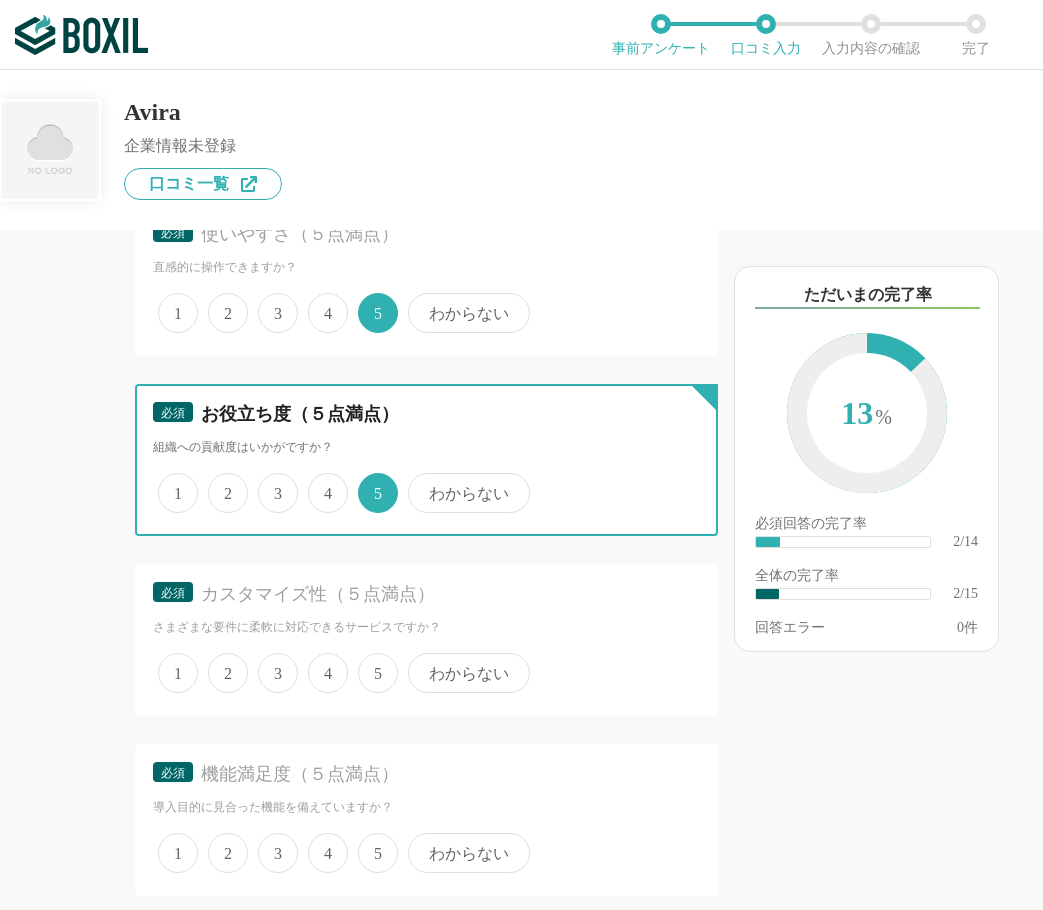 scroll, scrollTop: 600, scrollLeft: 0, axis: vertical 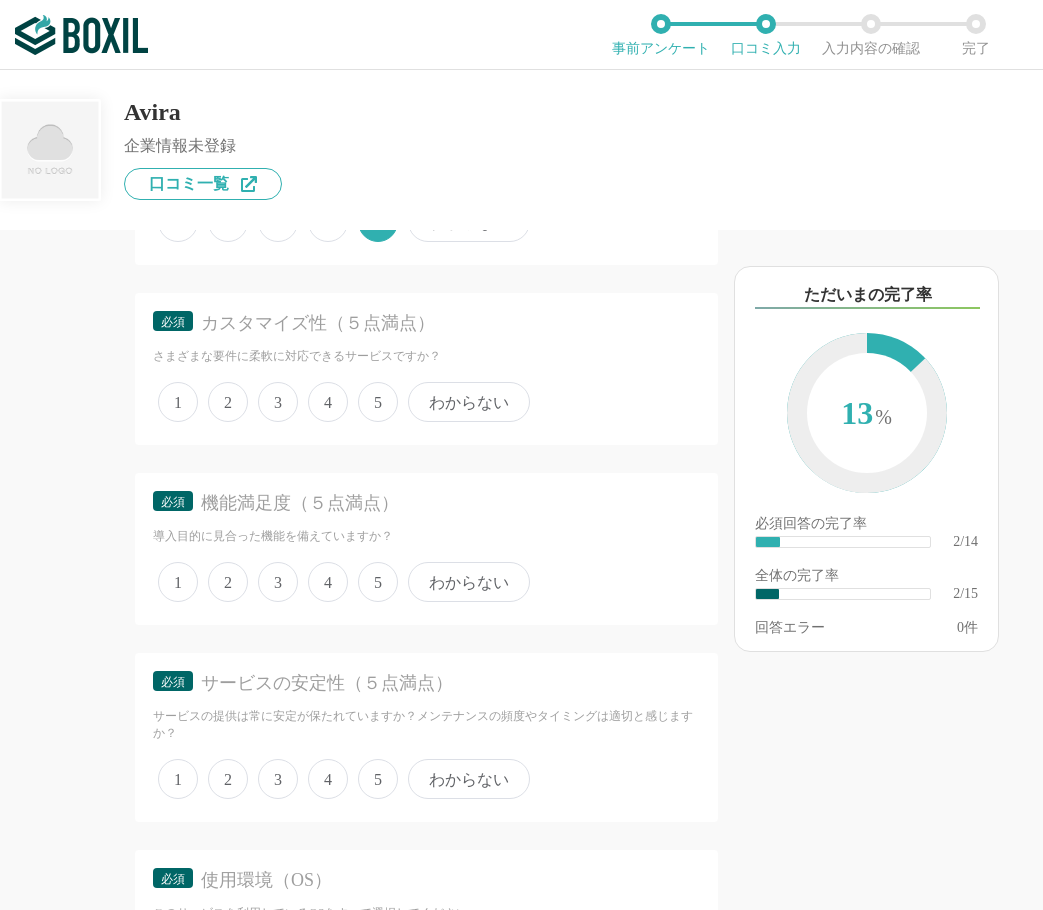 click on "4" at bounding box center (328, 402) 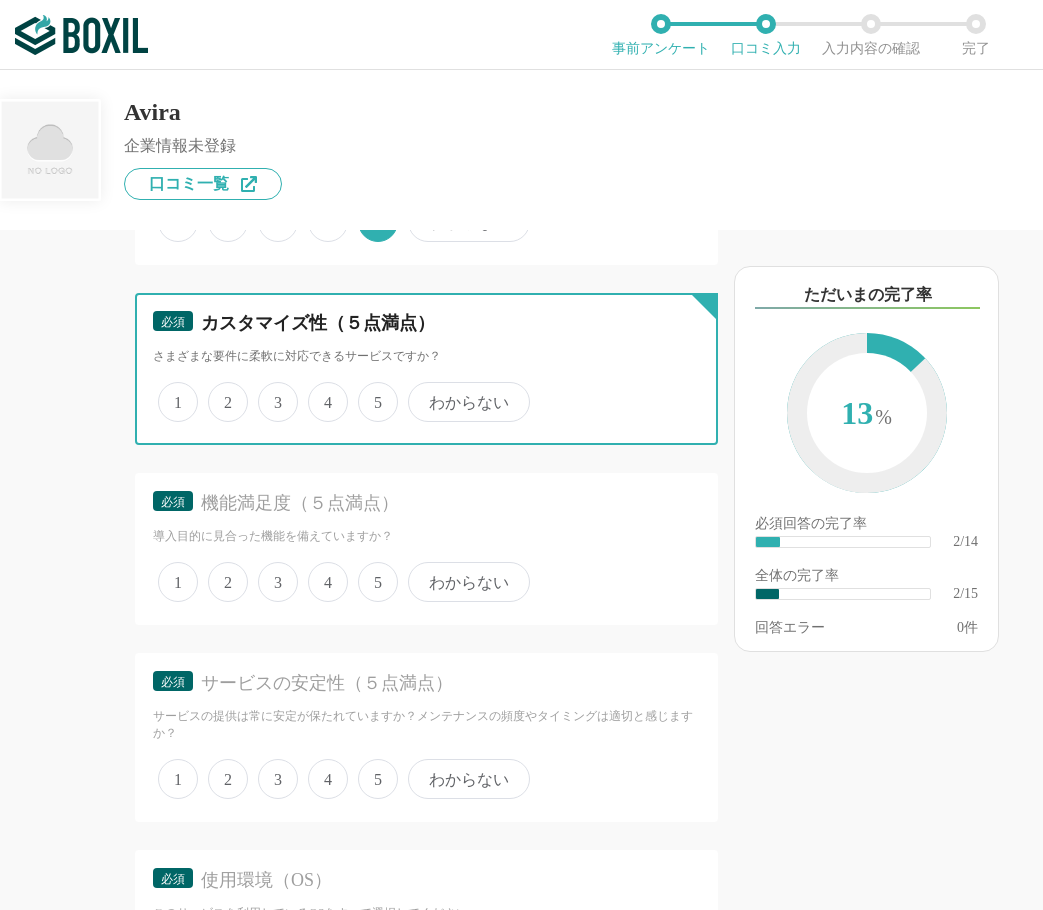 click on "4" at bounding box center (319, 391) 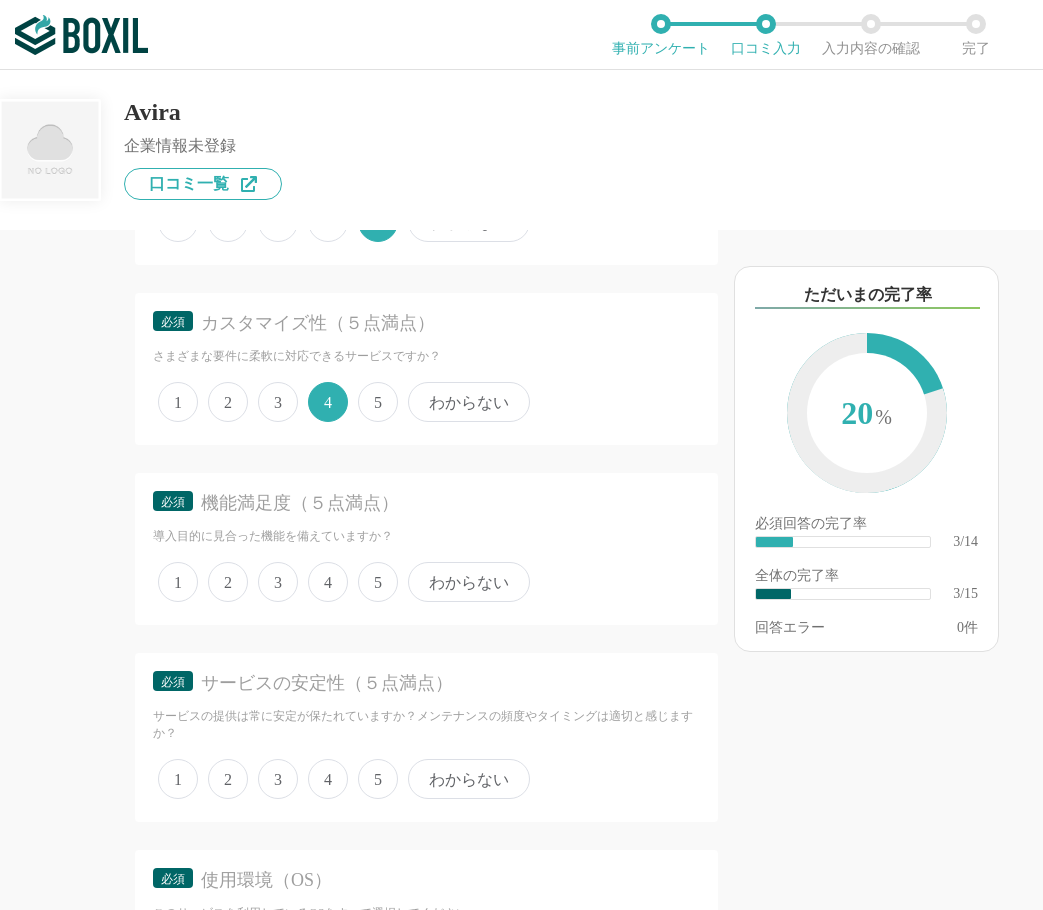 click on "5" at bounding box center [378, 582] 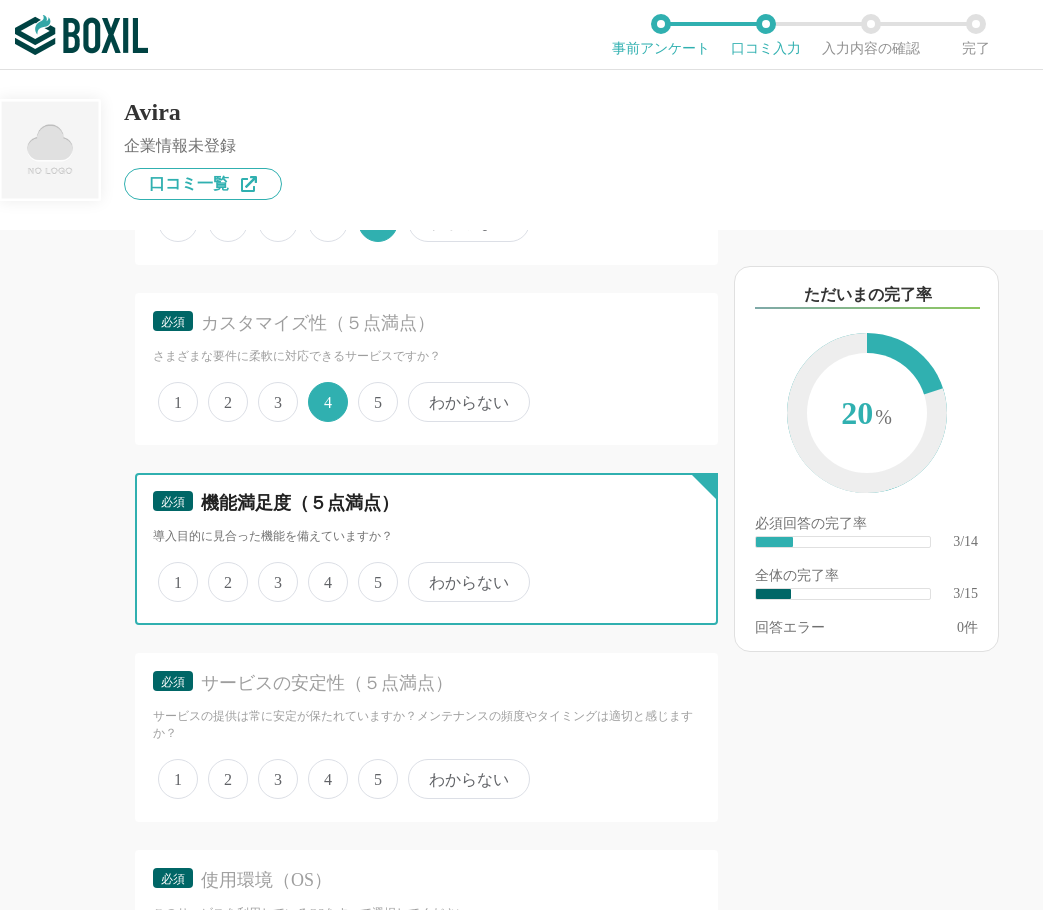 click on "5" at bounding box center (369, 571) 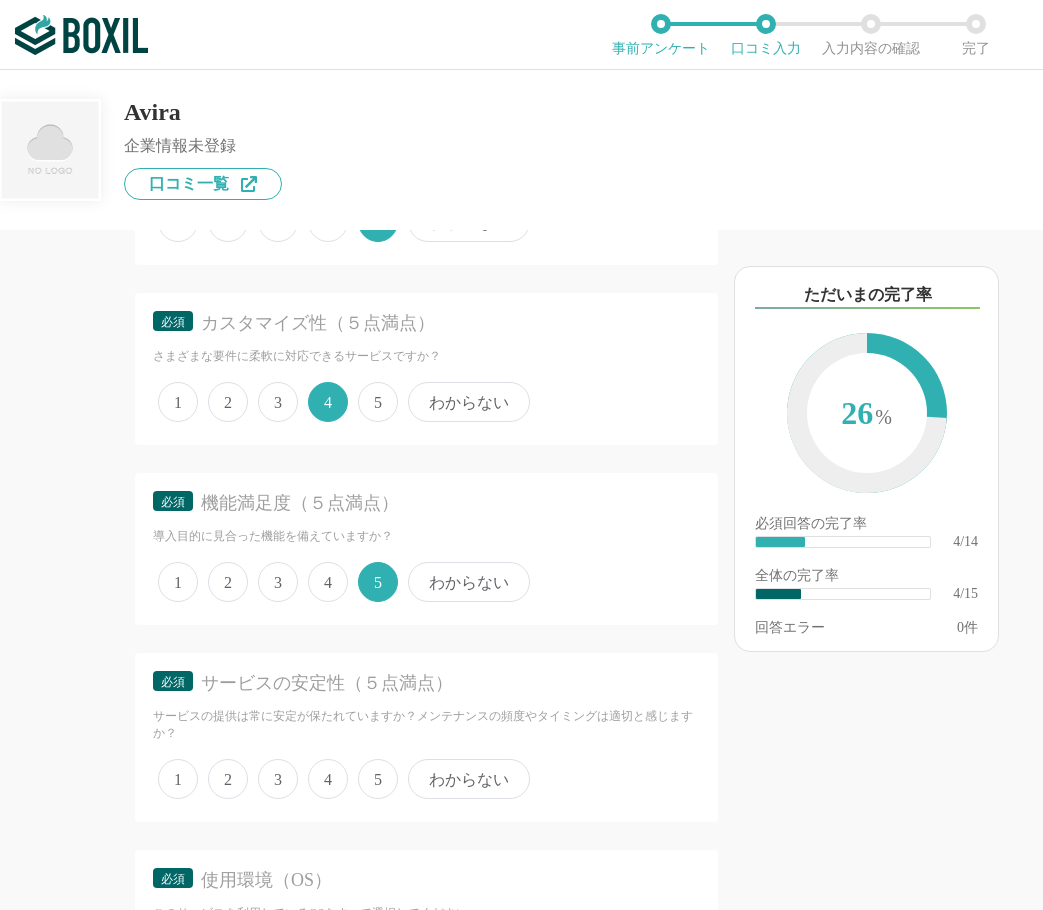 click on "5" at bounding box center (378, 779) 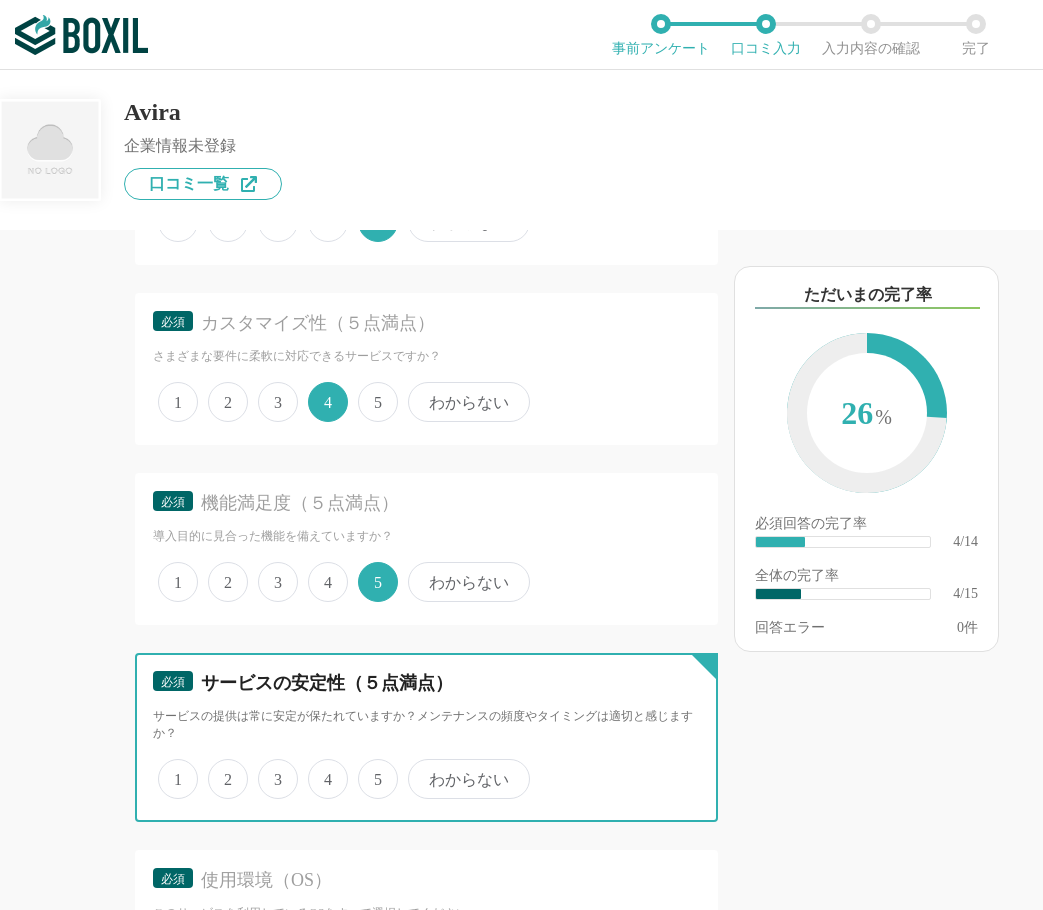 click on "5" at bounding box center [369, 768] 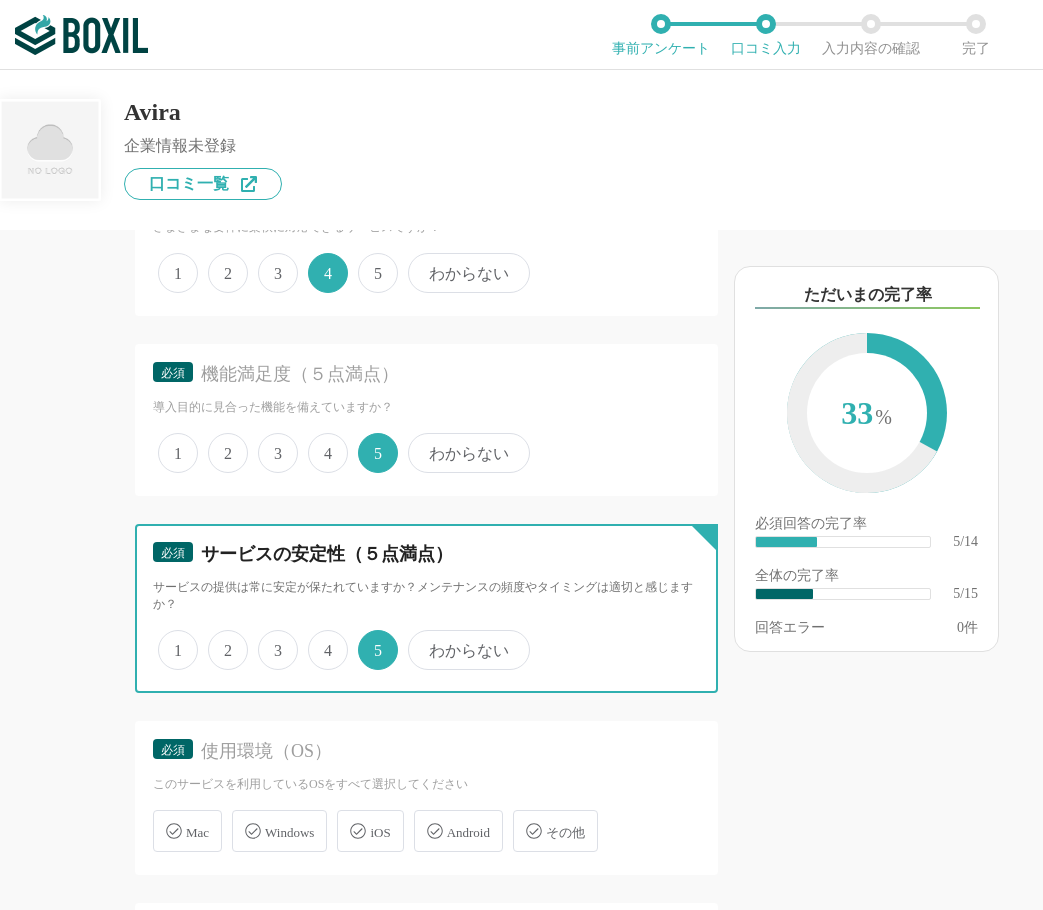scroll, scrollTop: 1000, scrollLeft: 0, axis: vertical 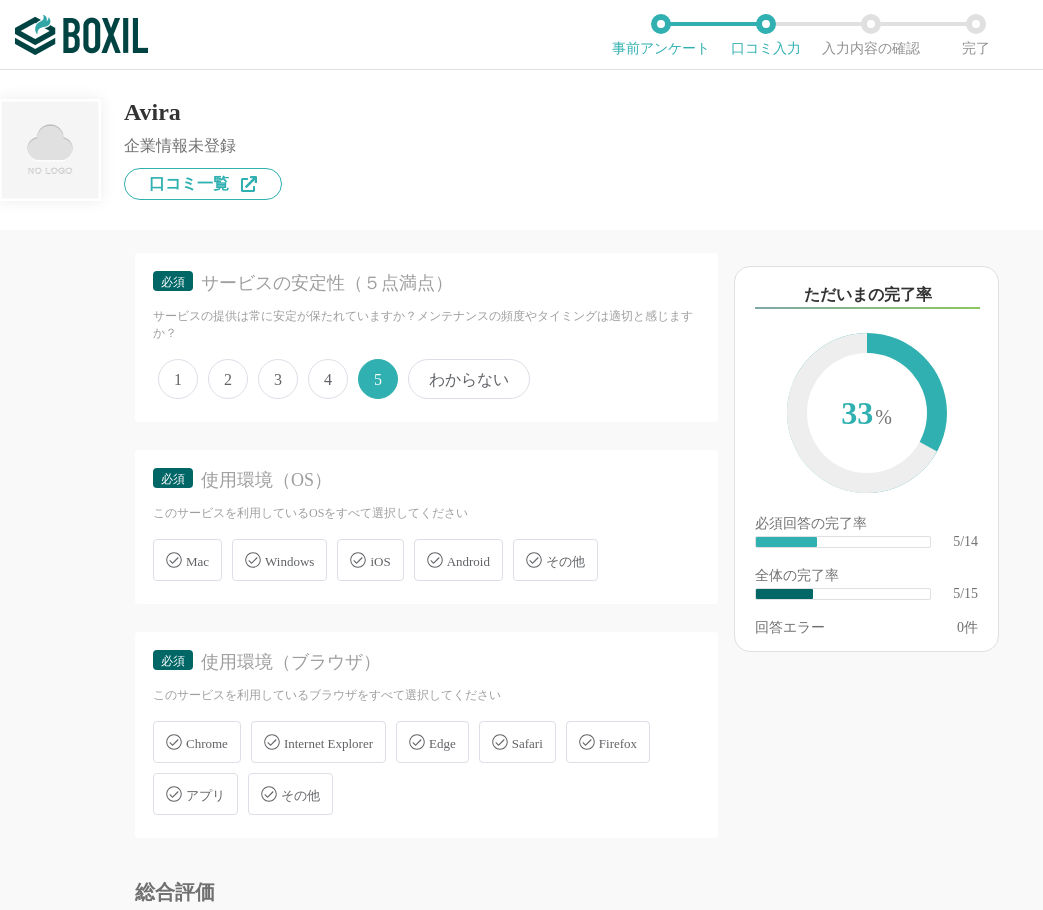 click on "Windows" at bounding box center (289, 561) 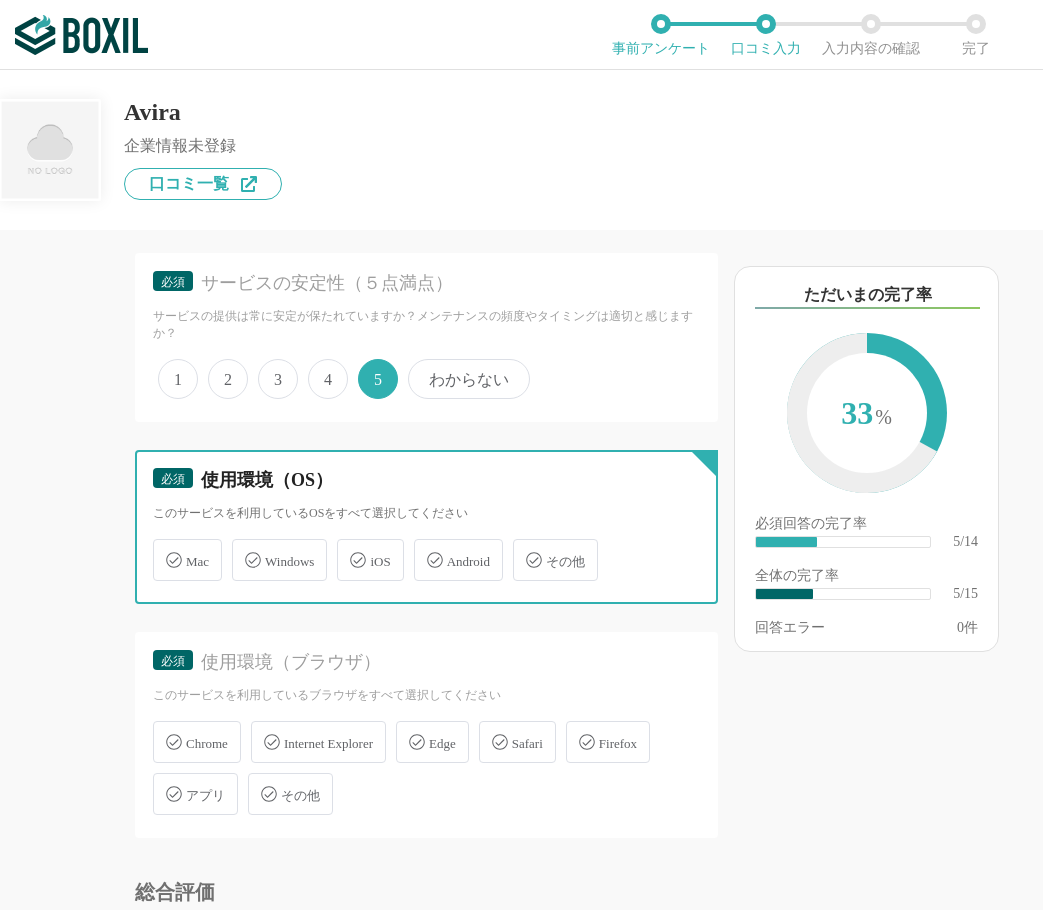 click on "Windows" at bounding box center [242, 548] 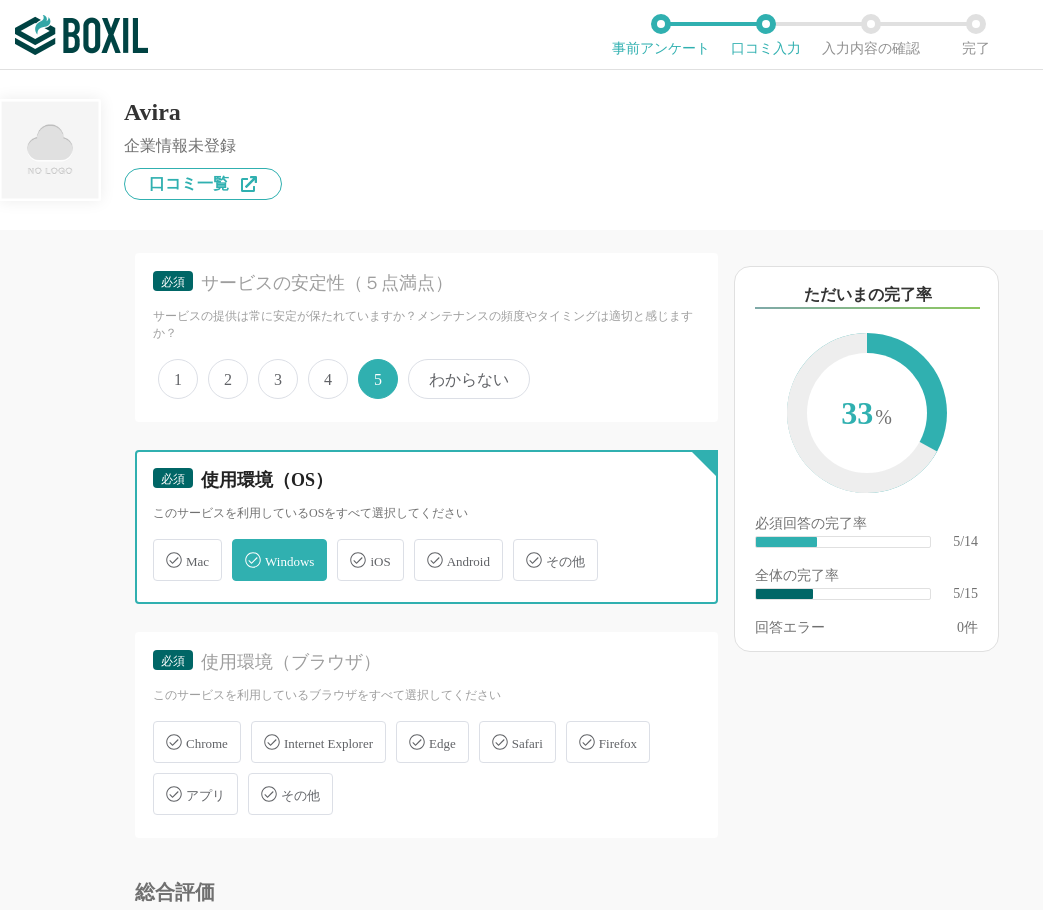 checkbox on "true" 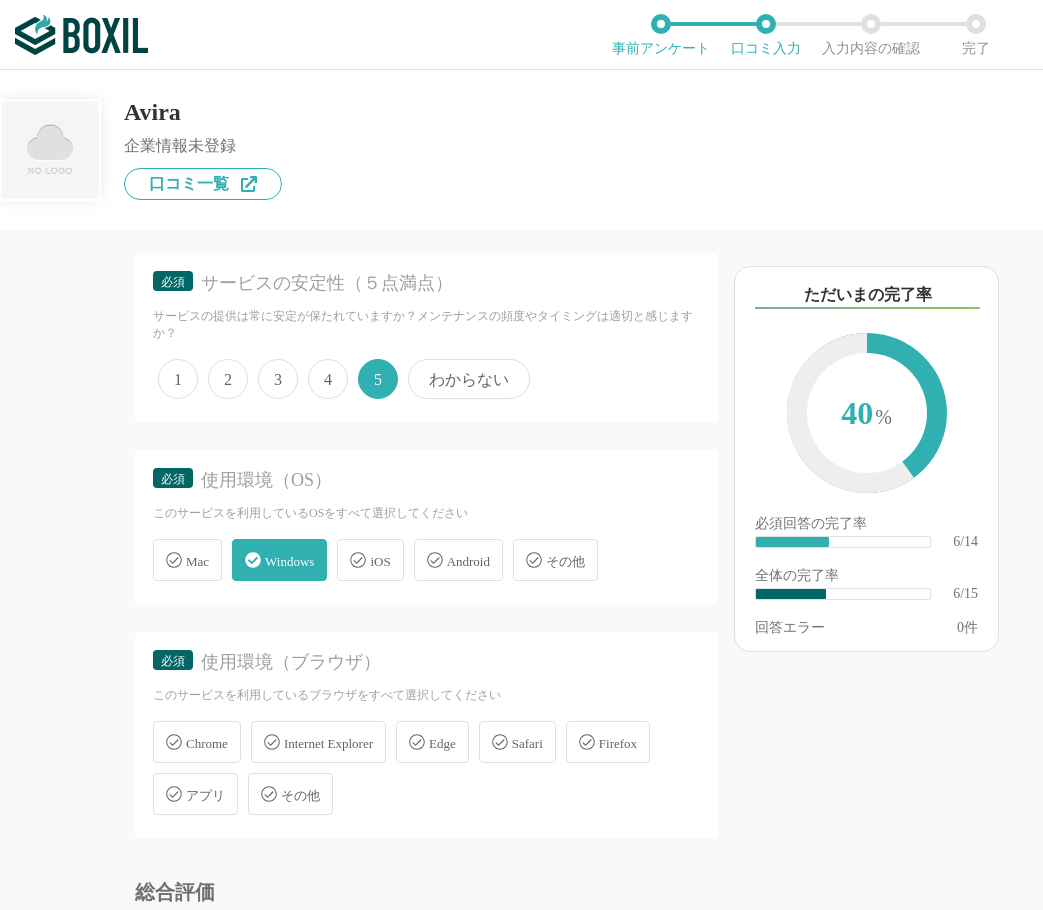 click on "必須 使用環境（ブラウザ） このサービスを利用しているブラウザをすべて選択してください Chrome Internet Explorer Edge Safari Firefox アプリ その他" at bounding box center [426, 735] 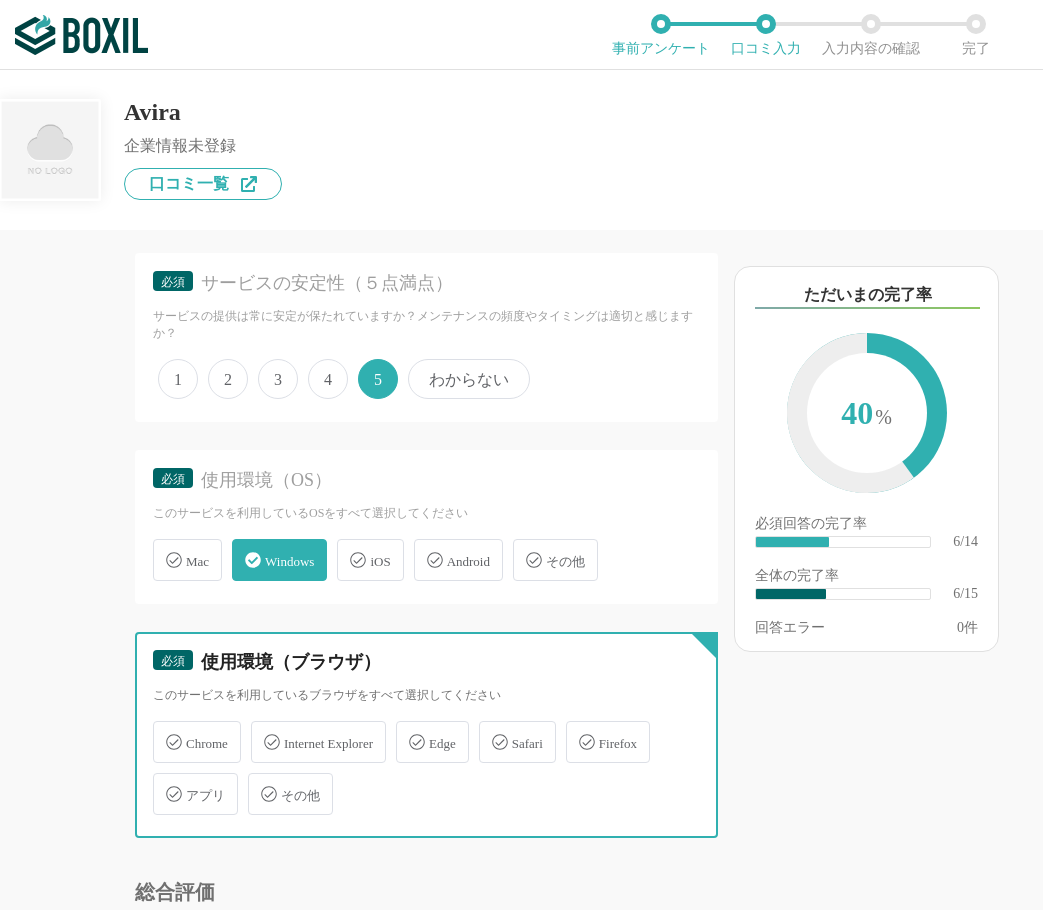 click on "Chrome" at bounding box center (163, 730) 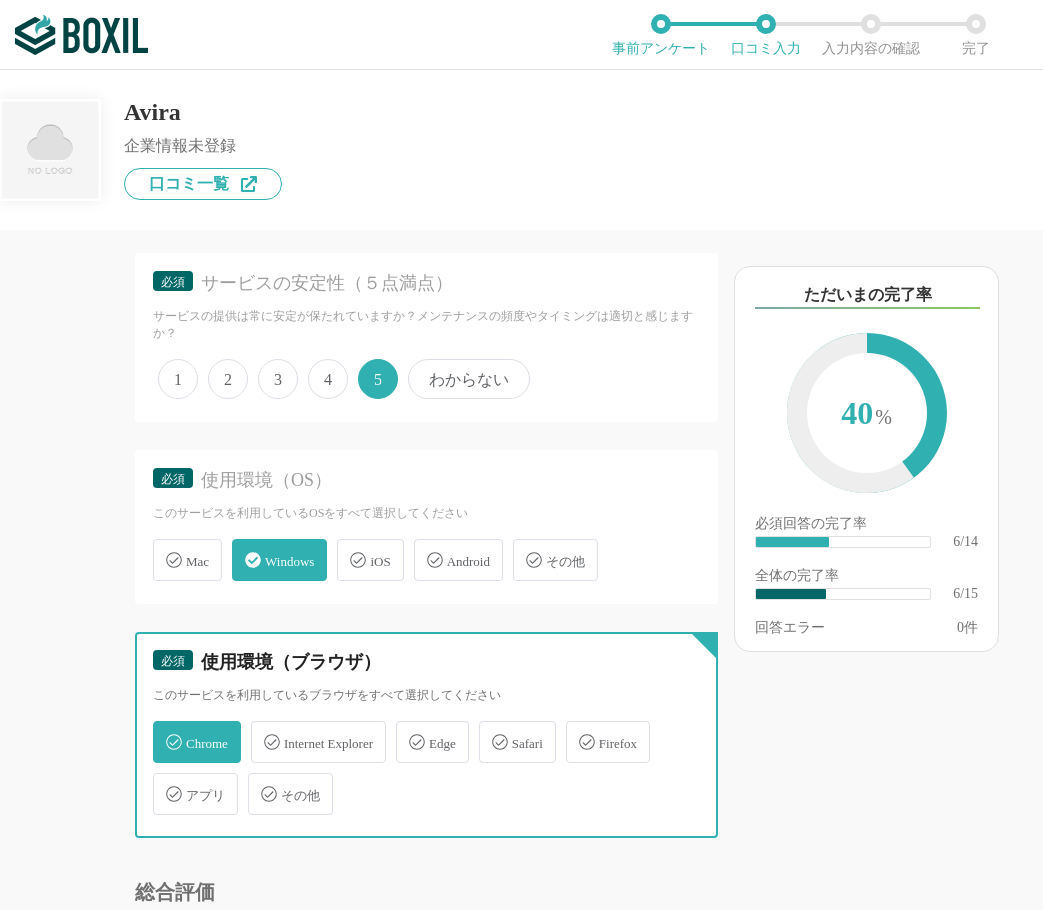 checkbox on "true" 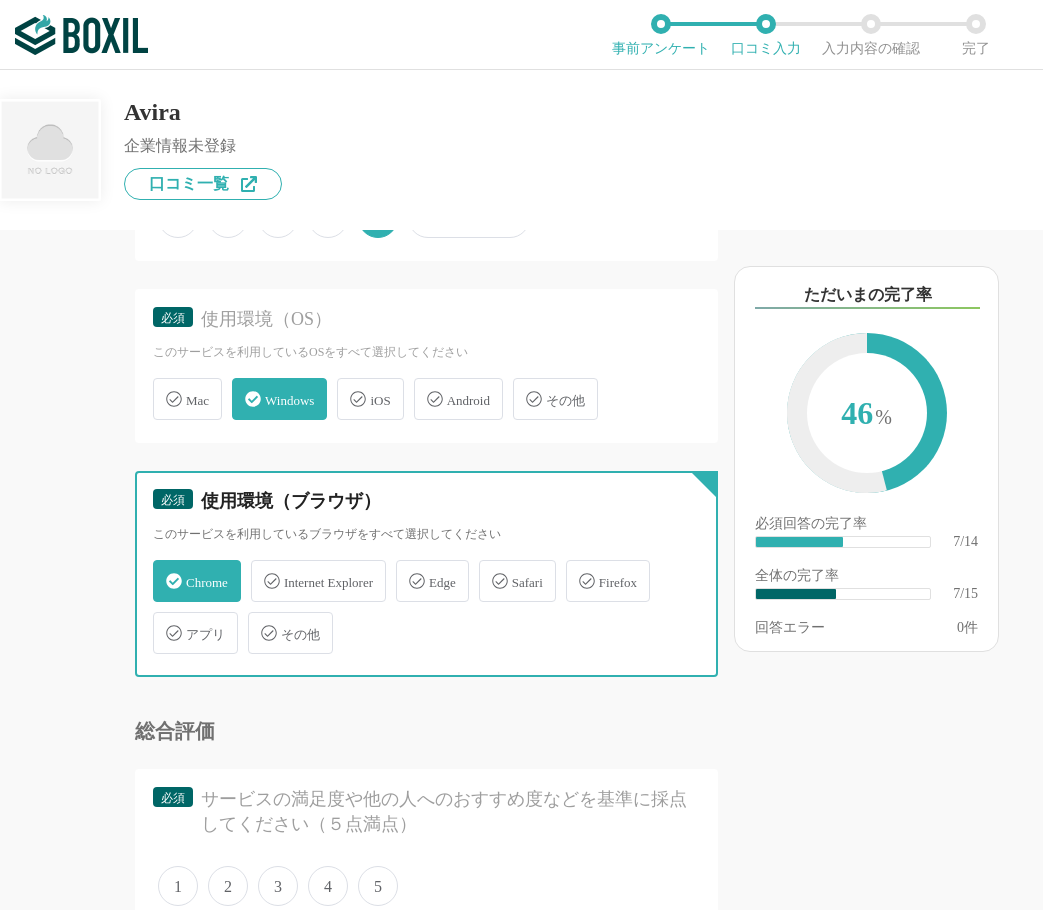 scroll, scrollTop: 1400, scrollLeft: 0, axis: vertical 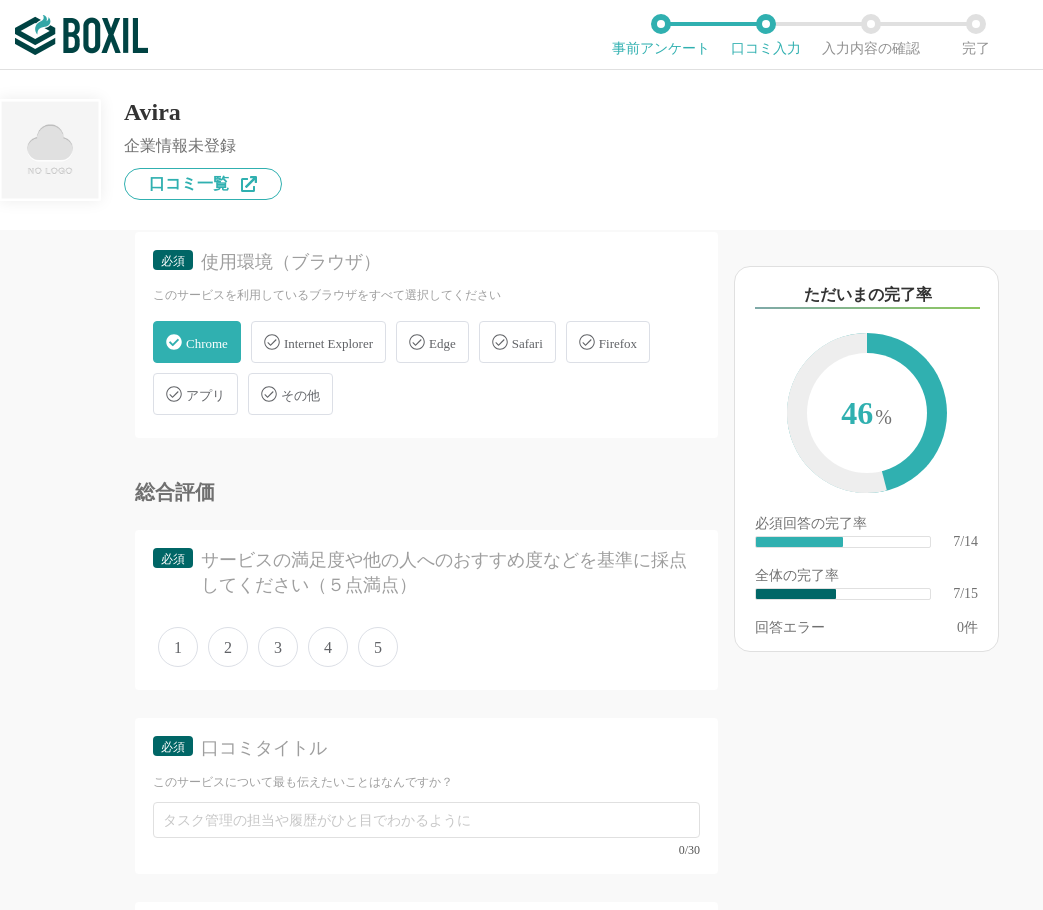 click on "1 2 3 4 5" at bounding box center [426, 647] 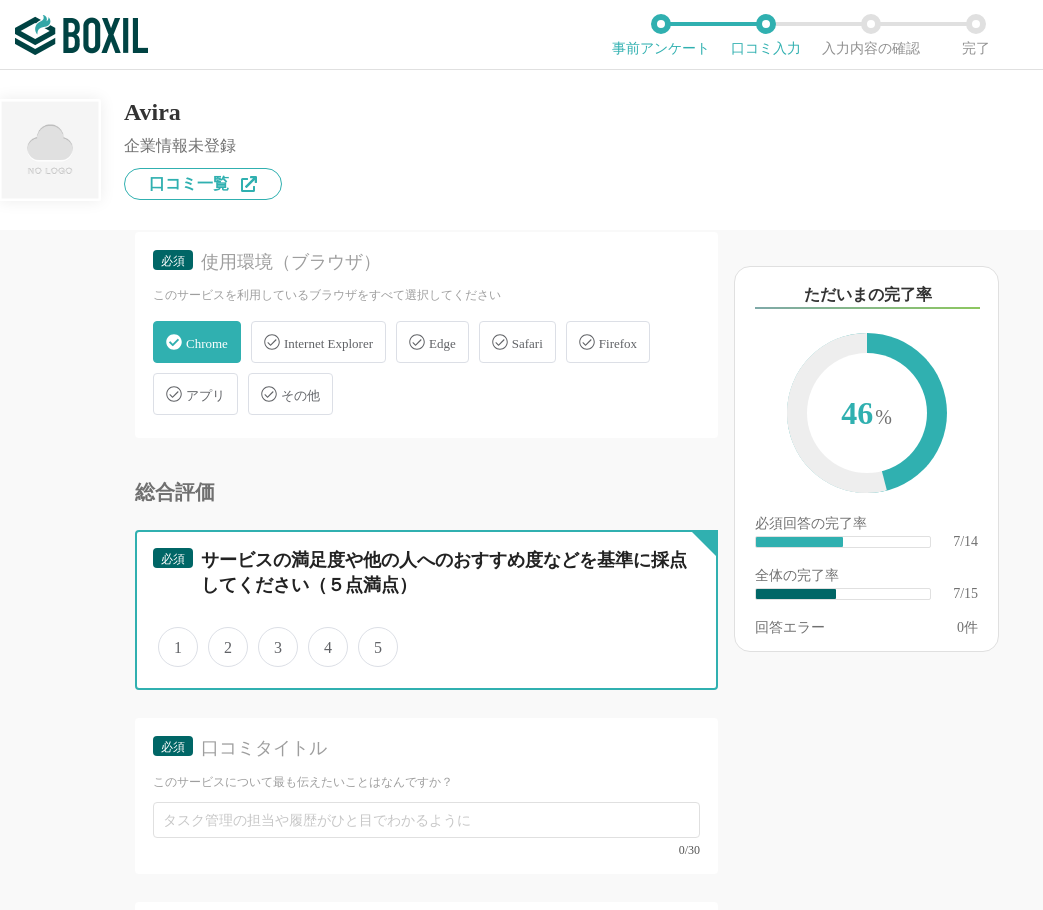 click on "5" at bounding box center (369, 636) 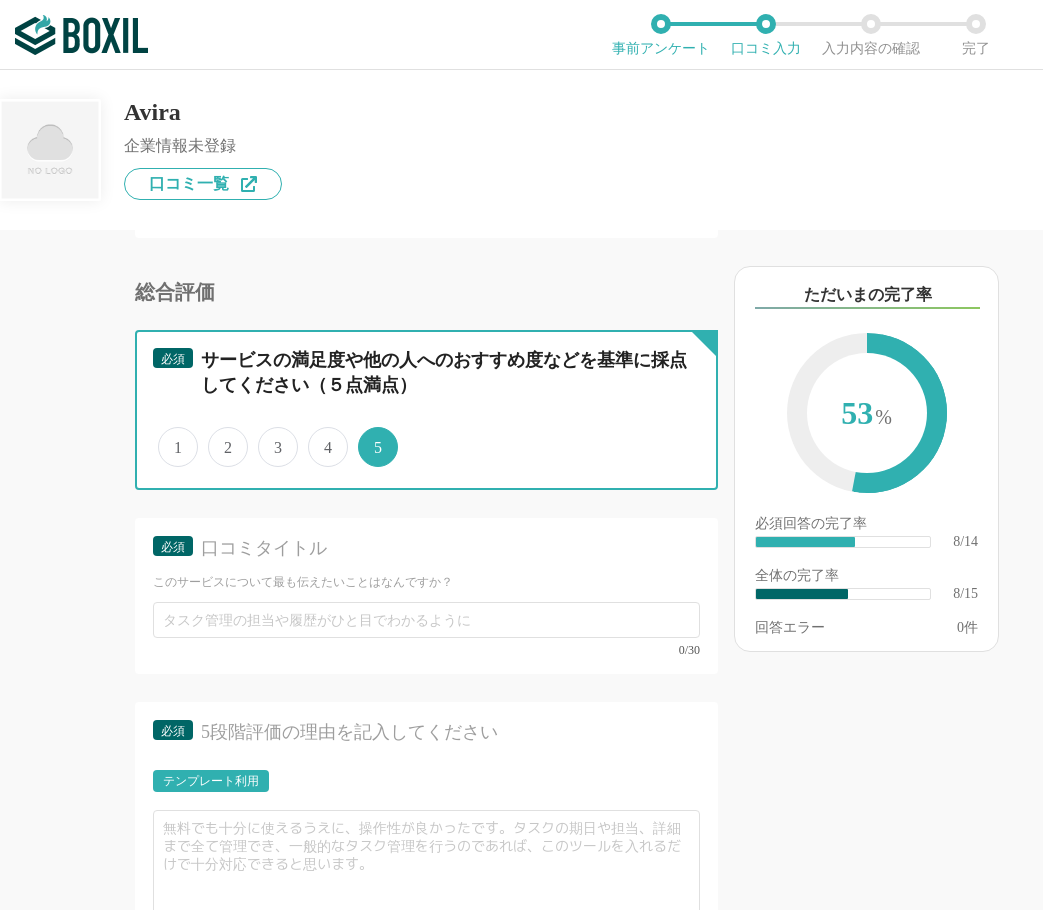 scroll, scrollTop: 1800, scrollLeft: 0, axis: vertical 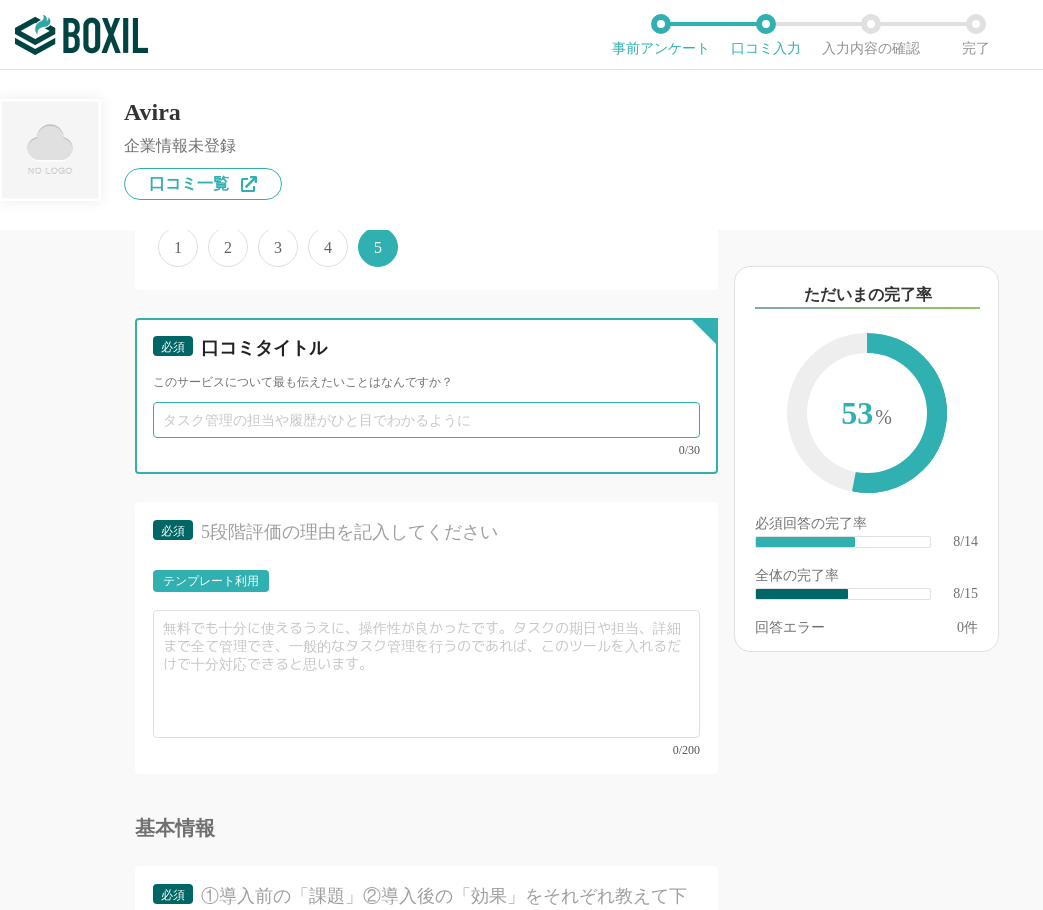 click at bounding box center [426, 420] 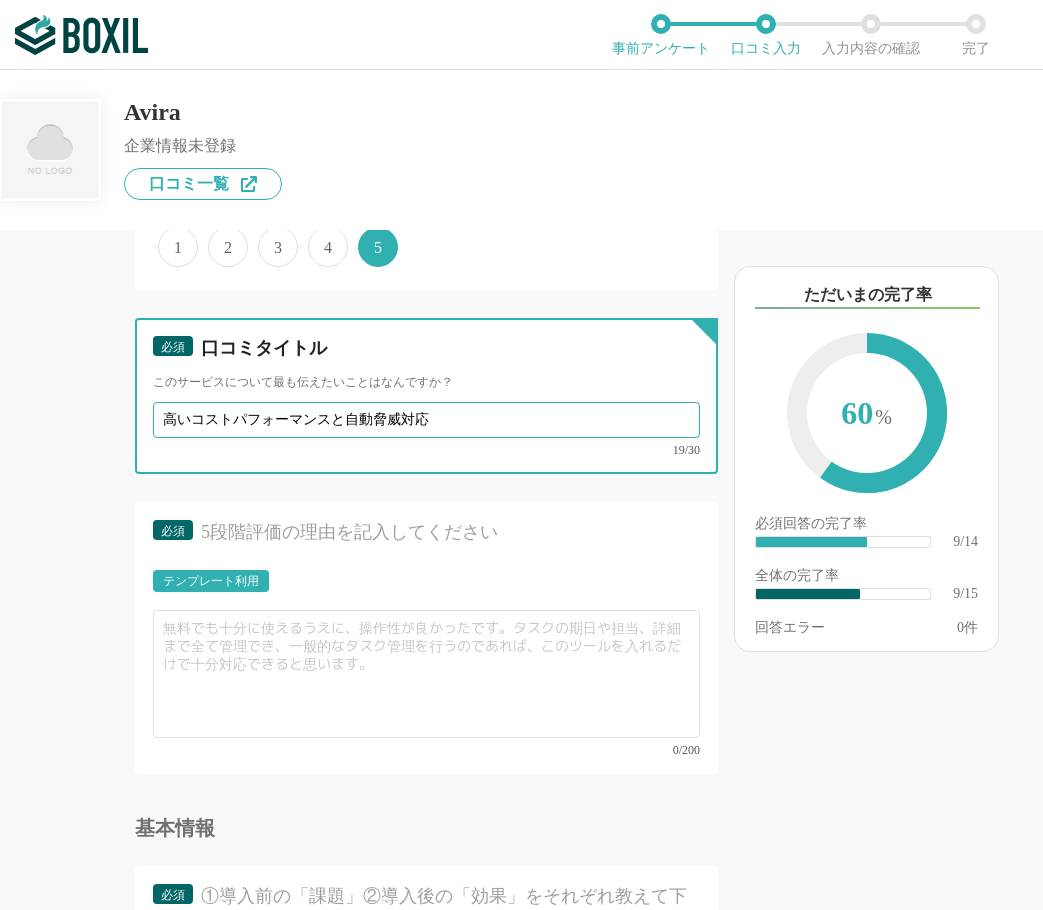 type on "高いコストパフォーマンスと自動脅威対応" 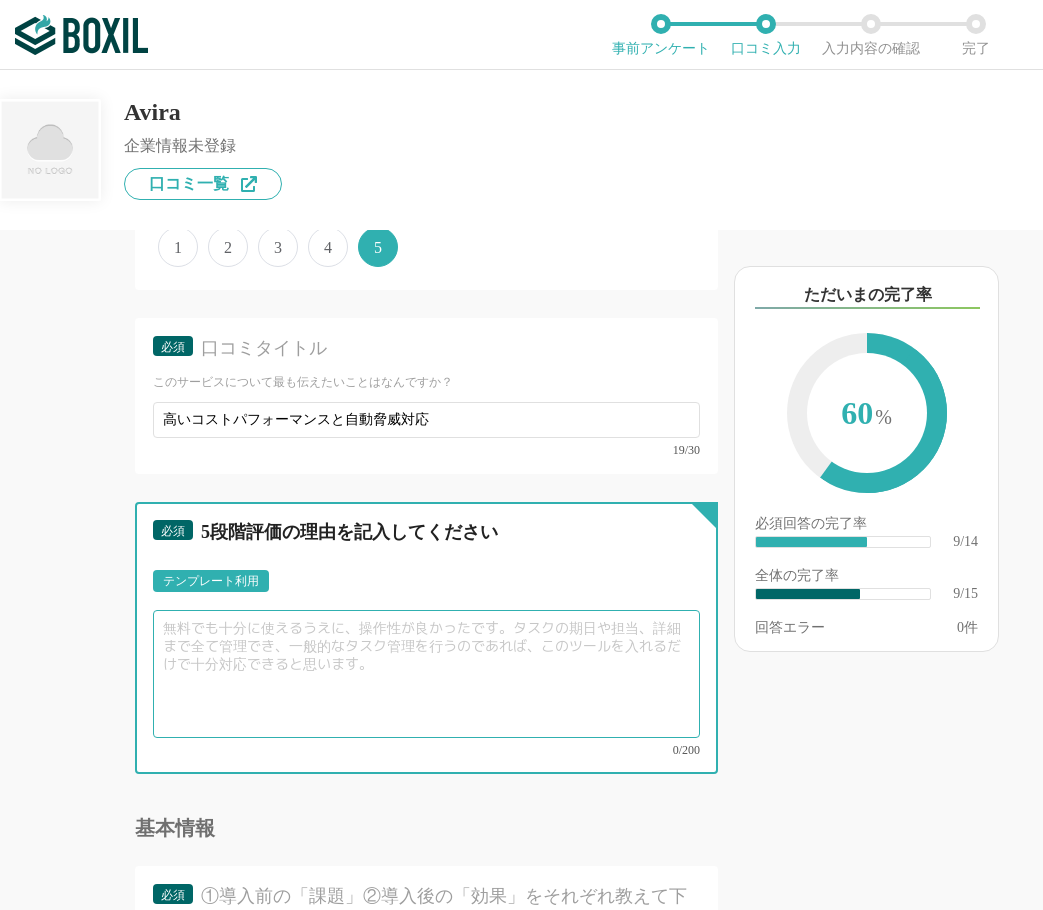 click at bounding box center (426, 674) 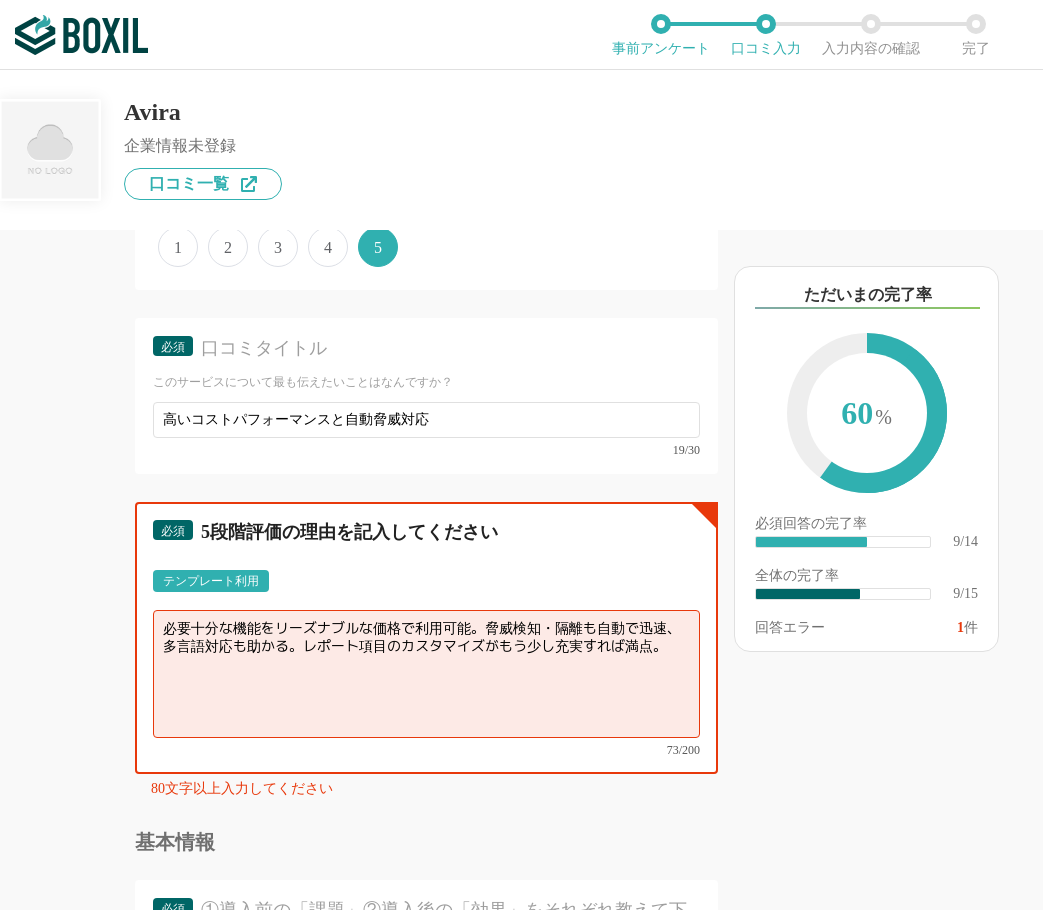 type on "必要十分な機能をリーズナブルな価格で利用可能。脅威検知・隔離も自動で迅速、多言語対応も助かる。レポート項目のカスタマイズがもう少し充実すれば満点。" 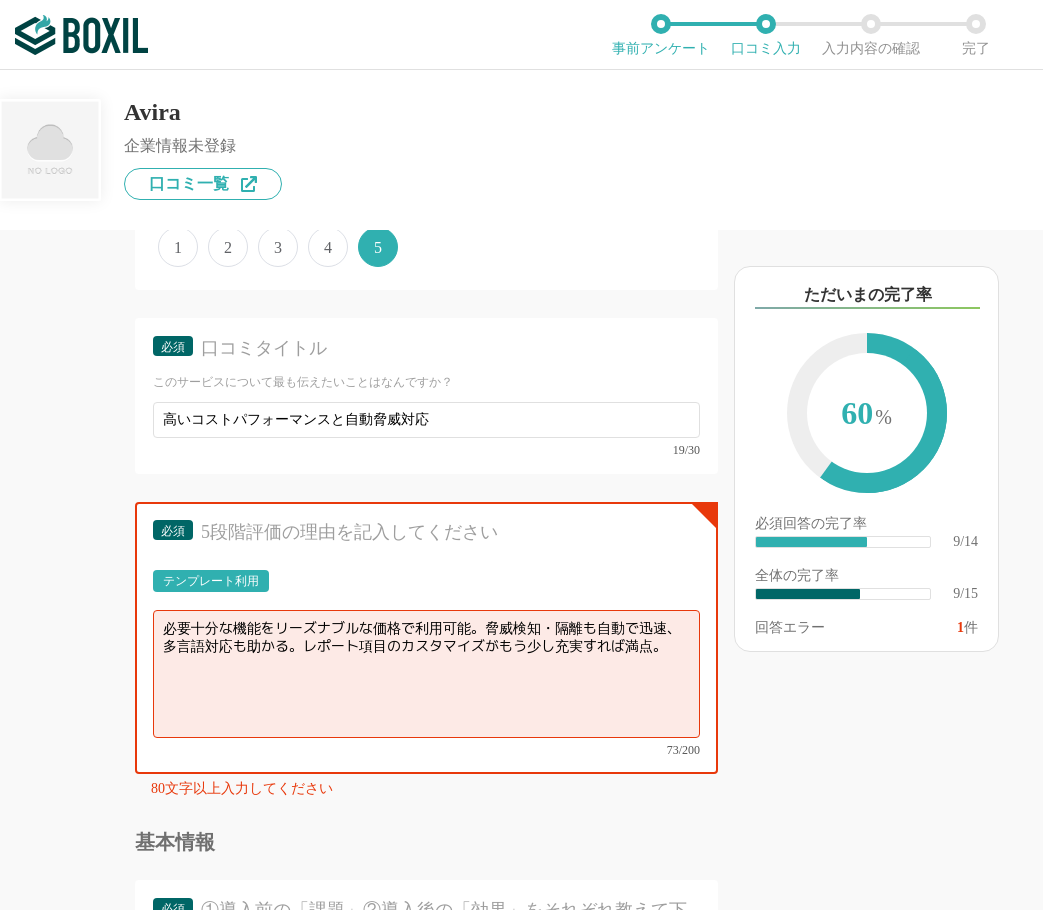 click on "4" at bounding box center [328, 247] 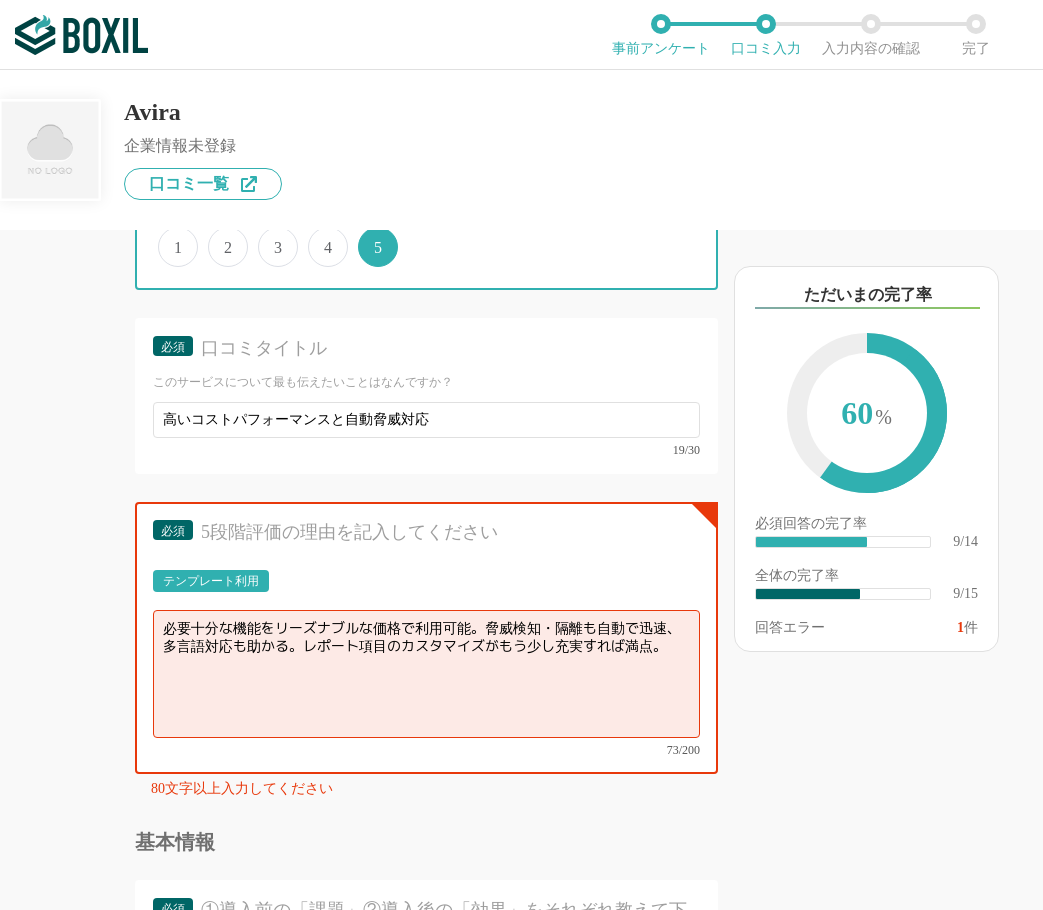 click on "4" at bounding box center [319, 236] 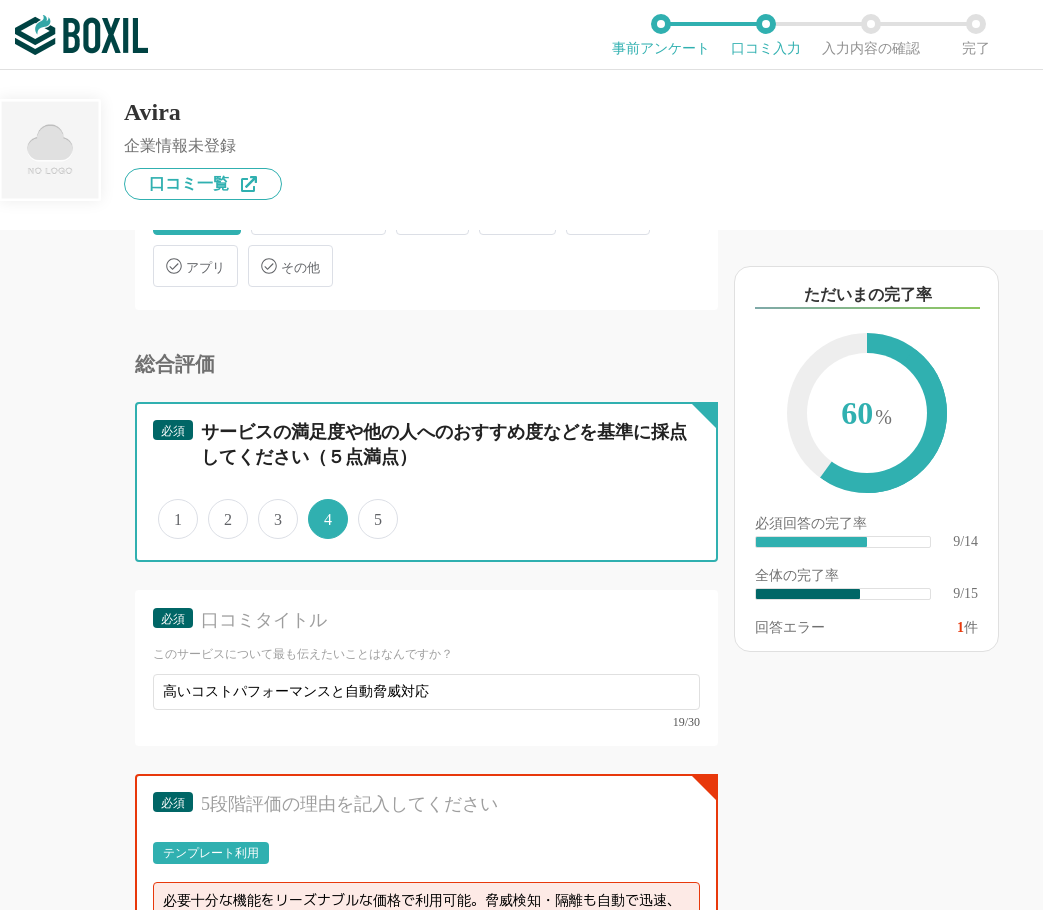 scroll, scrollTop: 1800, scrollLeft: 0, axis: vertical 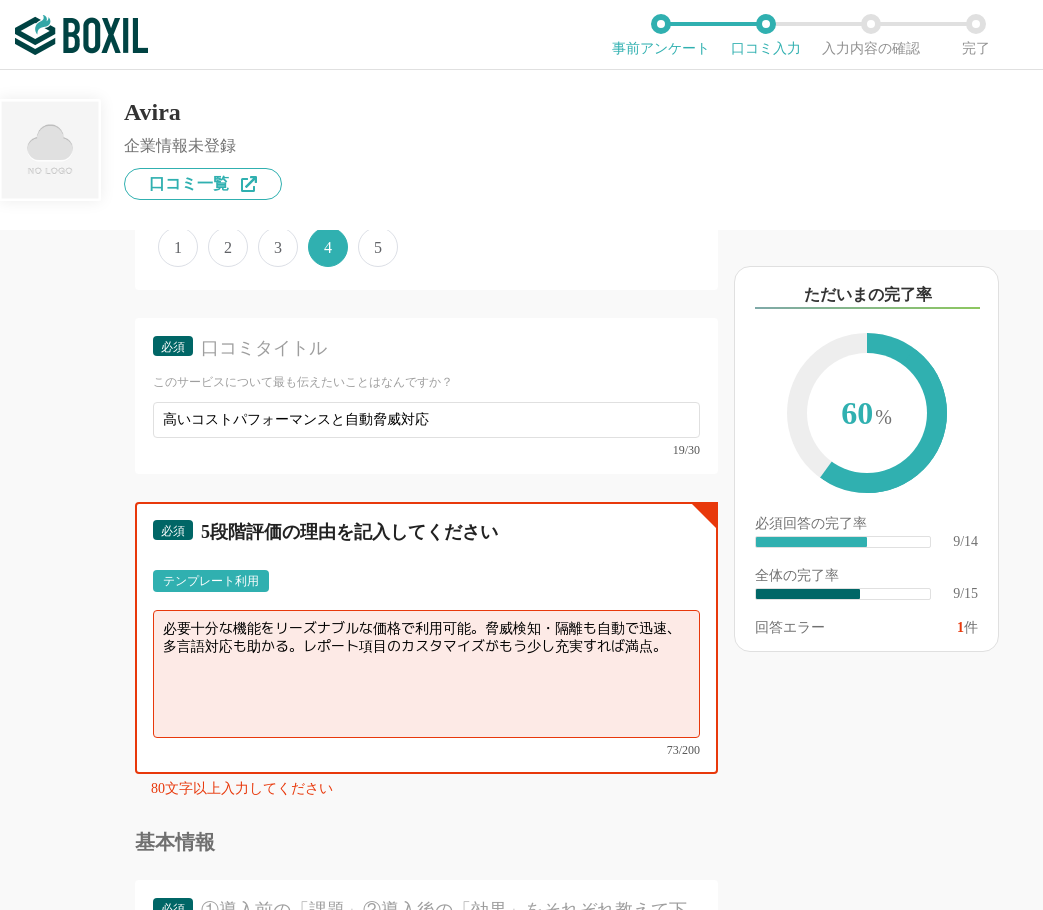click on "必要十分な機能をリーズナブルな価格で利用可能。脅威検知・隔離も自動で迅速、多言語対応も助かる。レポート項目のカスタマイズがもう少し充実すれば満点。" at bounding box center (426, 674) 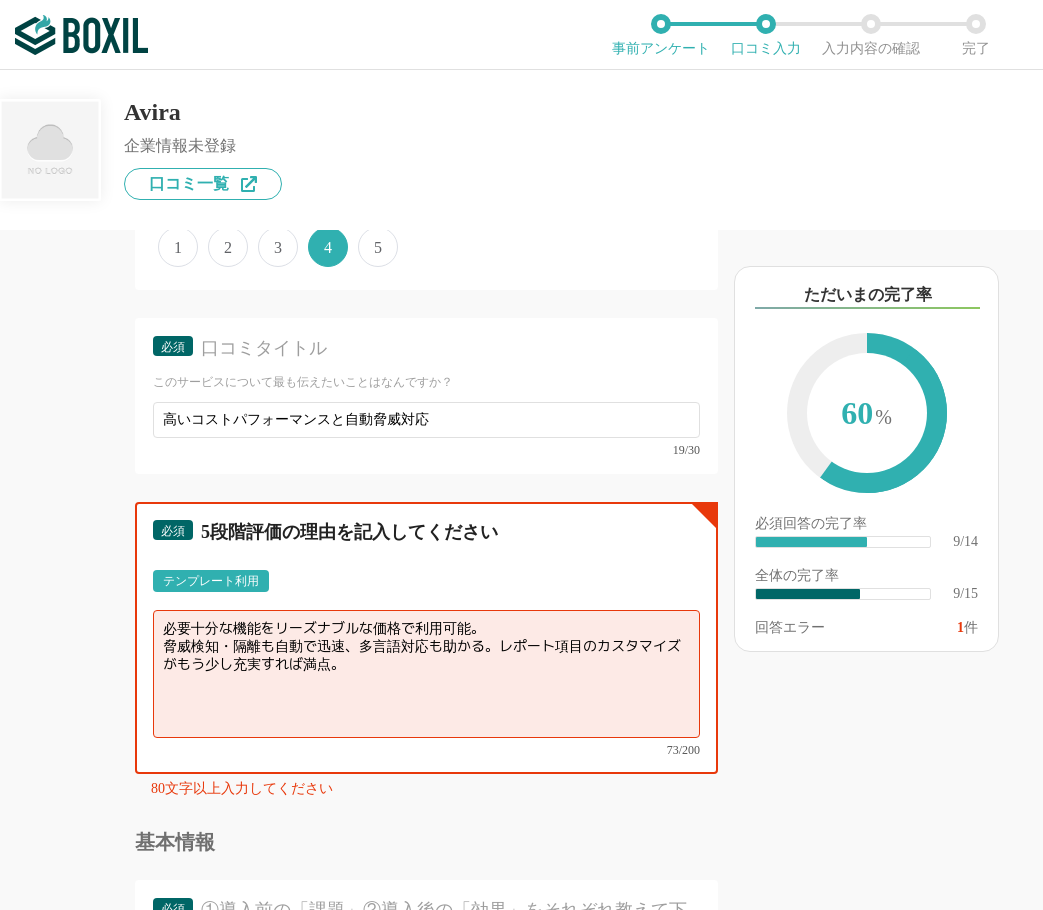 click on "必要十分な機能をリーズナブルな価格で利用可能。
脅威検知・隔離も自動で迅速、多言語対応も助かる。レポート項目のカスタマイズがもう少し充実すれば満点。" at bounding box center [426, 674] 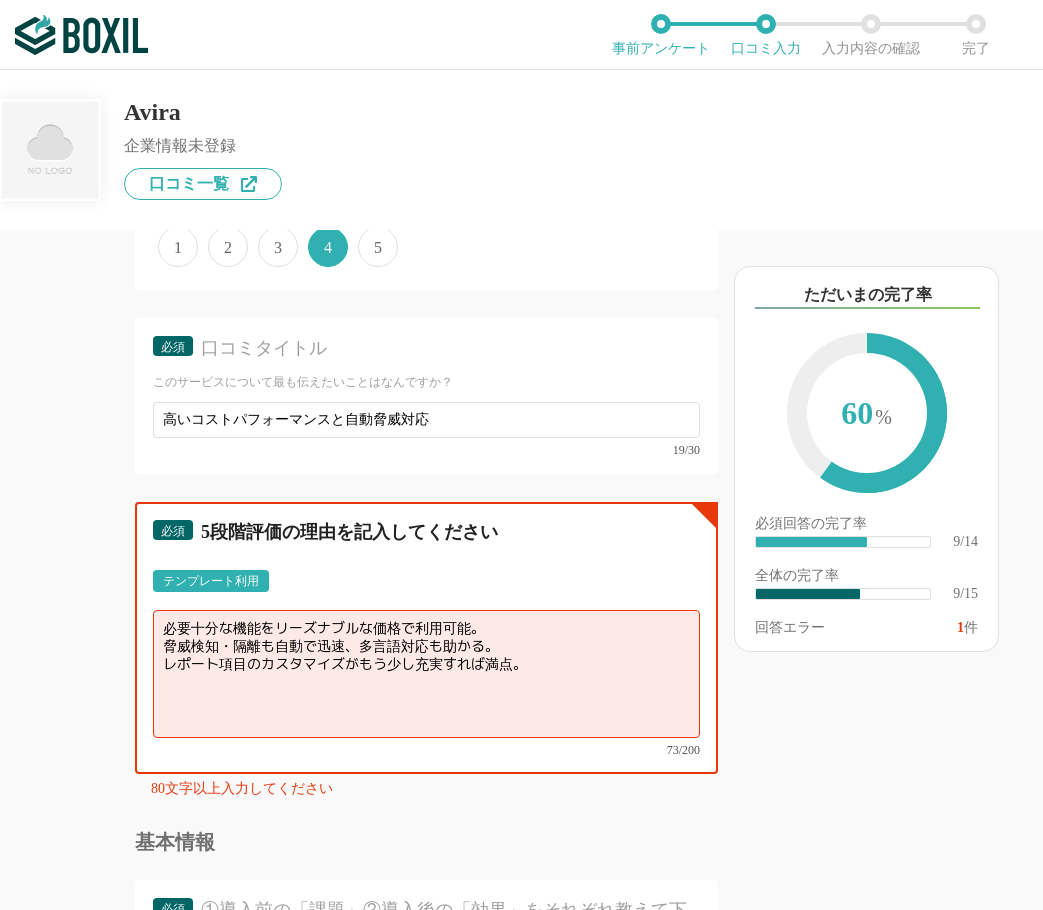 click on "必要十分な機能をリーズナブルな価格で利用可能。
脅威検知・隔離も自動で迅速、多言語対応も助かる。
レポート項目のカスタマイズがもう少し充実すれば満点。" at bounding box center [426, 674] 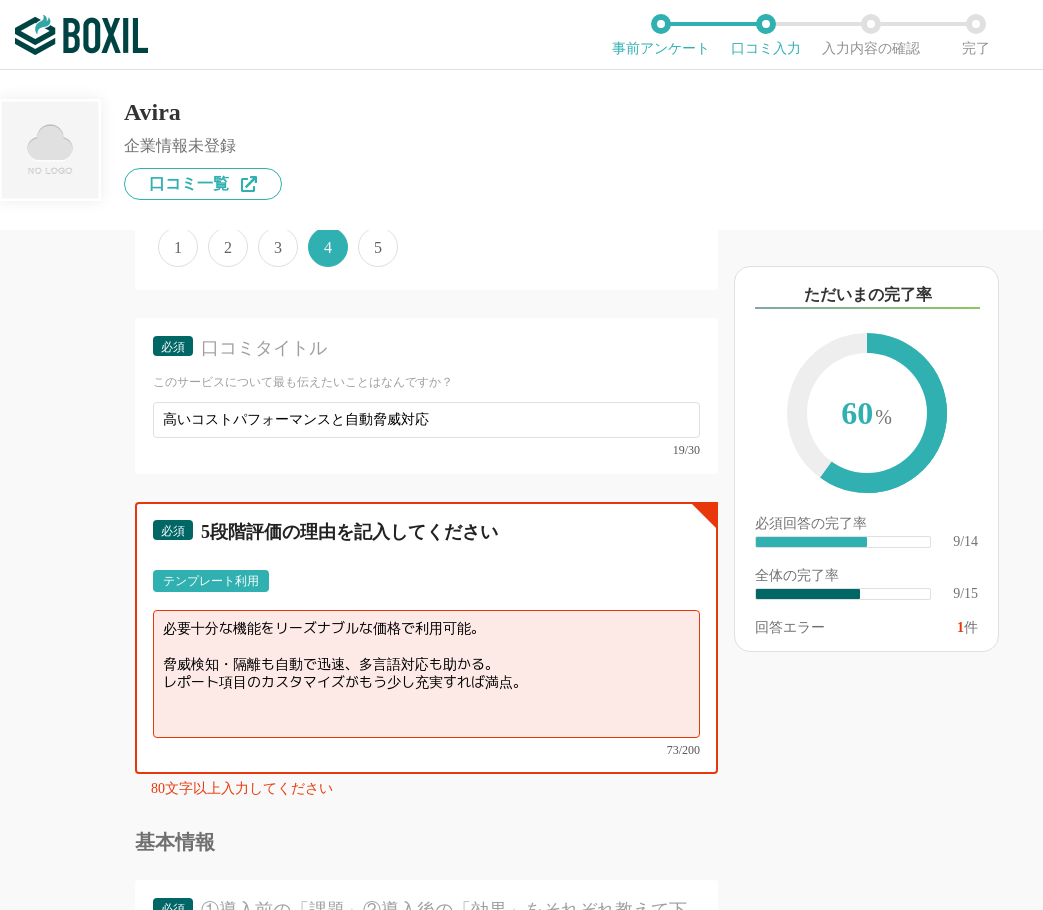 paste on "インストールや管理が非常に簡単で、パフォーマンスへの影響がほとんどない。" 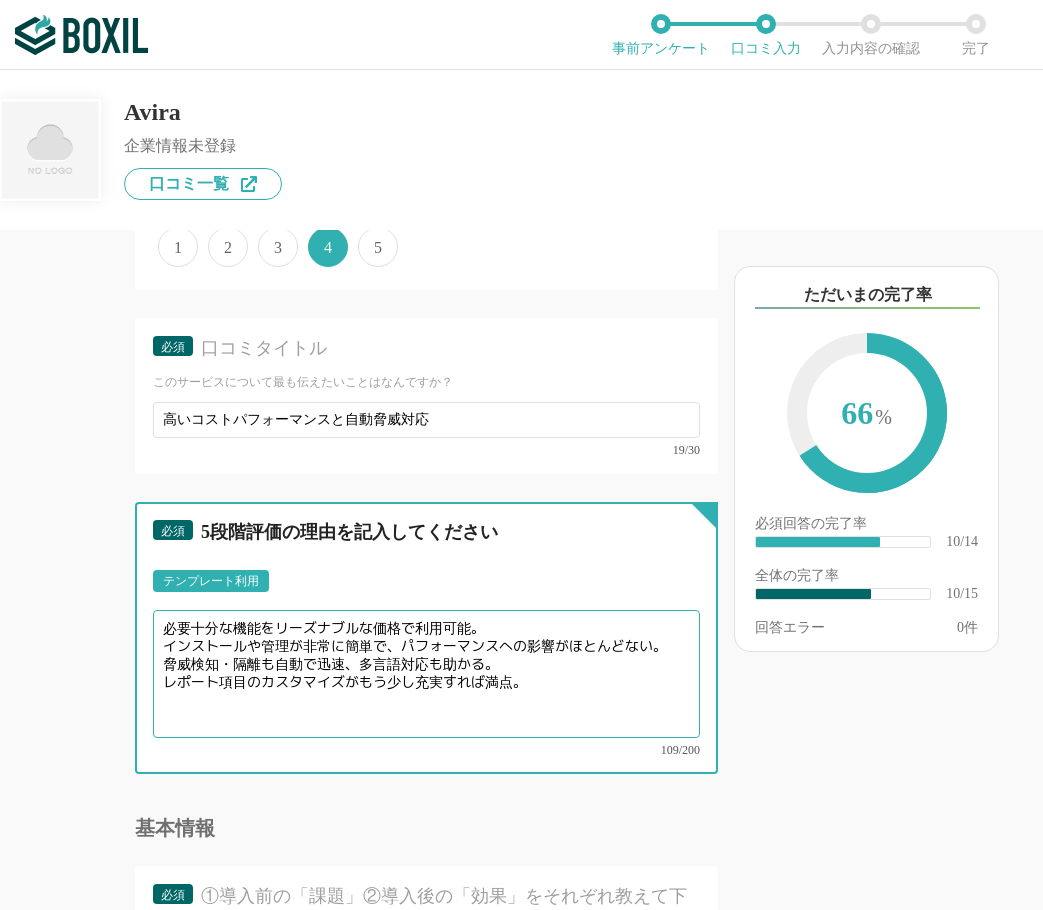 click on "必要十分な機能をリーズナブルな価格で利用可能。
インストールや管理が非常に簡単で、パフォーマンスへの影響がほとんどない。
脅威検知・隔離も自動で迅速、多言語対応も助かる。
レポート項目のカスタマイズがもう少し充実すれば満点。" at bounding box center (426, 674) 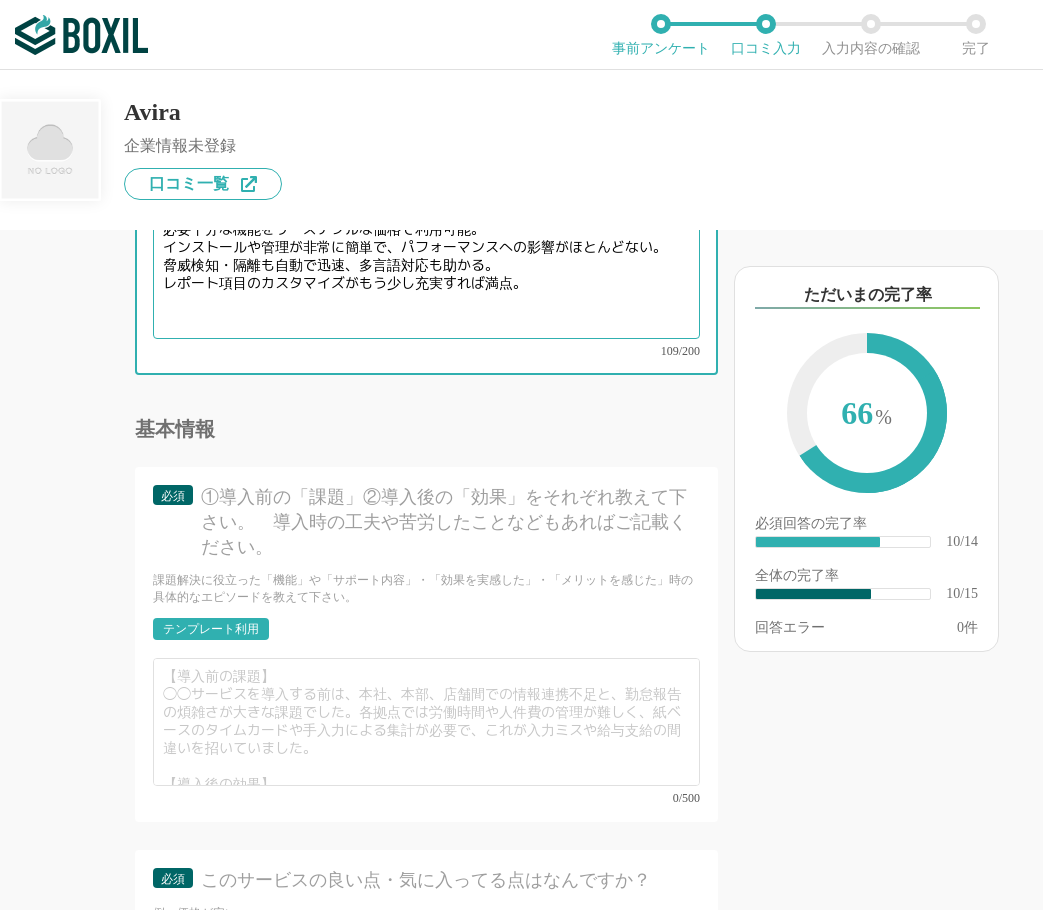 scroll, scrollTop: 2200, scrollLeft: 0, axis: vertical 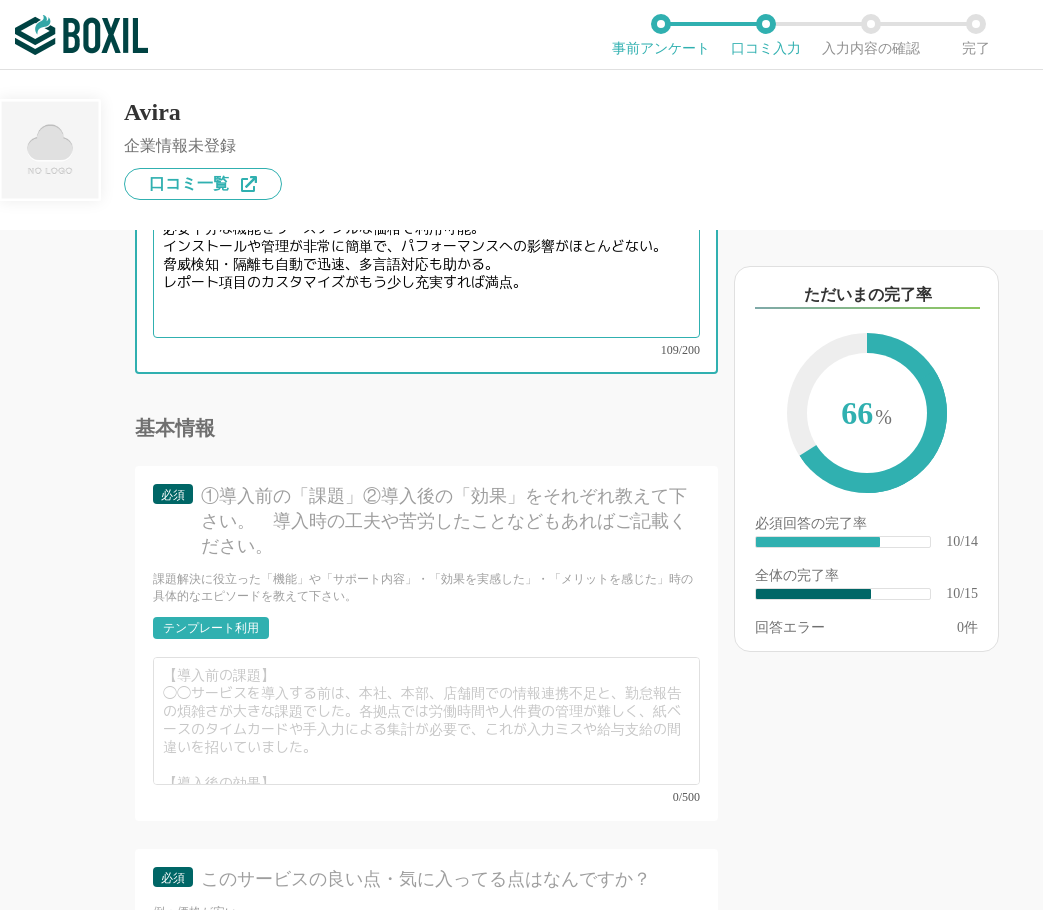 type on "必要十分な機能をリーズナブルな価格で利用可能。
インストールや管理が非常に簡単で、パフォーマンスへの影響がほとんどない。
脅威検知・隔離も自動で迅速、多言語対応も助かる。
レポート項目のカスタマイズがもう少し充実すれば満点。" 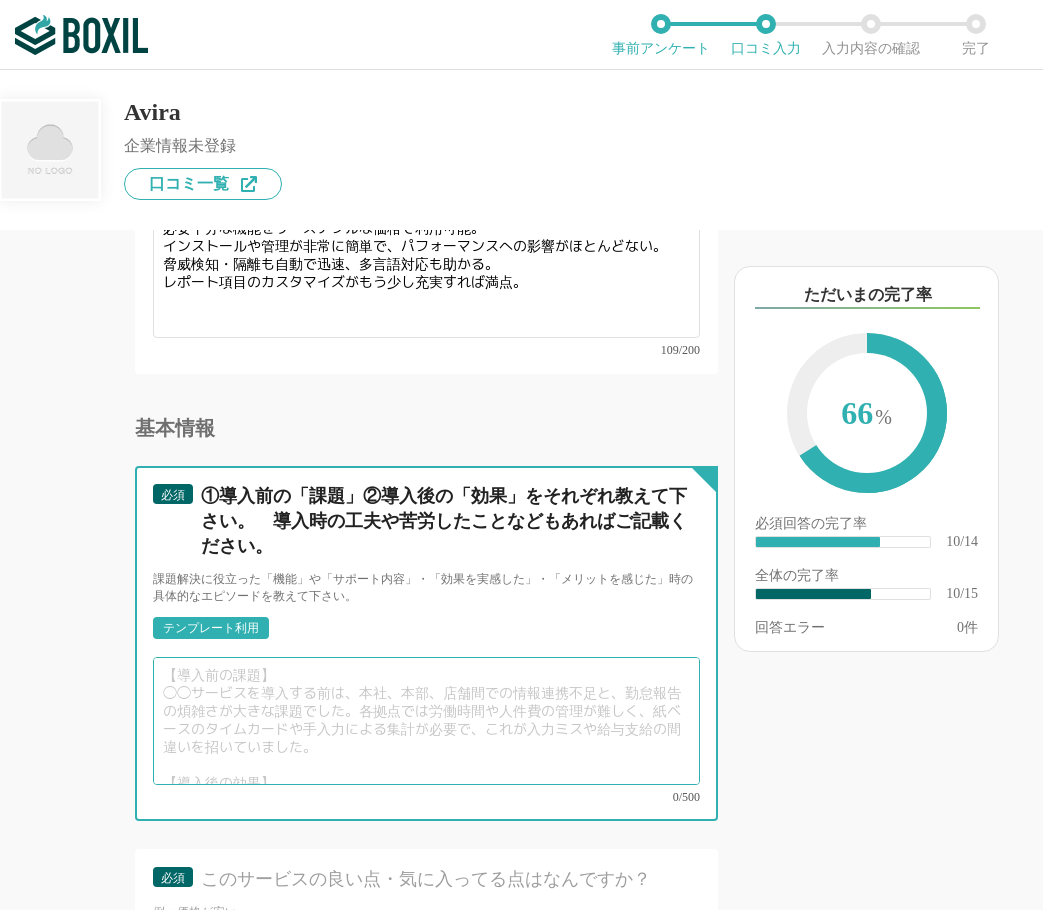 click at bounding box center [426, 721] 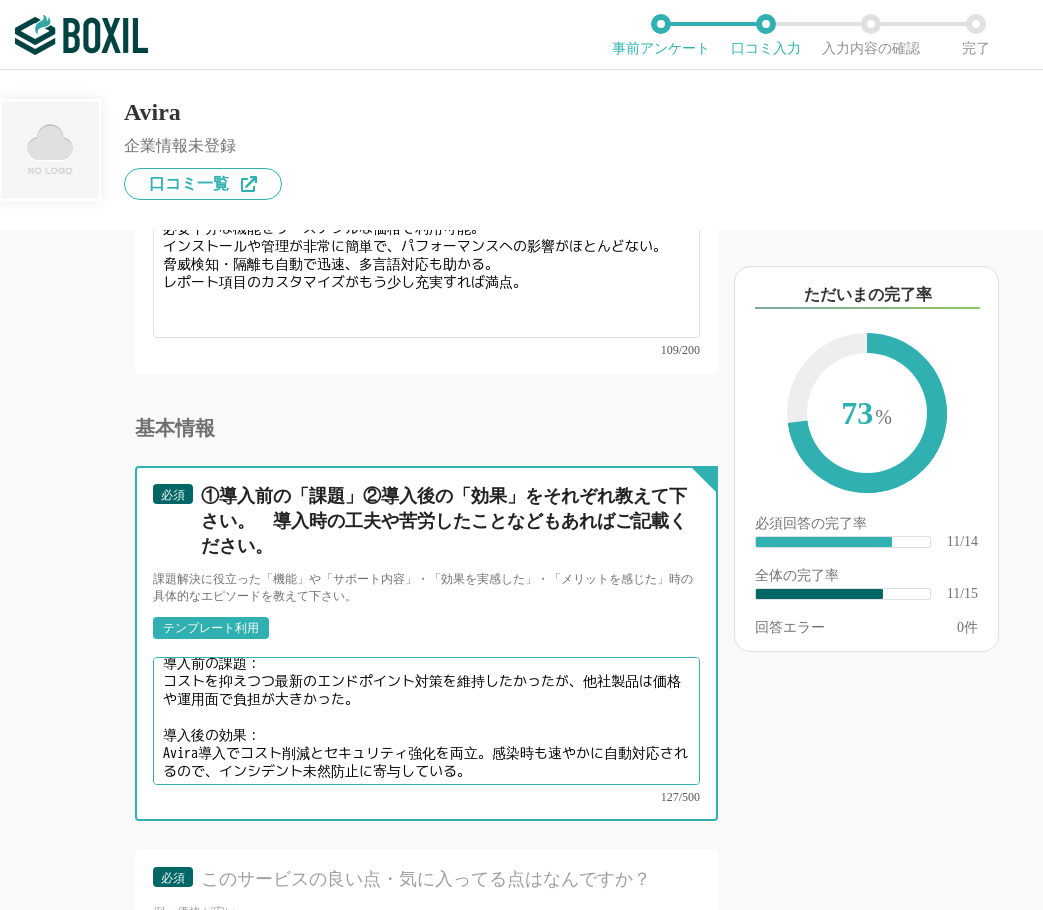 scroll, scrollTop: 14, scrollLeft: 0, axis: vertical 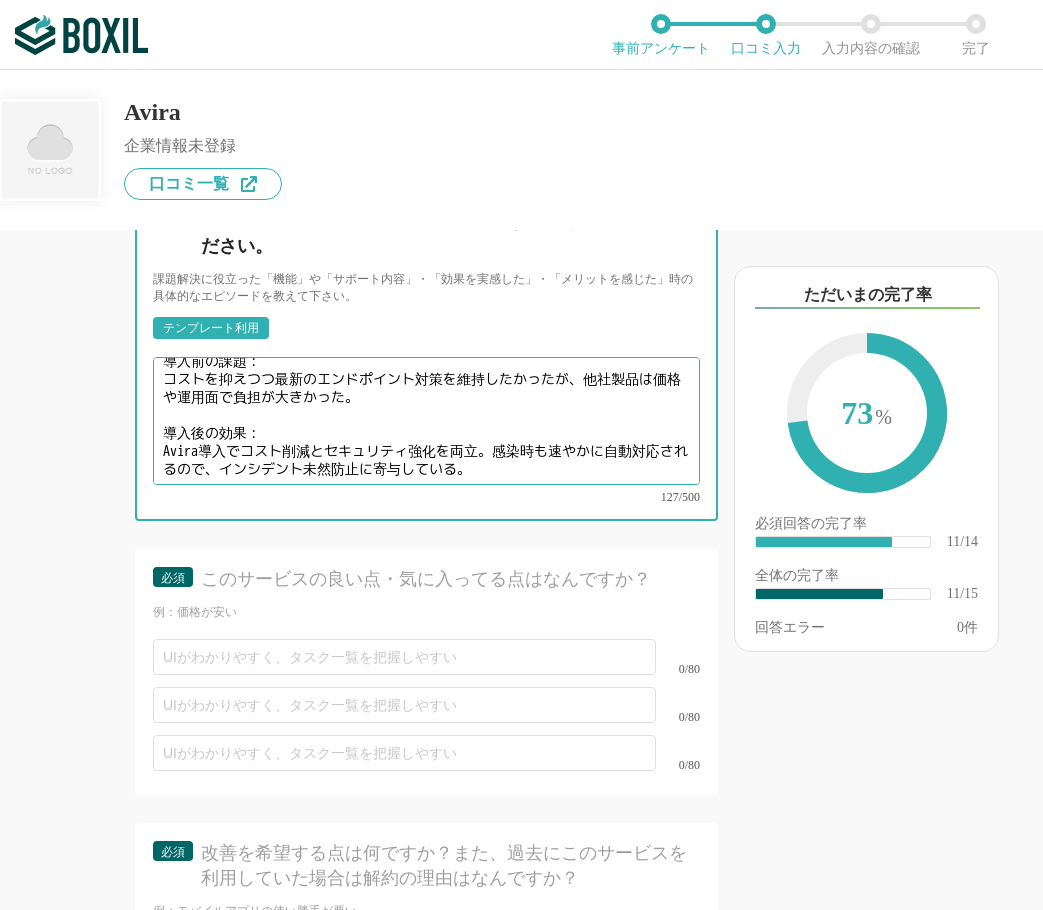 type on "導入前の課題：
コストを抑えつつ最新のエンドポイント対策を維持したかったが、他社製品は価格や運用面で負担が大きかった。
導入後の効果：
Avira導入でコスト削減とセキュリティ強化を両立。感染時も速やかに自動対応されるので、インシデント未然防止に寄与している。" 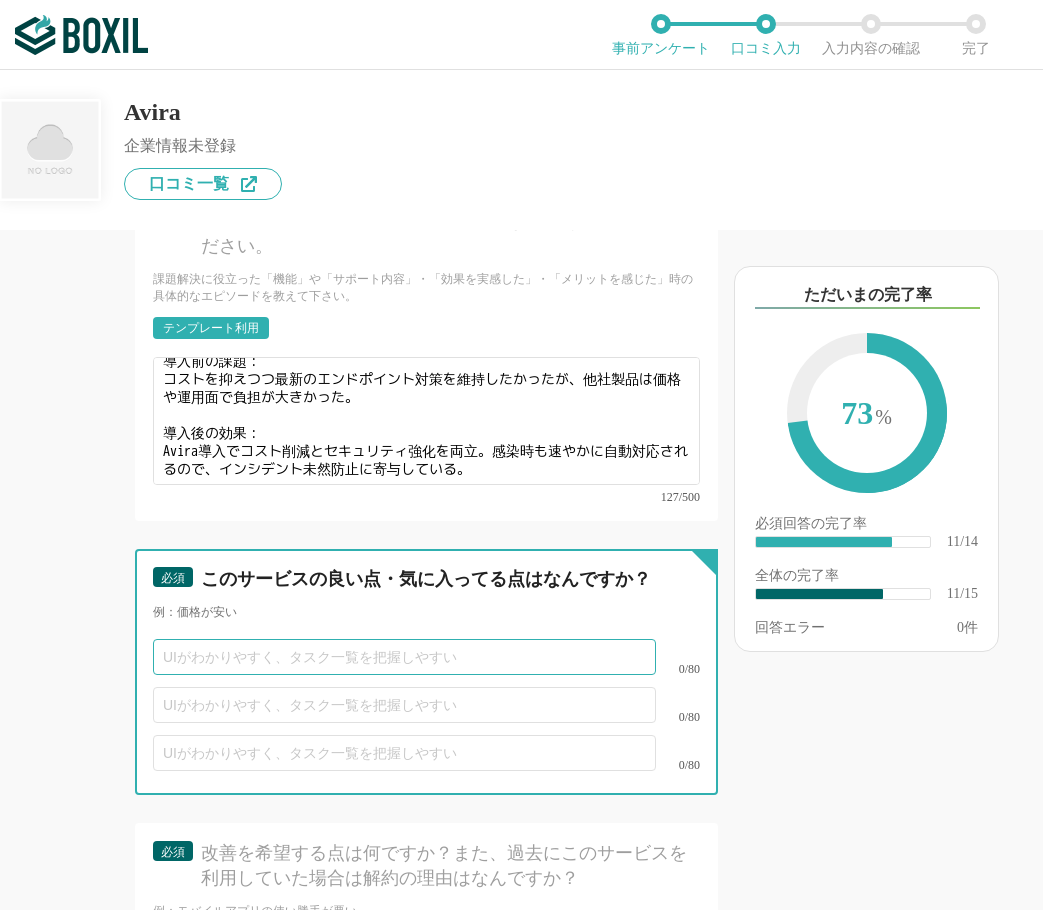 click at bounding box center (404, 657) 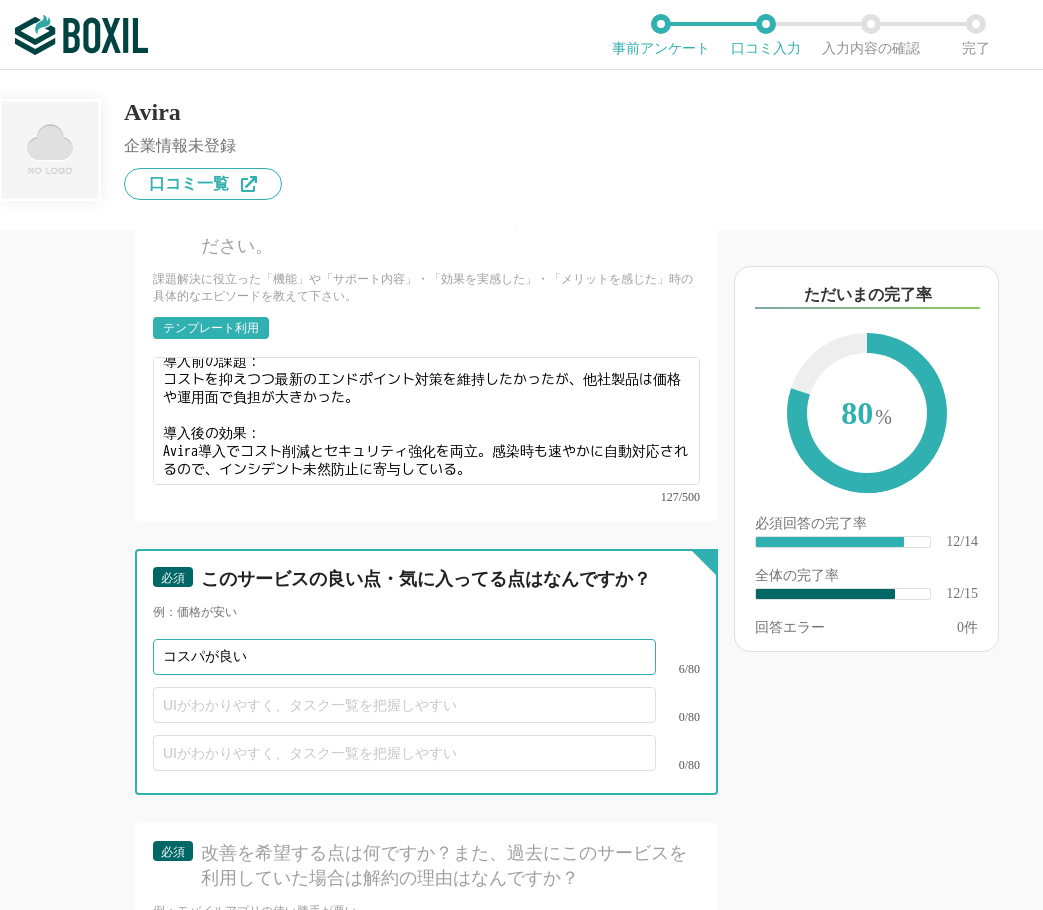 type on "コスパが良い" 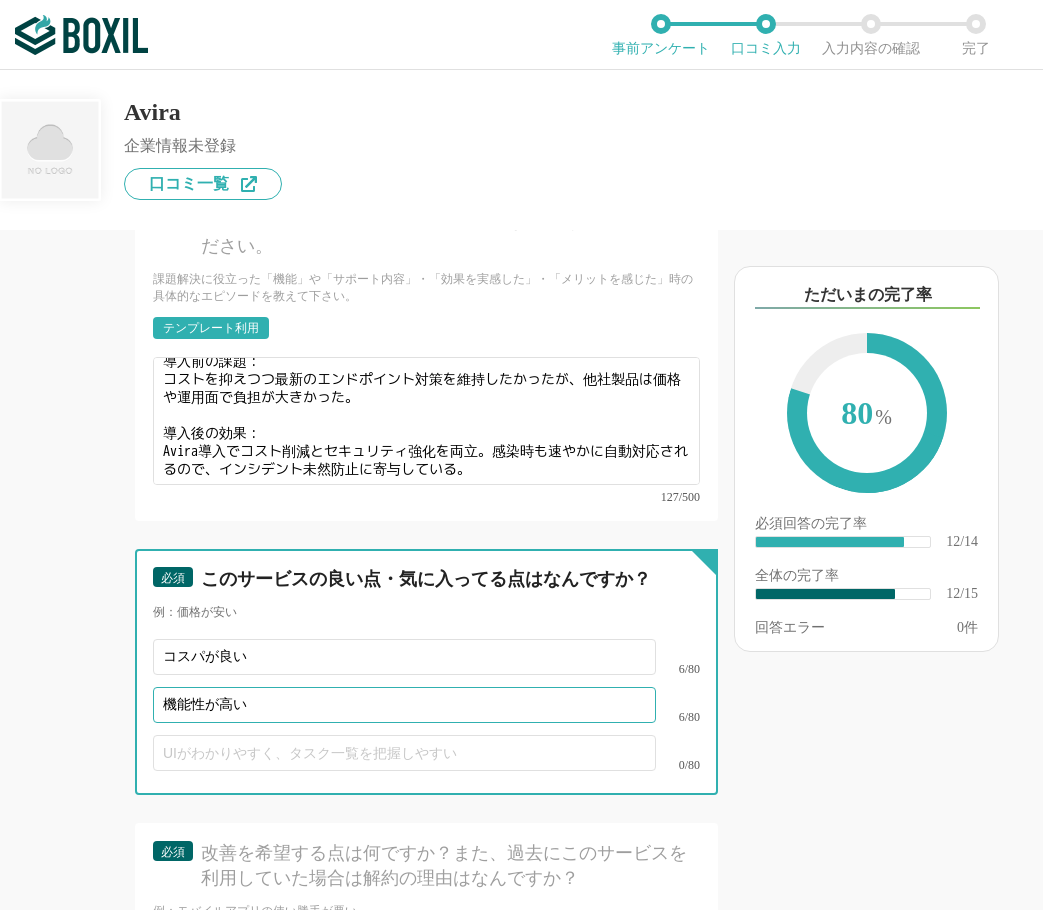 type on "機能性が高い" 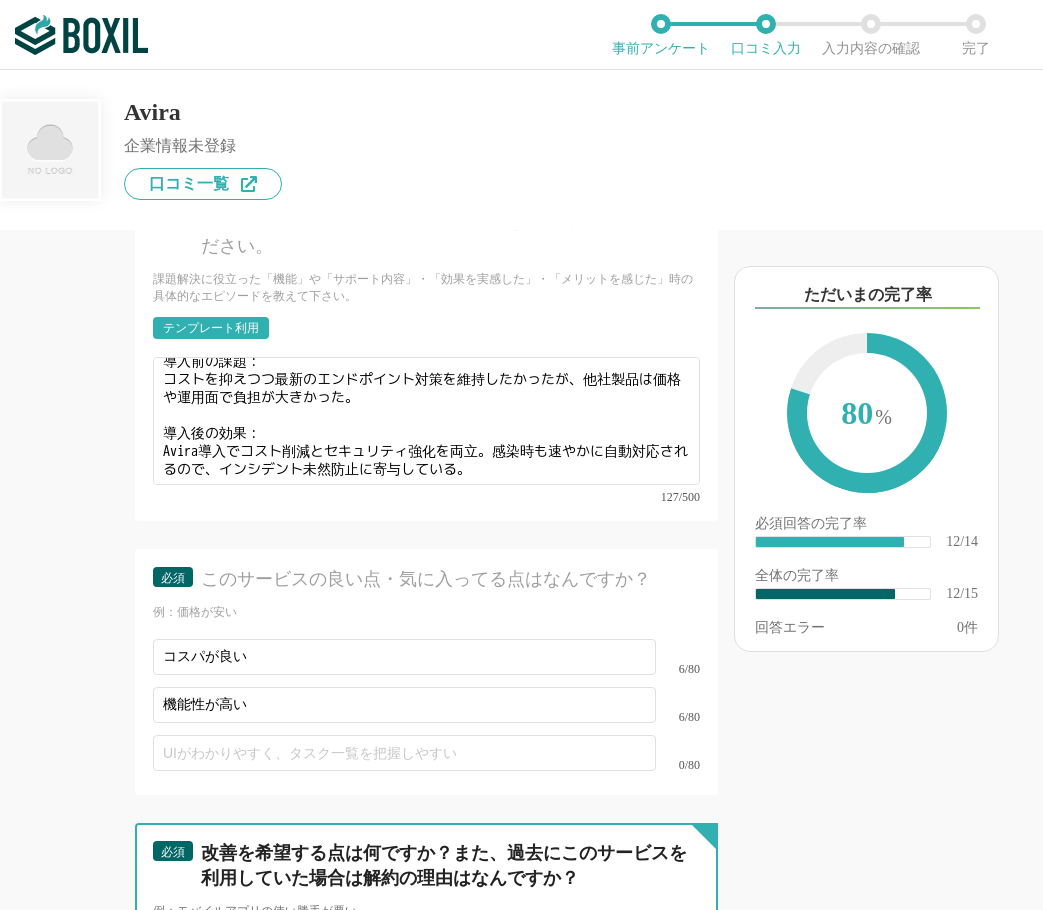 scroll, scrollTop: 2516, scrollLeft: 0, axis: vertical 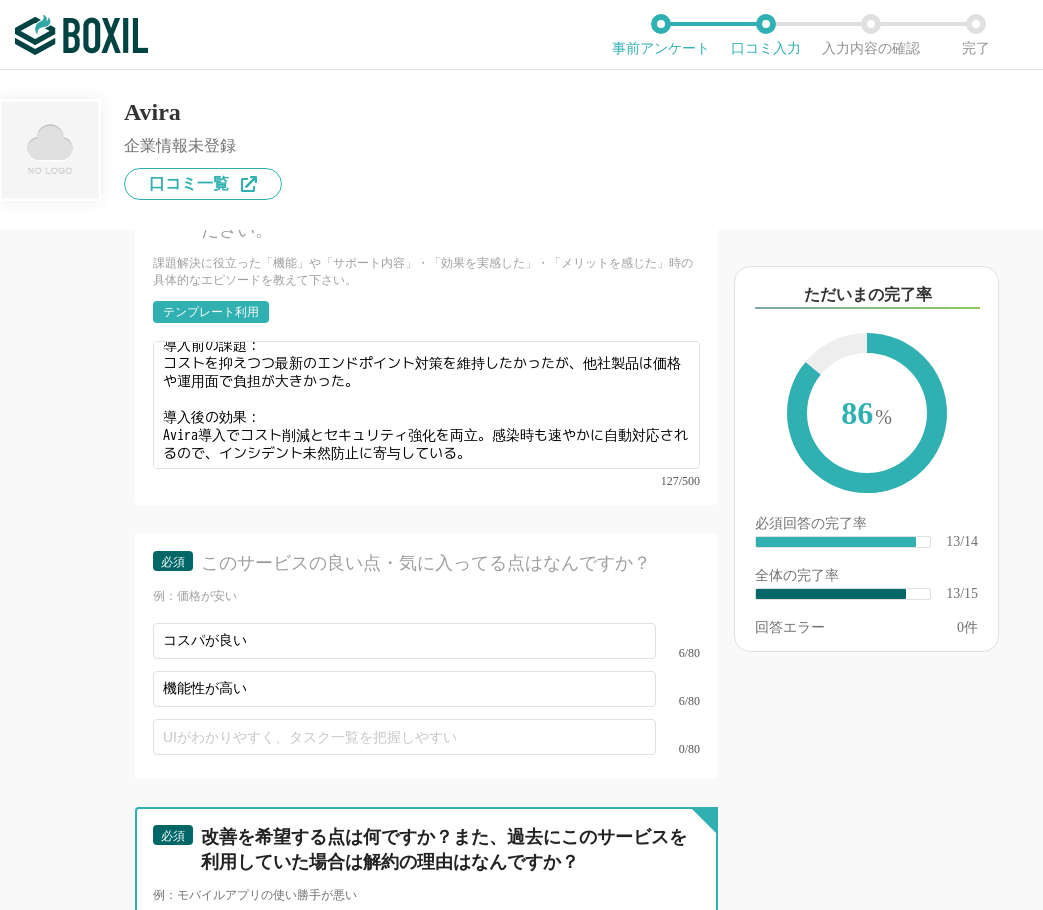 type on "ログレポートの出力が、もっと詳細にできればよい" 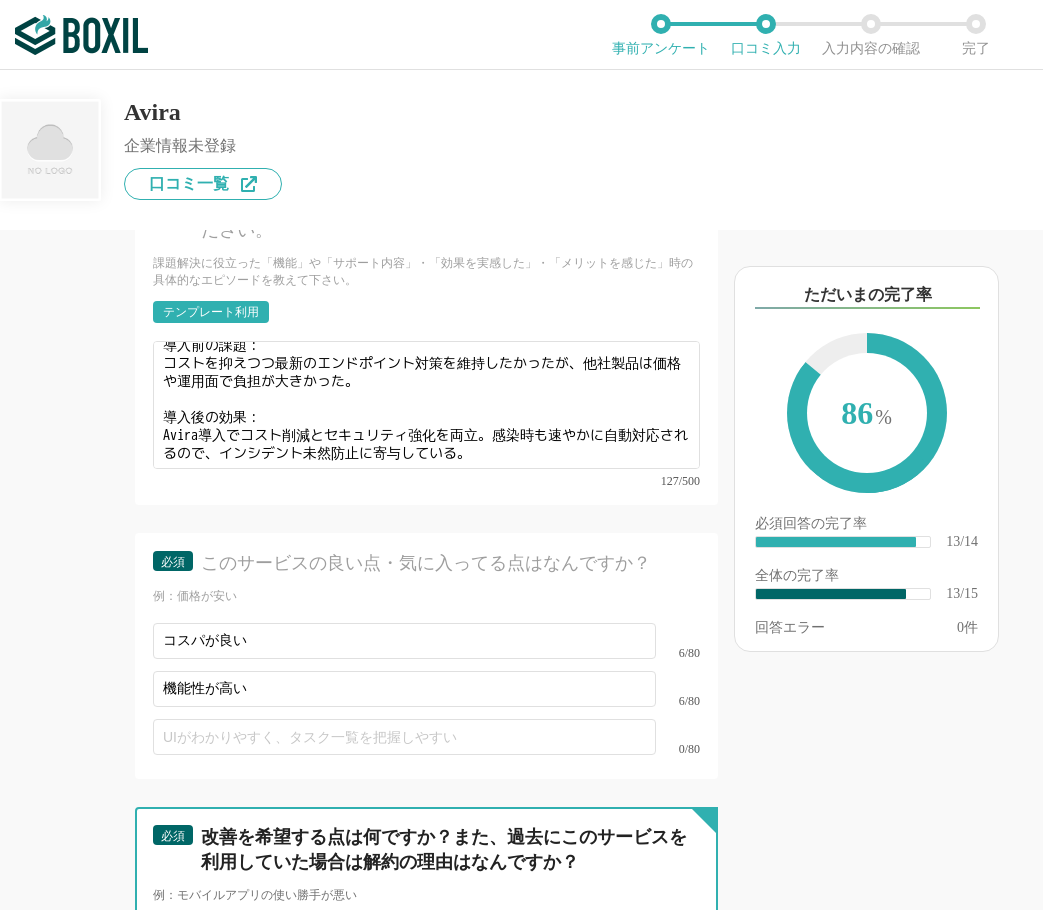 scroll, scrollTop: 2886, scrollLeft: 0, axis: vertical 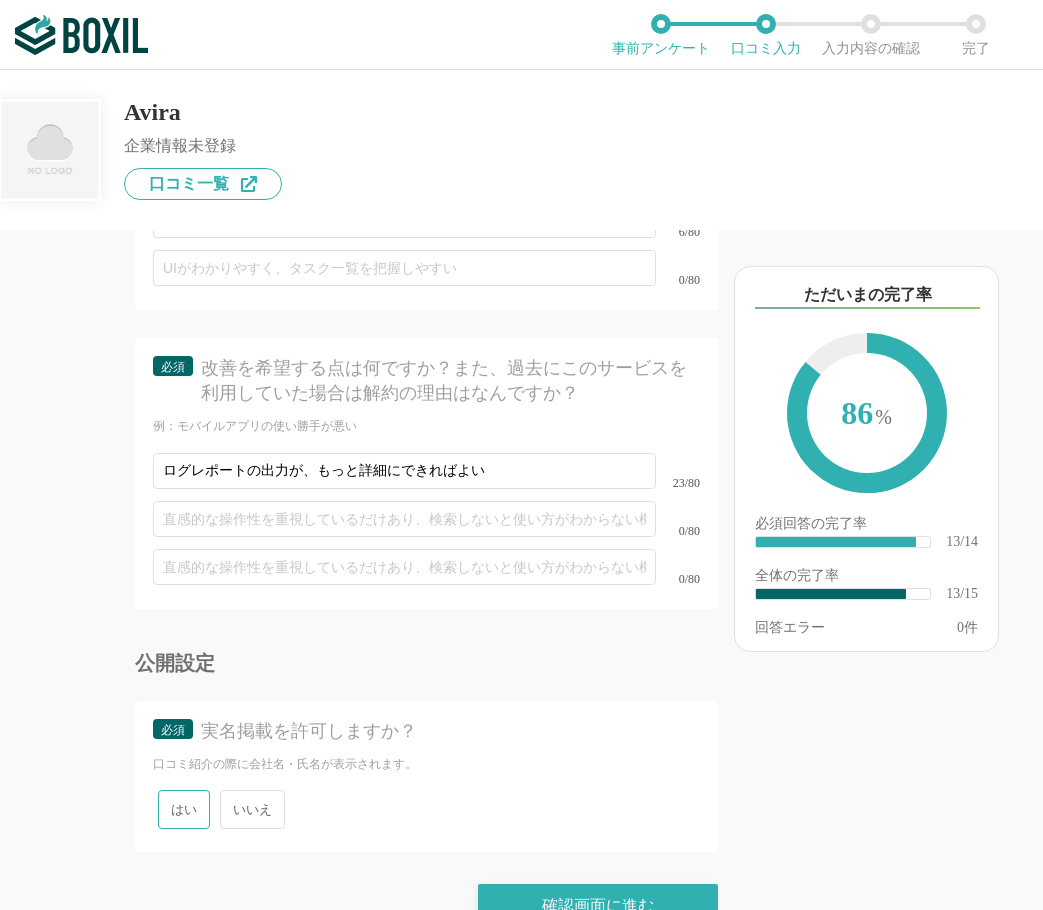 click on "いいえ" at bounding box center [252, 809] 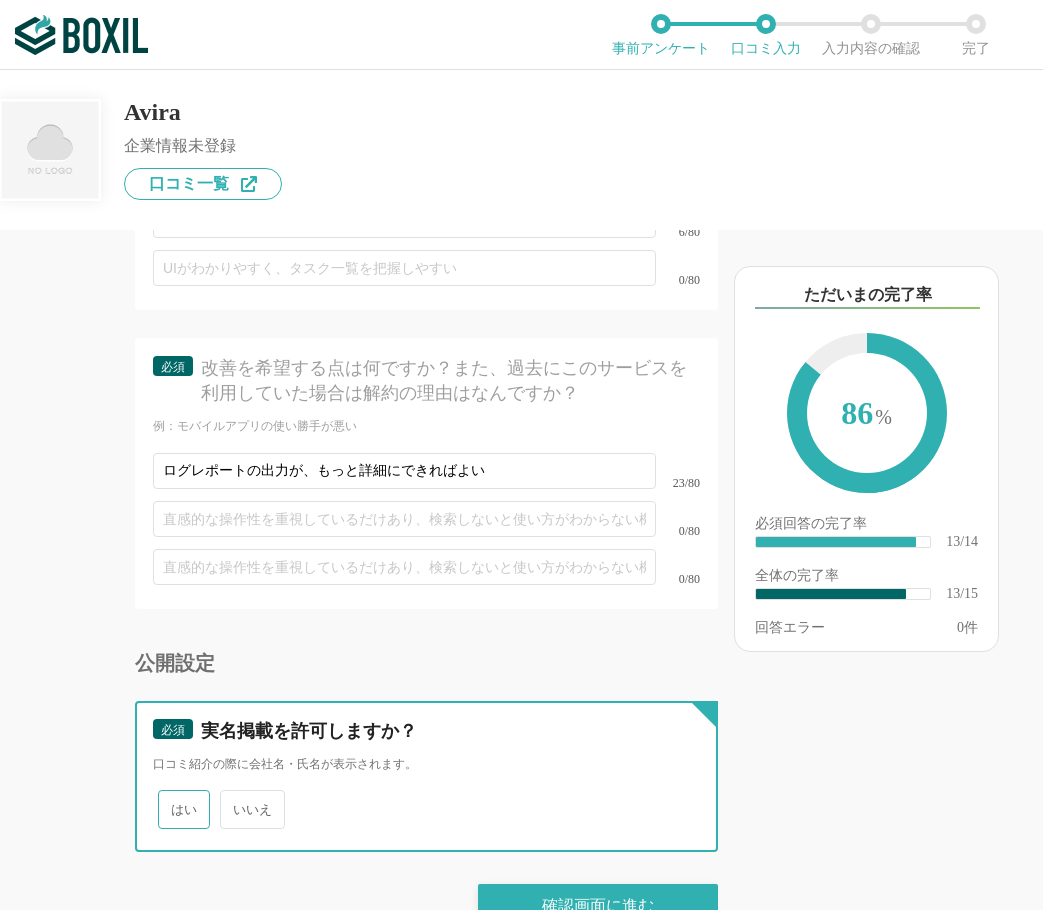 click on "いいえ" at bounding box center (231, 799) 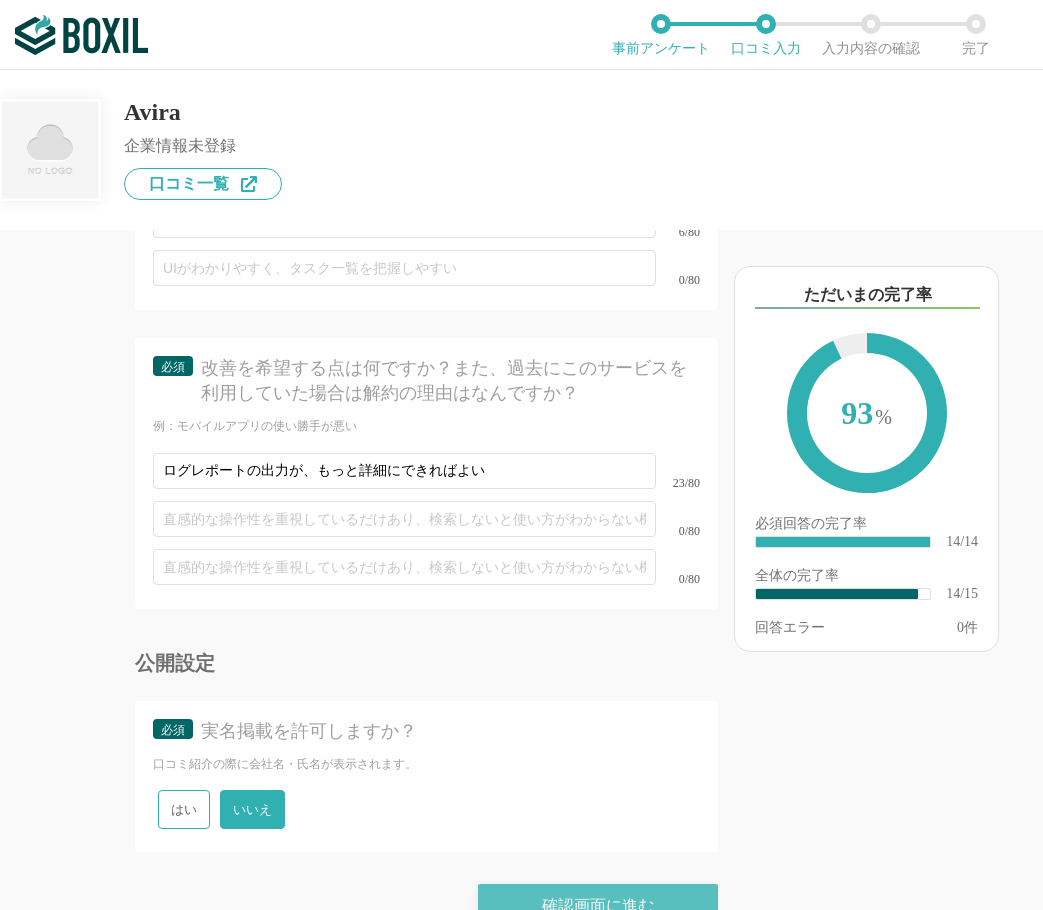 click on "確認画面に進む" at bounding box center (598, 906) 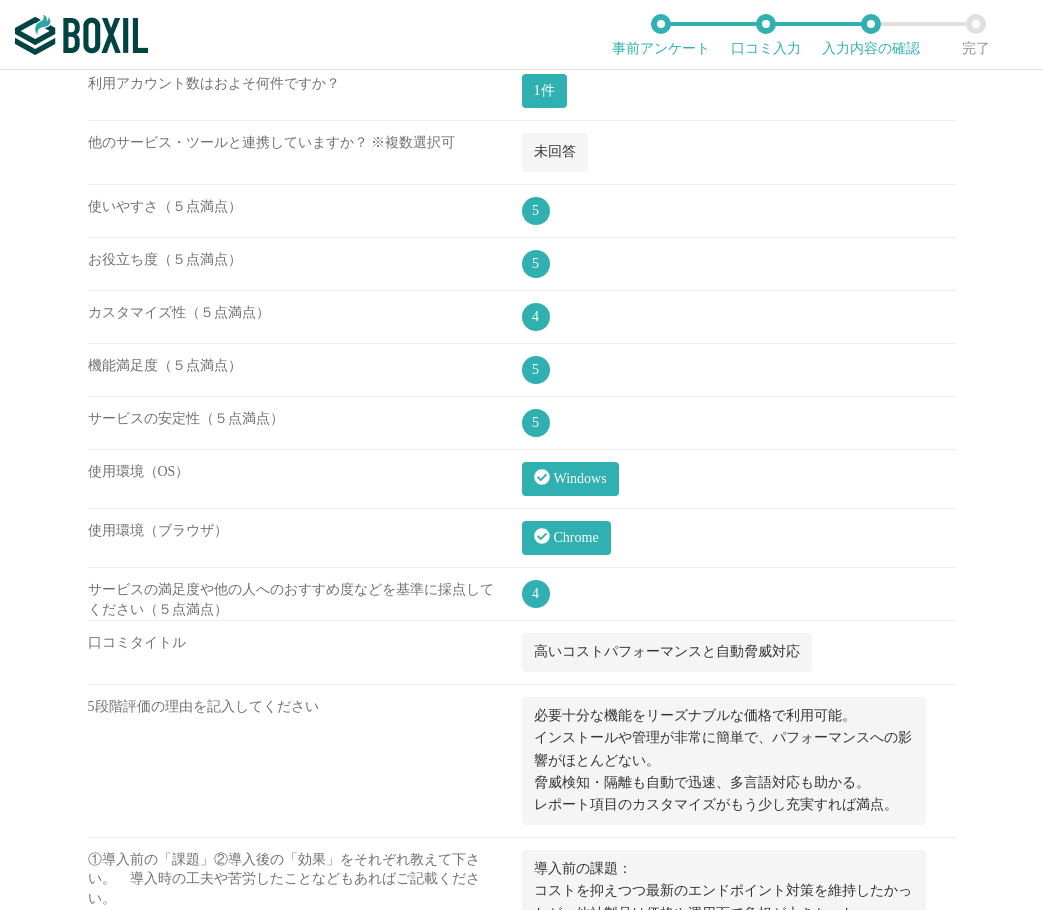 scroll, scrollTop: 1369, scrollLeft: 0, axis: vertical 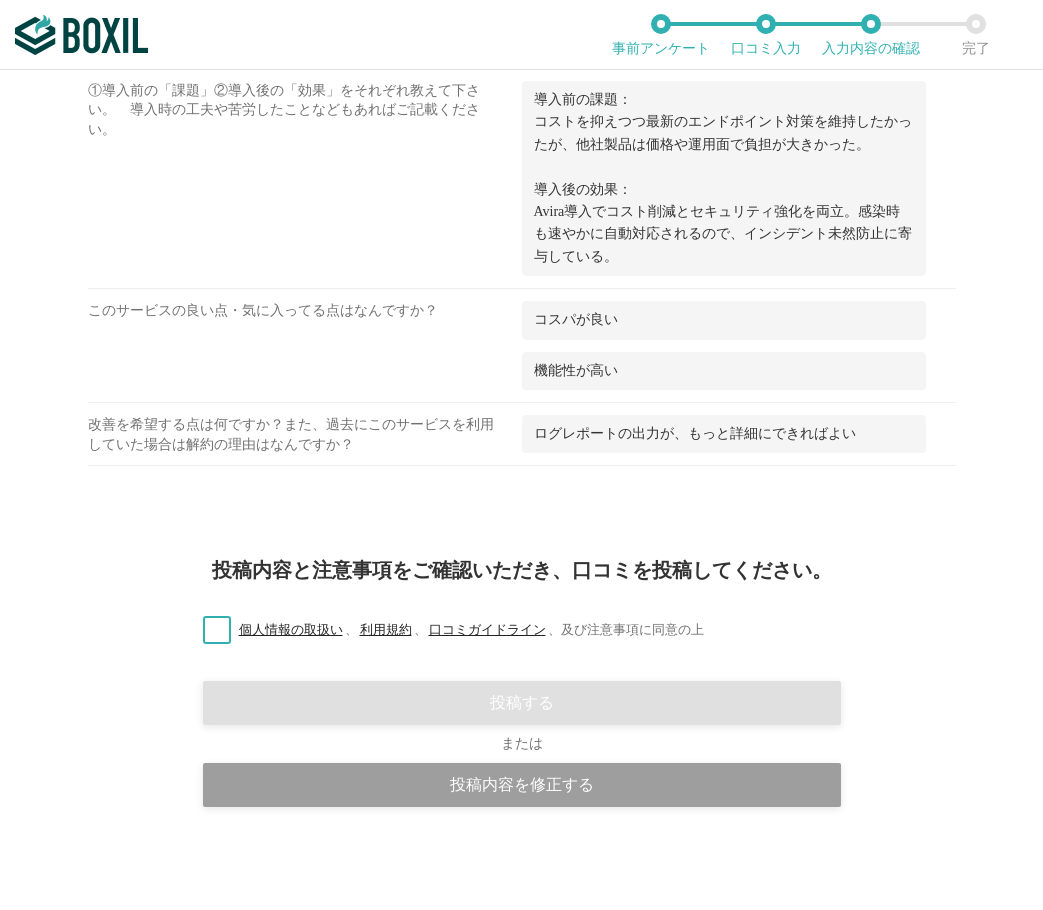 click on "個人情報の取扱い 、 利用規約 、 口コミガイドライン 、 及び注意事項に同意の上" at bounding box center [445, 630] 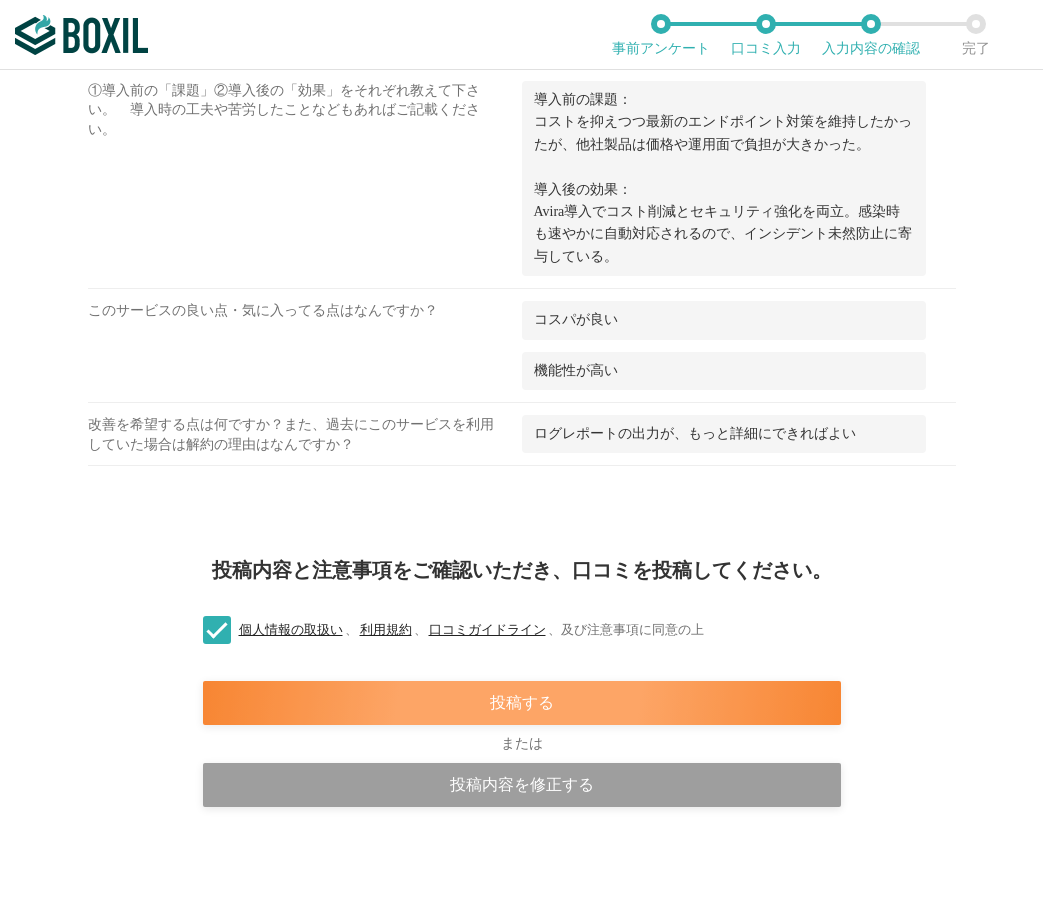 click on "投稿する" at bounding box center [522, 703] 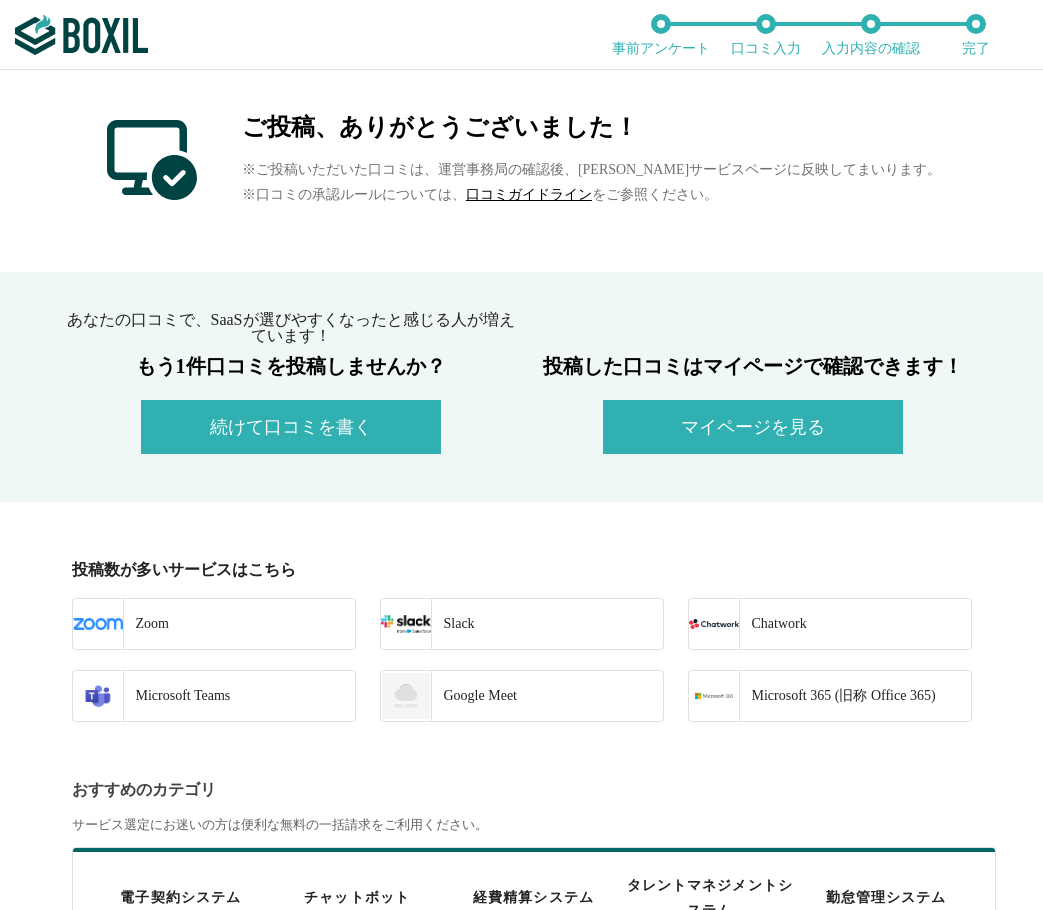 click on "あなたの口コミで、[PERSON_NAME]Sが選びやすくなったと感じる人が増えています！ もう1件口コミを投稿しませんか？ 続けて口コミを書く 投稿した口コミはマイページで確認できます！ マイページを見る" at bounding box center [521, 387] 